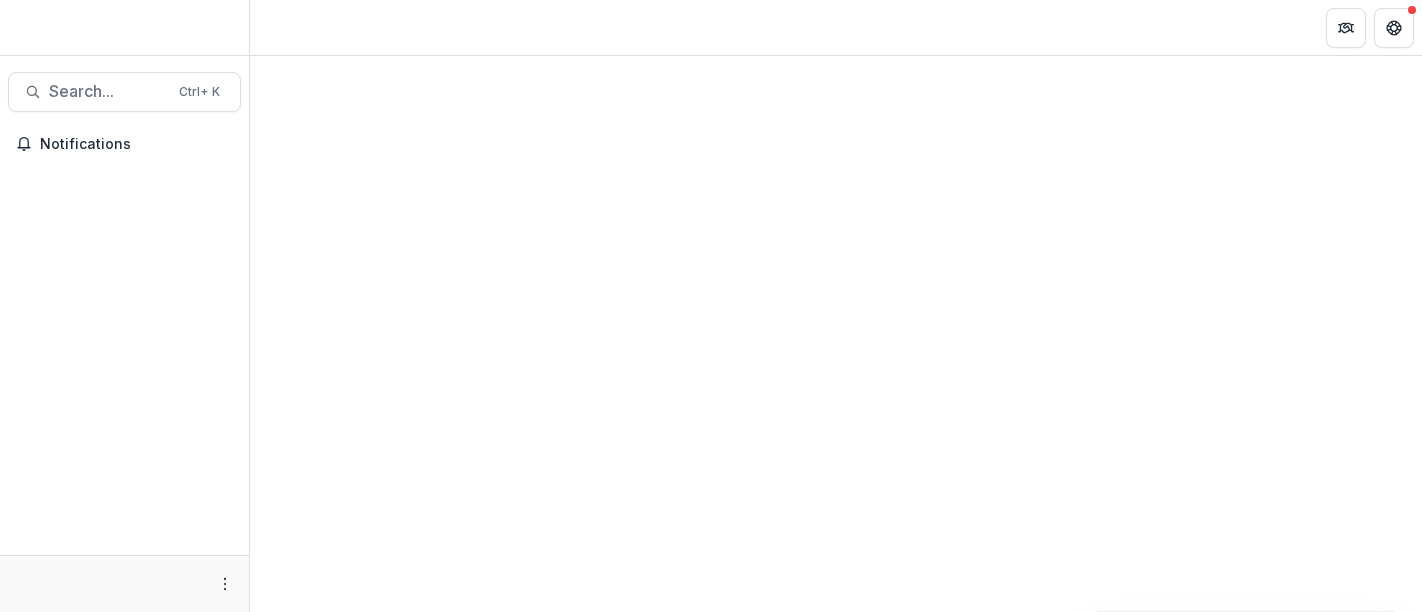 scroll, scrollTop: 0, scrollLeft: 0, axis: both 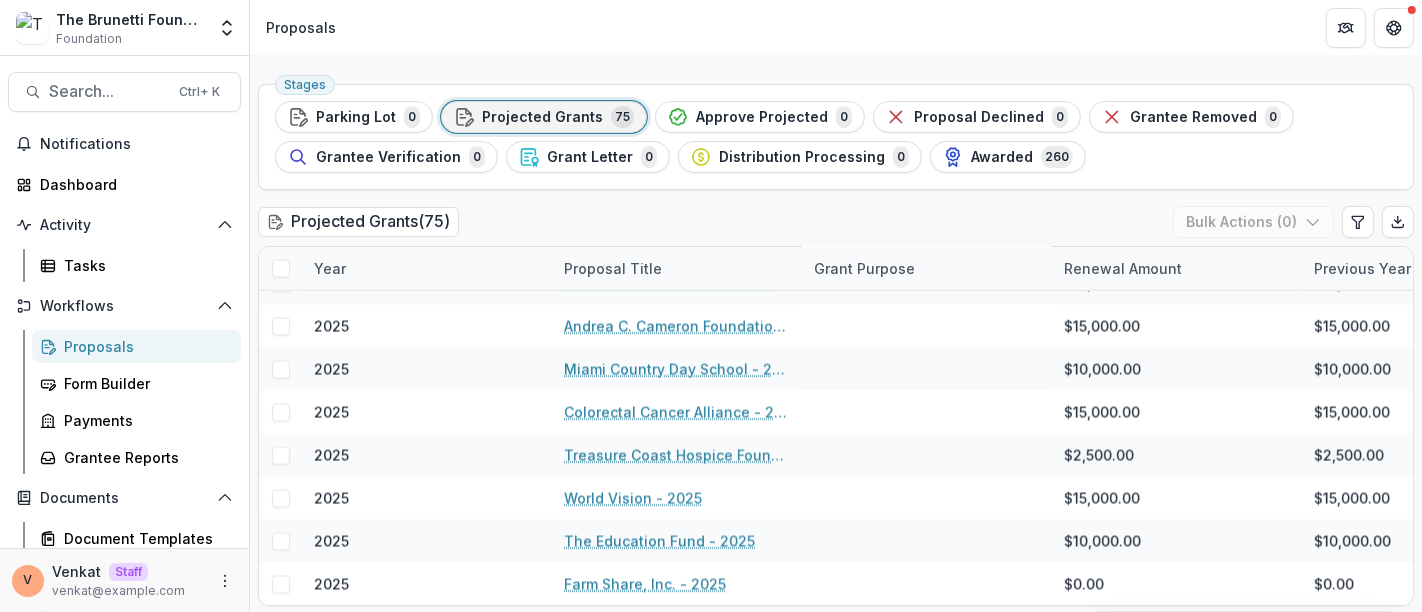 click on "Proposals" at bounding box center (836, 27) 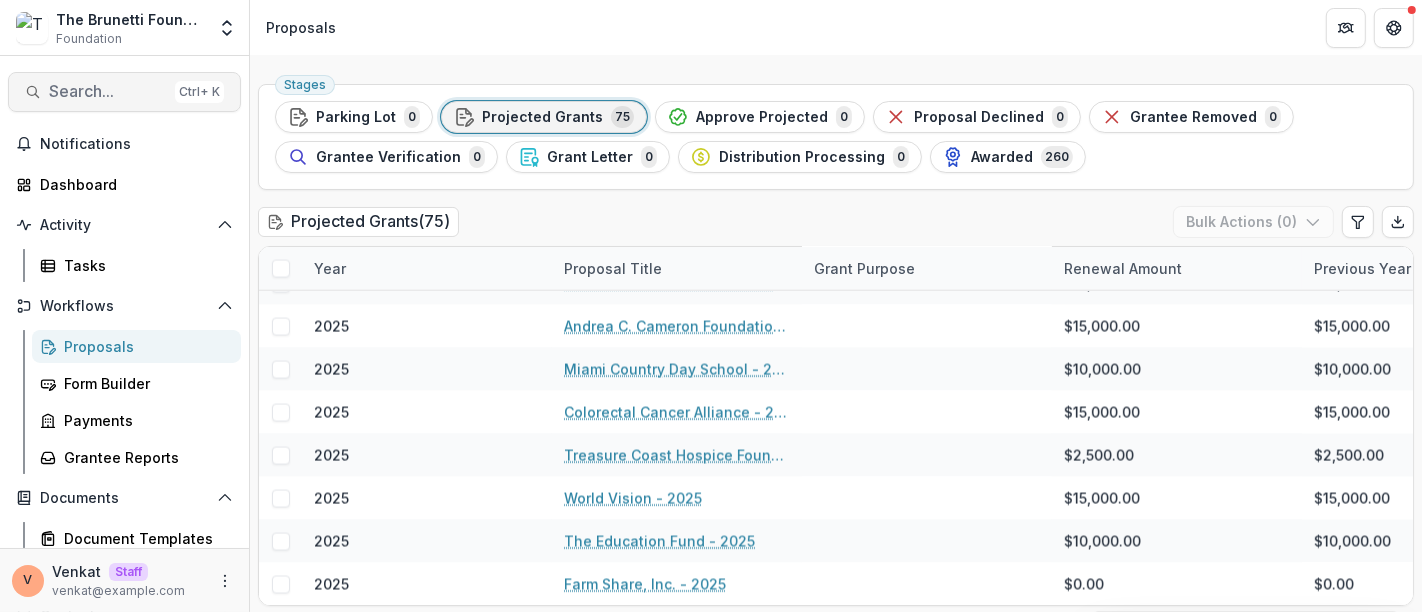 click on "Search..." at bounding box center [108, 91] 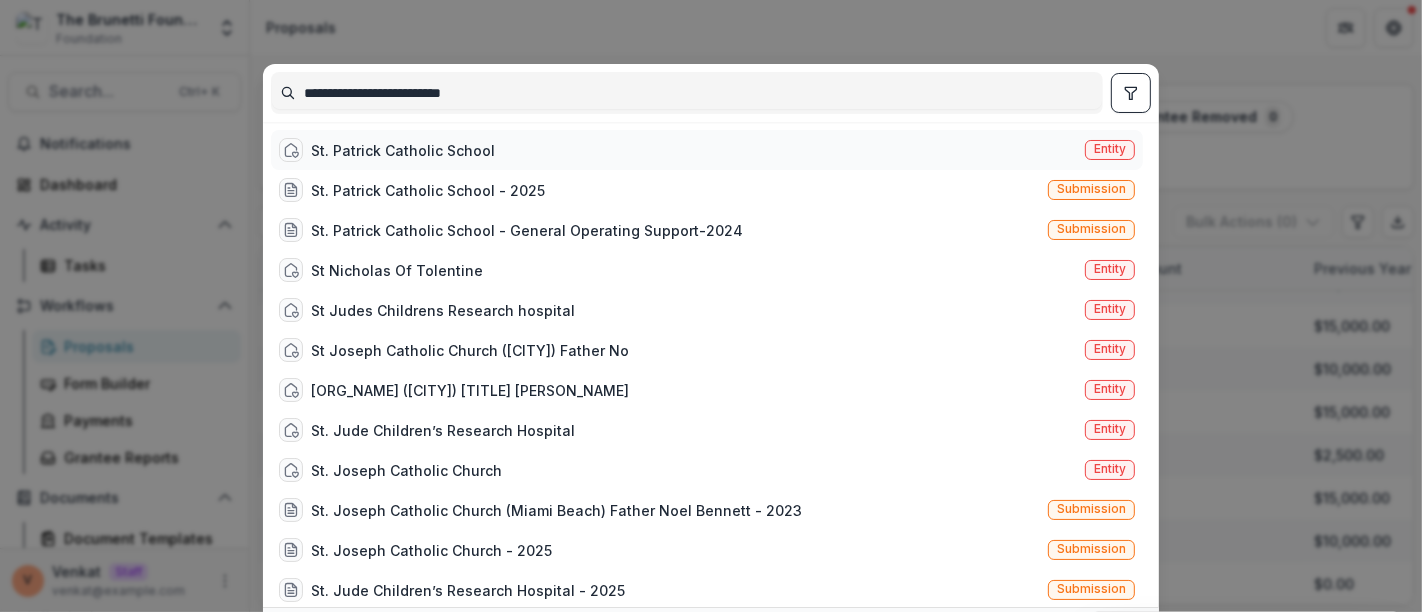 type on "**********" 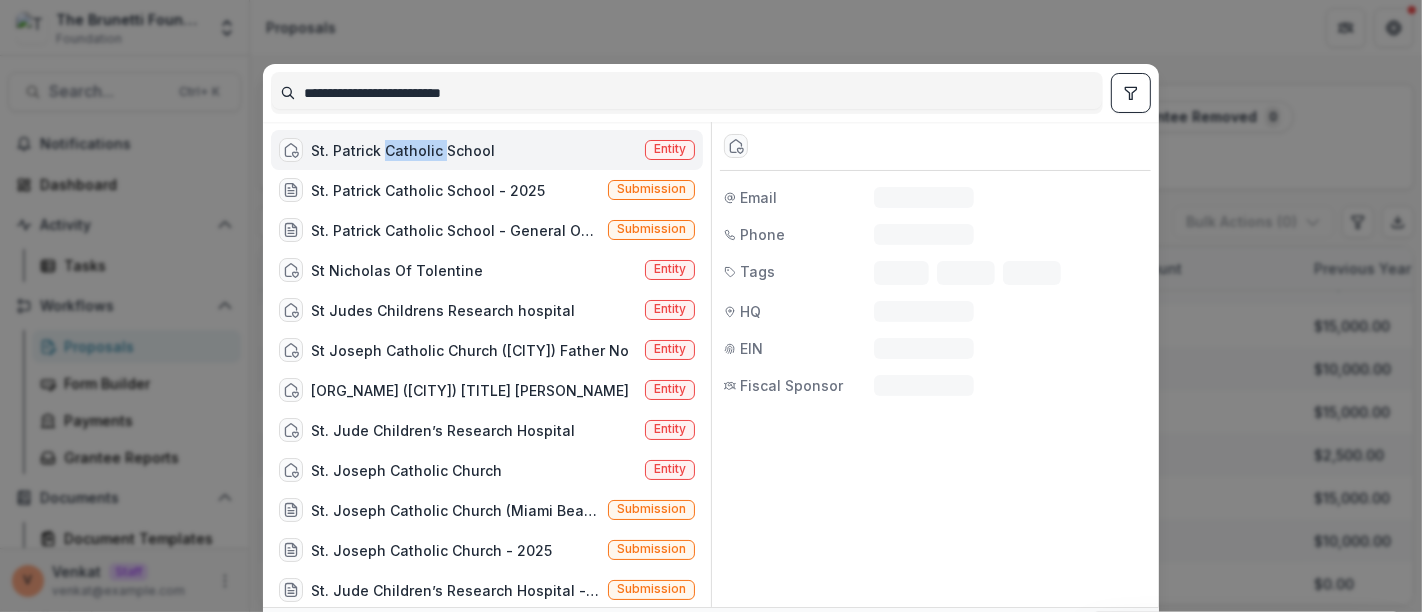 click on "St. Patrick Catholic School" at bounding box center (403, 150) 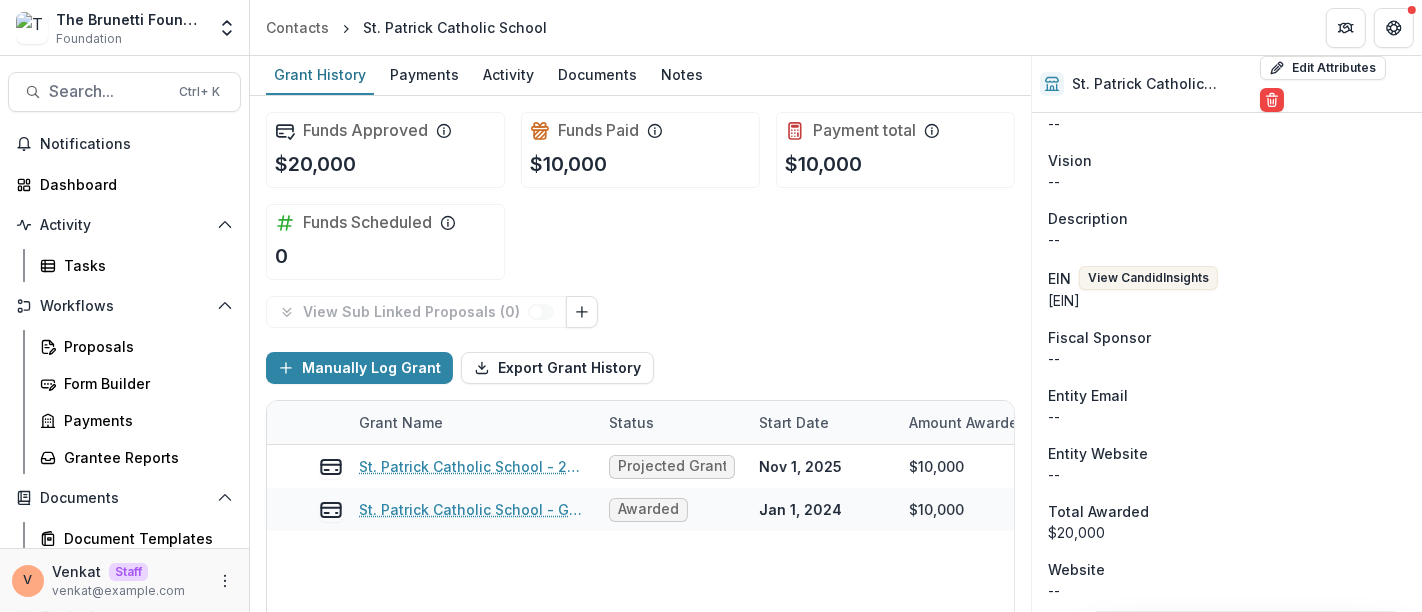 scroll, scrollTop: 333, scrollLeft: 0, axis: vertical 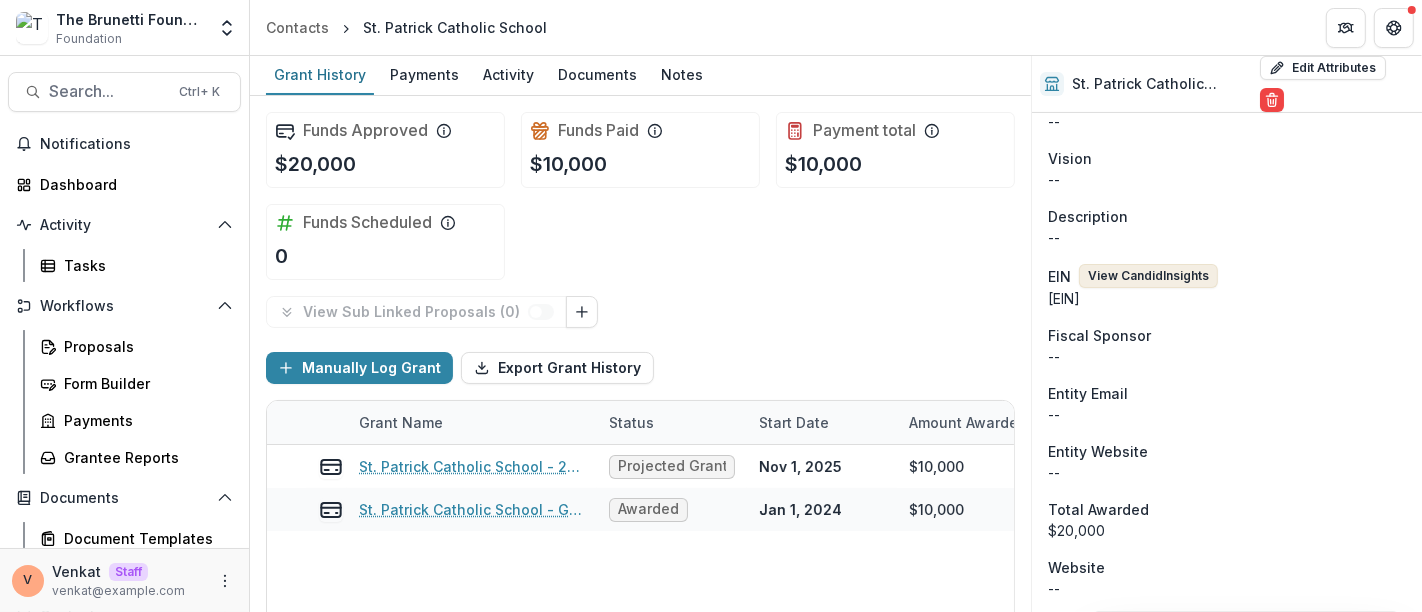 click on "View Candid  Insights" at bounding box center (1148, 276) 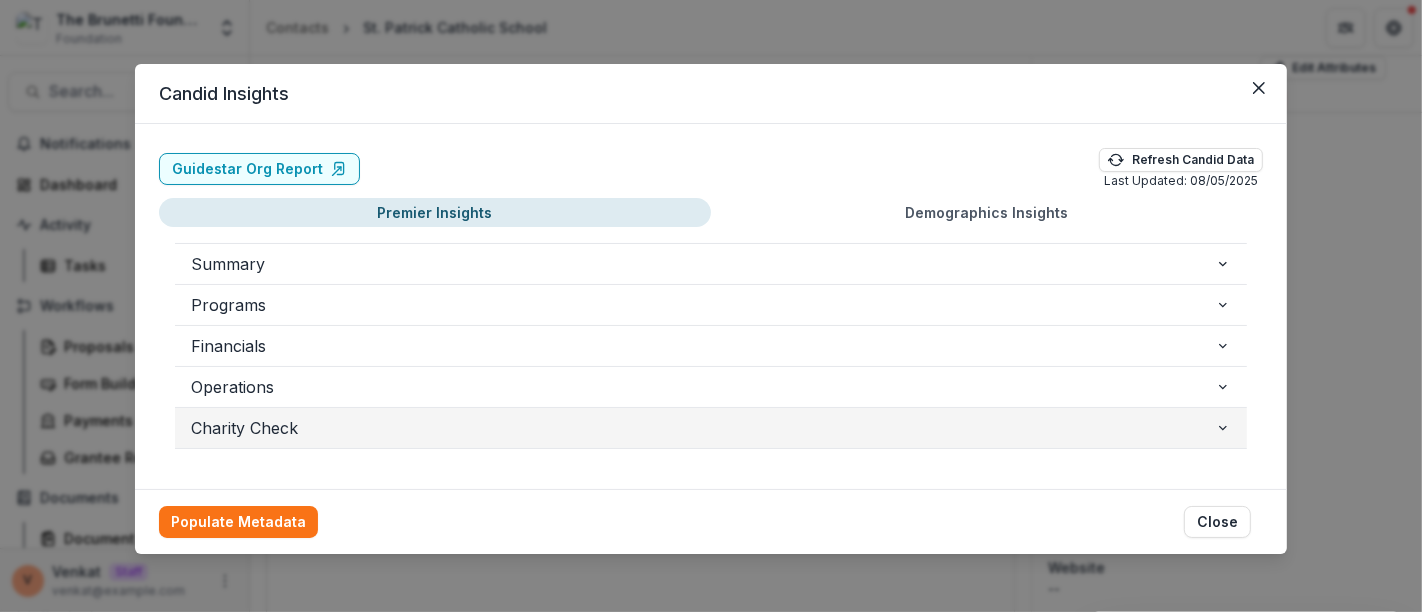 click on "Charity Check" at bounding box center [703, 428] 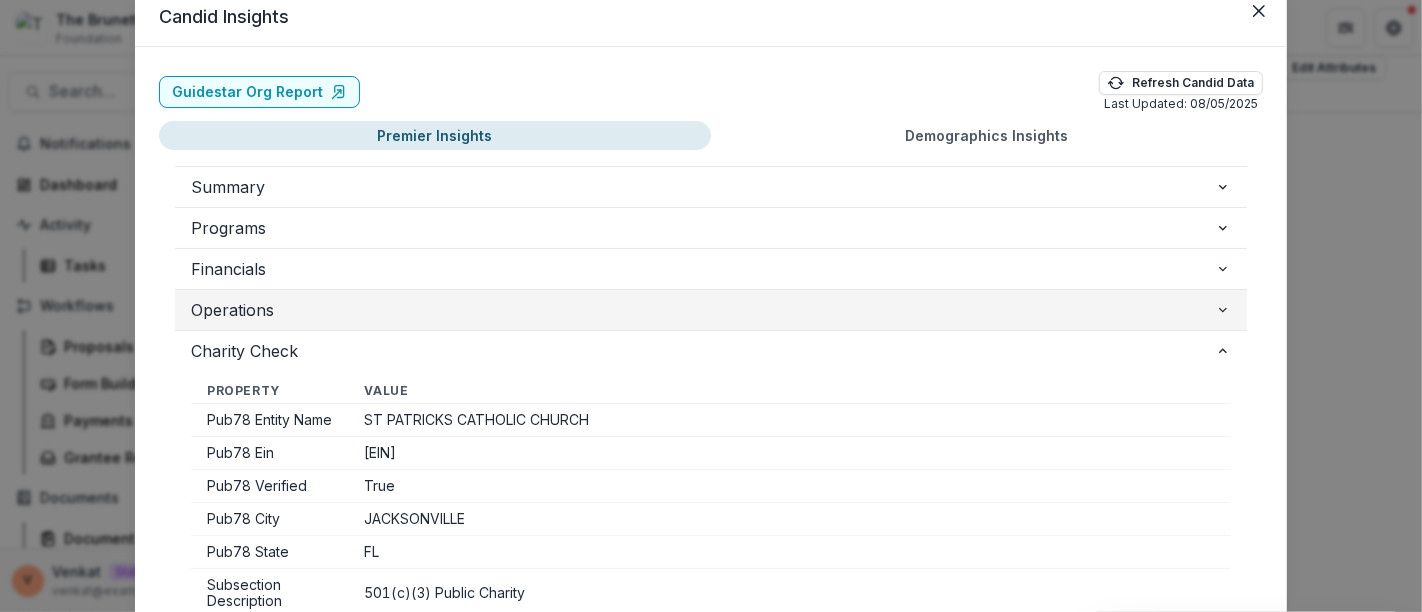 scroll, scrollTop: 111, scrollLeft: 0, axis: vertical 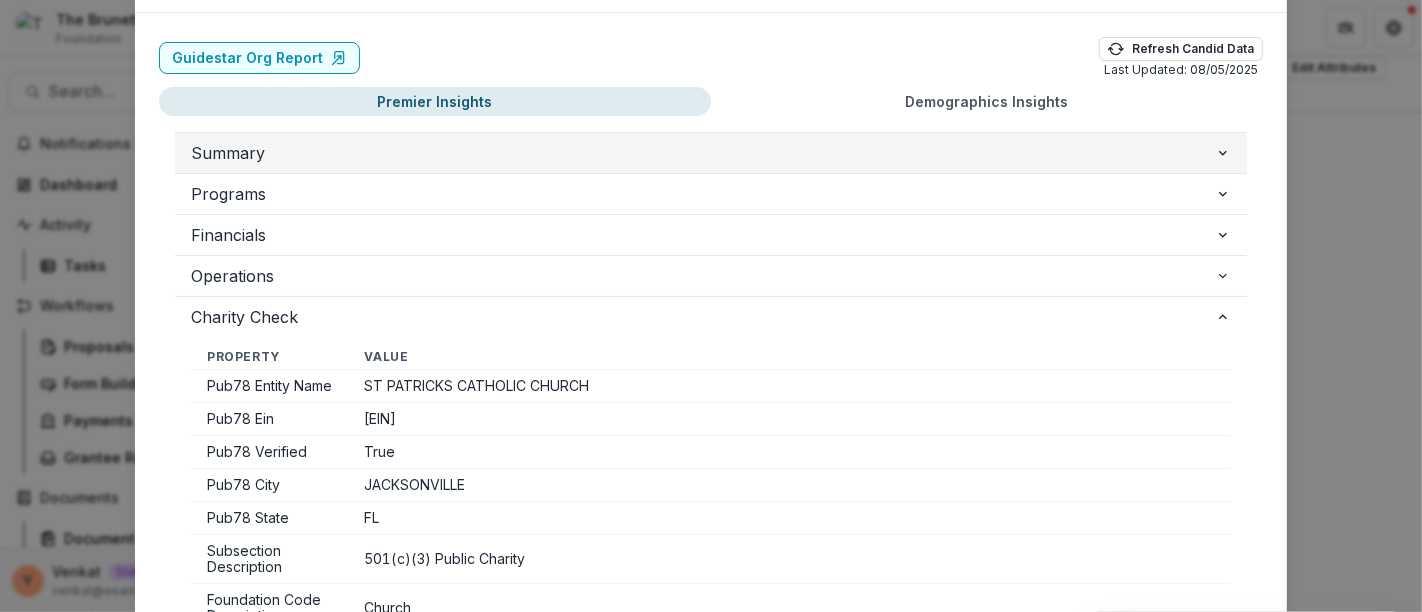 click on "Summary" at bounding box center (703, 153) 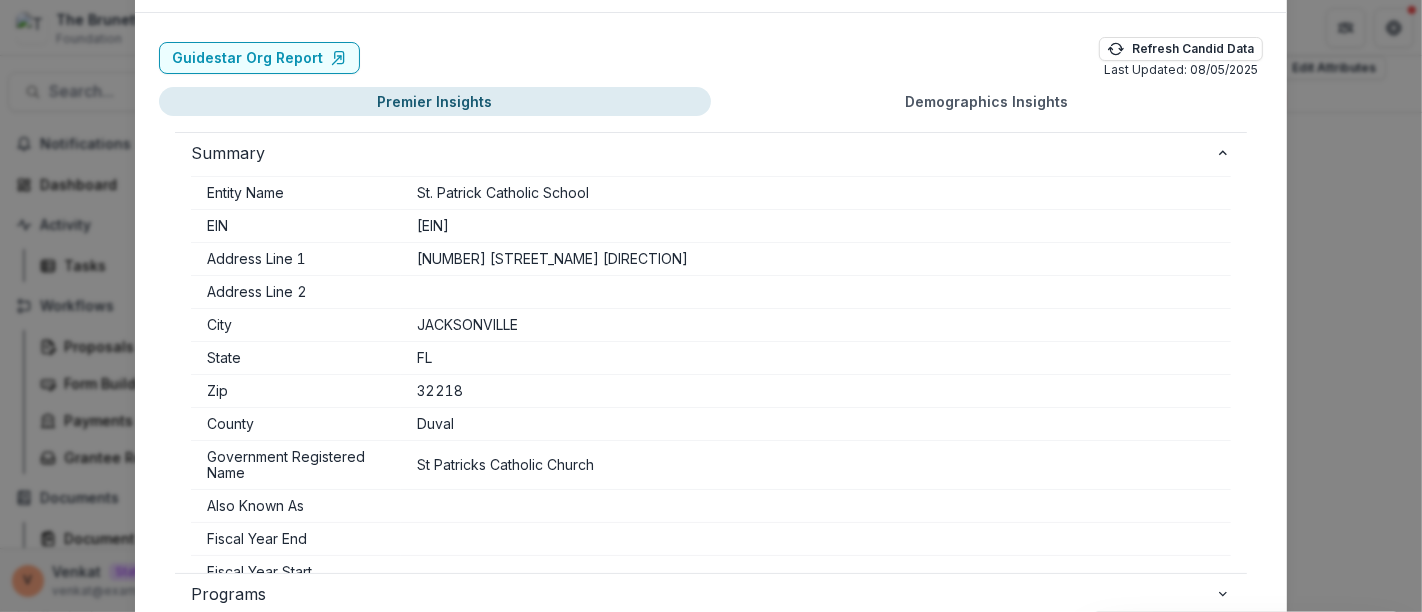 scroll, scrollTop: 0, scrollLeft: 0, axis: both 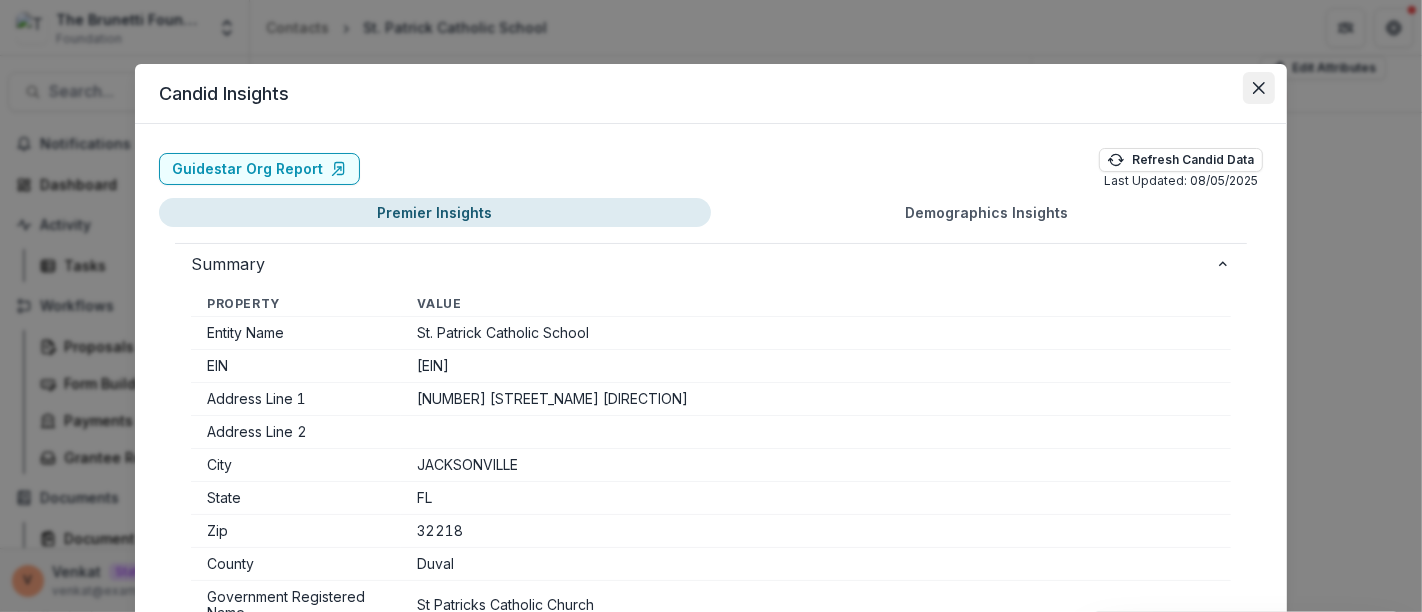 click 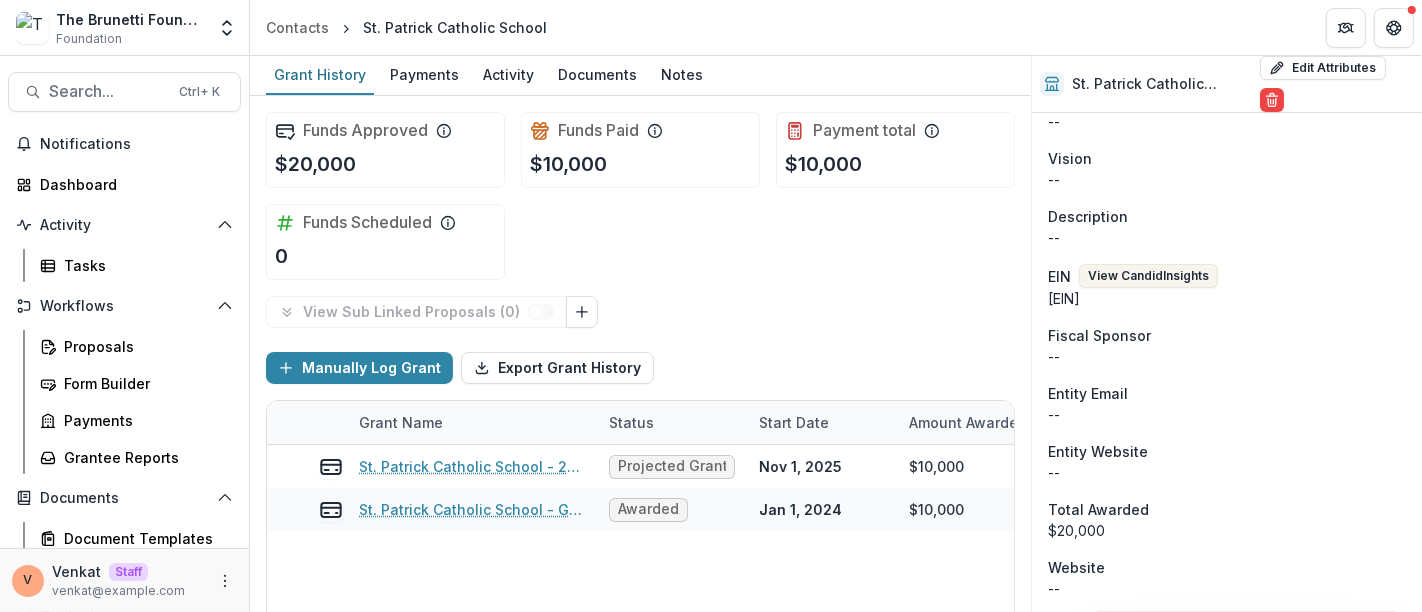 scroll, scrollTop: 222, scrollLeft: 0, axis: vertical 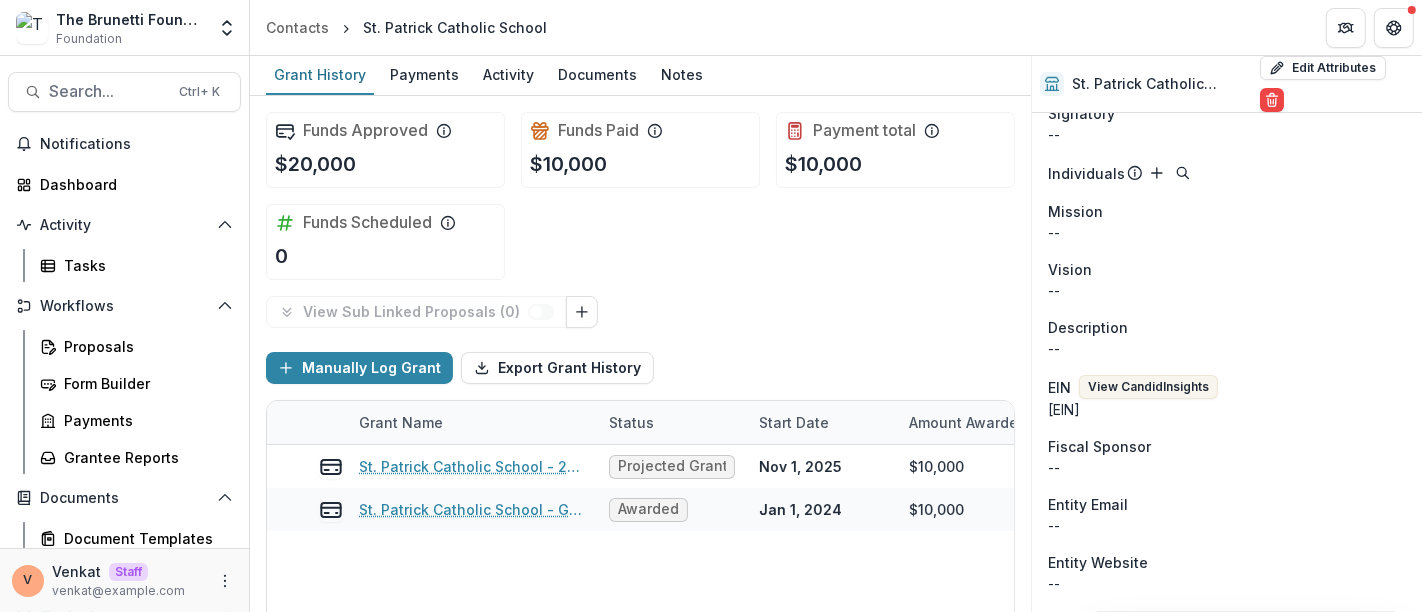drag, startPoint x: 125, startPoint y: 19, endPoint x: 675, endPoint y: 28, distance: 550.0736 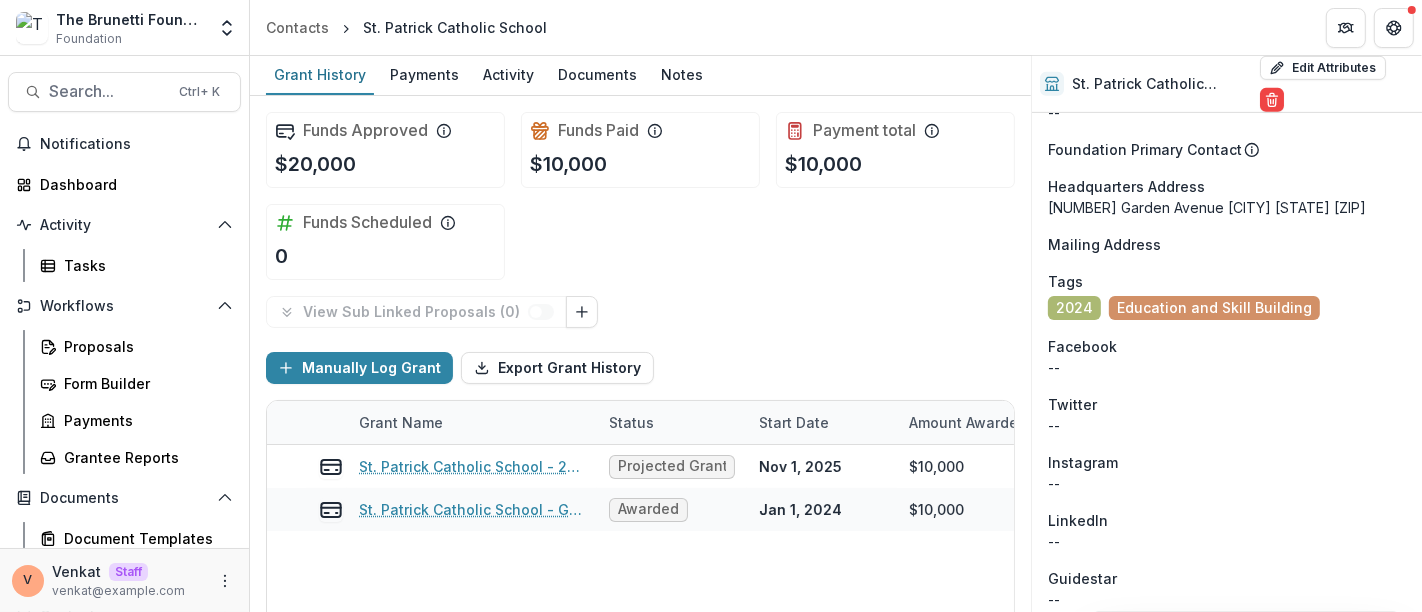 scroll, scrollTop: 777, scrollLeft: 0, axis: vertical 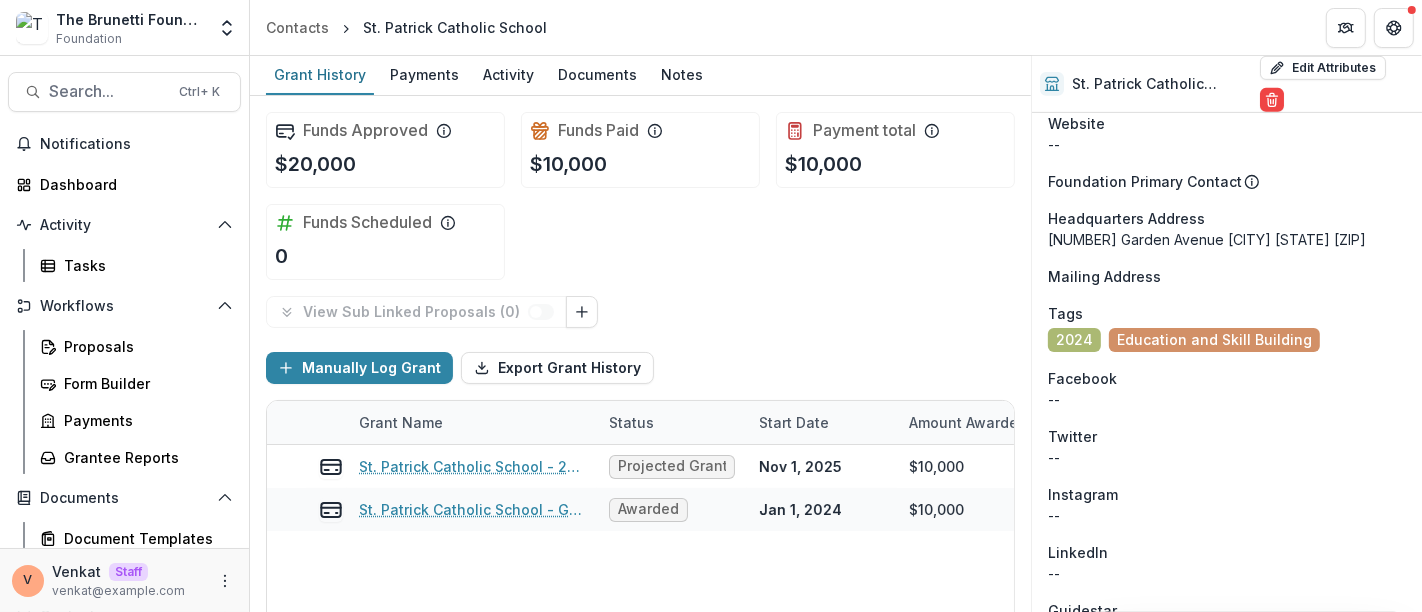 click on "Mailing Address" at bounding box center (1227, 276) 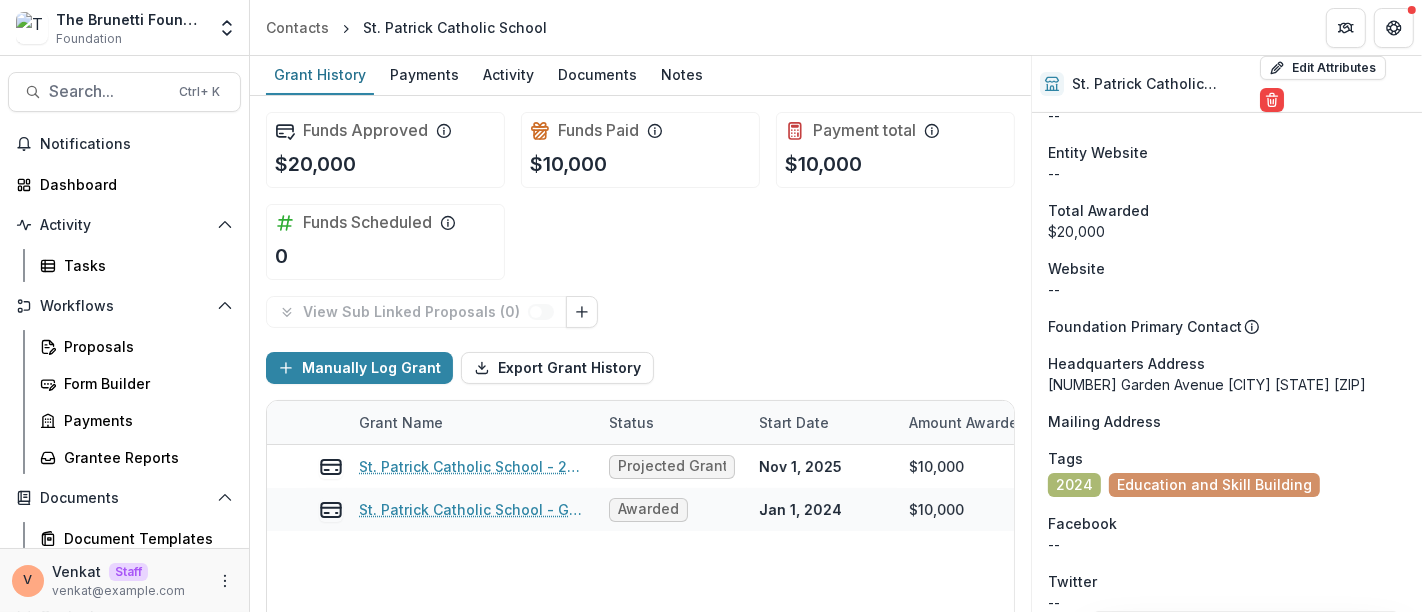 scroll, scrollTop: 666, scrollLeft: 0, axis: vertical 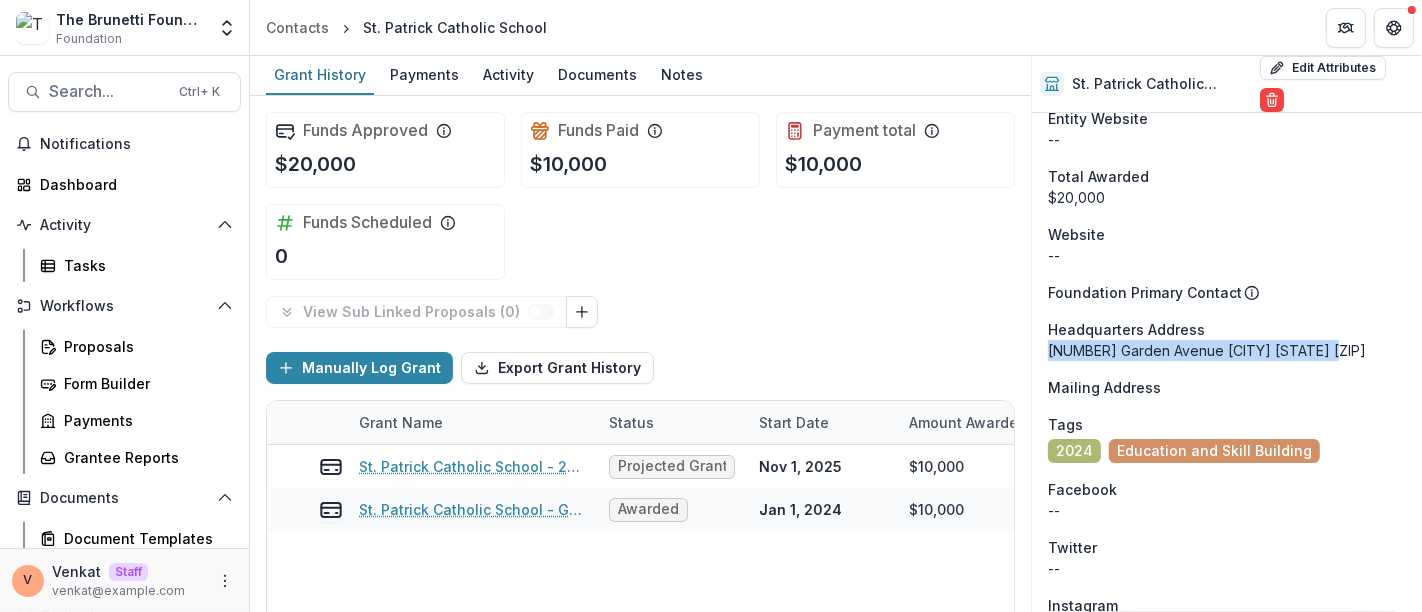 drag, startPoint x: 1050, startPoint y: 344, endPoint x: 1344, endPoint y: 348, distance: 294.02722 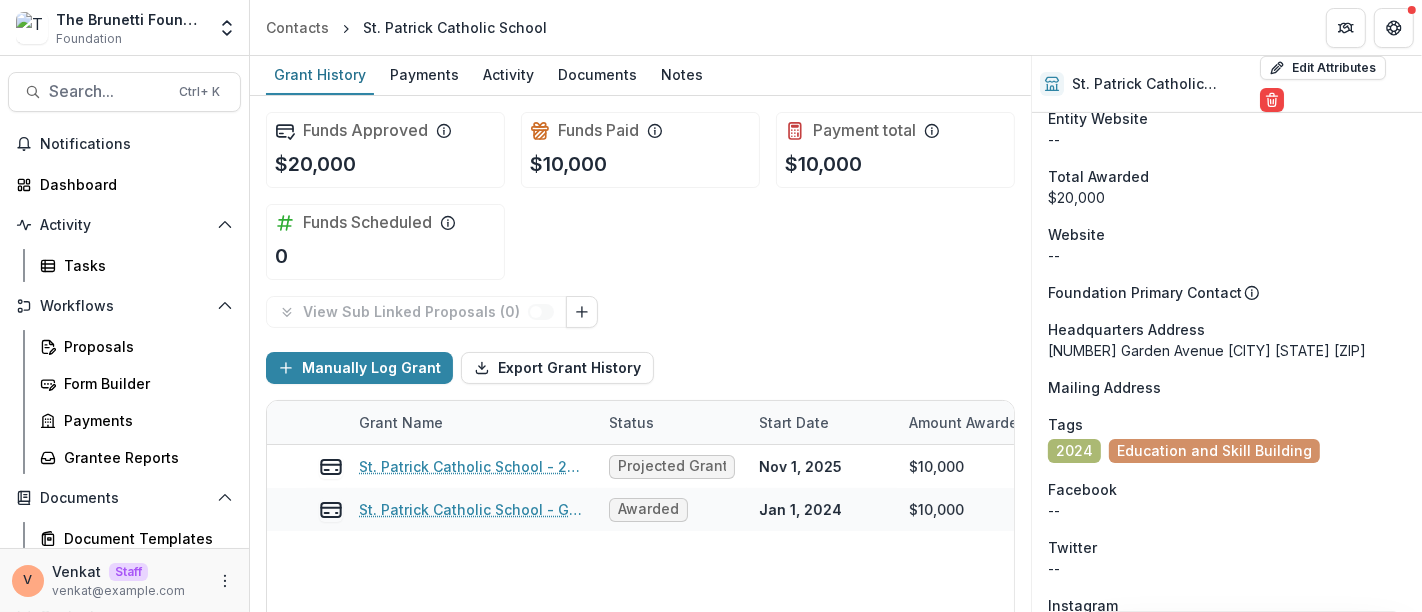 click on "Headquarters Address" at bounding box center [1227, 329] 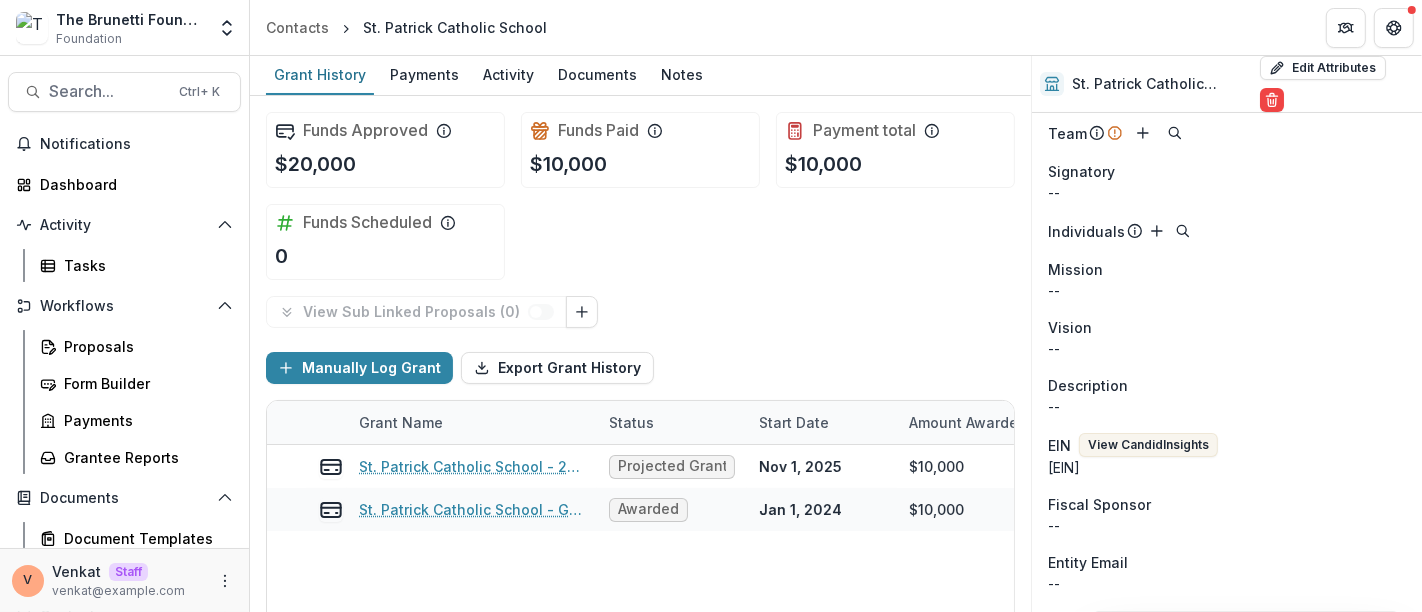 scroll, scrollTop: 111, scrollLeft: 0, axis: vertical 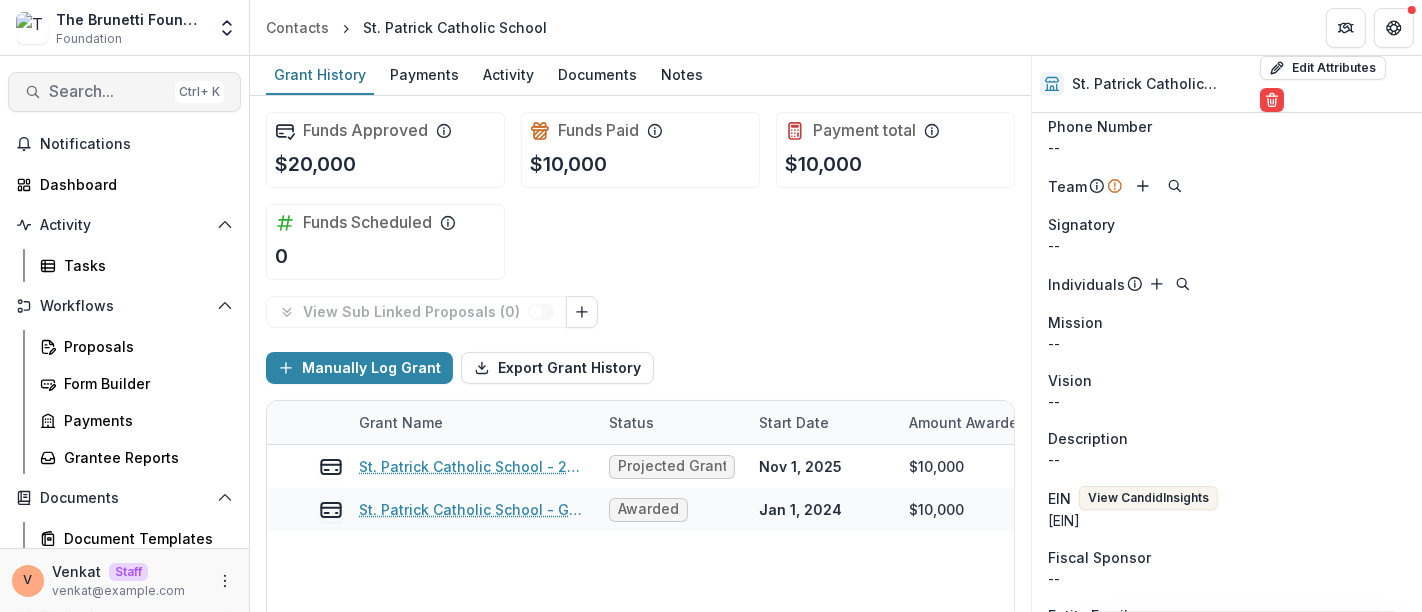 click on "Search..." at bounding box center (108, 91) 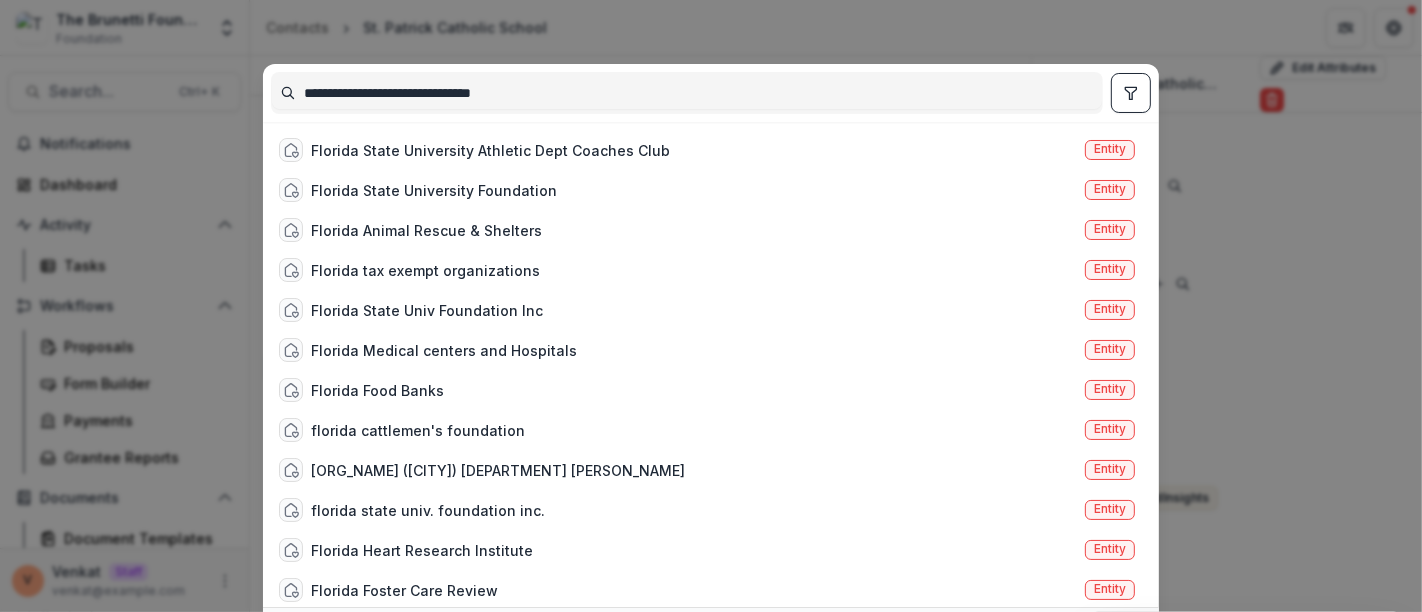 drag, startPoint x: 417, startPoint y: 95, endPoint x: 443, endPoint y: 95, distance: 26 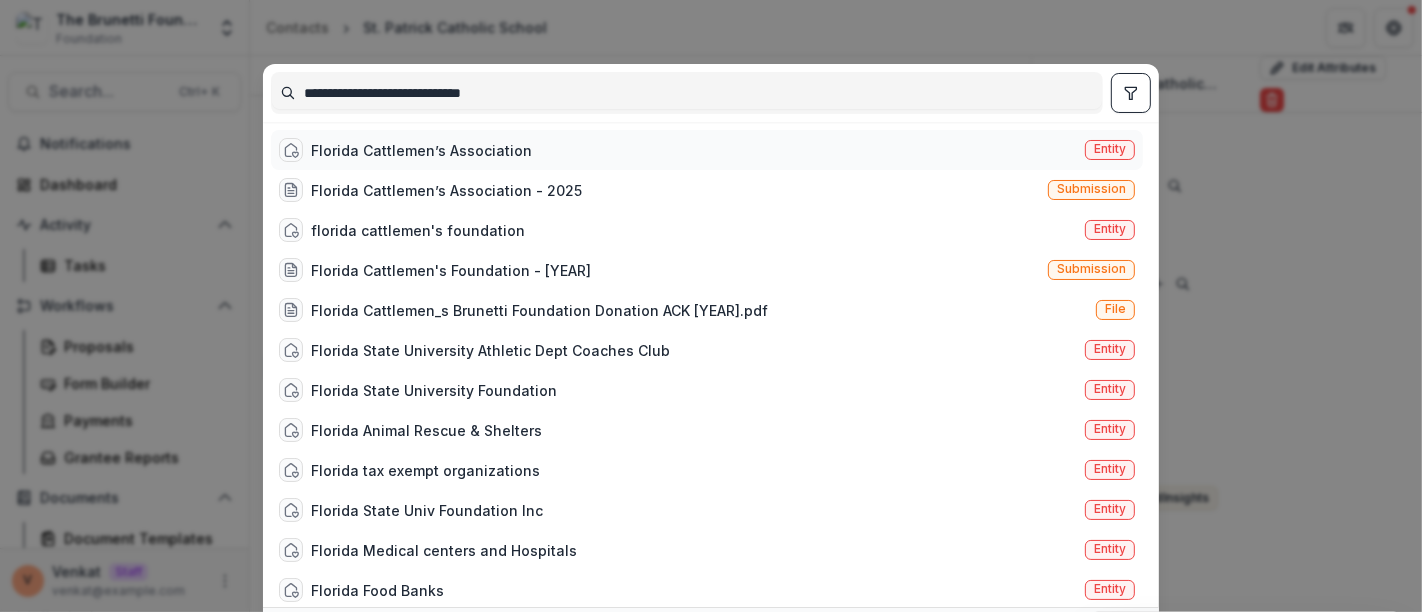 type on "**********" 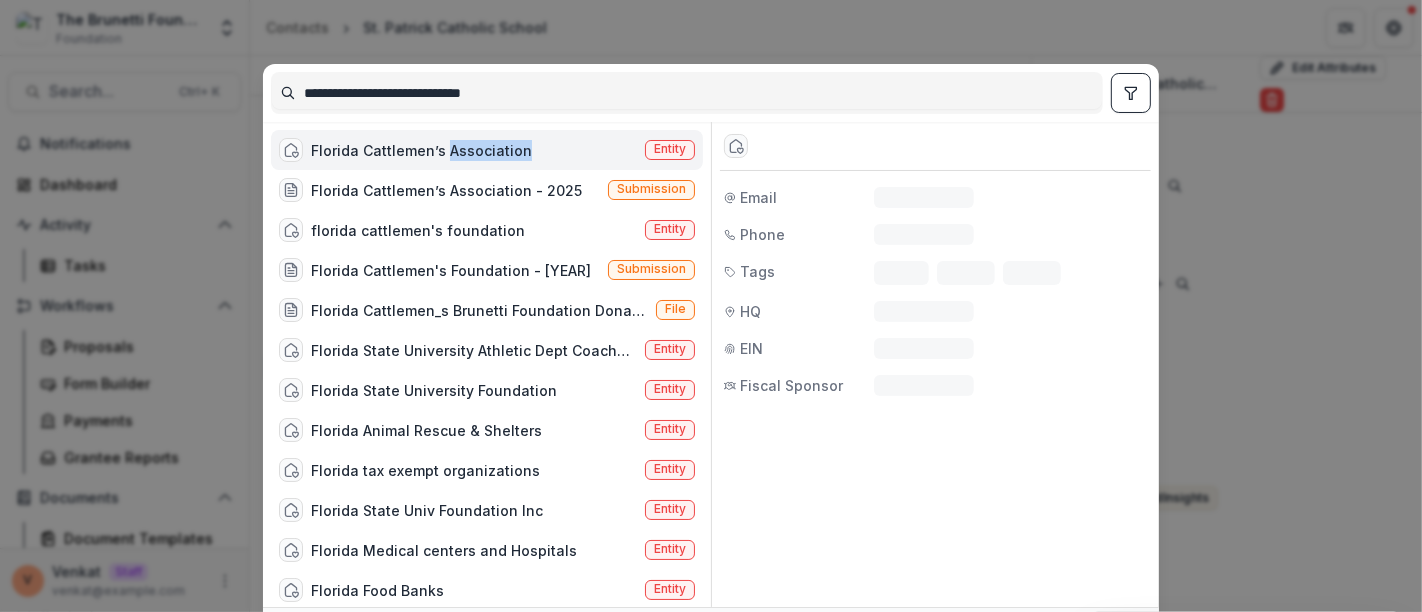 click on "Florida Cattlemen’s Association" at bounding box center [421, 150] 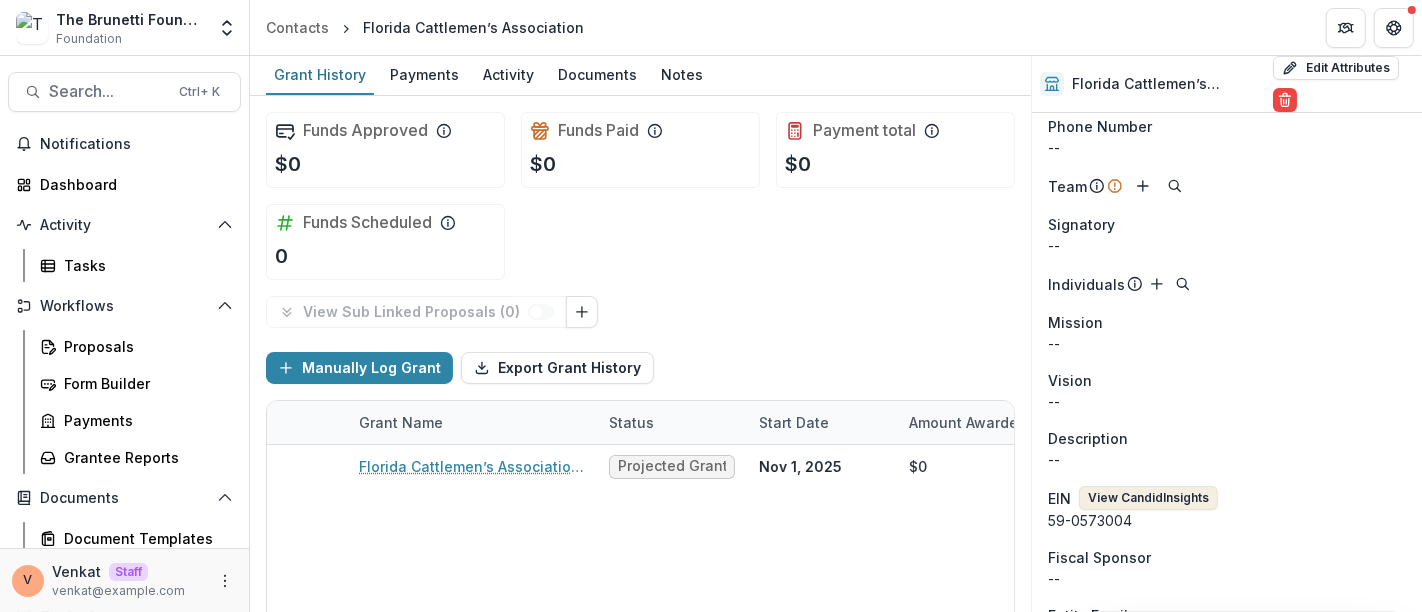 click on "View Candid  Insights" at bounding box center [1148, 498] 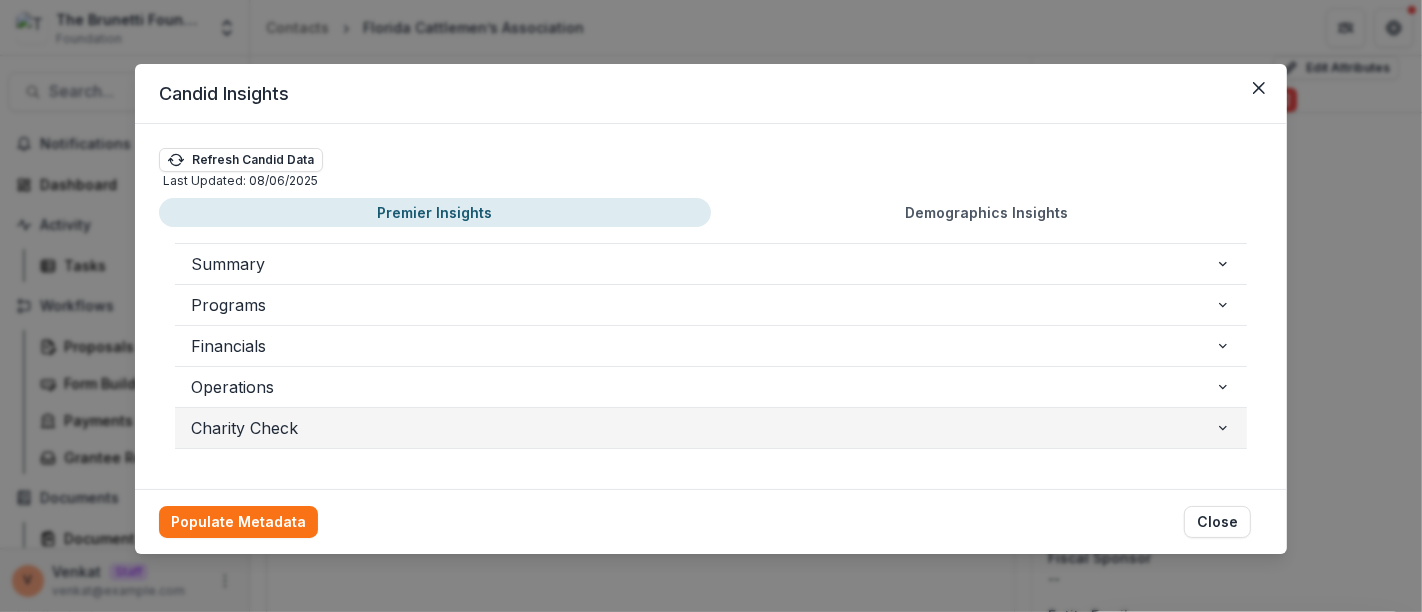 click on "Charity Check" at bounding box center (703, 428) 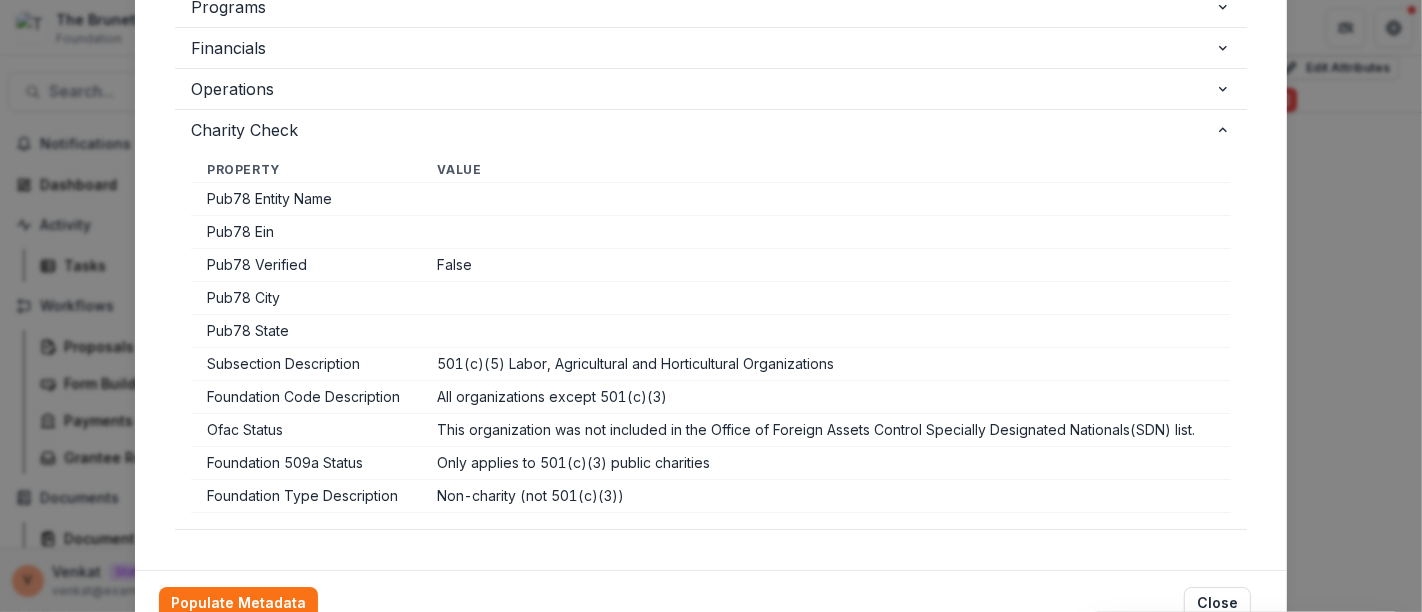 scroll, scrollTop: 333, scrollLeft: 0, axis: vertical 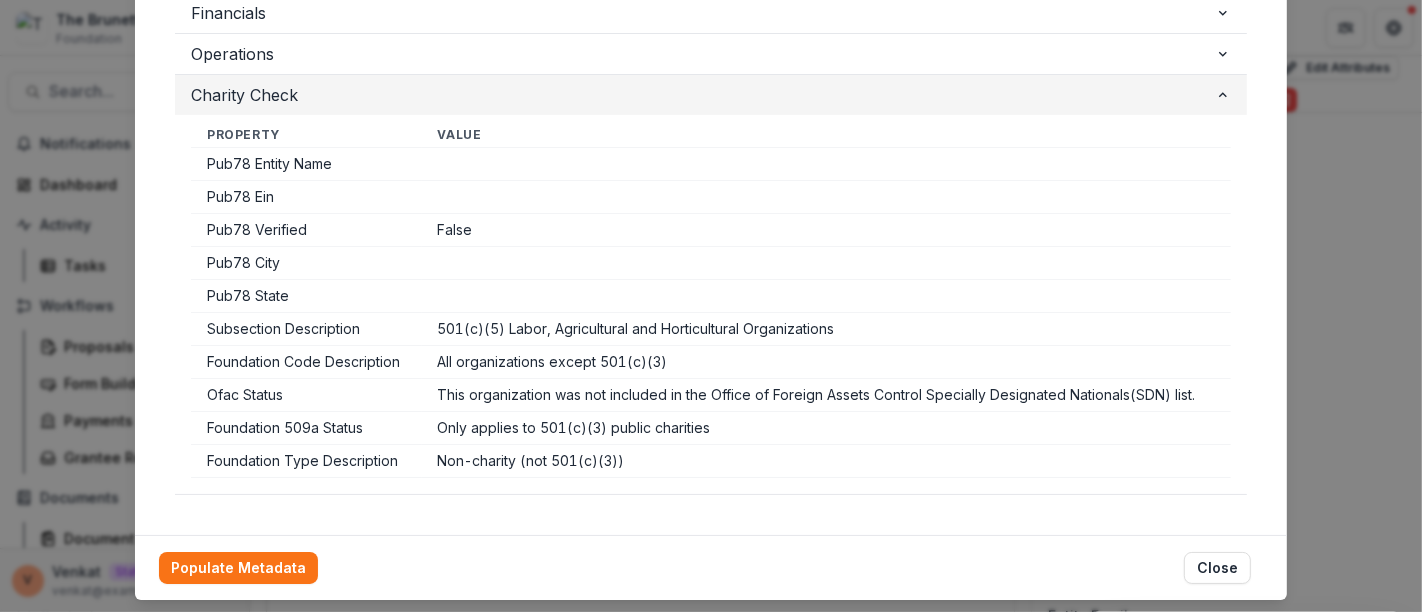 click on "Charity Check" at bounding box center (703, 95) 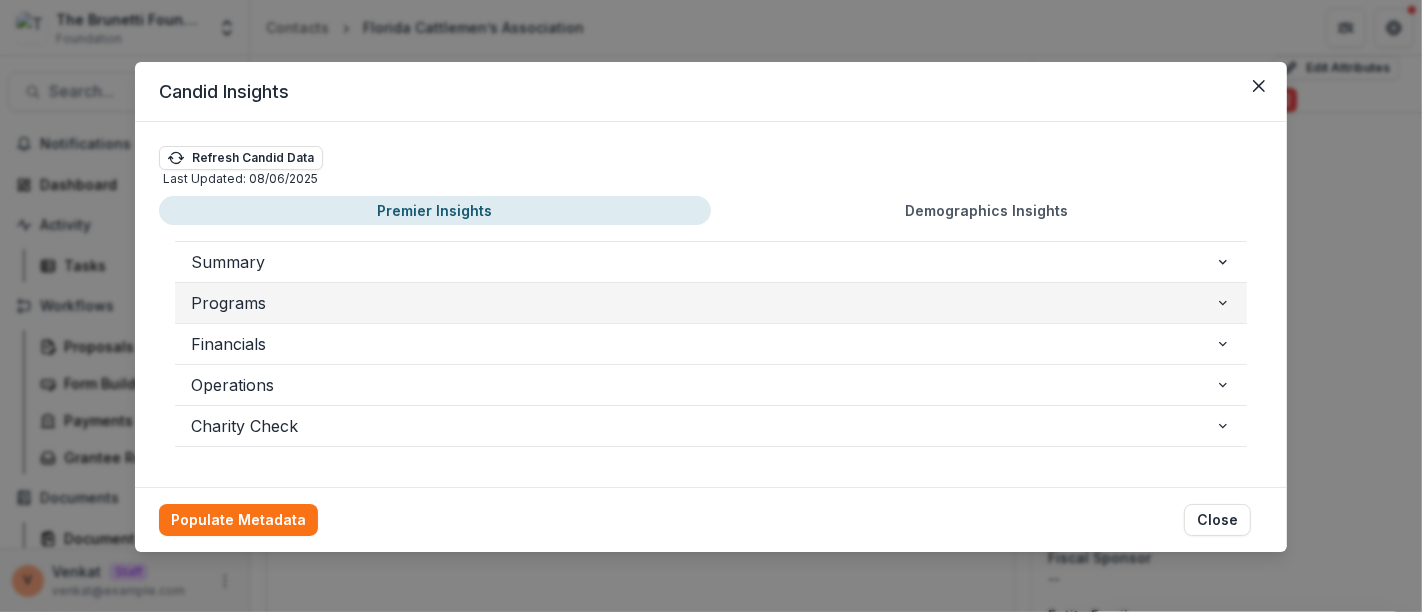 scroll, scrollTop: 0, scrollLeft: 0, axis: both 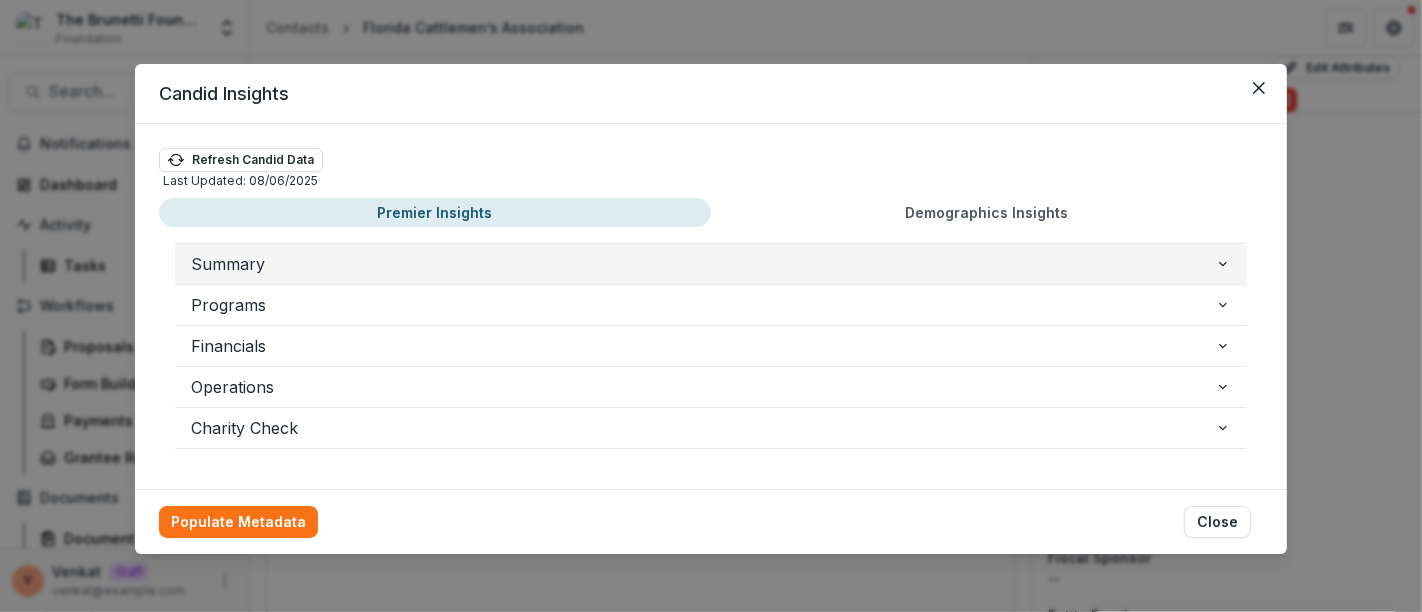 click on "Summary" at bounding box center (703, 264) 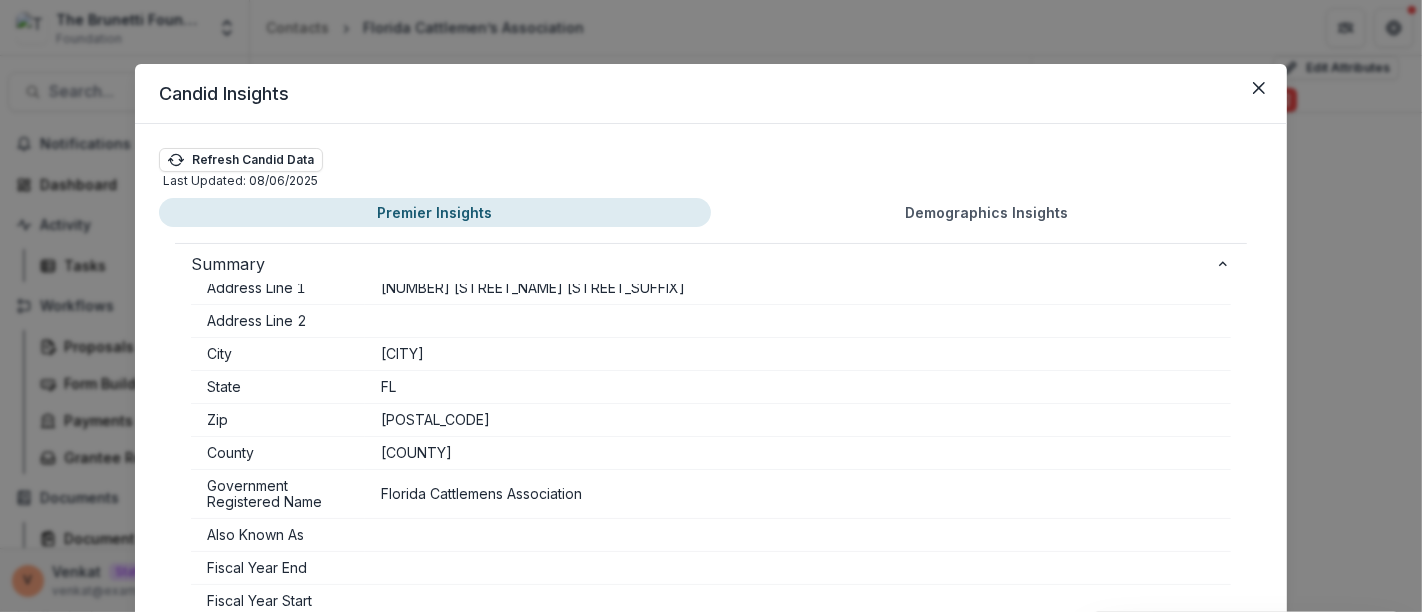 scroll, scrollTop: 0, scrollLeft: 0, axis: both 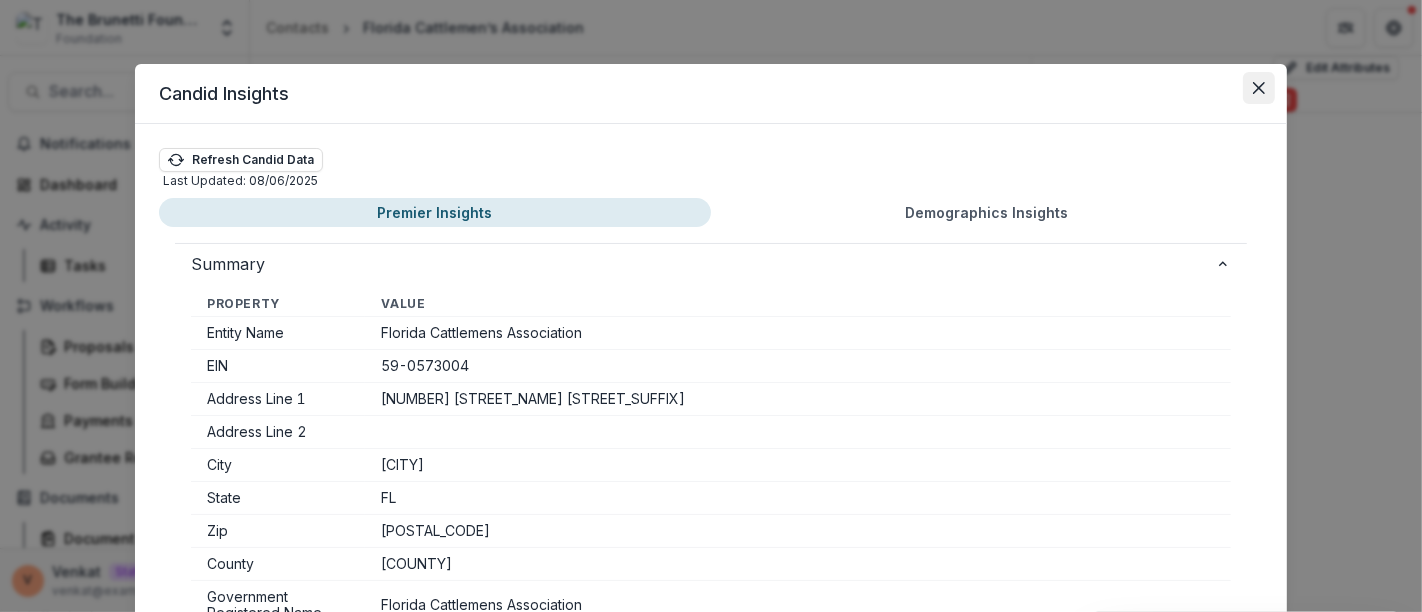 click 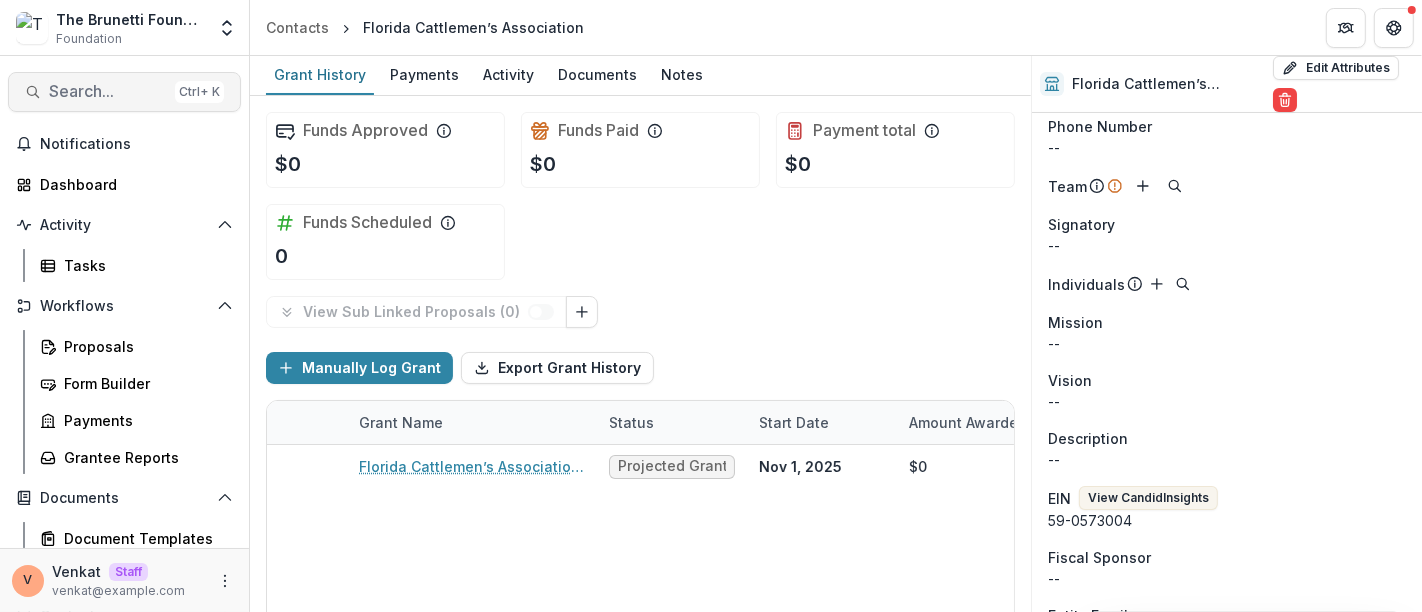 click on "Search..." at bounding box center (108, 91) 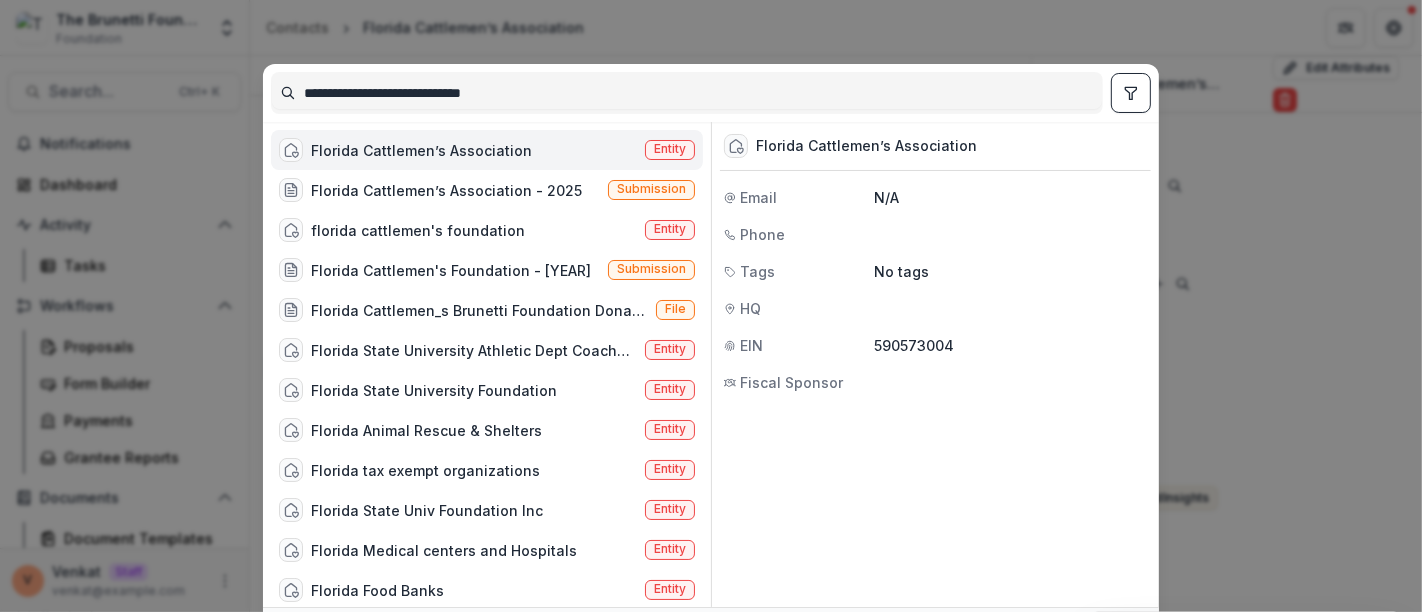 drag, startPoint x: 586, startPoint y: 92, endPoint x: 166, endPoint y: 95, distance: 420.0107 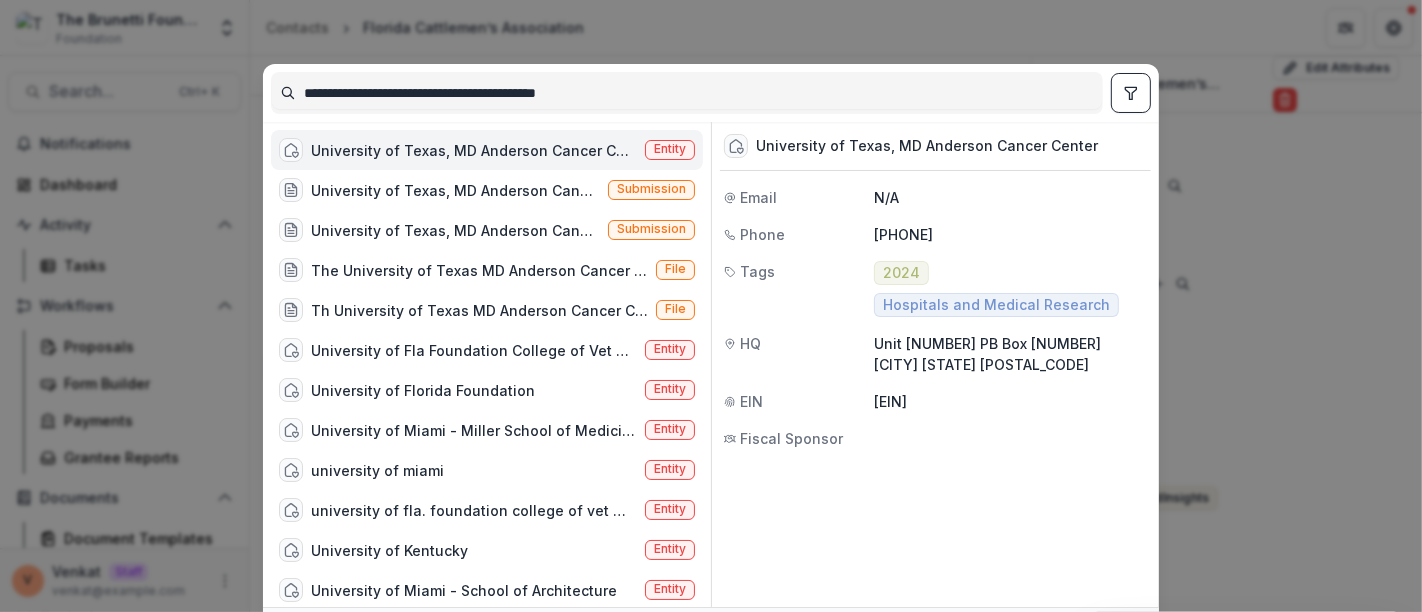 type on "**********" 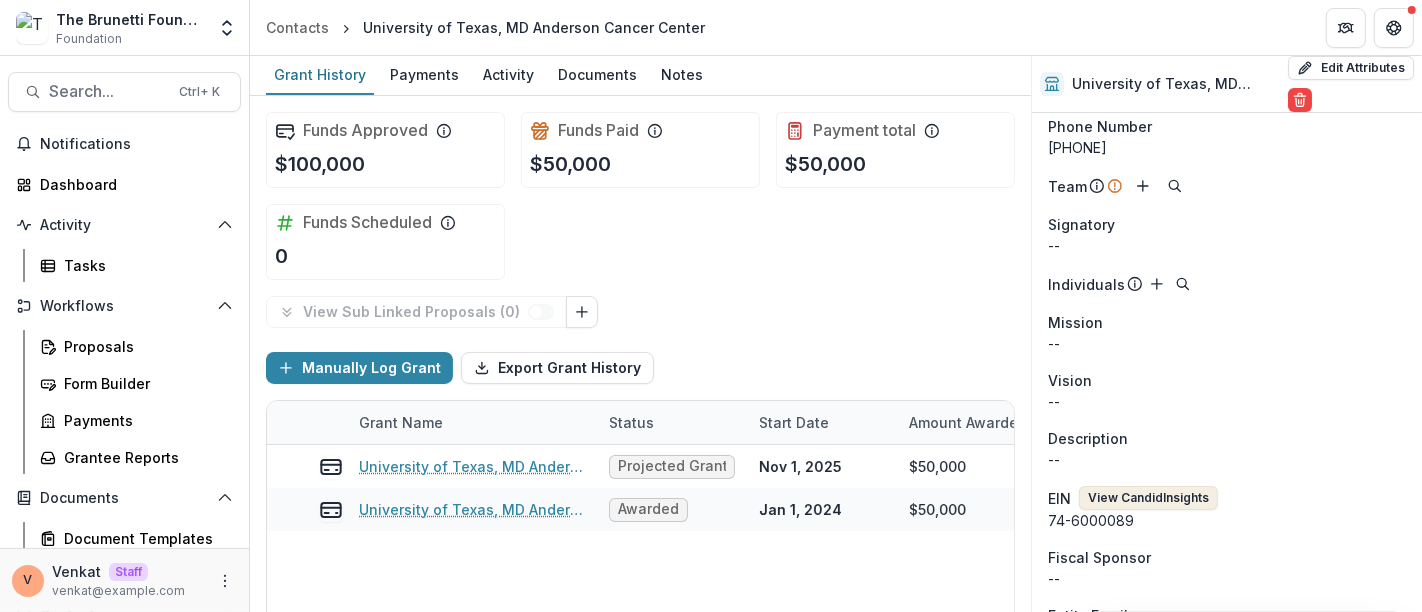 click on "View Candid  Insights" at bounding box center (1148, 498) 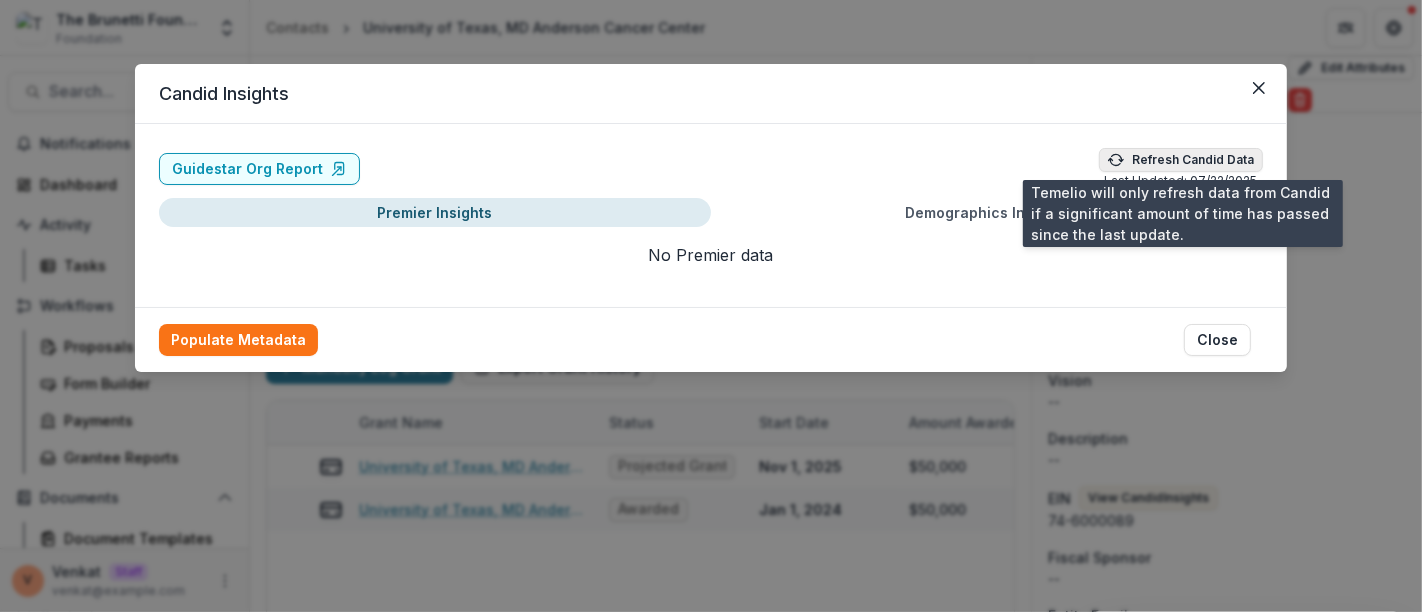 click on "Refresh Candid Data" at bounding box center (1181, 160) 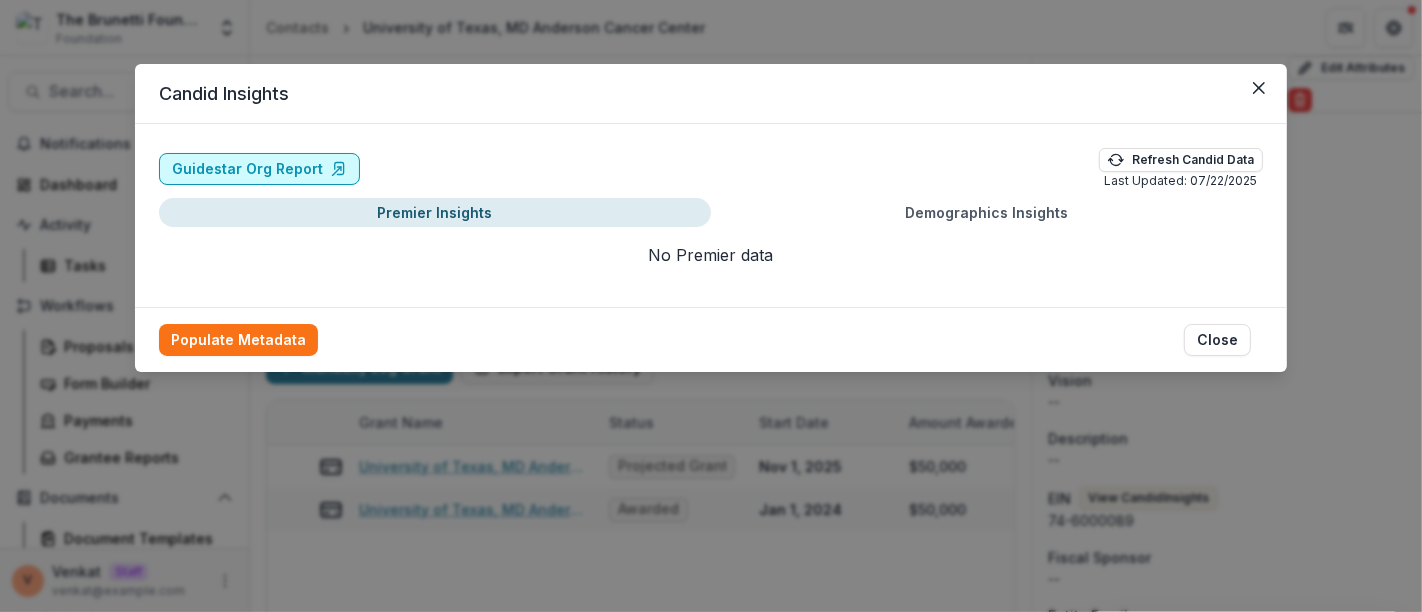 click on "Guidestar Org Report" at bounding box center [259, 169] 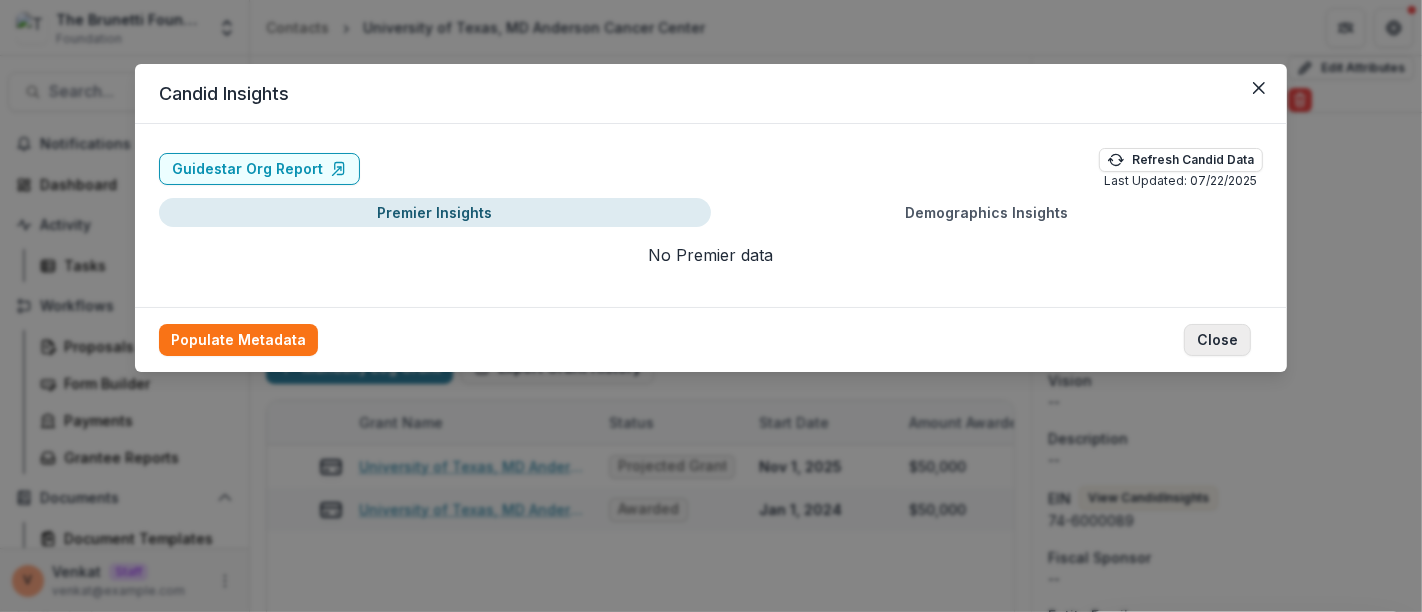 click on "Close" at bounding box center [1217, 340] 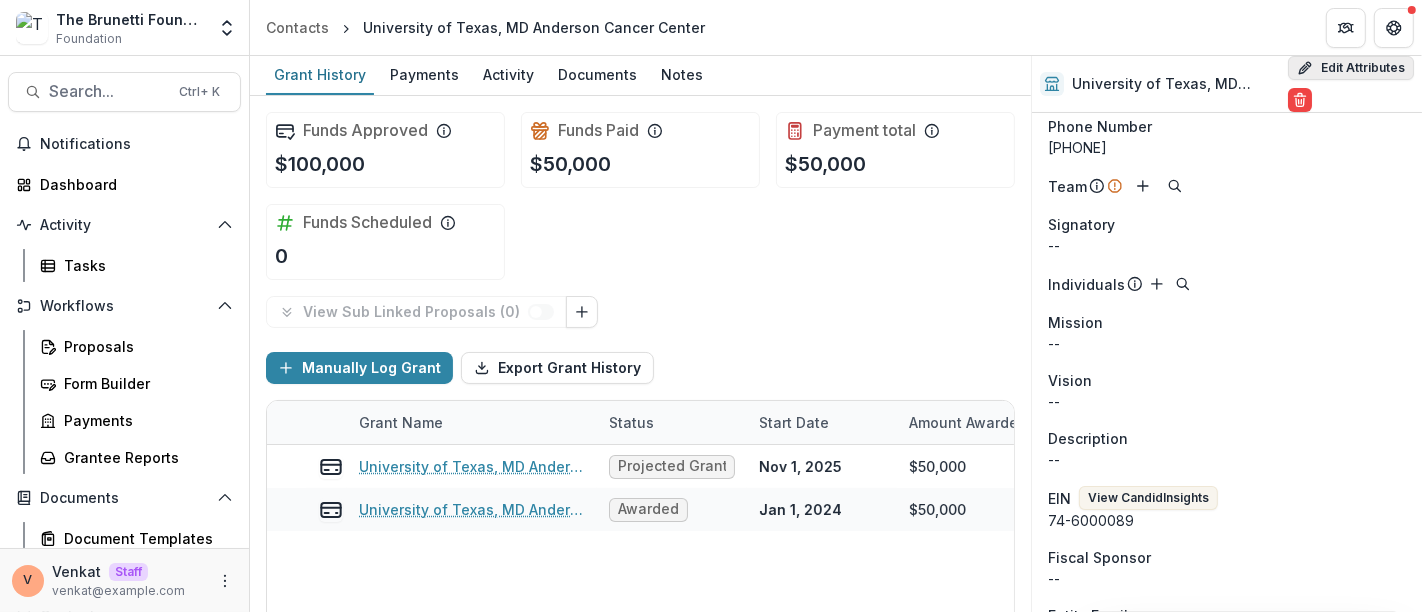 click on "Edit Attributes" at bounding box center (1351, 68) 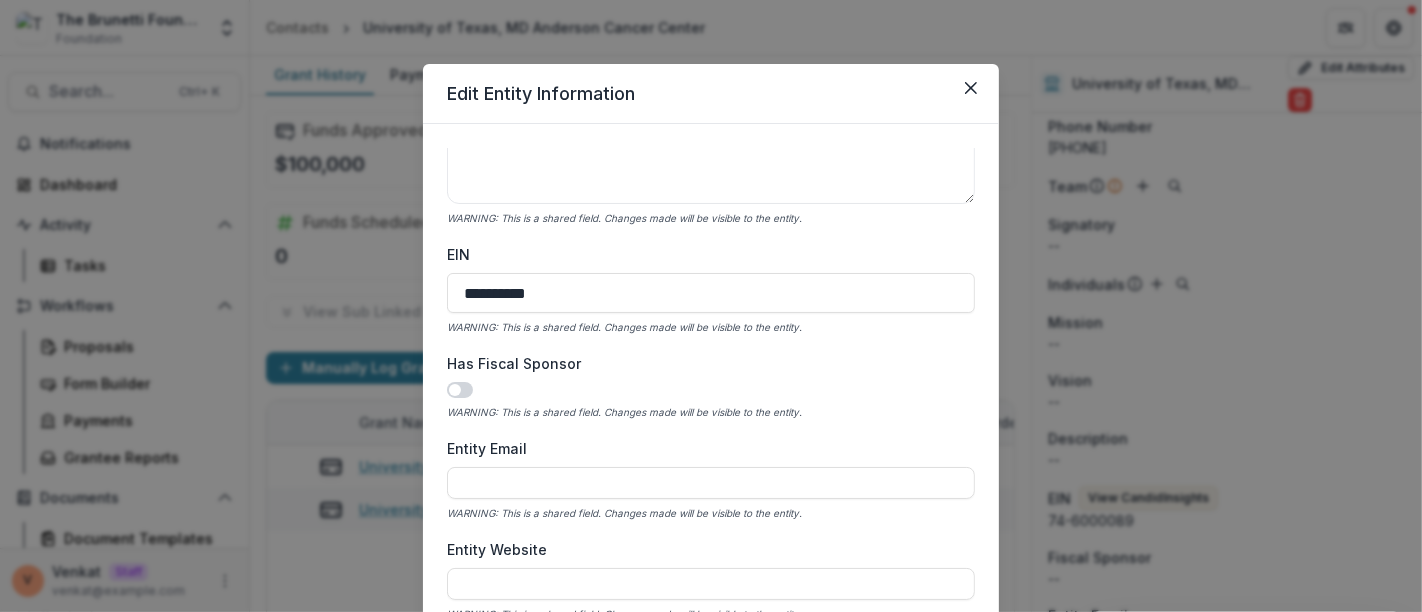 scroll, scrollTop: 666, scrollLeft: 0, axis: vertical 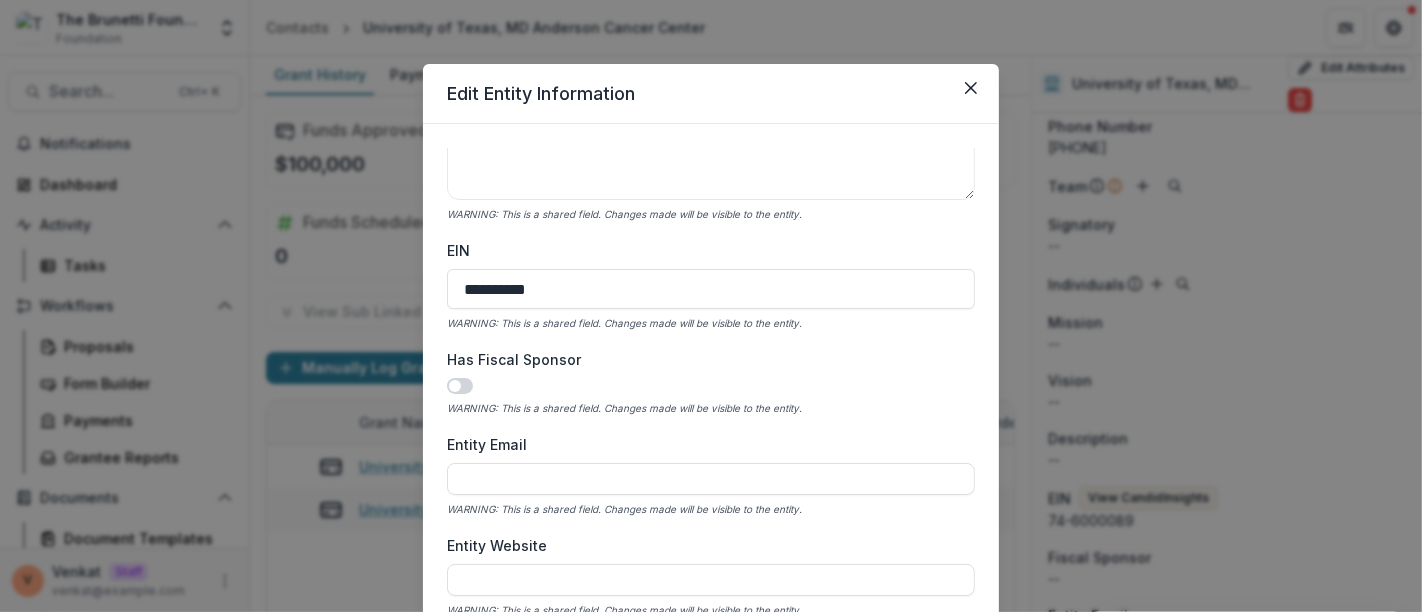 drag, startPoint x: 570, startPoint y: 286, endPoint x: 294, endPoint y: 270, distance: 276.46338 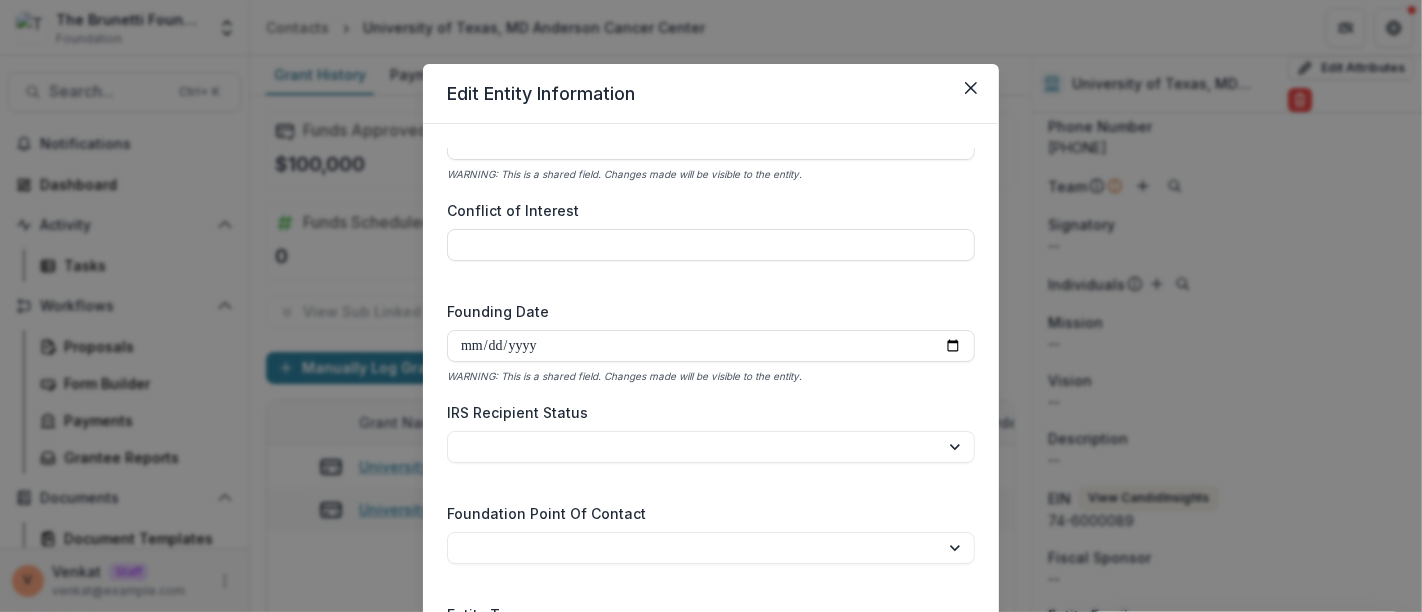 scroll, scrollTop: 2936, scrollLeft: 0, axis: vertical 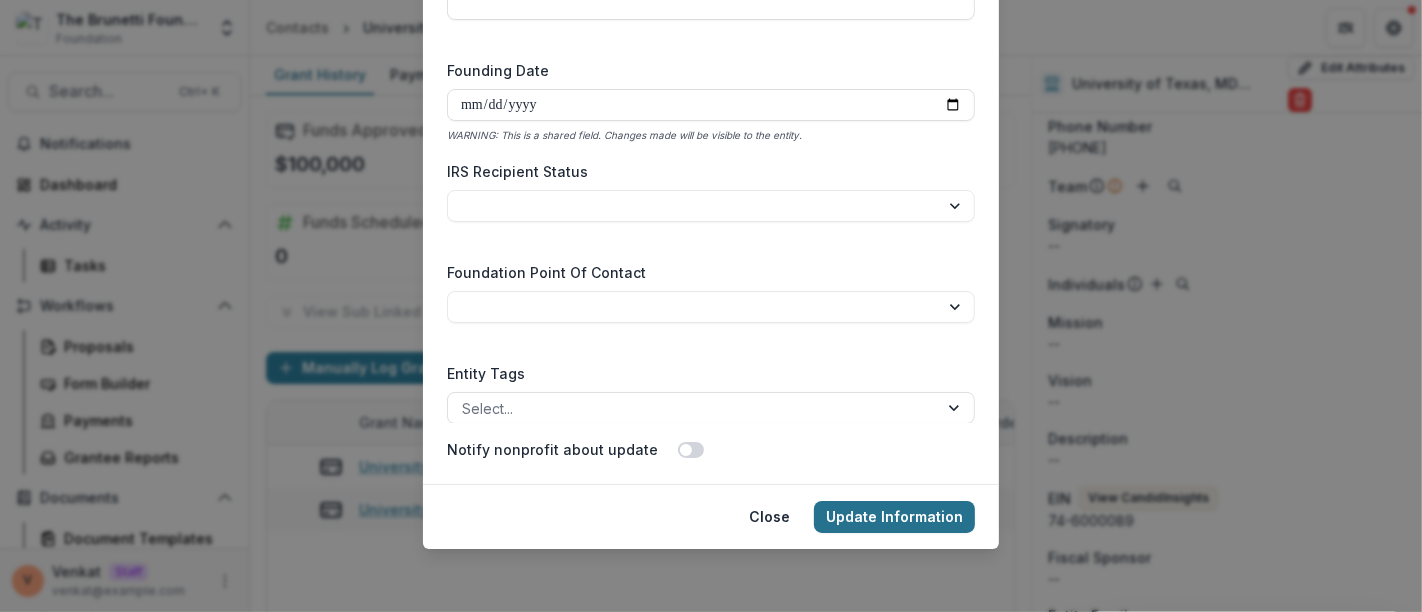 type on "**********" 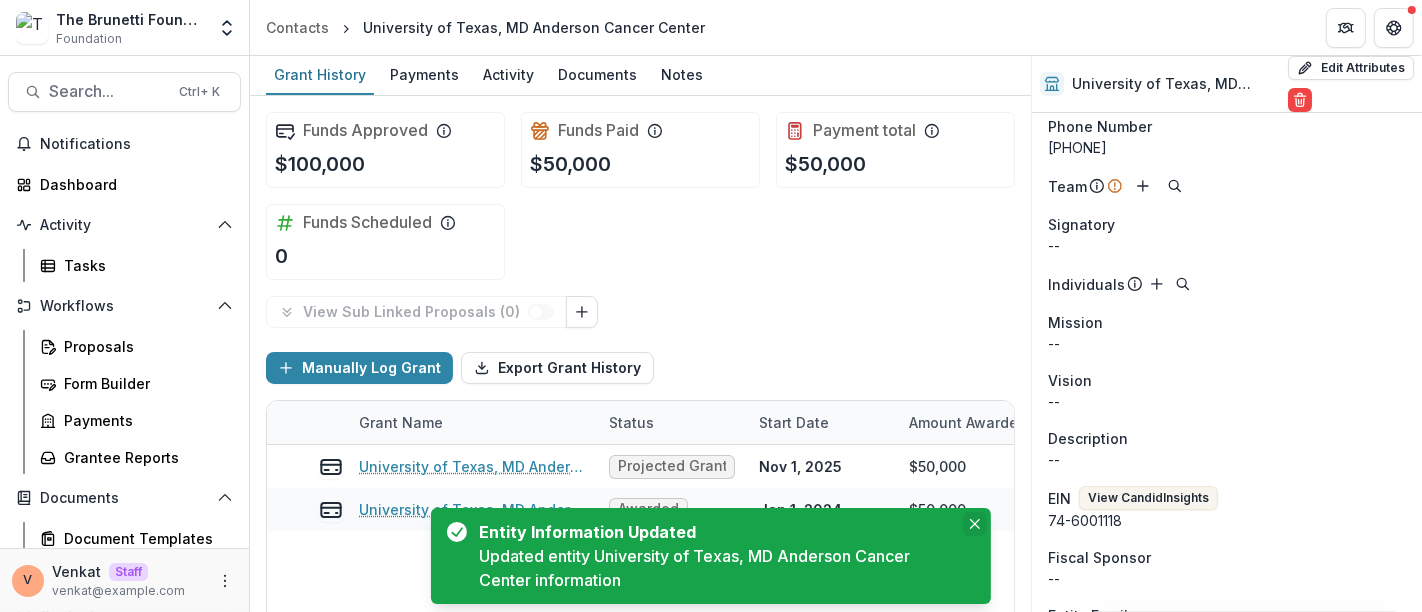 click at bounding box center [975, 524] 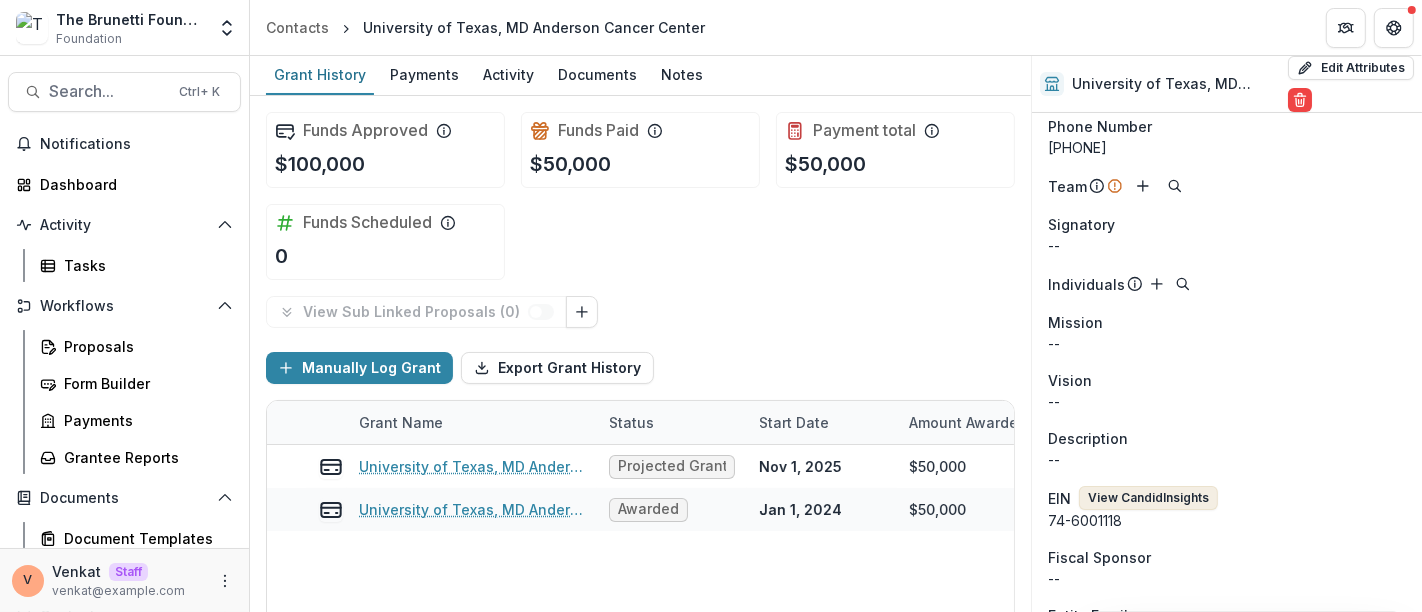 click on "View Candid  Insights" at bounding box center [1148, 498] 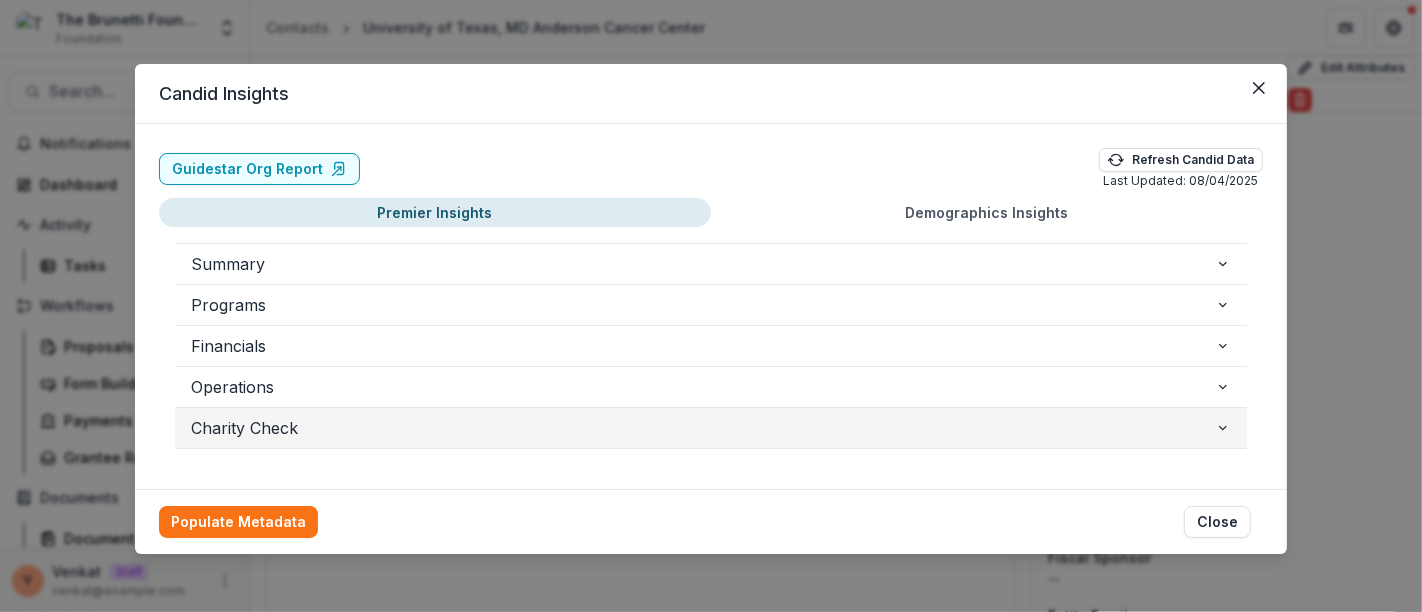 click on "Charity Check" at bounding box center (703, 428) 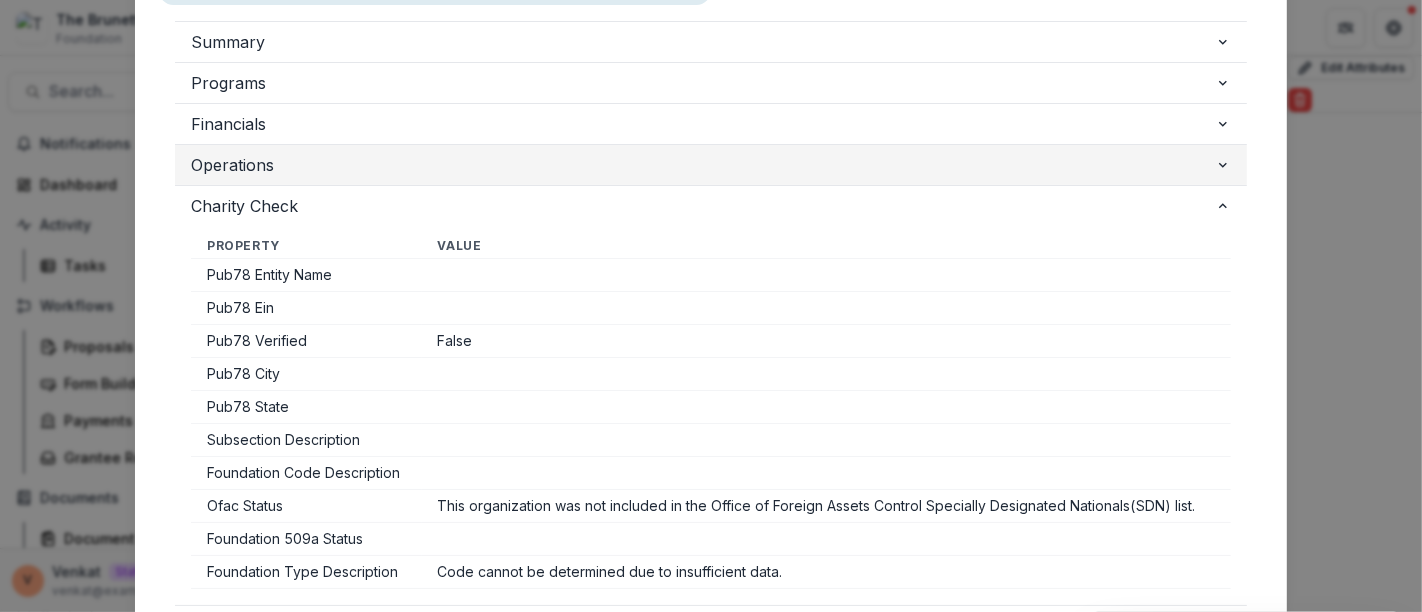 scroll, scrollTop: 0, scrollLeft: 0, axis: both 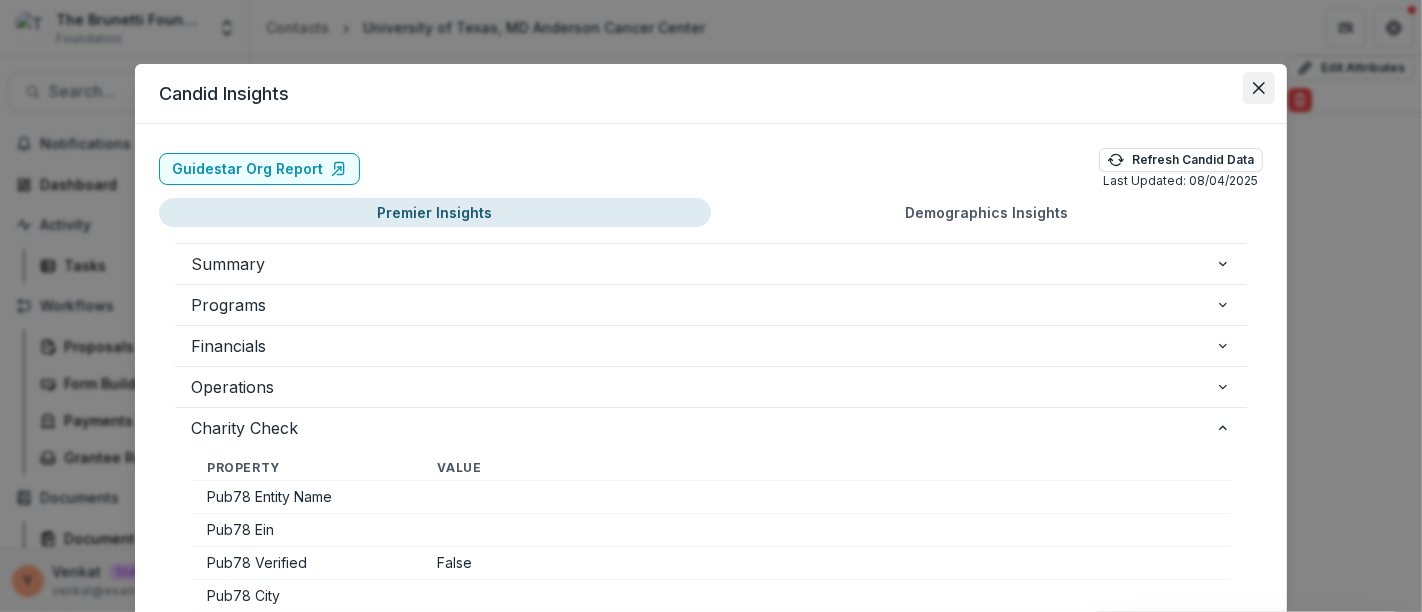 click 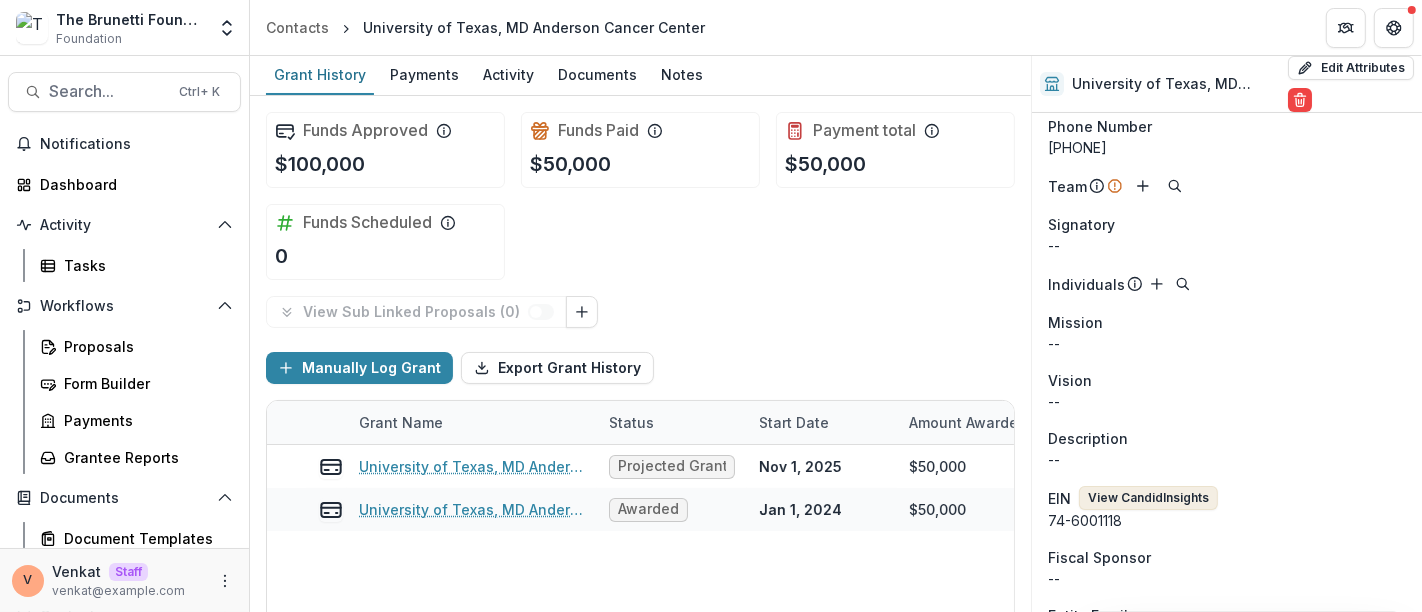 click on "View Candid  Insights" at bounding box center [1148, 498] 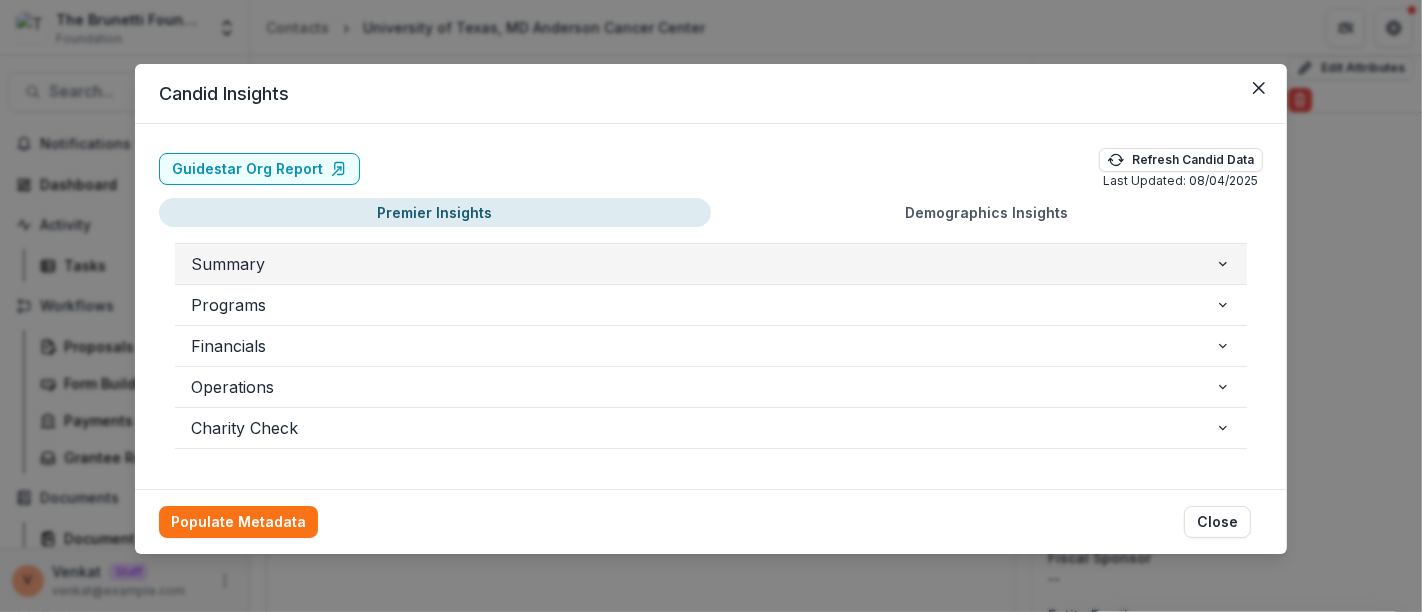 click on "Summary" at bounding box center (711, 264) 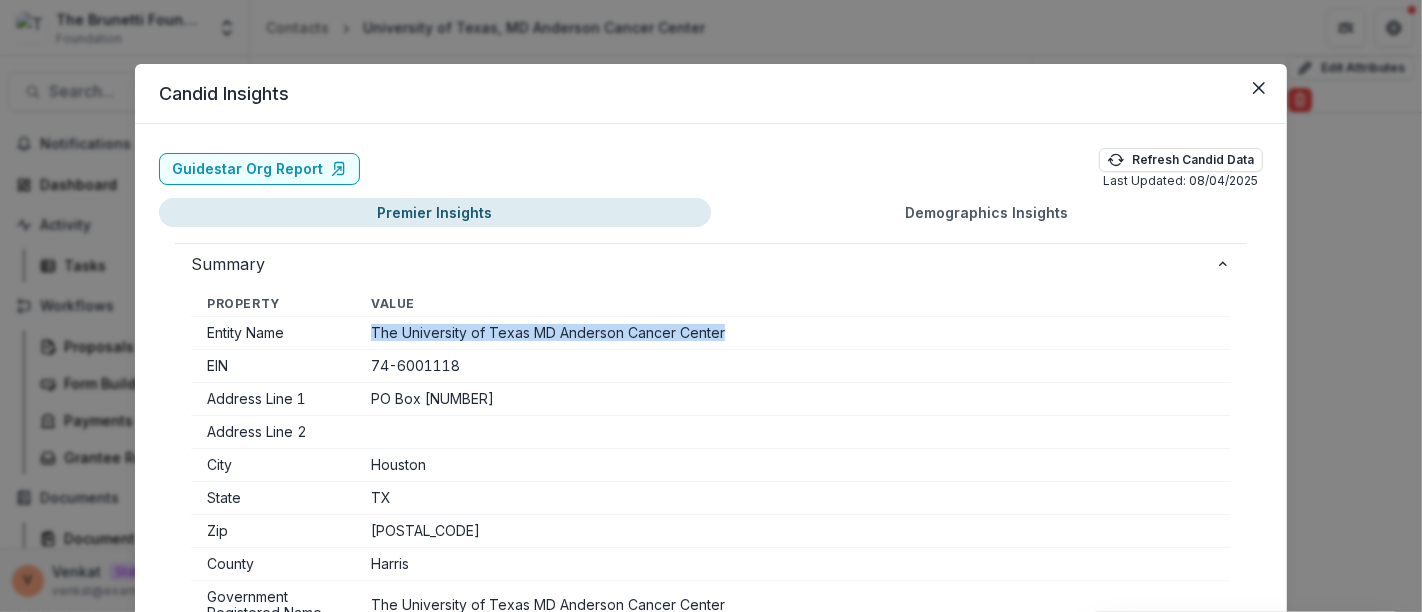 drag, startPoint x: 365, startPoint y: 333, endPoint x: 757, endPoint y: 335, distance: 392.0051 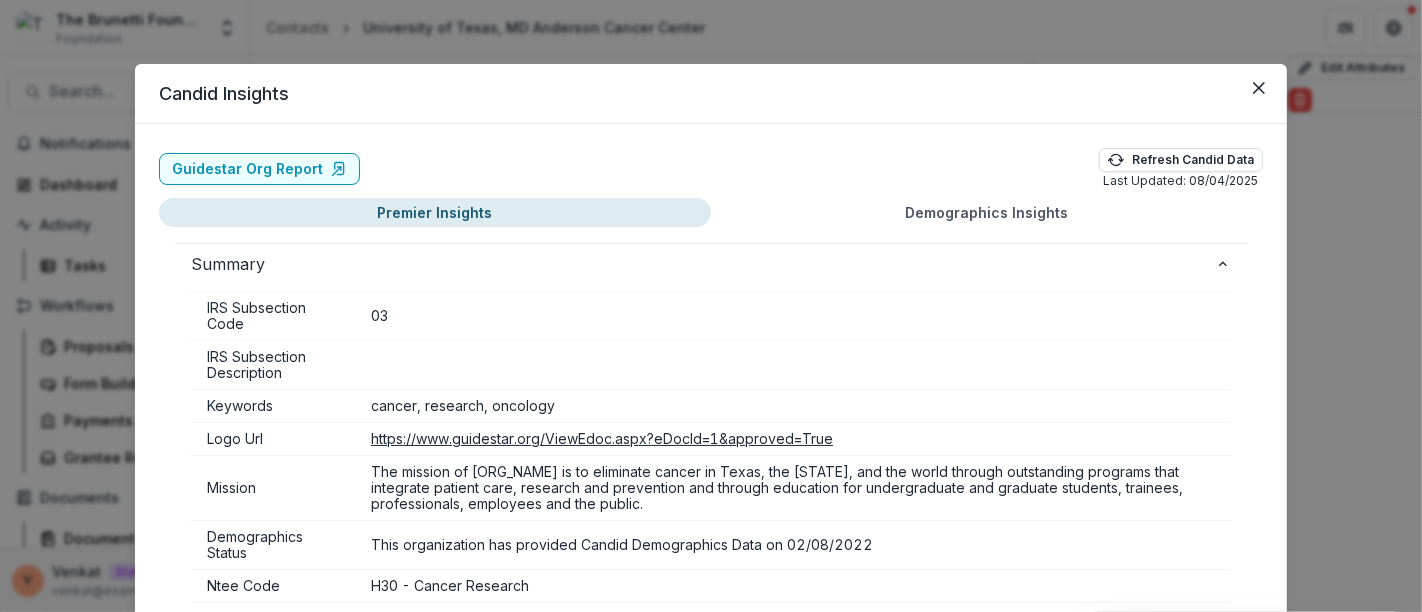 scroll, scrollTop: 742, scrollLeft: 0, axis: vertical 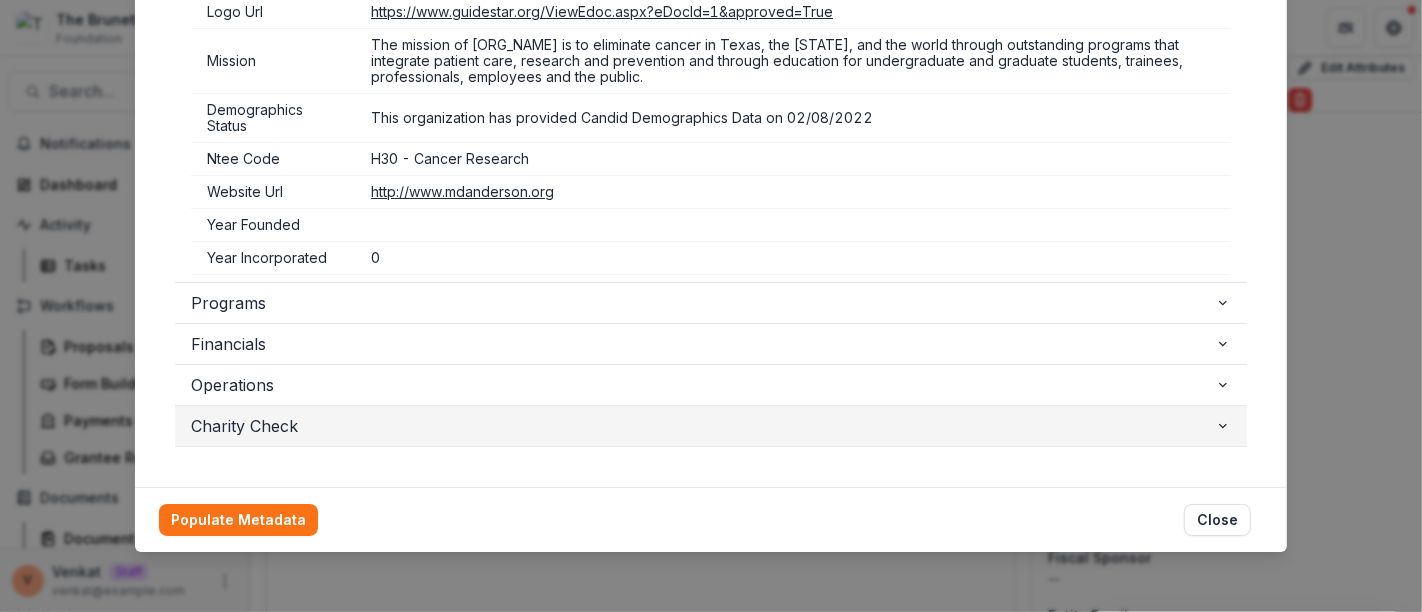 click on "Charity Check" at bounding box center [703, 426] 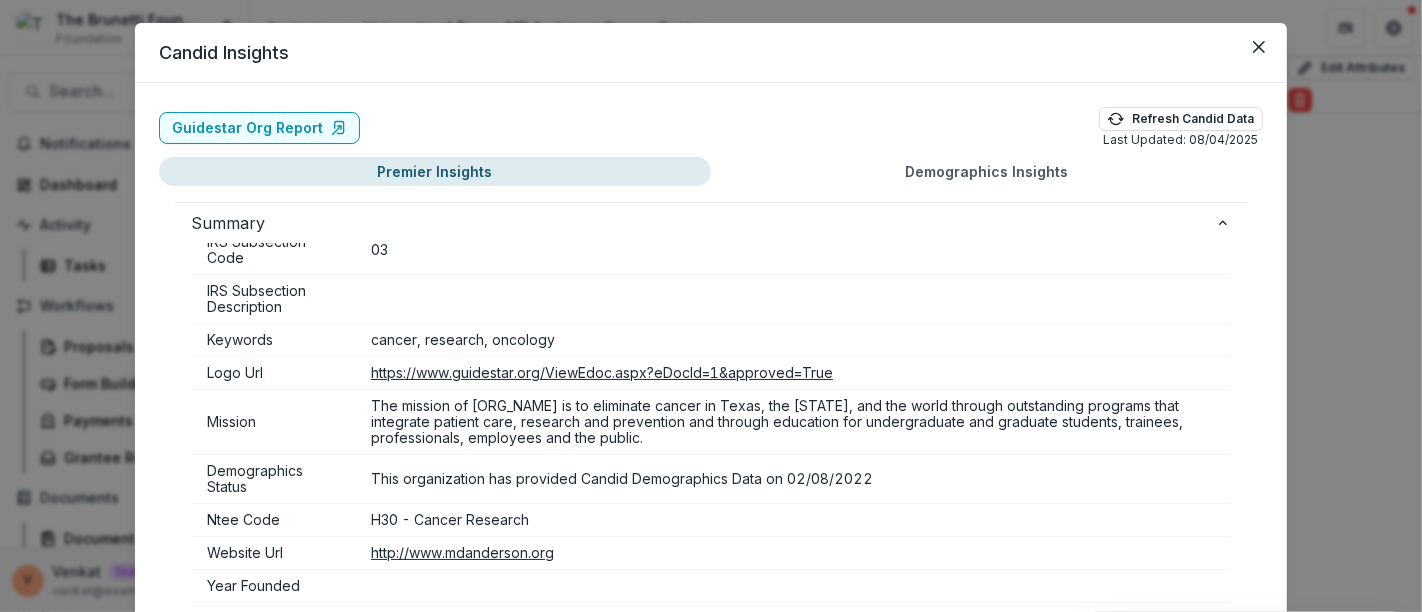 scroll, scrollTop: 0, scrollLeft: 0, axis: both 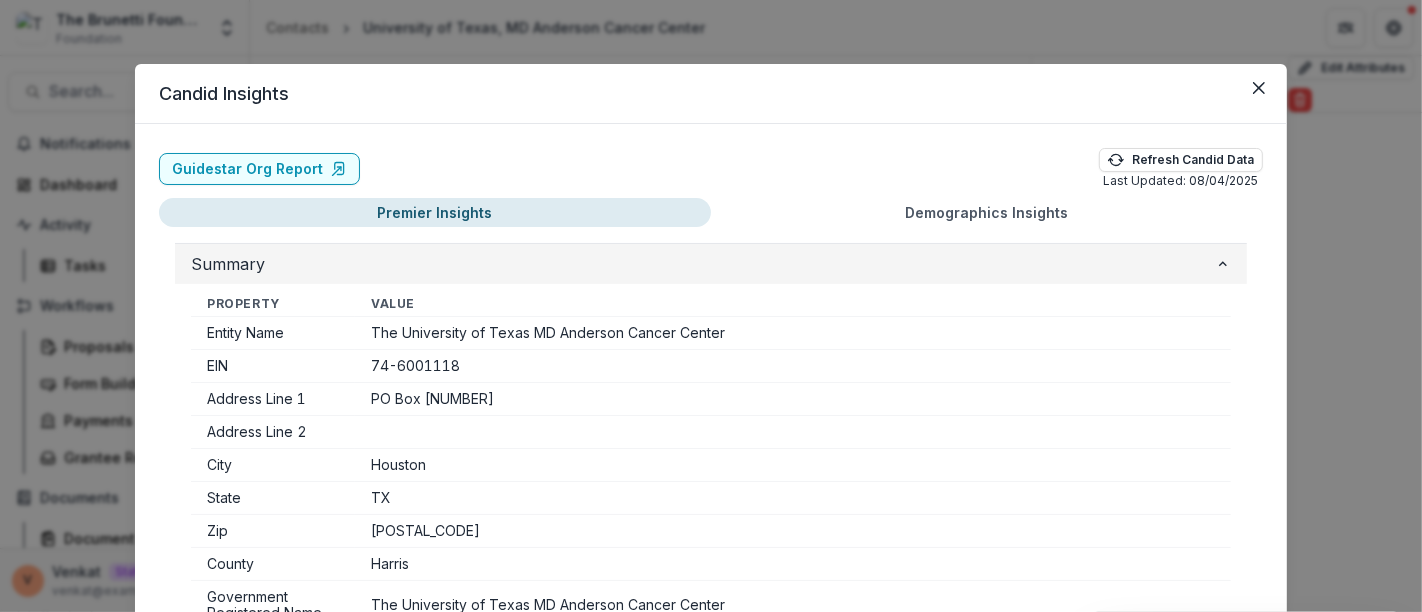 click on "Summary" at bounding box center [703, 264] 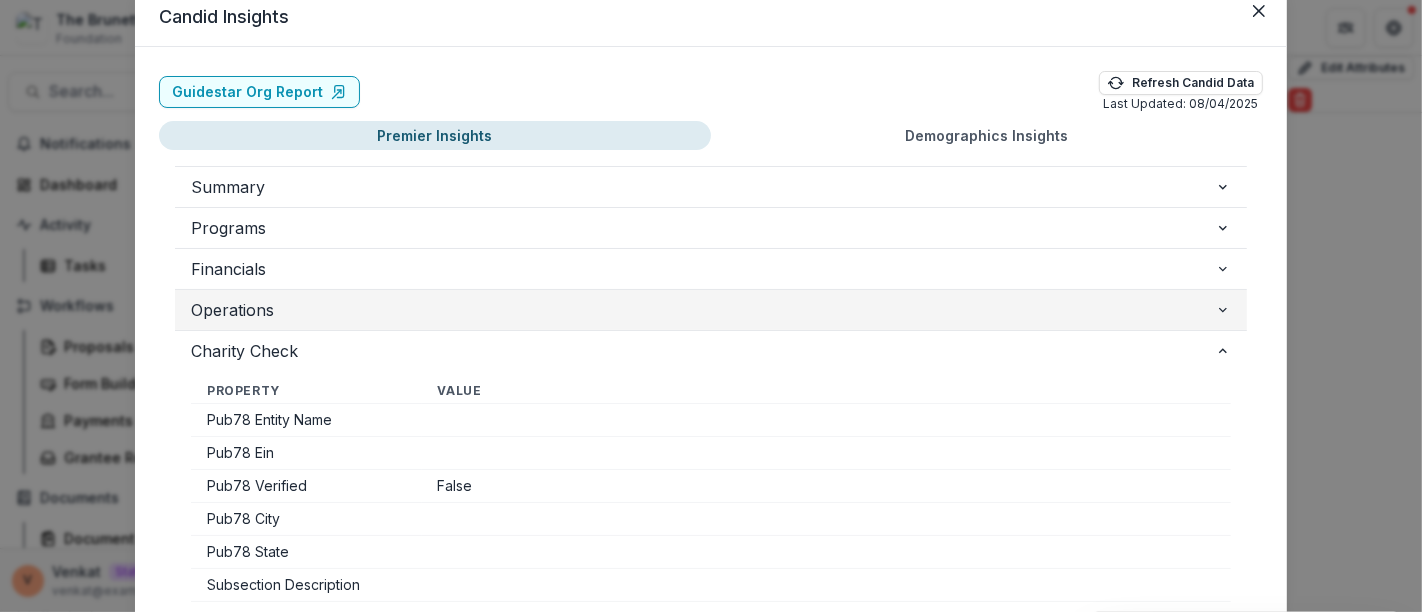 scroll, scrollTop: 0, scrollLeft: 0, axis: both 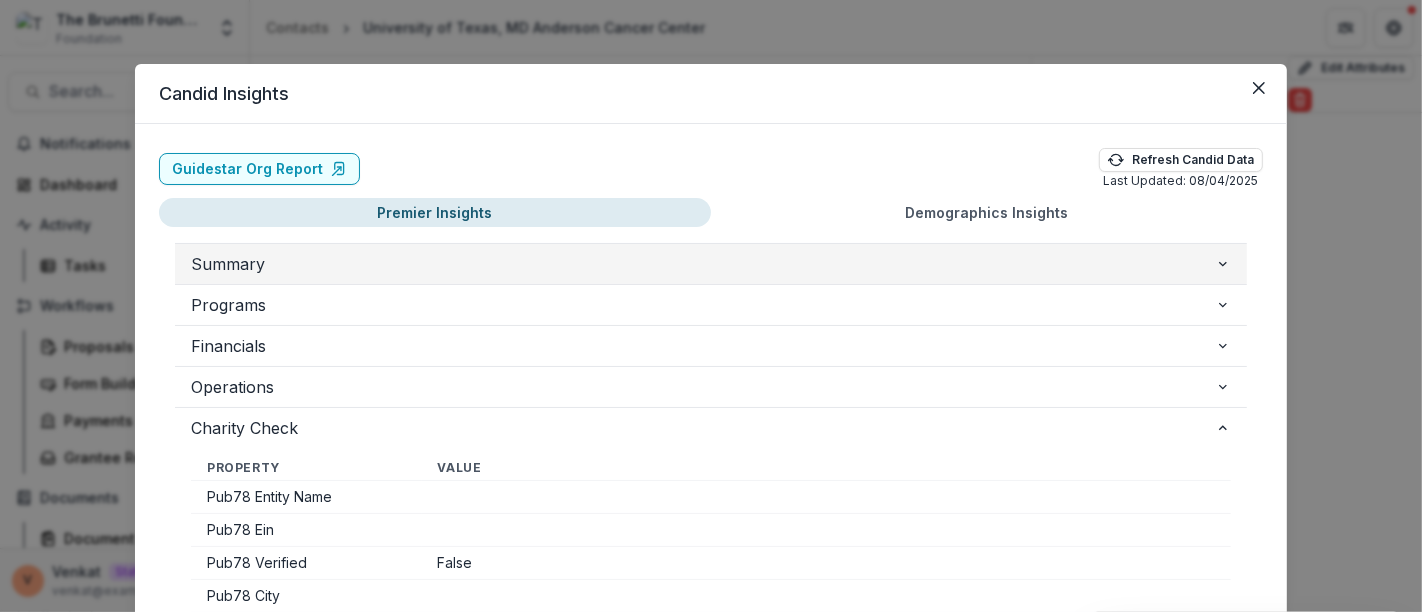 click on "Summary" at bounding box center [703, 264] 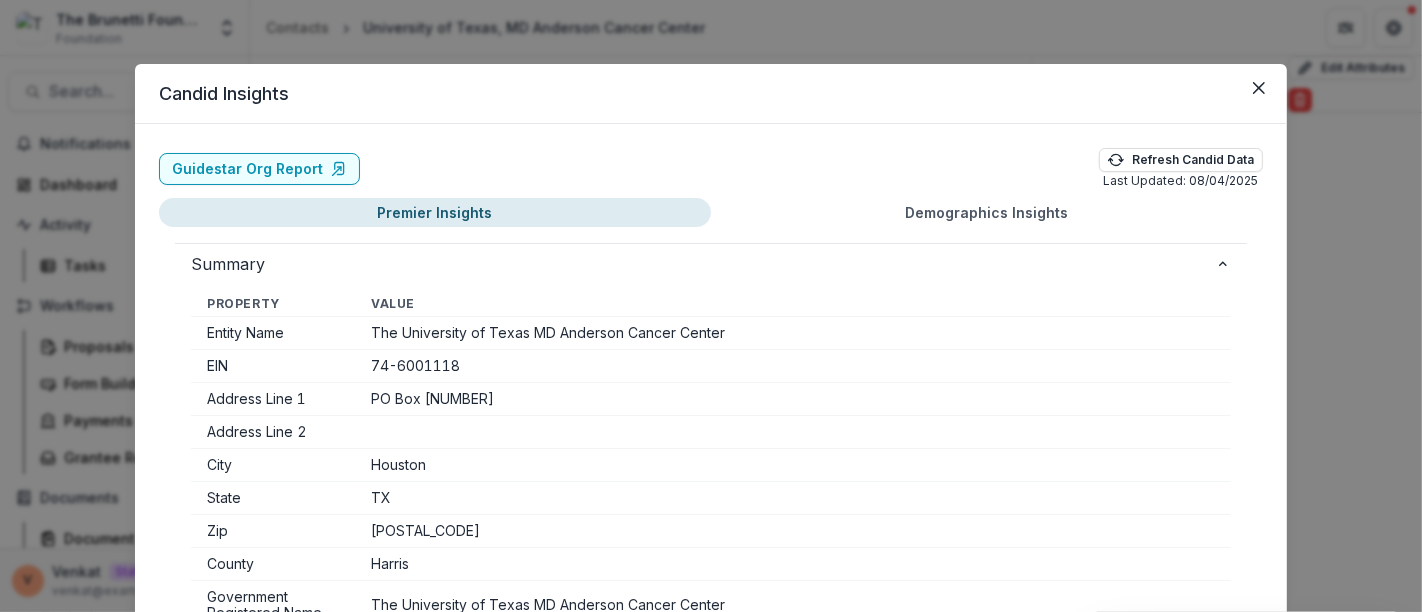 click on "Demographics Insights" at bounding box center [987, 212] 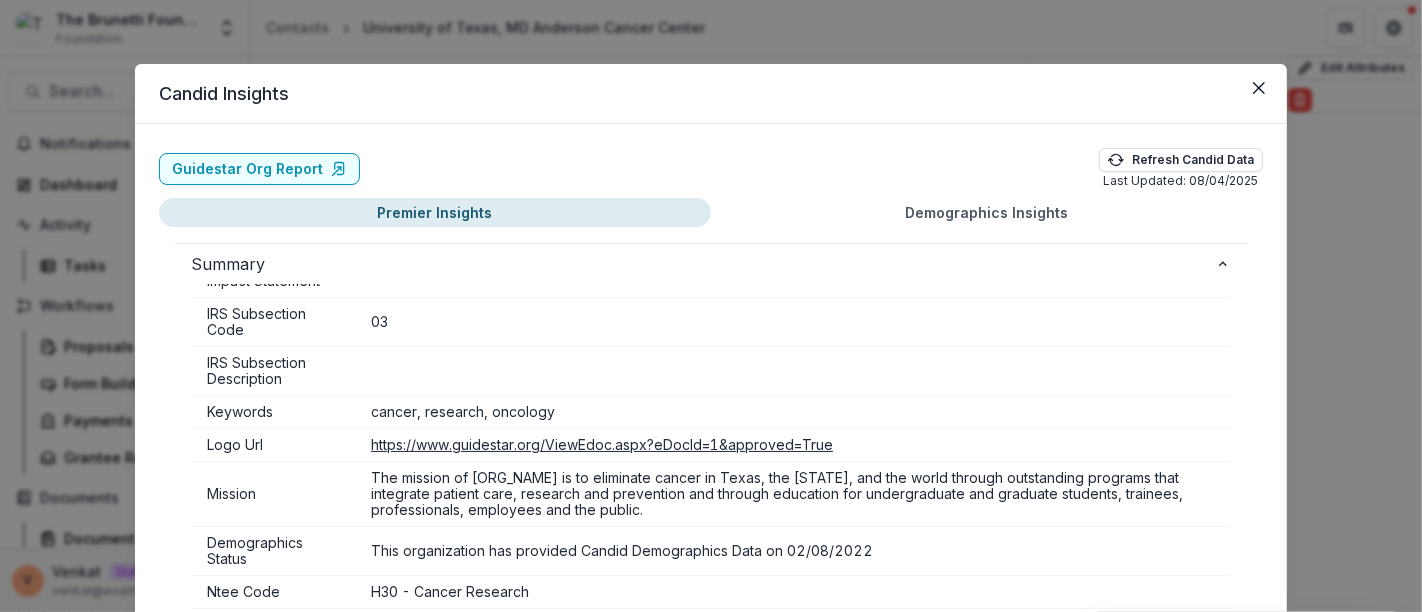 scroll, scrollTop: 742, scrollLeft: 0, axis: vertical 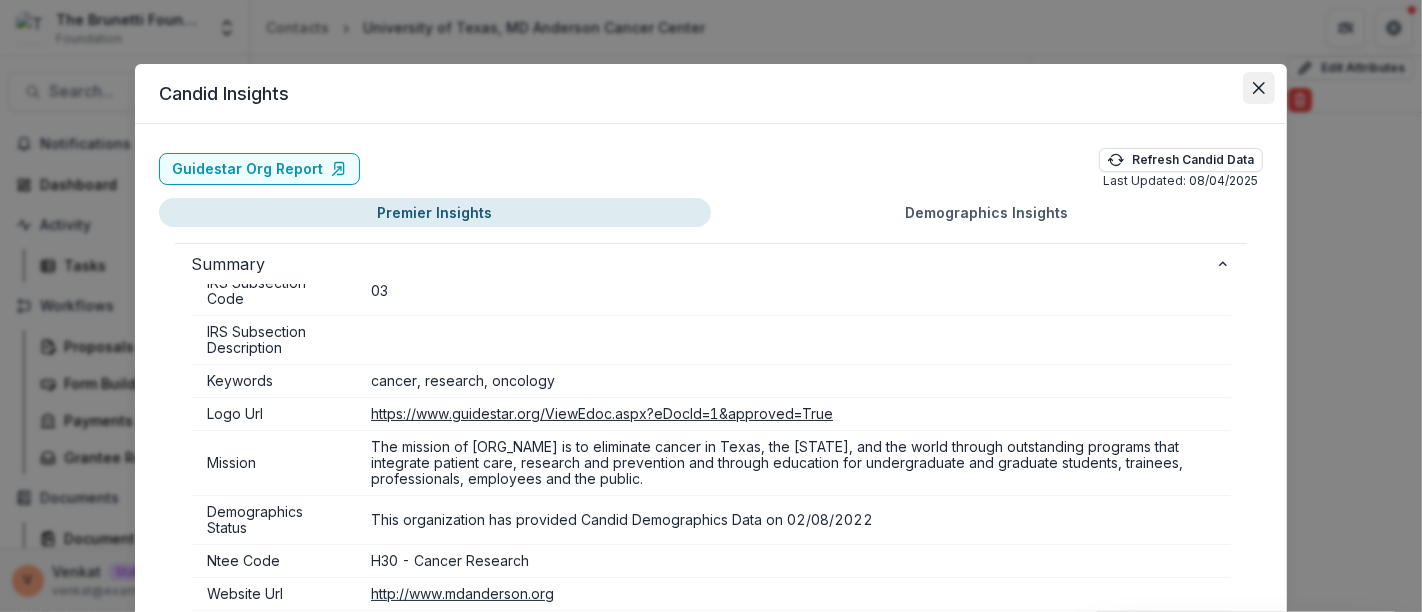 click 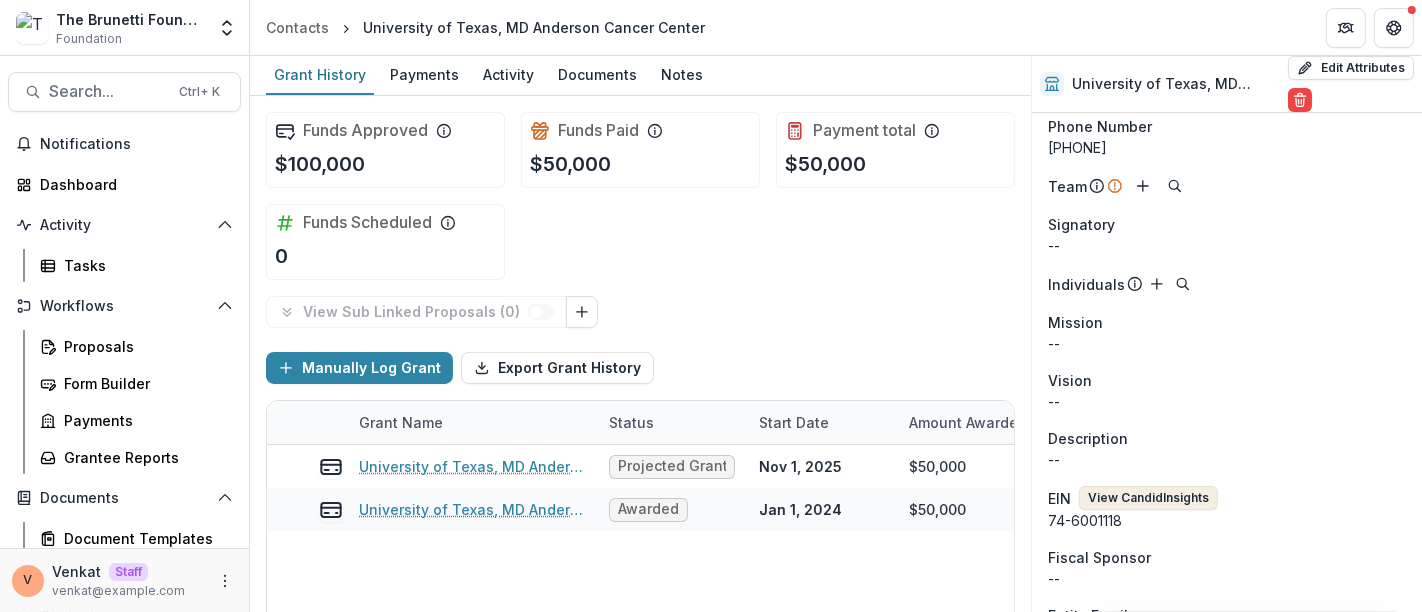 click on "View Candid  Insights" at bounding box center (1148, 498) 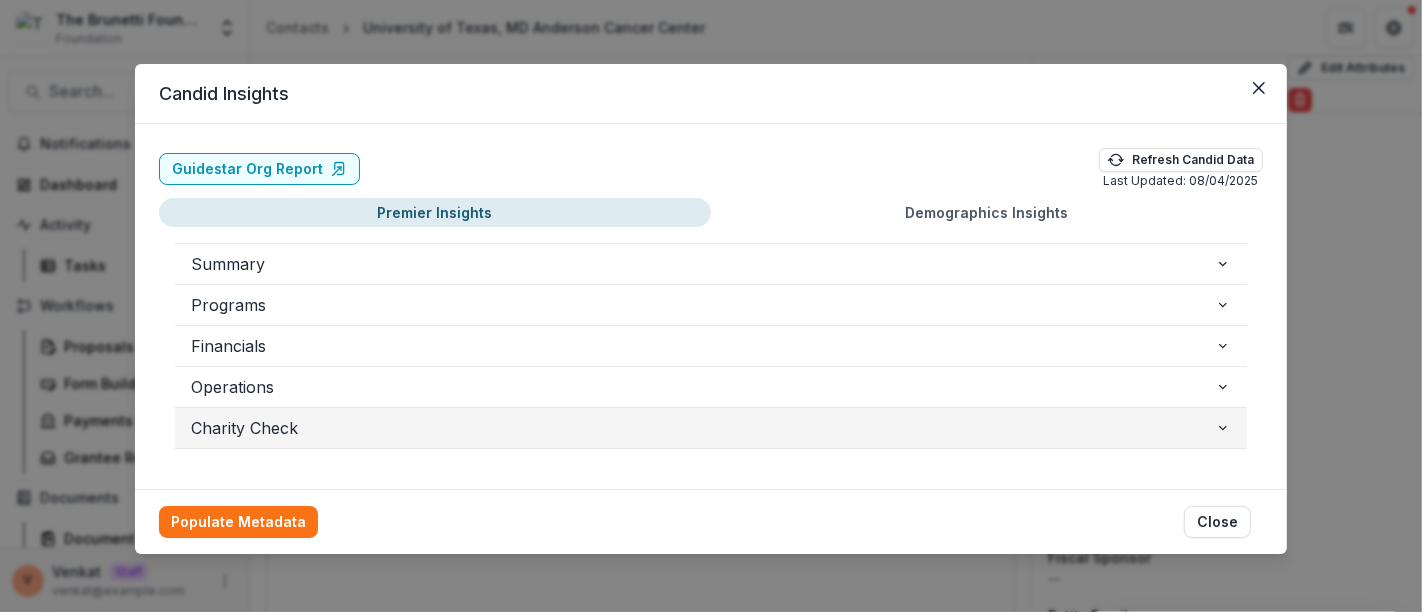click on "Charity Check" at bounding box center [703, 428] 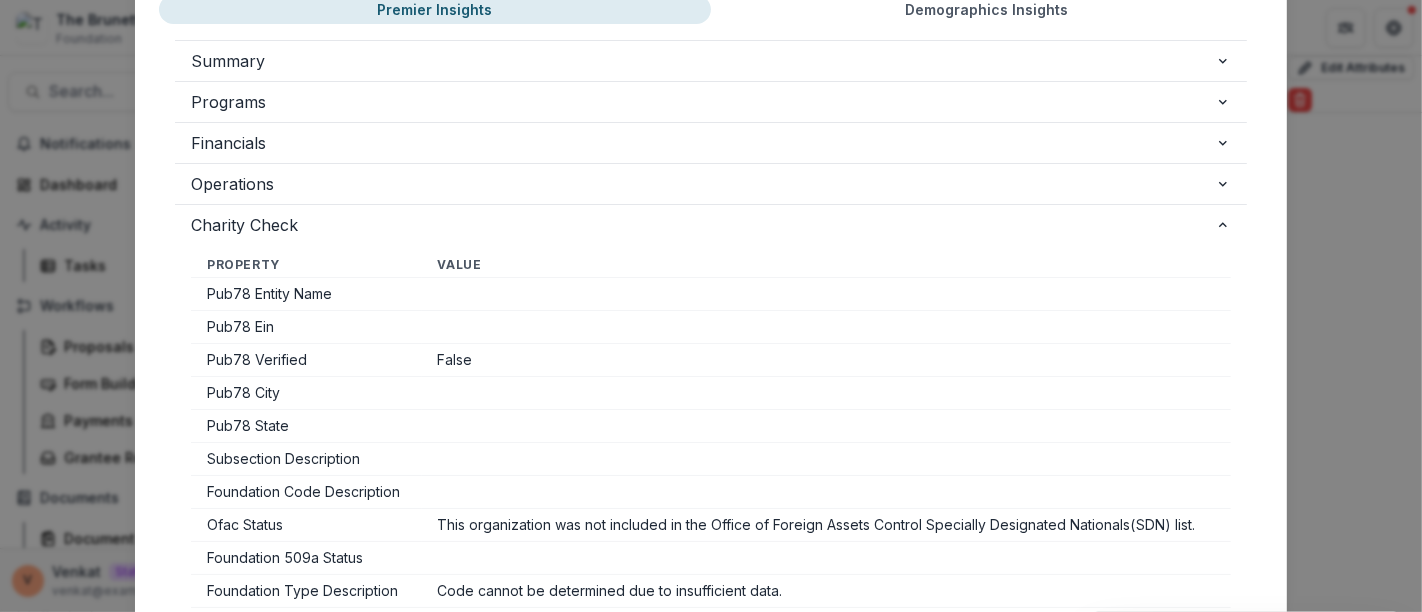 scroll, scrollTop: 222, scrollLeft: 0, axis: vertical 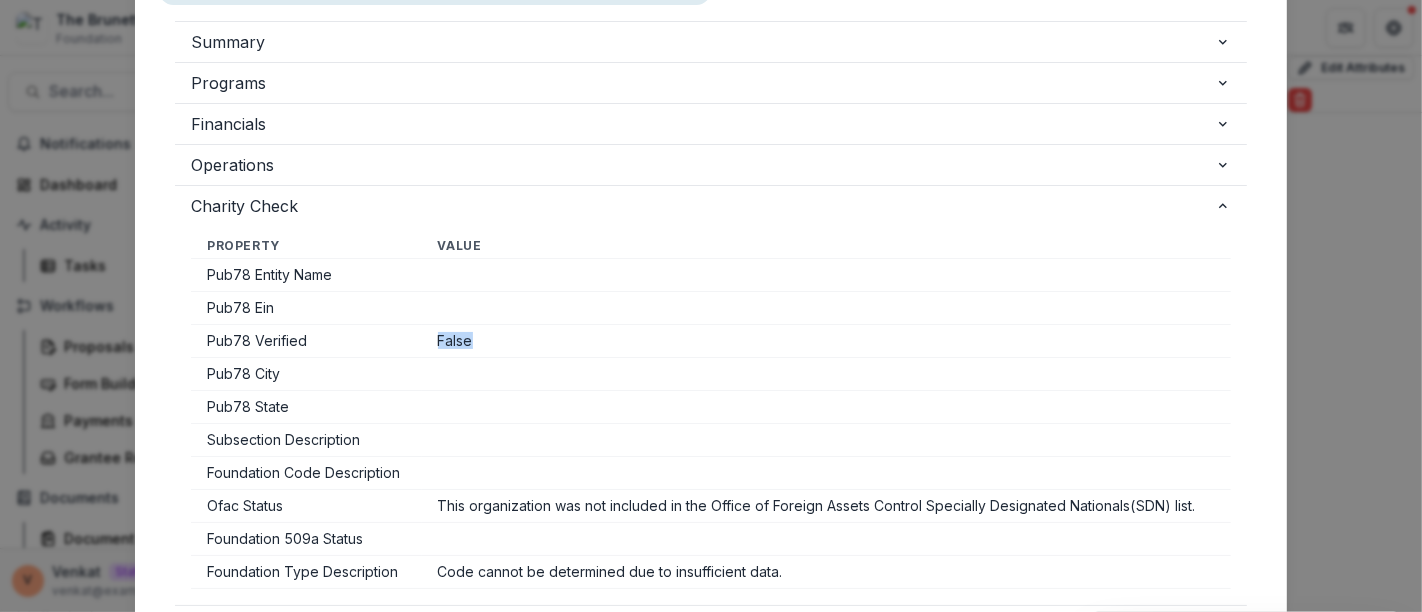 drag, startPoint x: 494, startPoint y: 338, endPoint x: 360, endPoint y: 347, distance: 134.3019 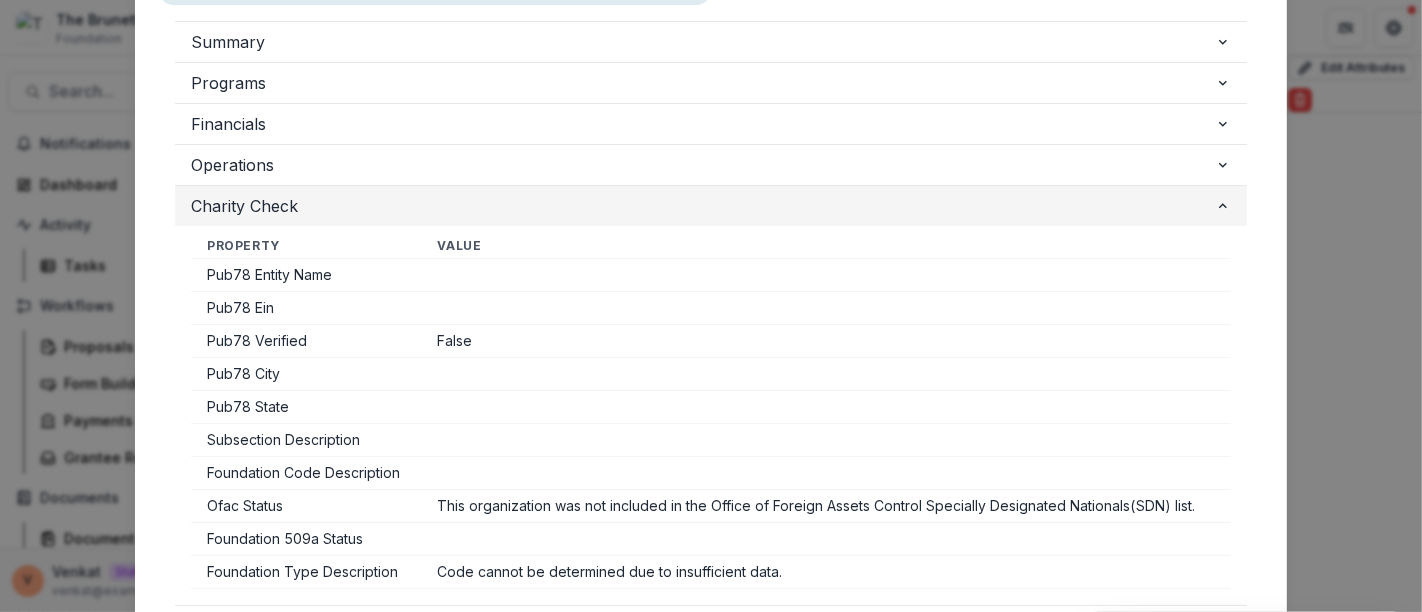 click on "Charity Check" at bounding box center [703, 206] 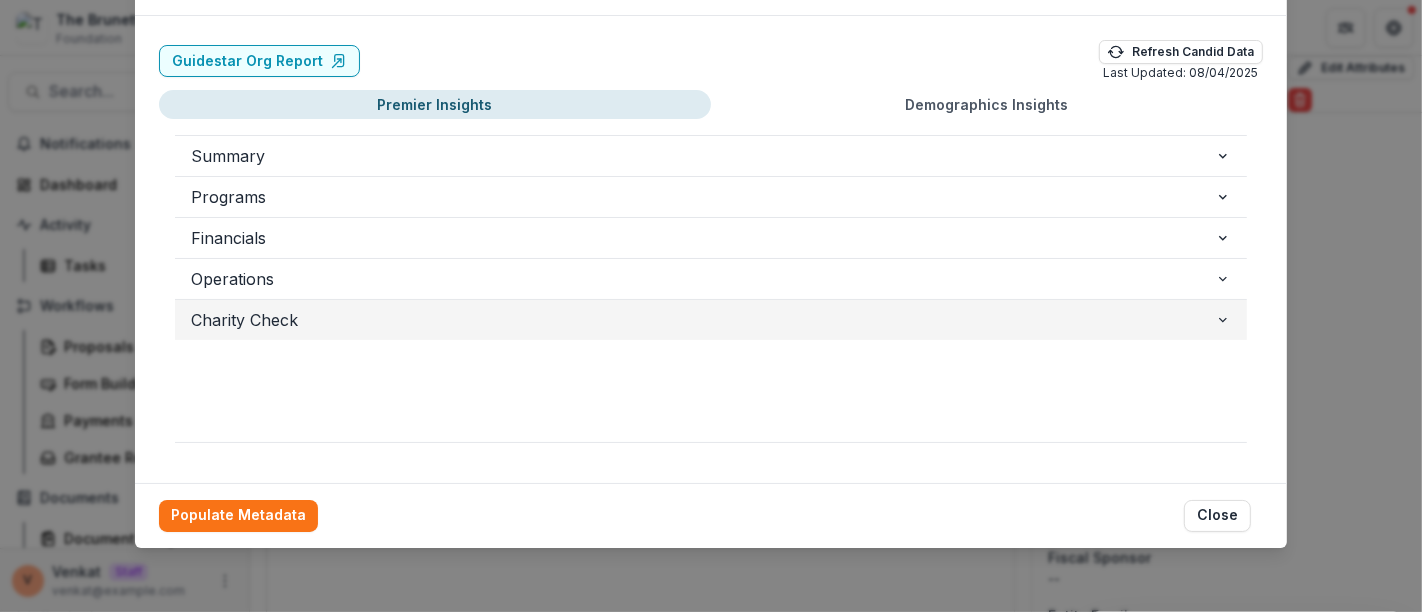 scroll, scrollTop: 2, scrollLeft: 0, axis: vertical 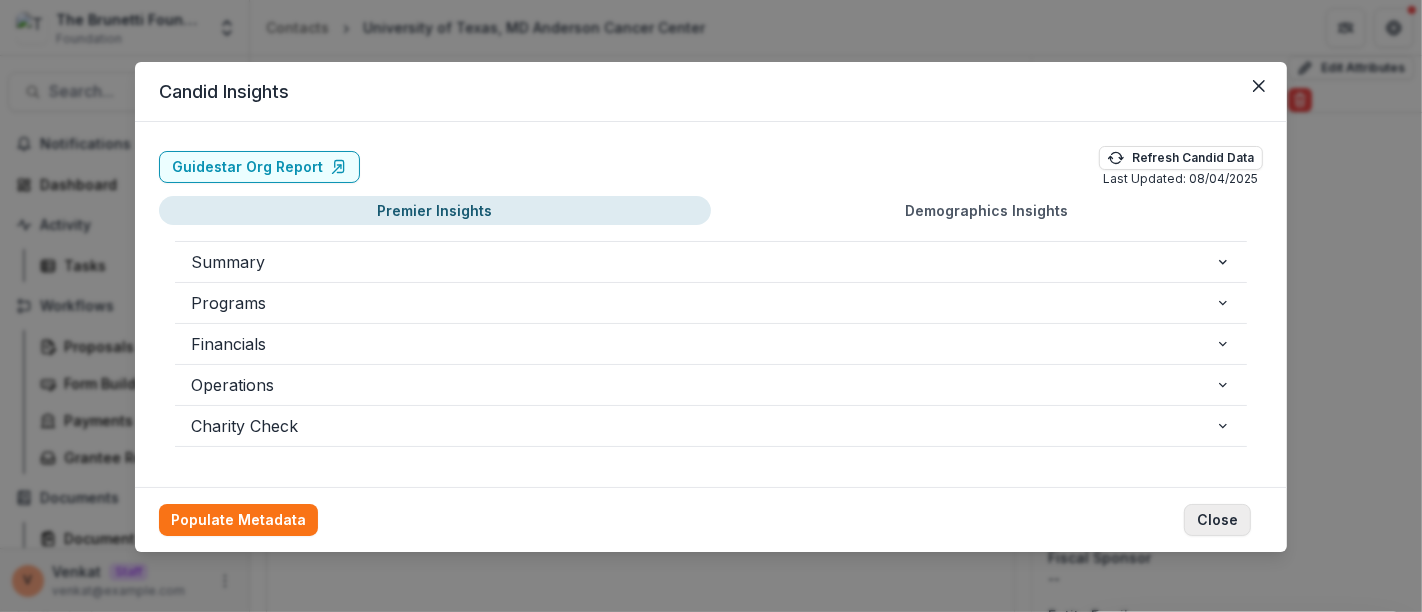 click on "Close" at bounding box center (1217, 520) 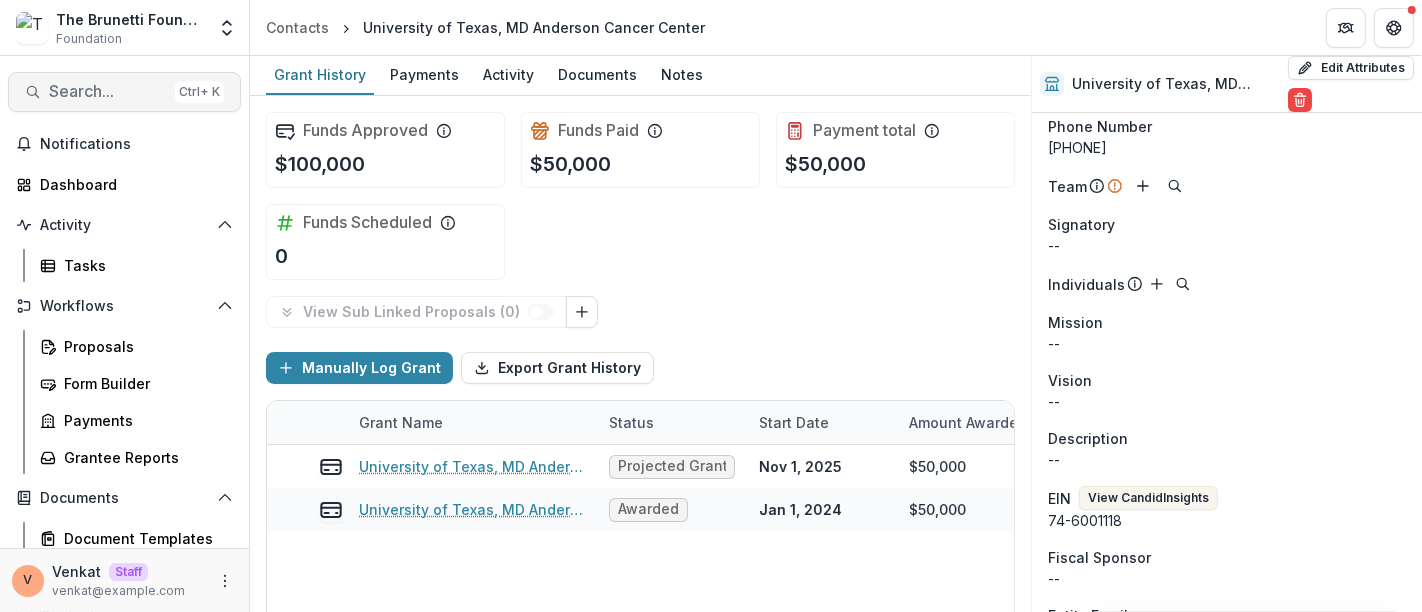 type 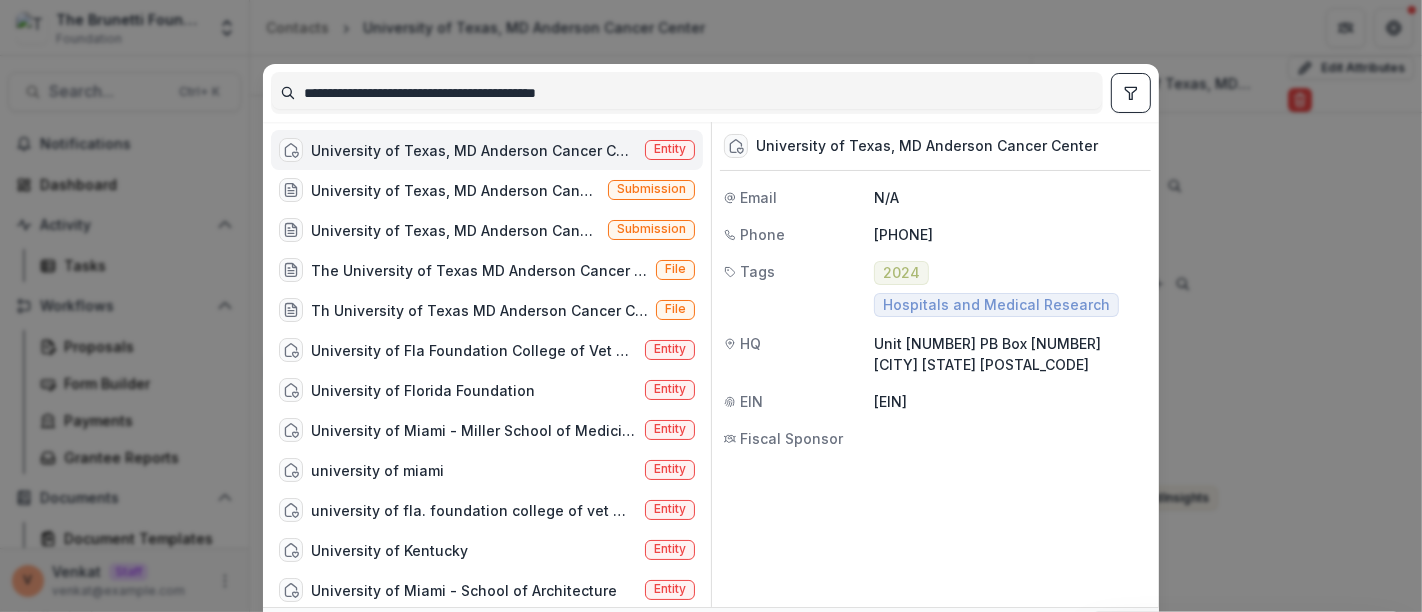 drag, startPoint x: 668, startPoint y: 89, endPoint x: 165, endPoint y: 107, distance: 503.32196 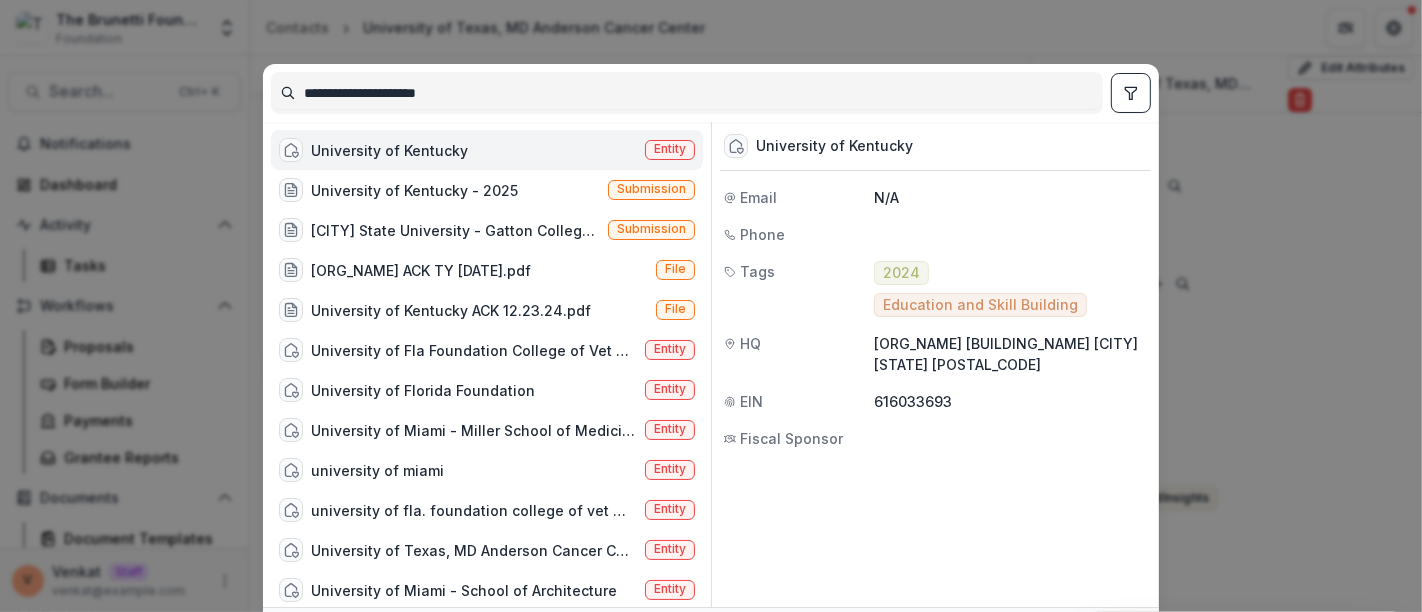 type on "**********" 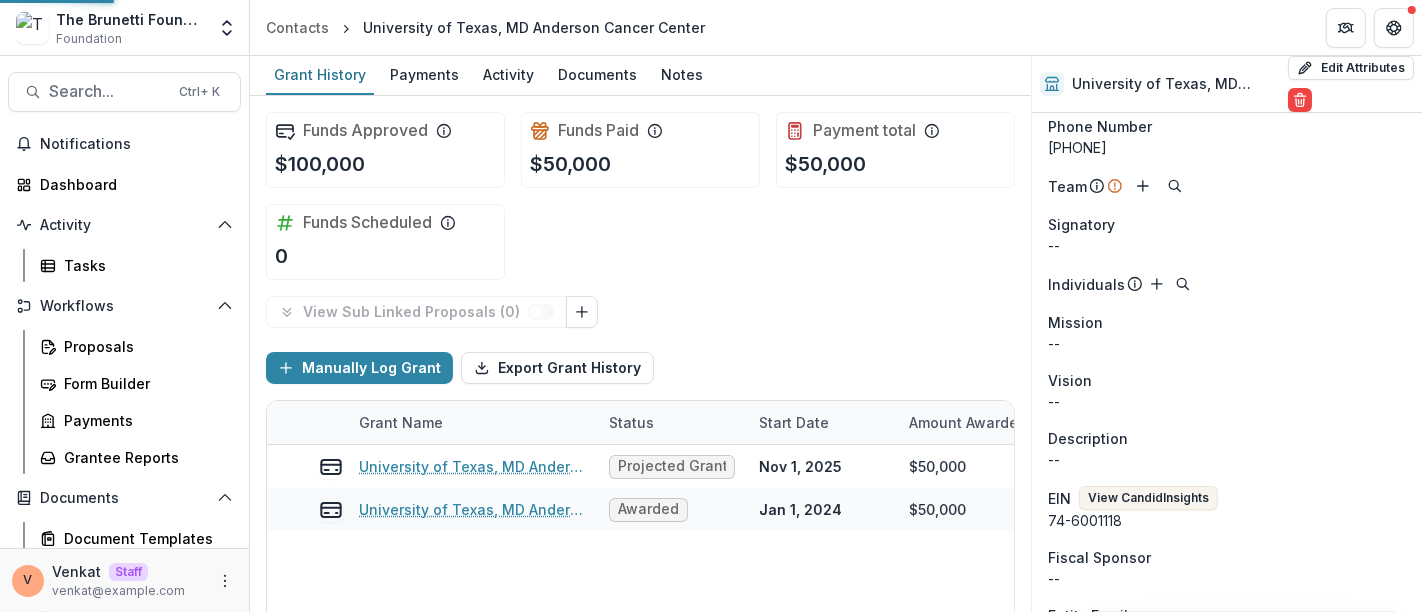 click on "University of Kentucky" at bounding box center [399, 156] 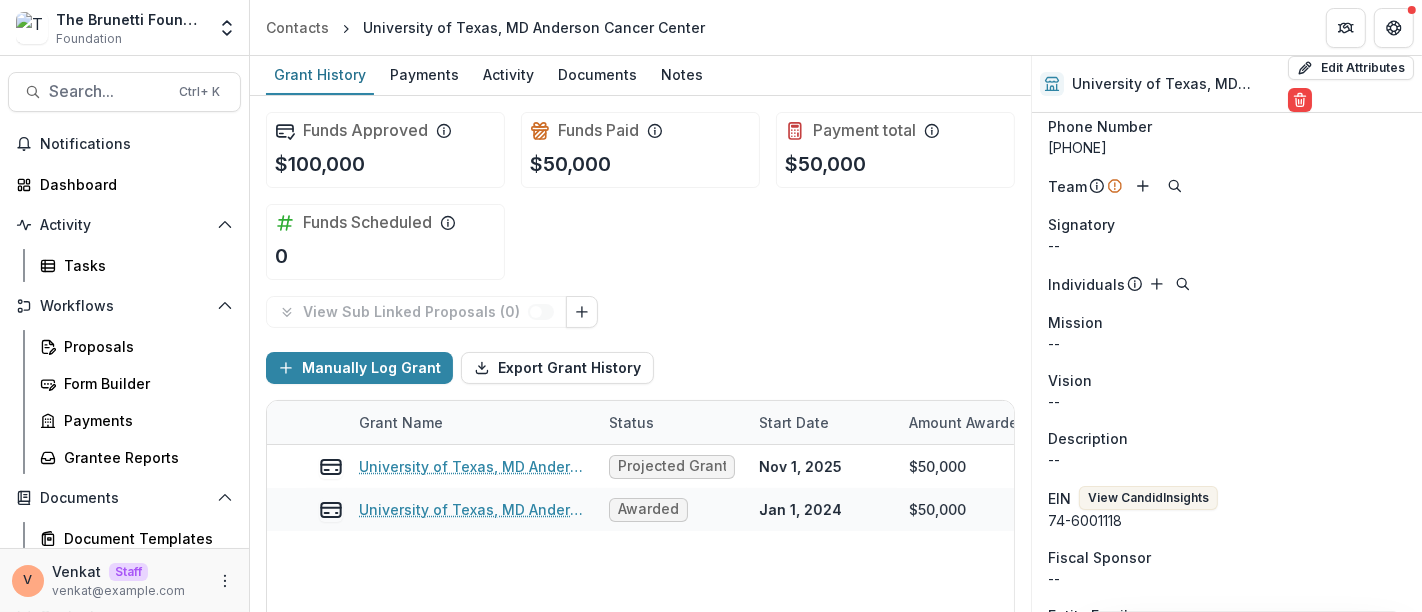 scroll, scrollTop: 94, scrollLeft: 0, axis: vertical 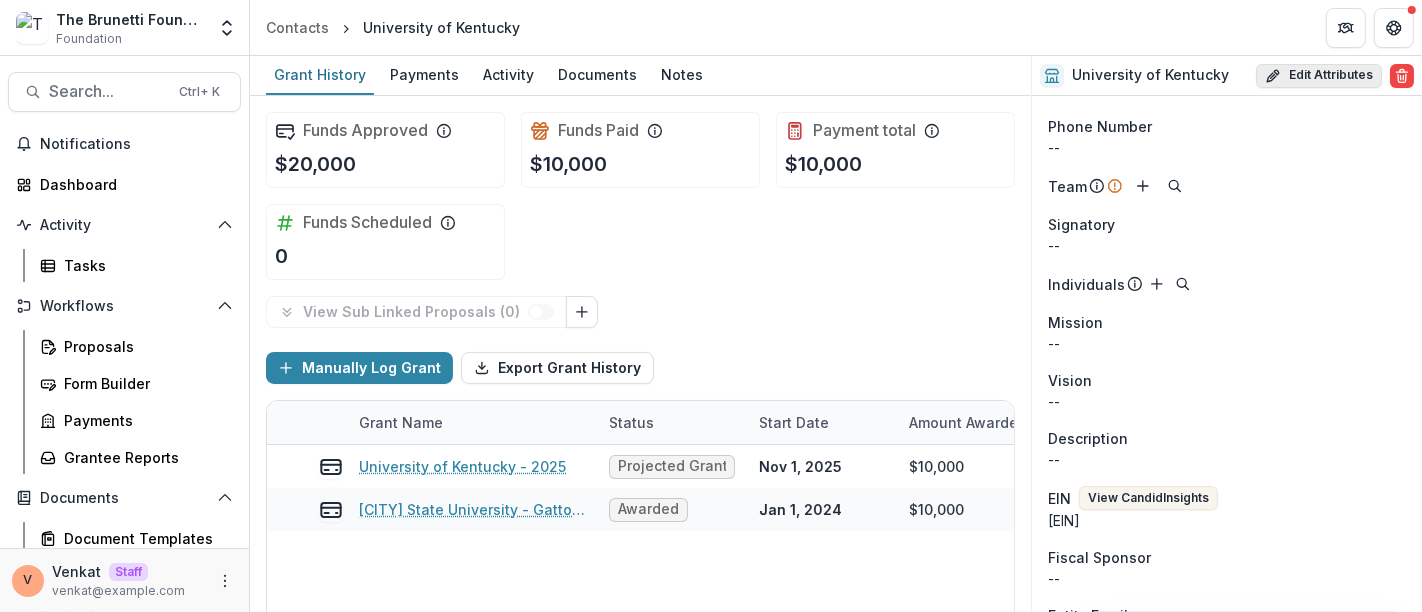 click on "Edit Attributes" at bounding box center [1319, 76] 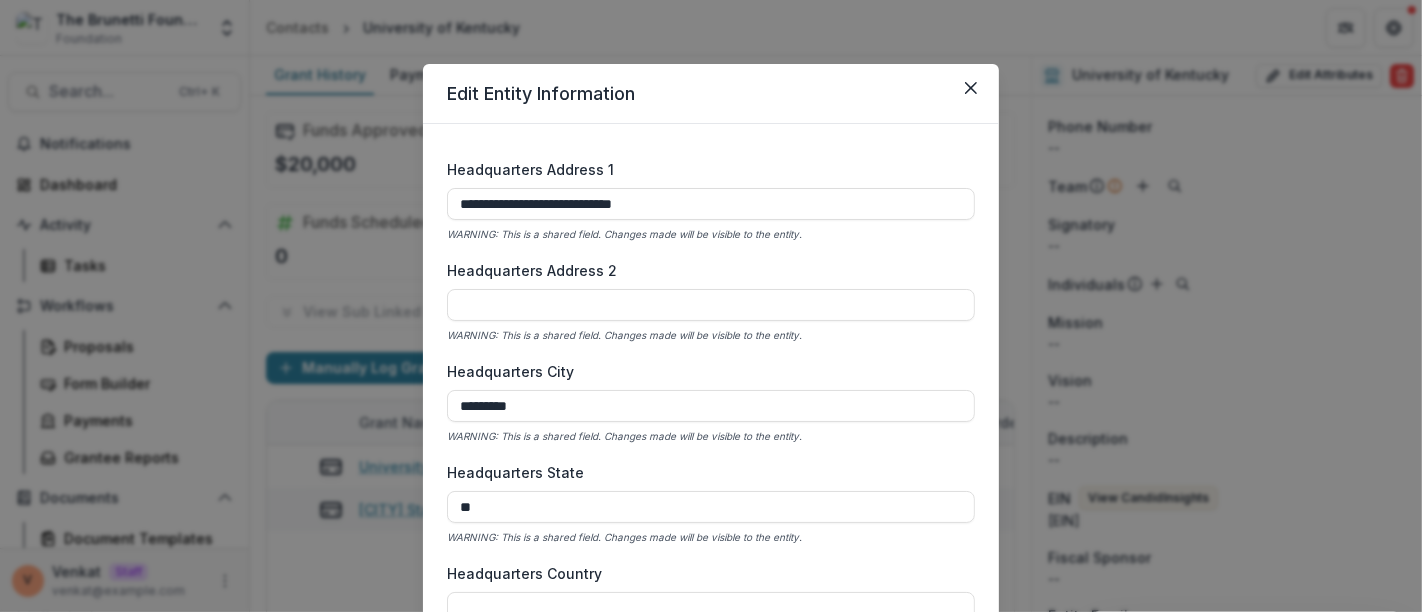 scroll, scrollTop: 1111, scrollLeft: 0, axis: vertical 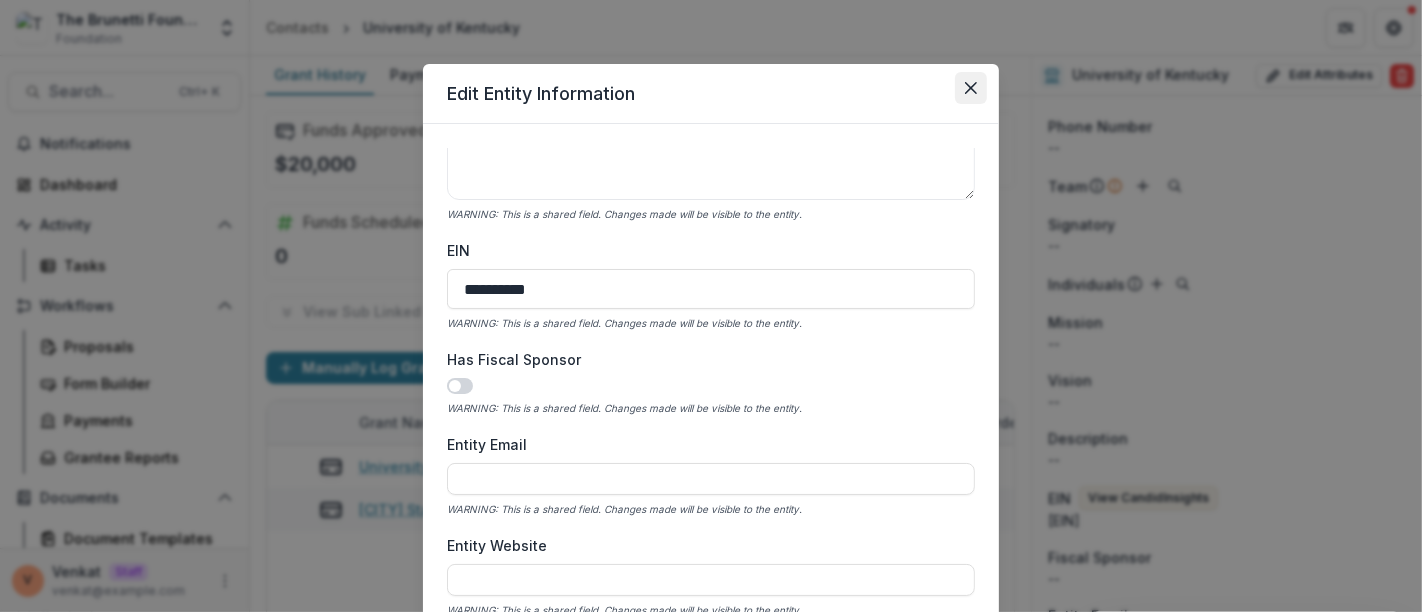 click 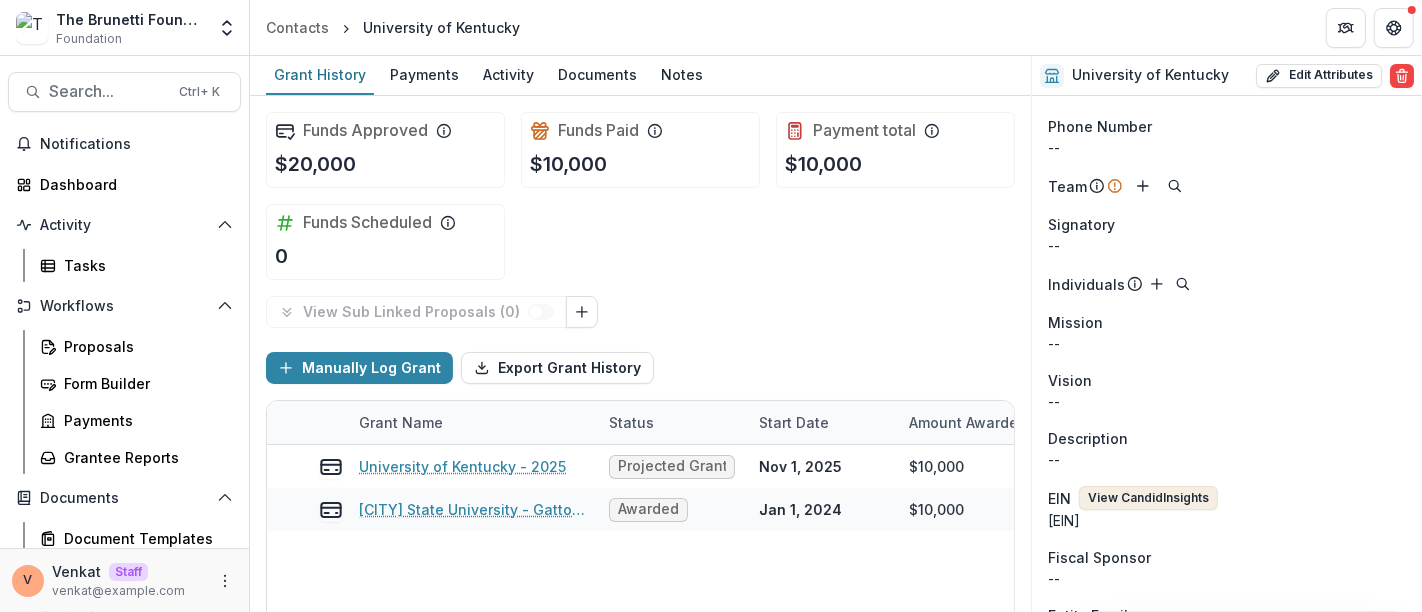 click on "View Candid  Insights" at bounding box center [1148, 498] 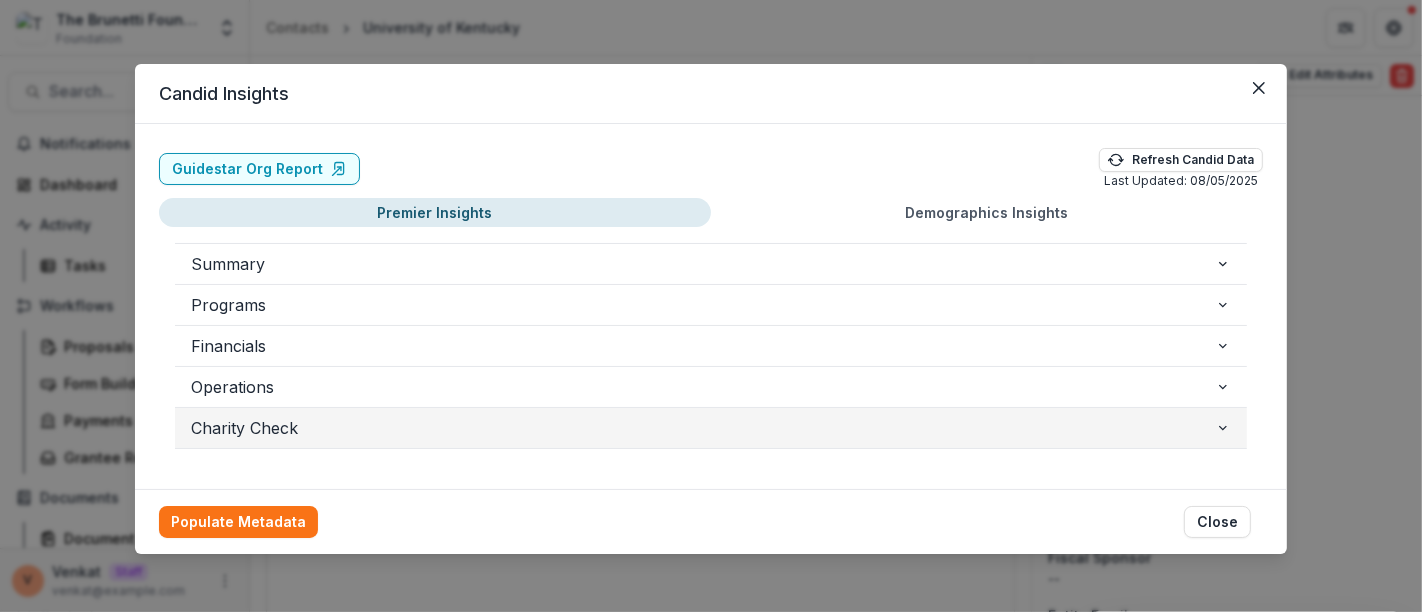 click on "Charity Check" at bounding box center (703, 428) 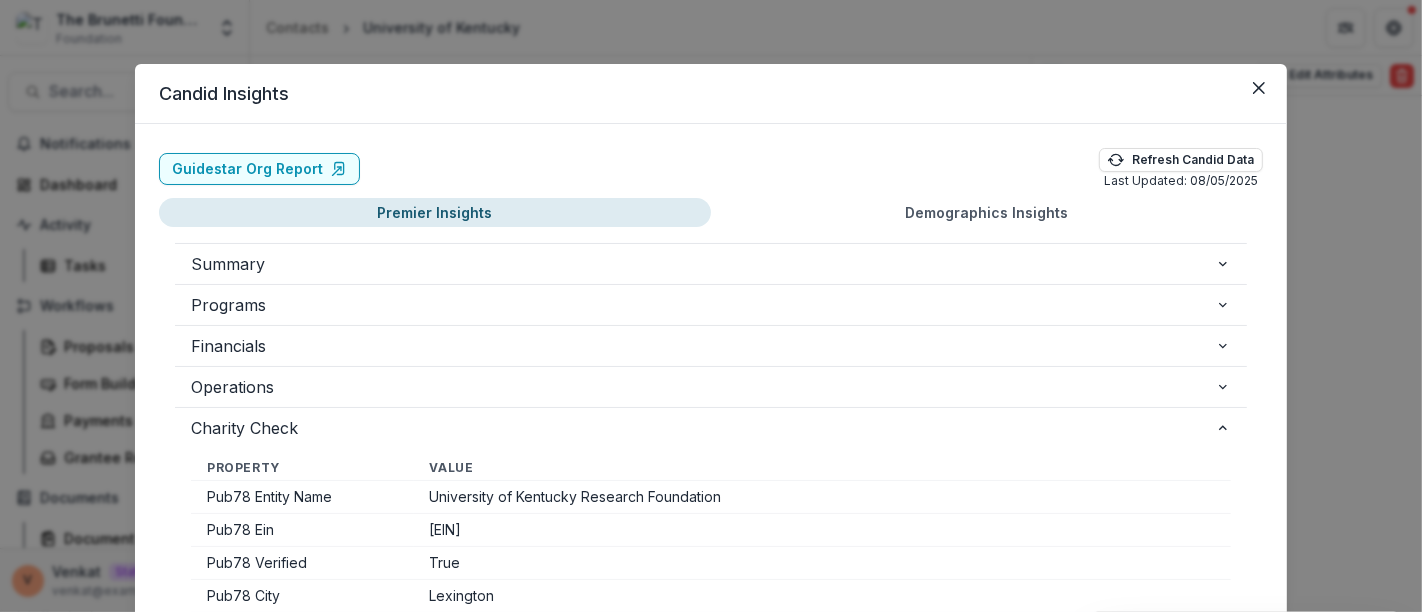 scroll, scrollTop: 24, scrollLeft: 0, axis: vertical 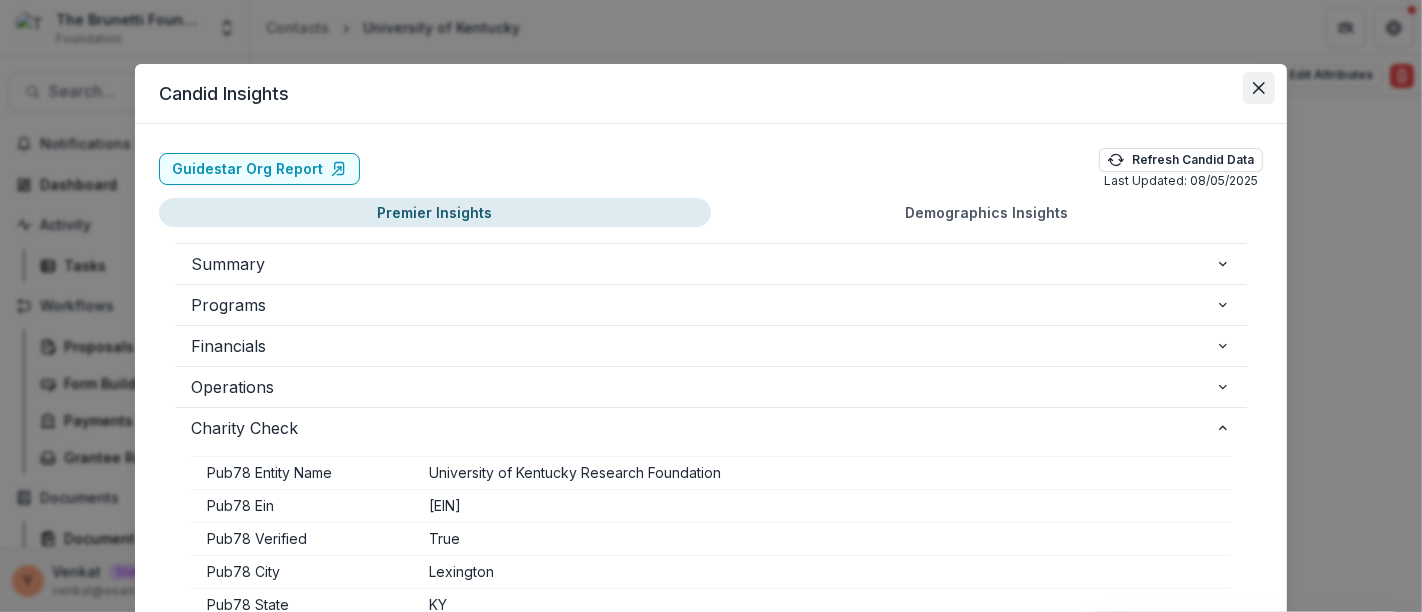 click at bounding box center [1259, 88] 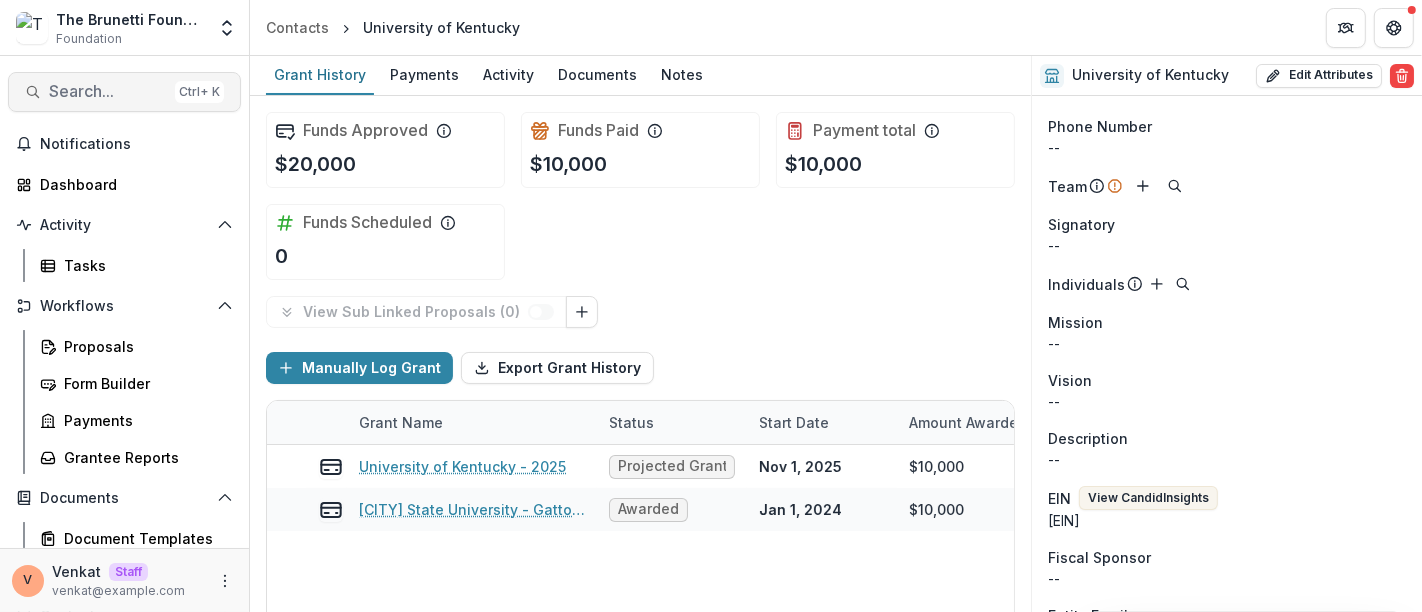 click on "Search..." at bounding box center (108, 91) 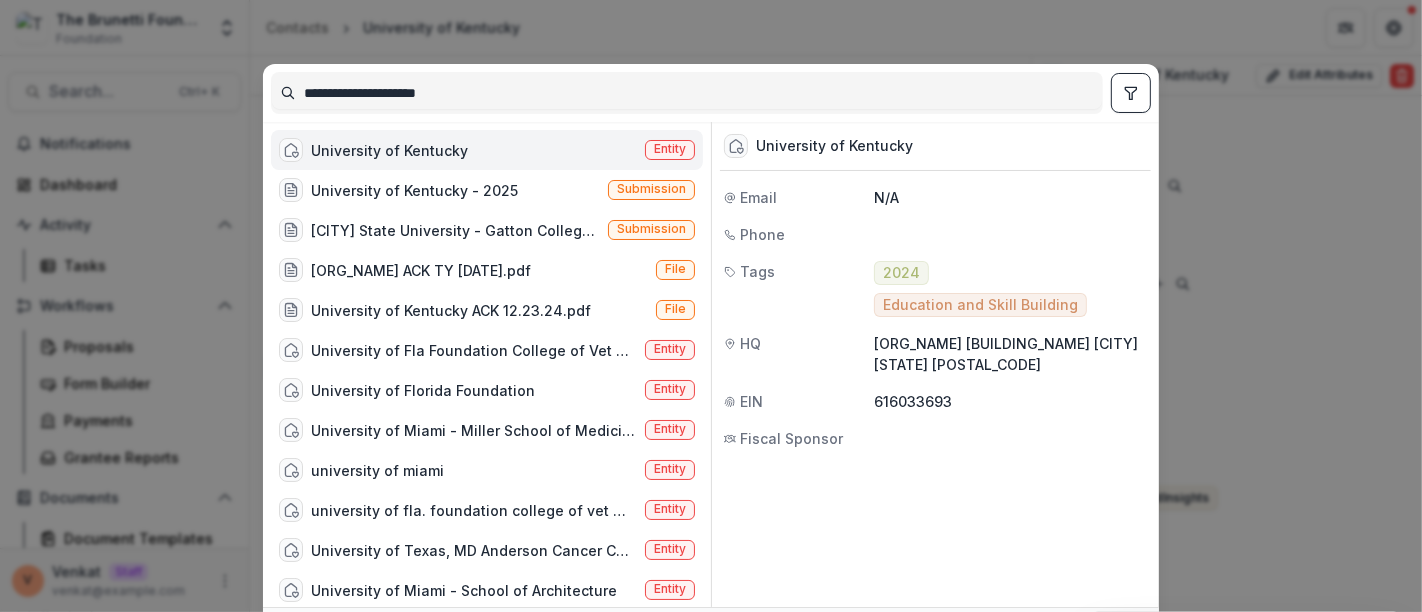 drag, startPoint x: 488, startPoint y: 92, endPoint x: 188, endPoint y: 99, distance: 300.08167 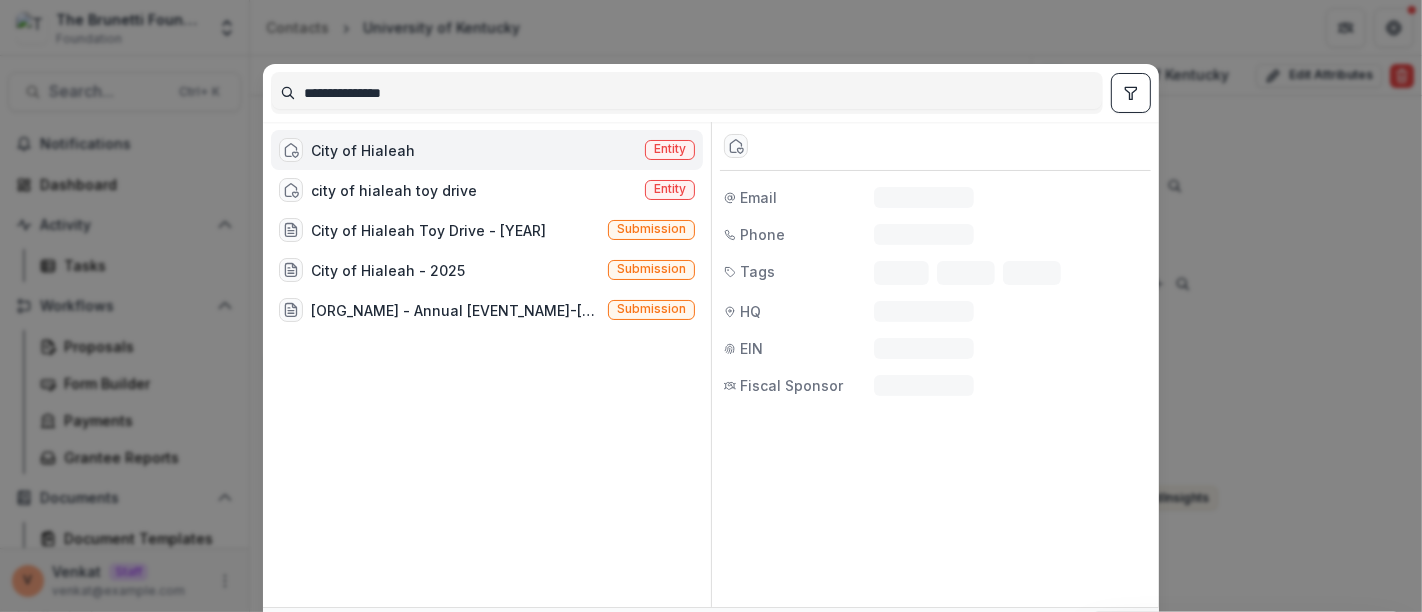 type on "**********" 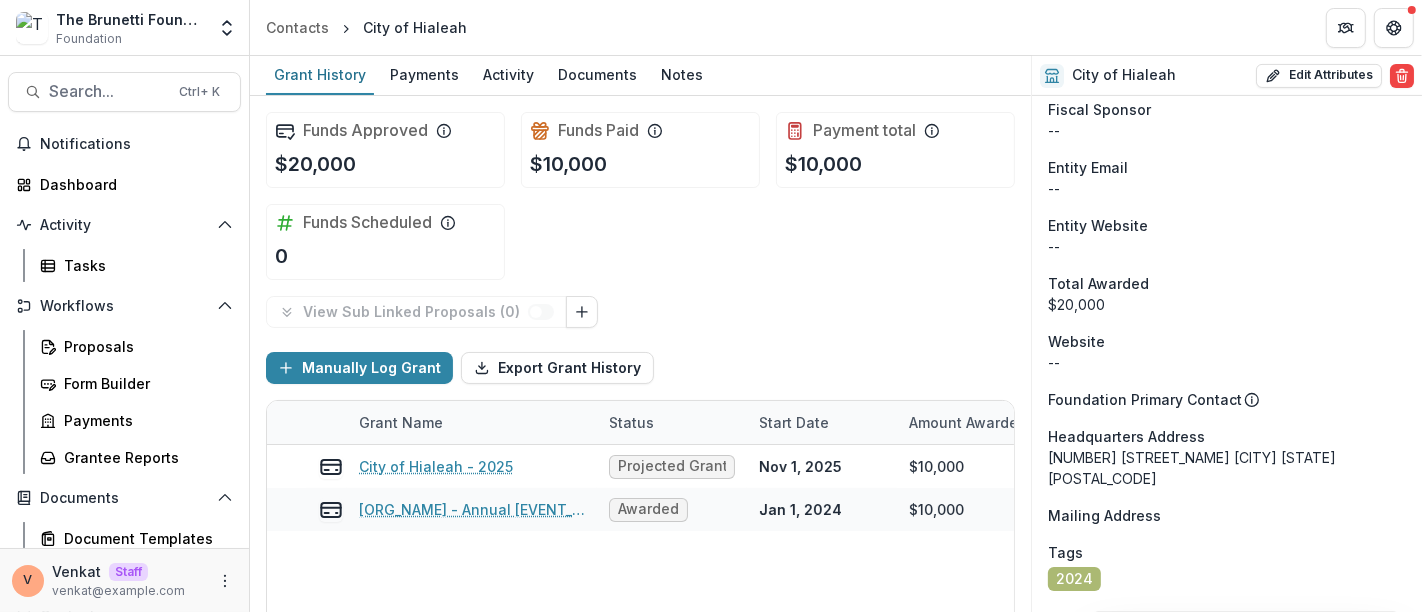 scroll, scrollTop: 650, scrollLeft: 0, axis: vertical 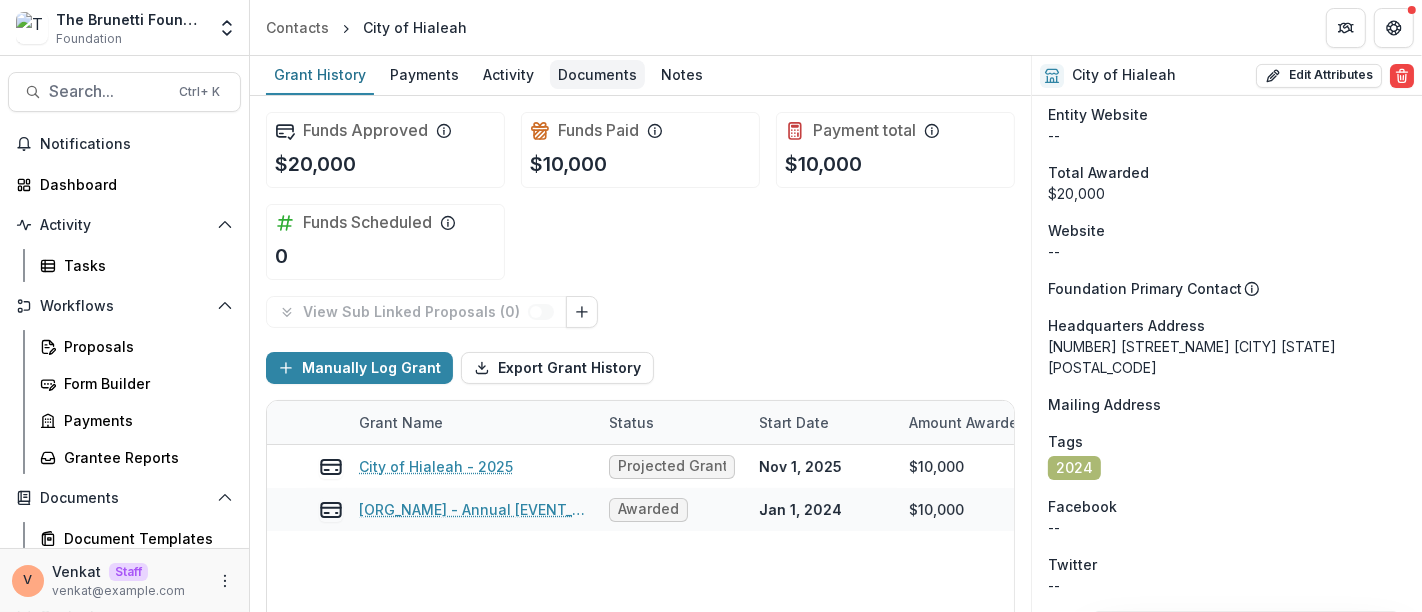 click on "Documents" at bounding box center (597, 74) 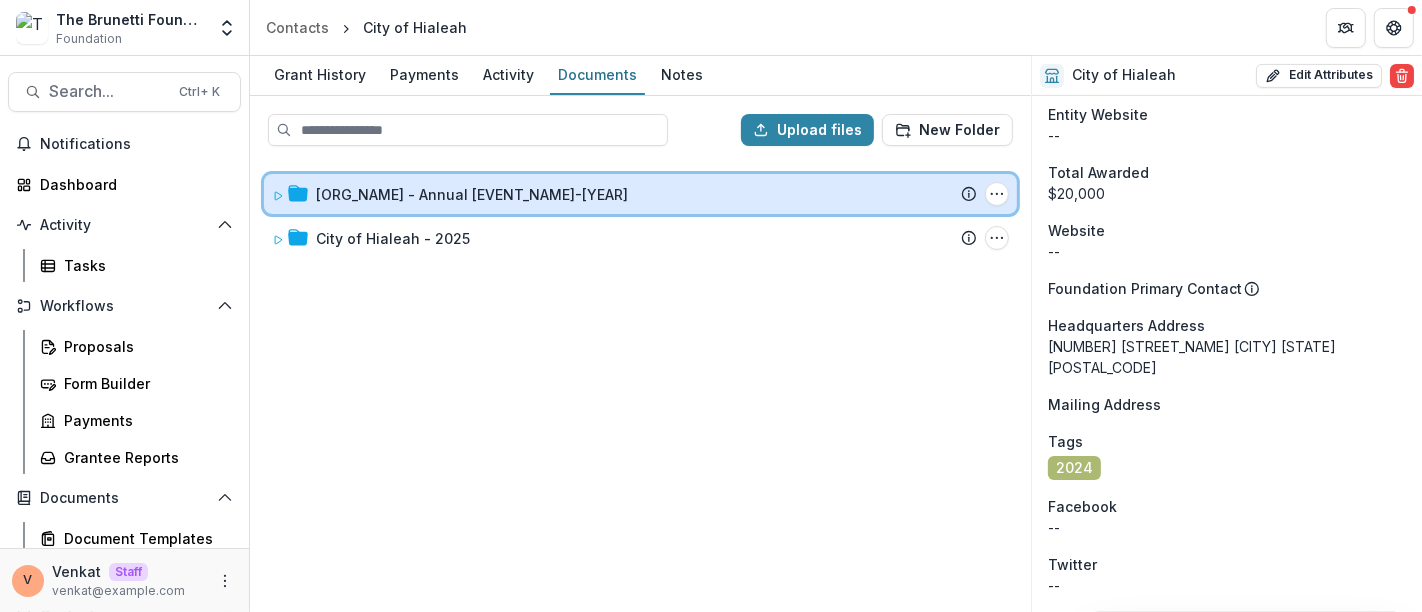 click 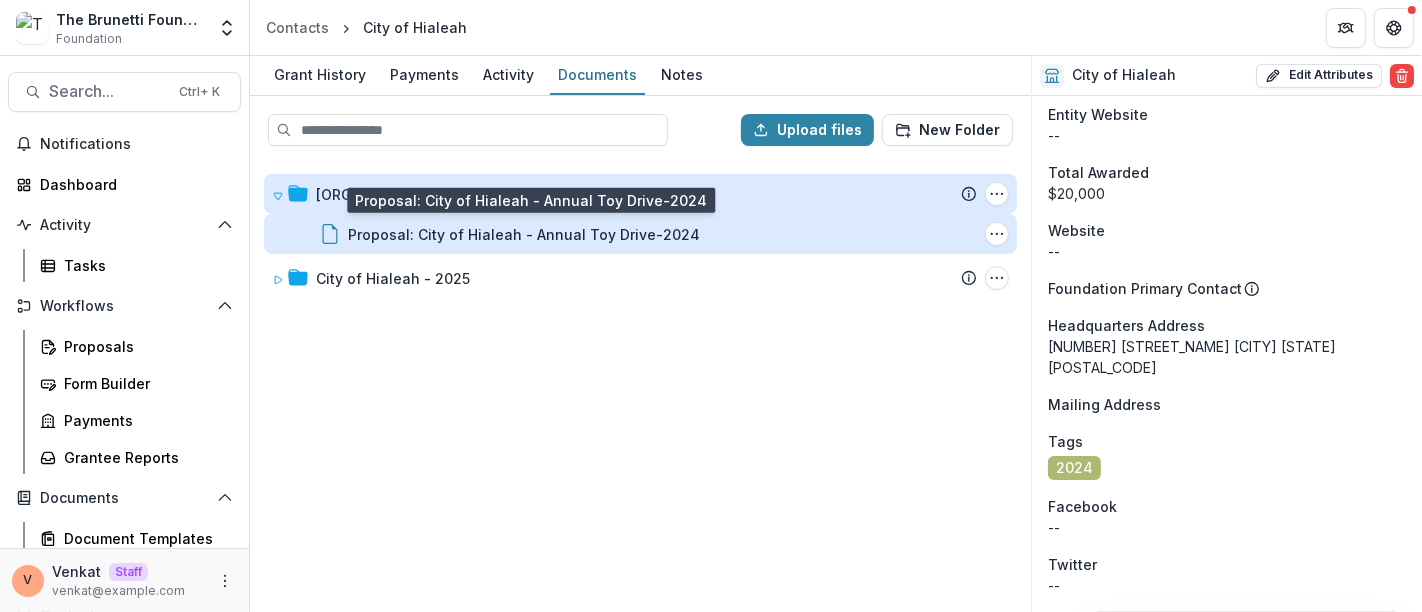 click on "Proposal: City of Hialeah - Annual Toy Drive-2024" at bounding box center [524, 234] 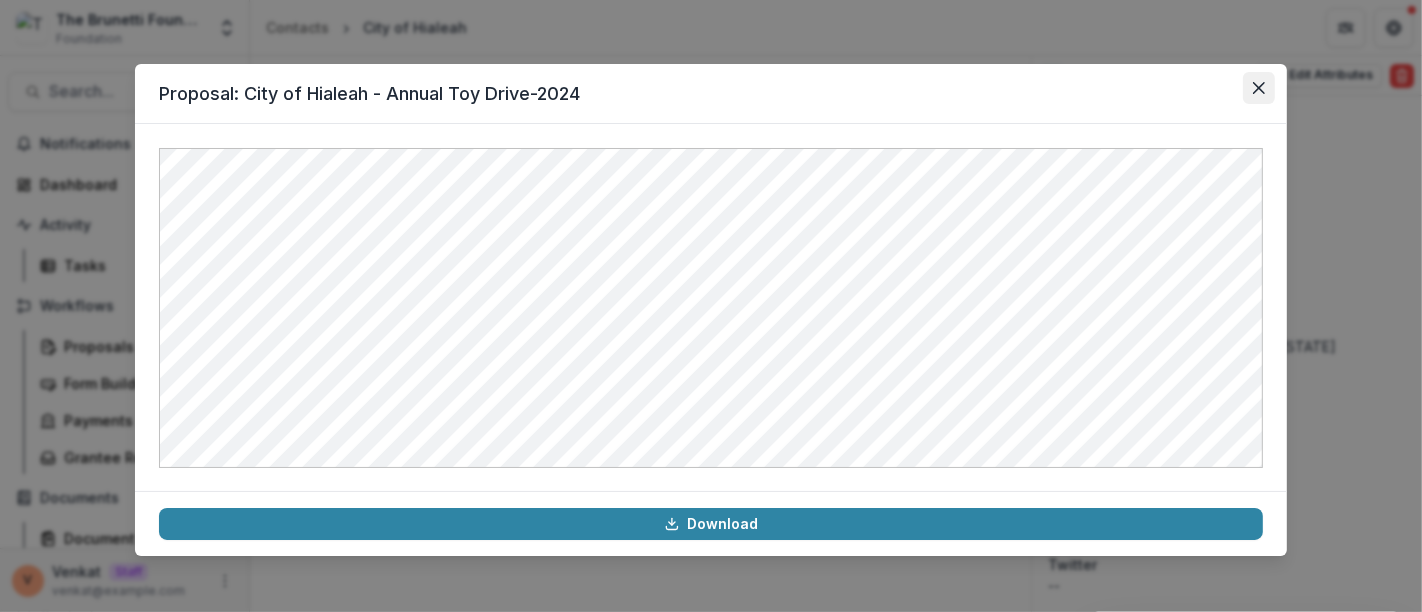 click at bounding box center [1259, 88] 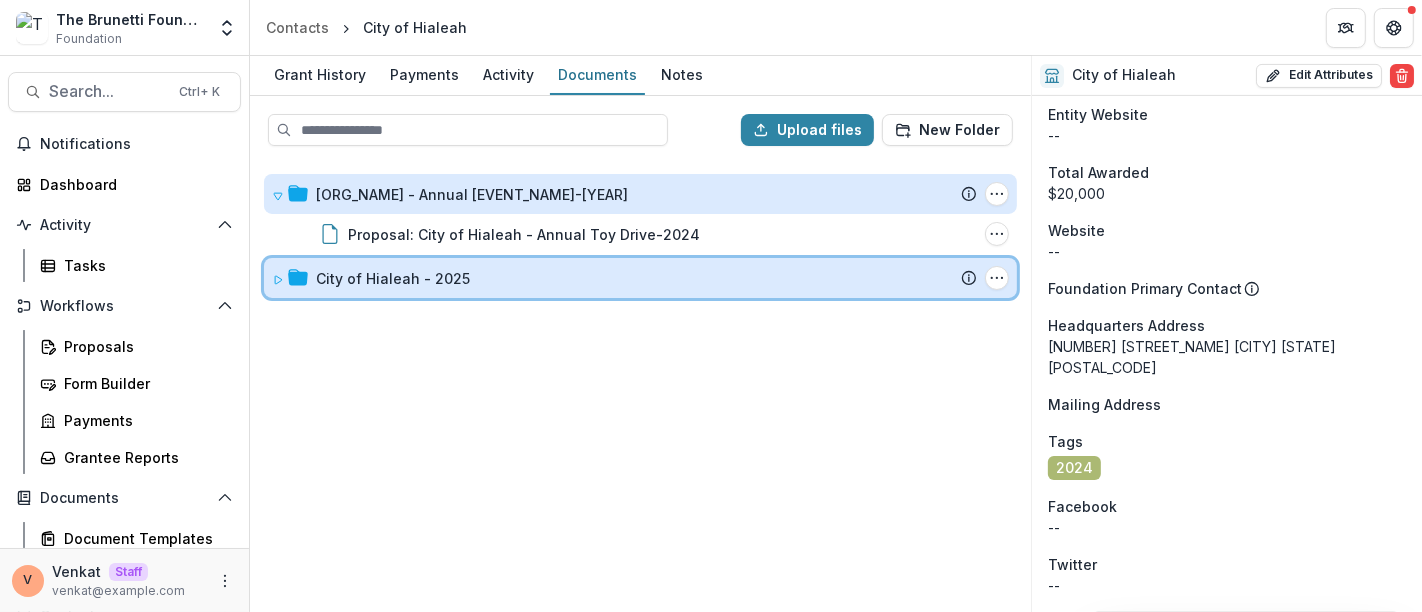 click 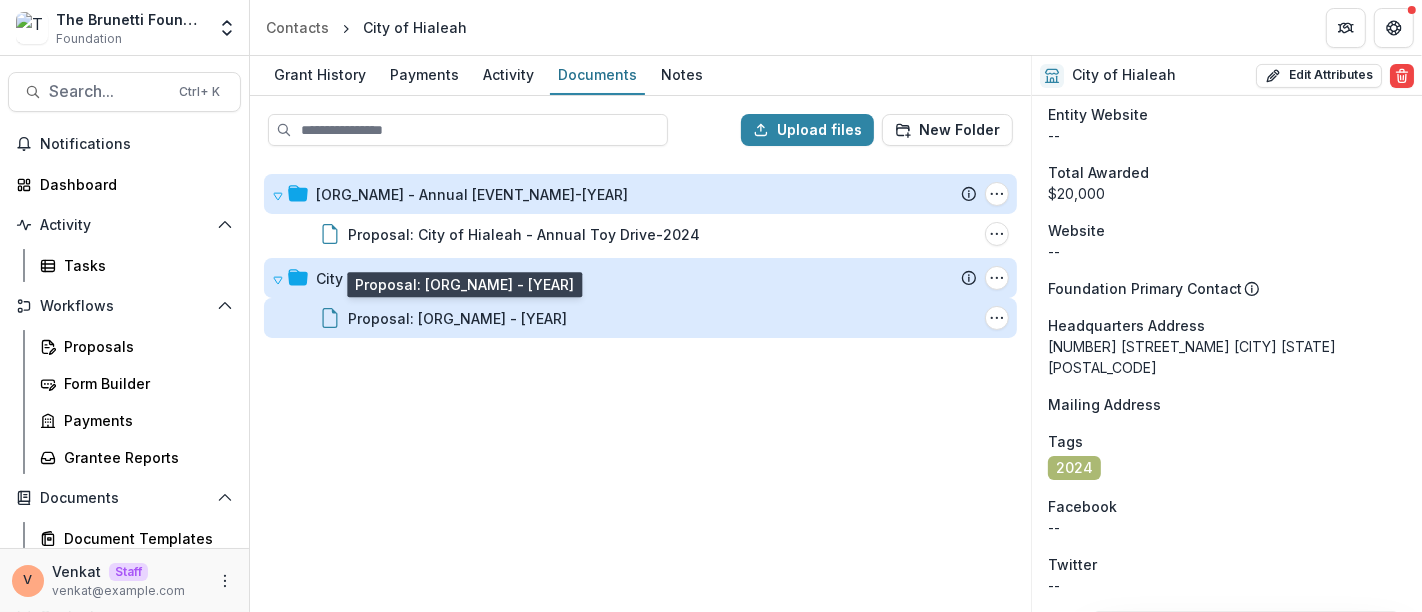 click on "Proposal: City of Hialeah - 2025" at bounding box center [457, 318] 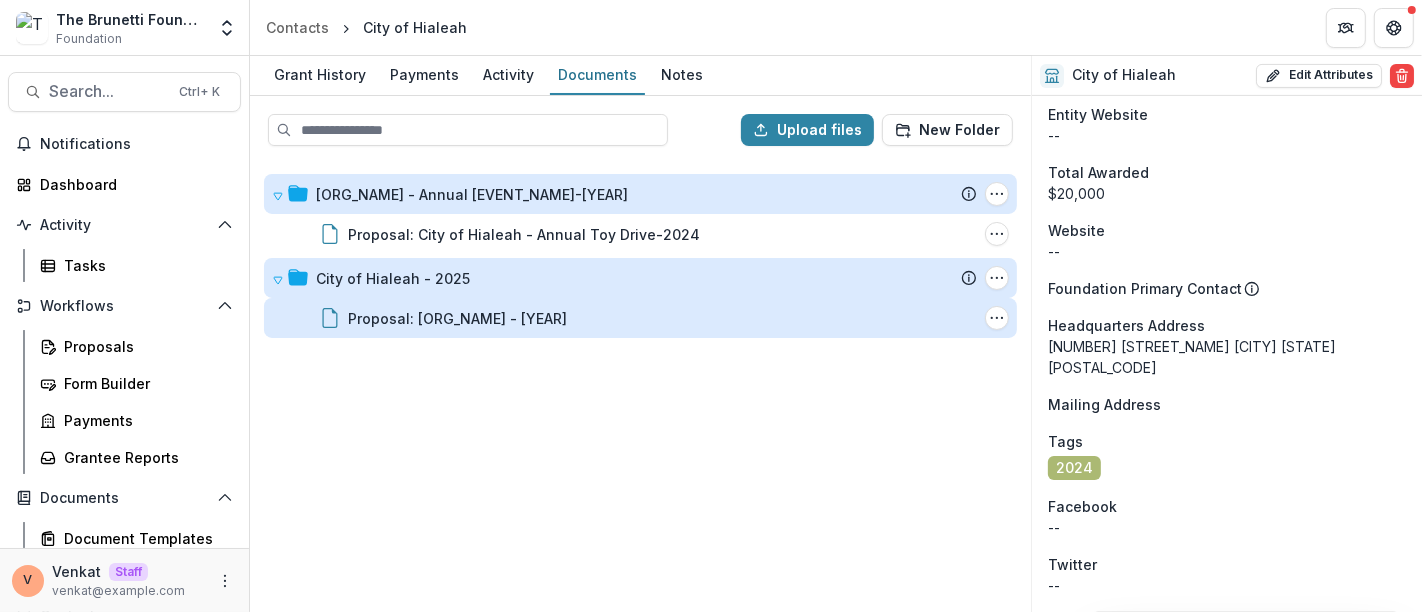 click on "Loading..." at bounding box center (711, 307) 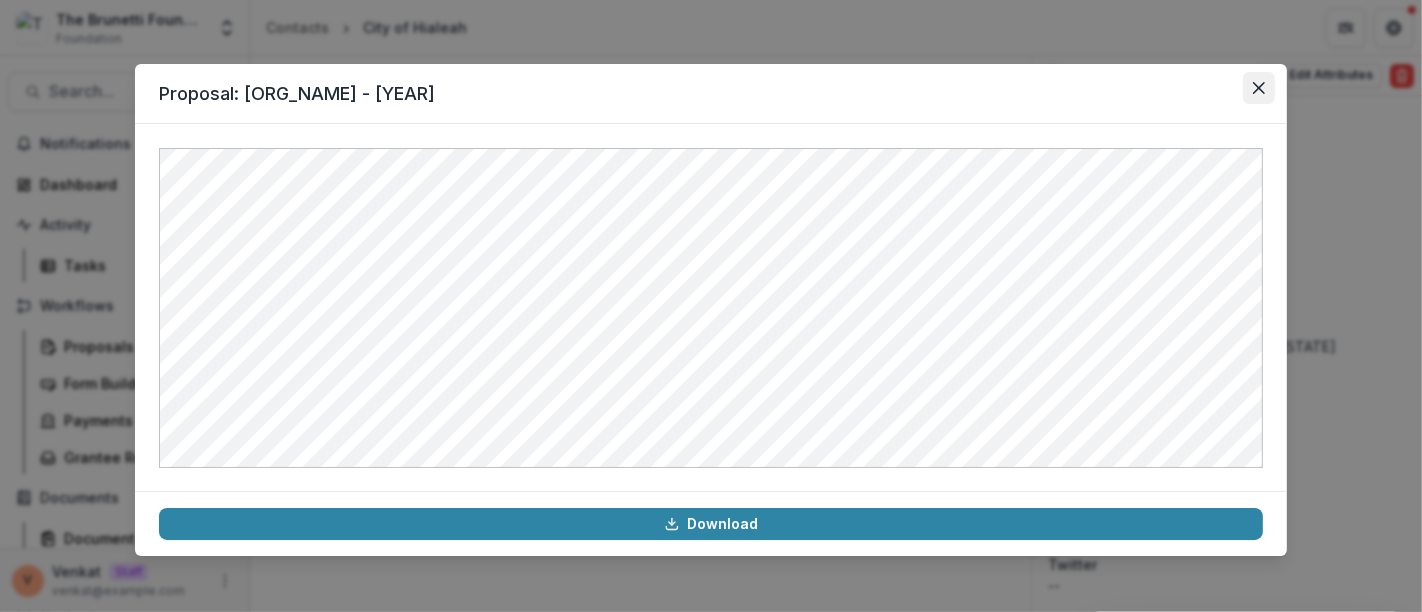 click at bounding box center [1259, 88] 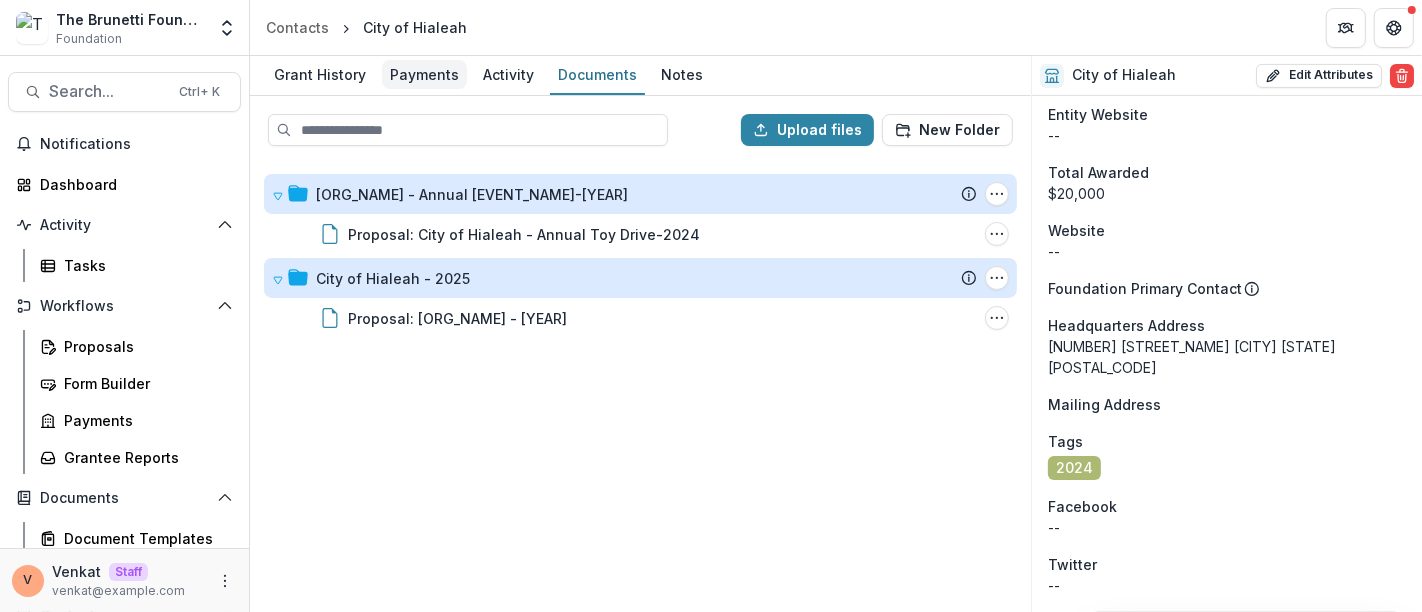 click on "Payments" at bounding box center (424, 74) 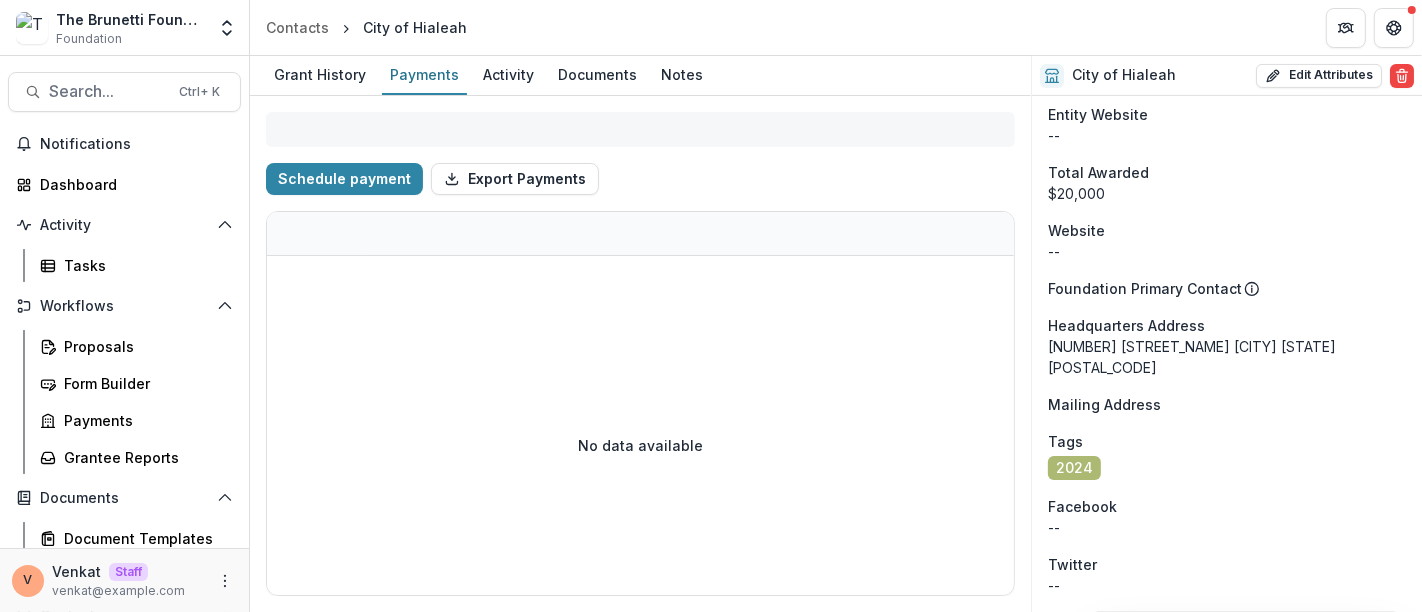 select on "****" 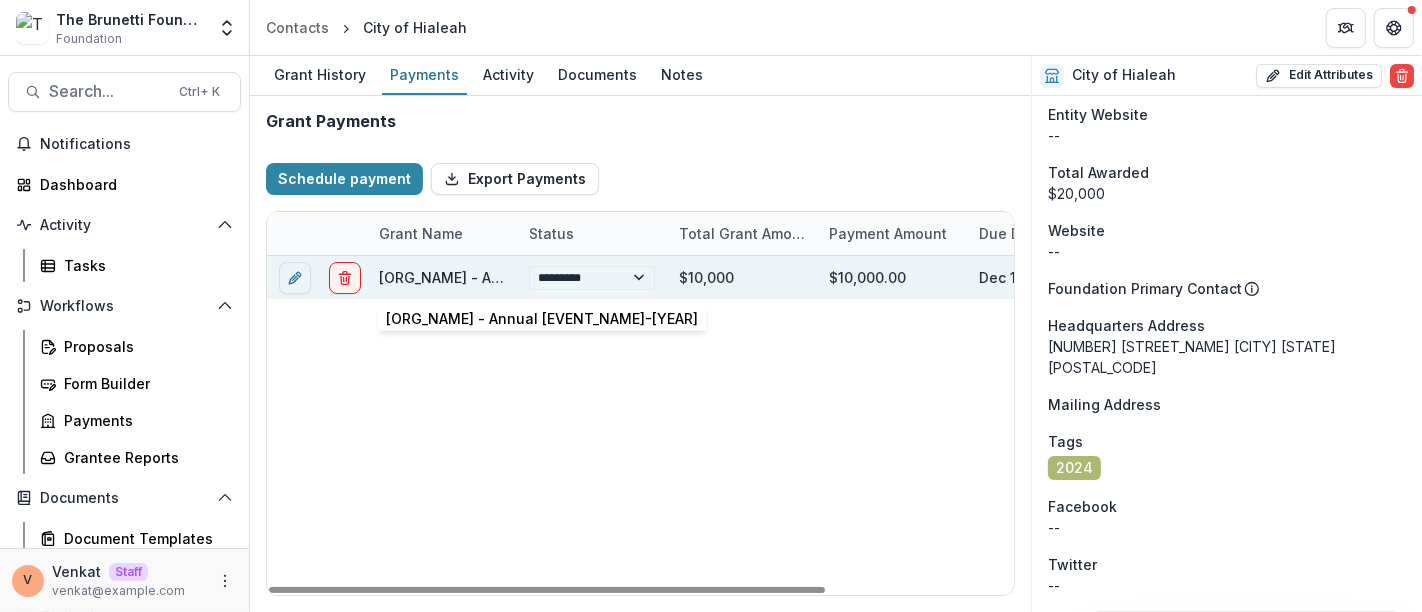click on "[CITY] [EVENT]-[YEAR]" at bounding box center (535, 277) 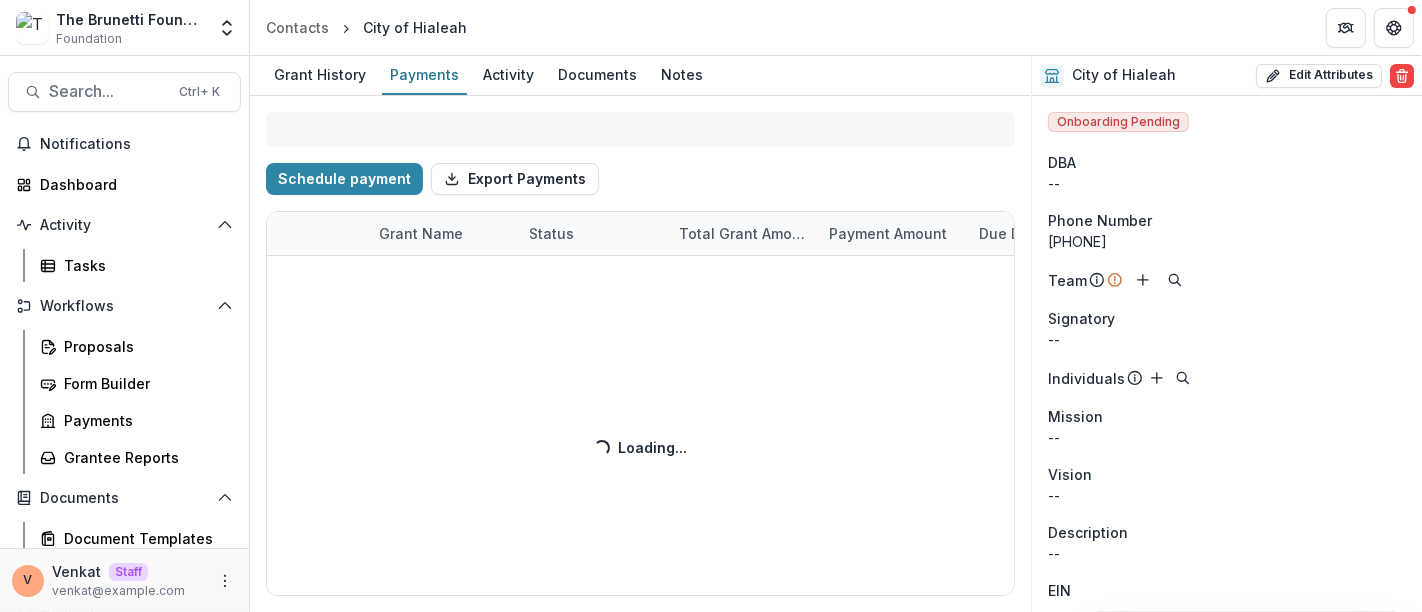select on "****" 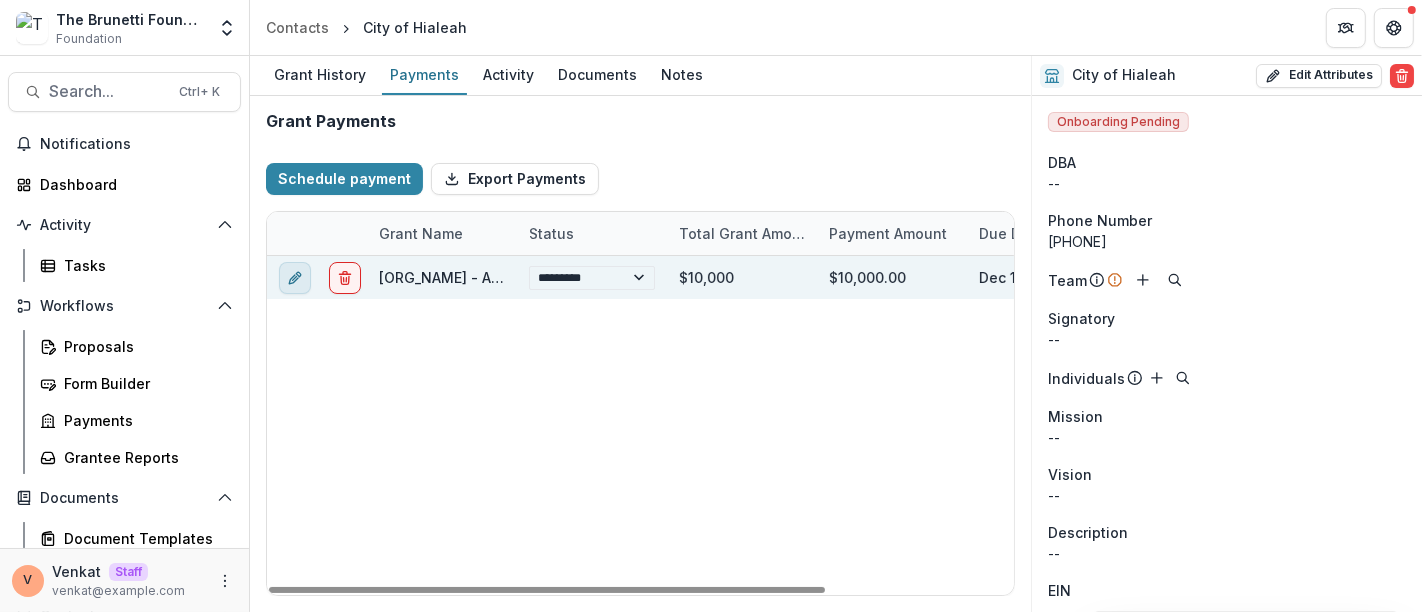 click 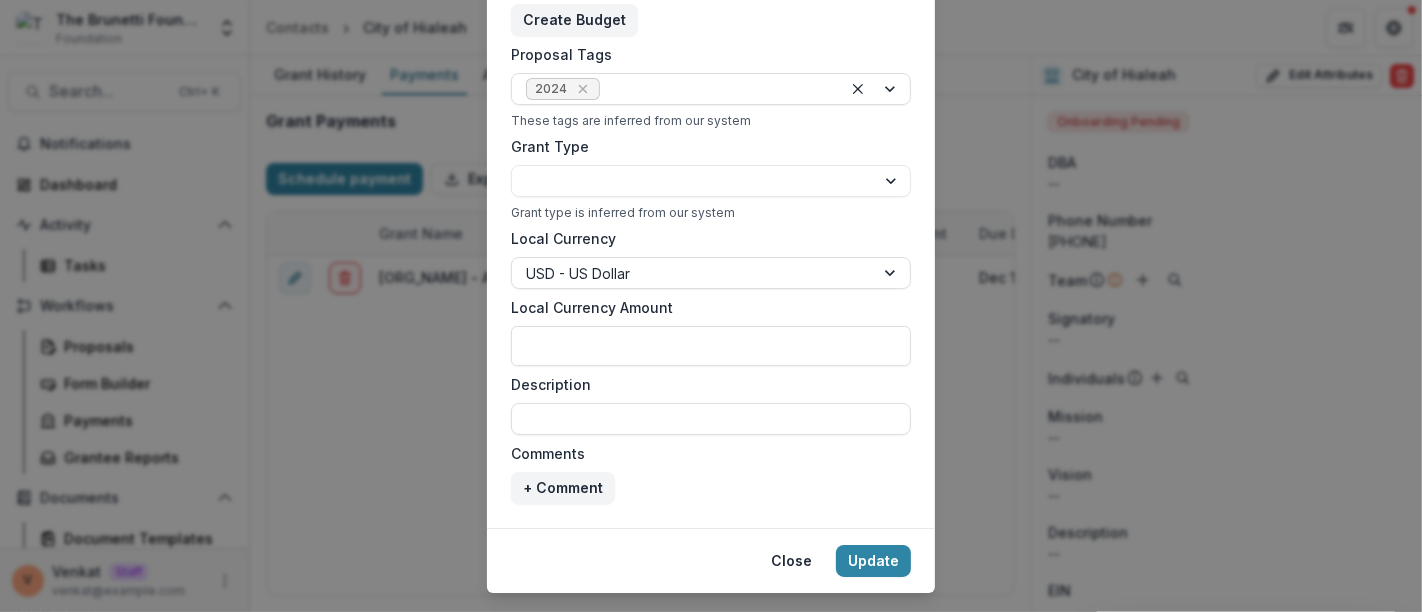 scroll, scrollTop: 820, scrollLeft: 0, axis: vertical 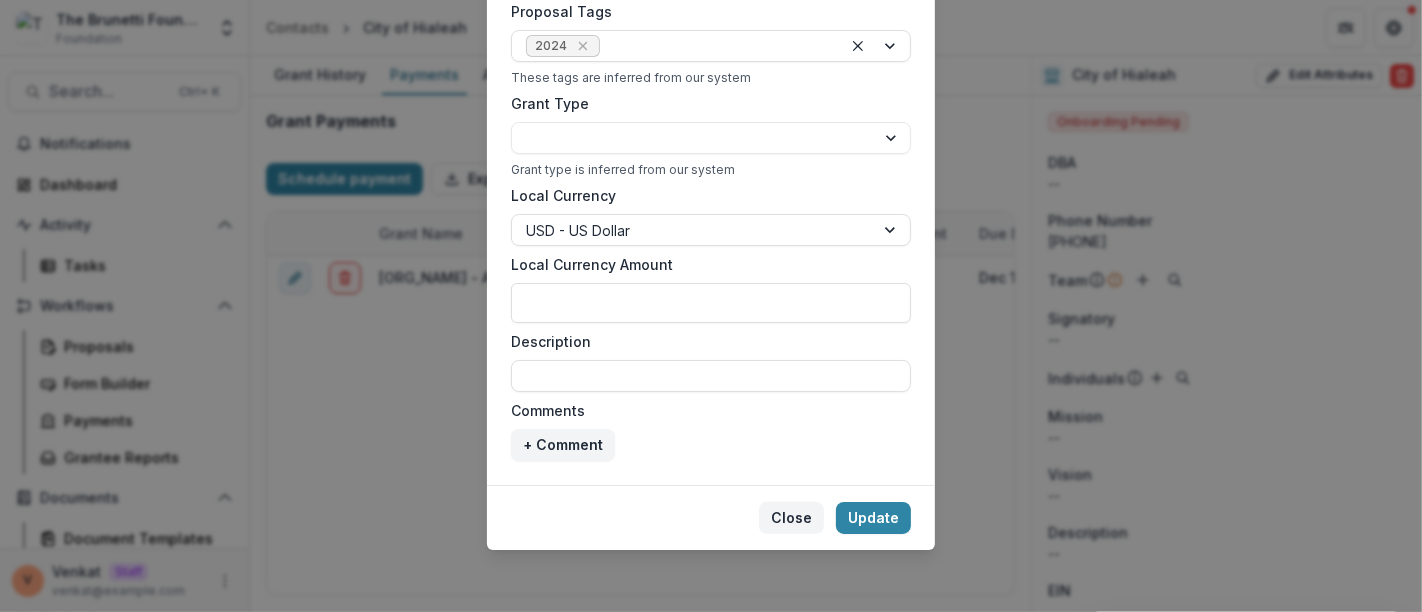 click on "Close" at bounding box center (791, 518) 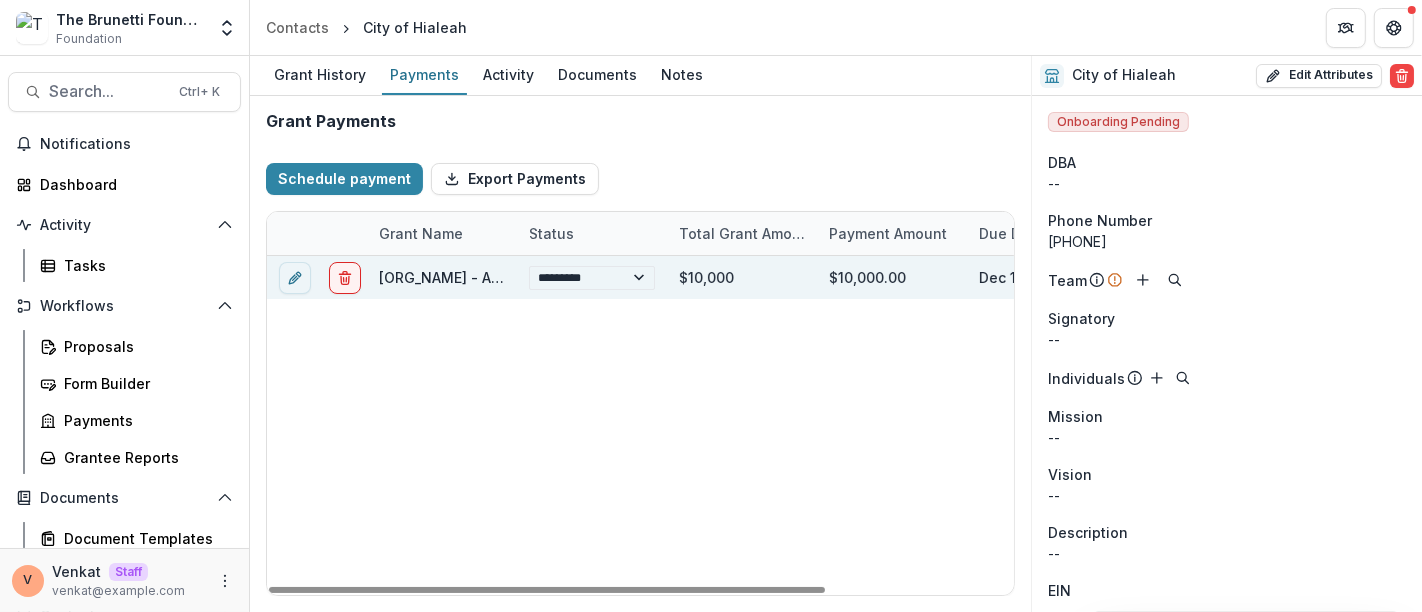 click on "[CITY] [EVENT]-[YEAR]" at bounding box center [535, 277] 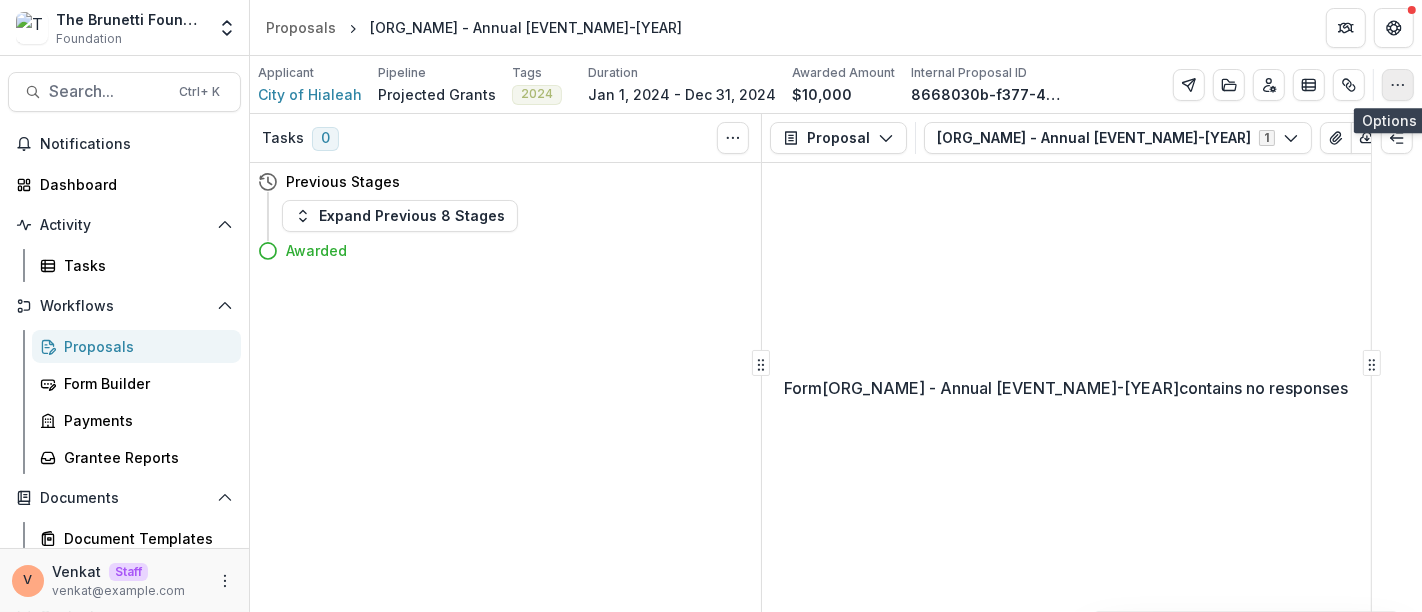 click 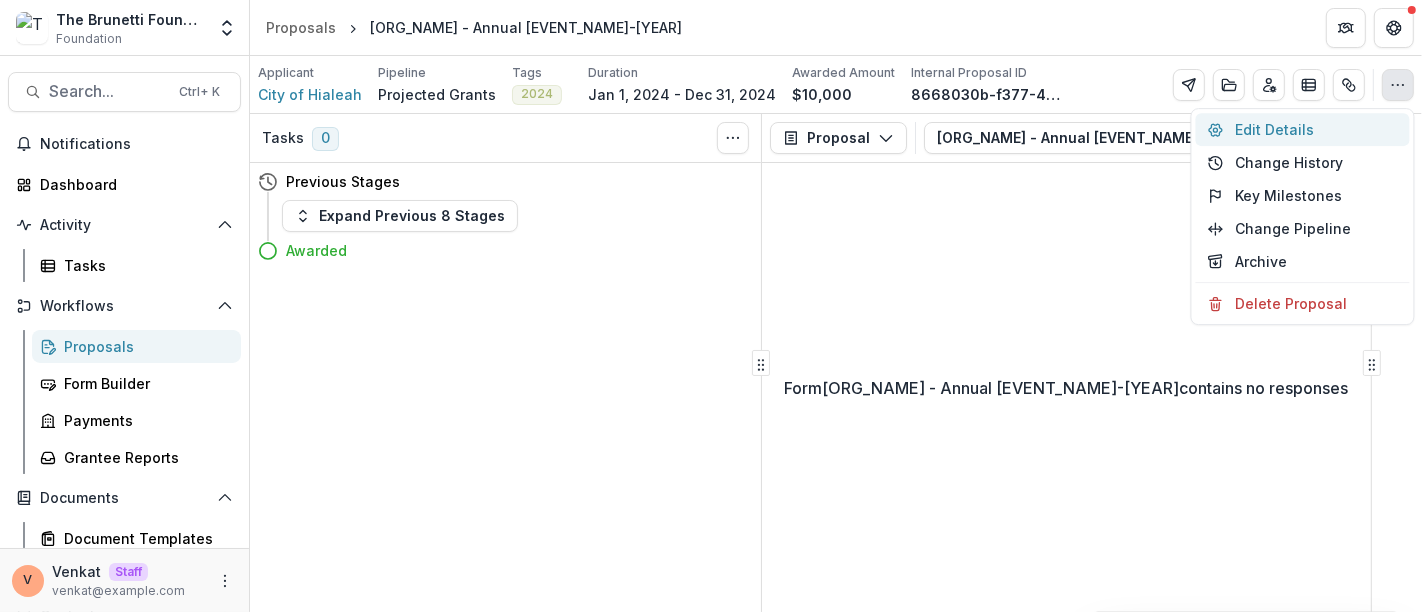 click on "Edit Details" at bounding box center [1303, 129] 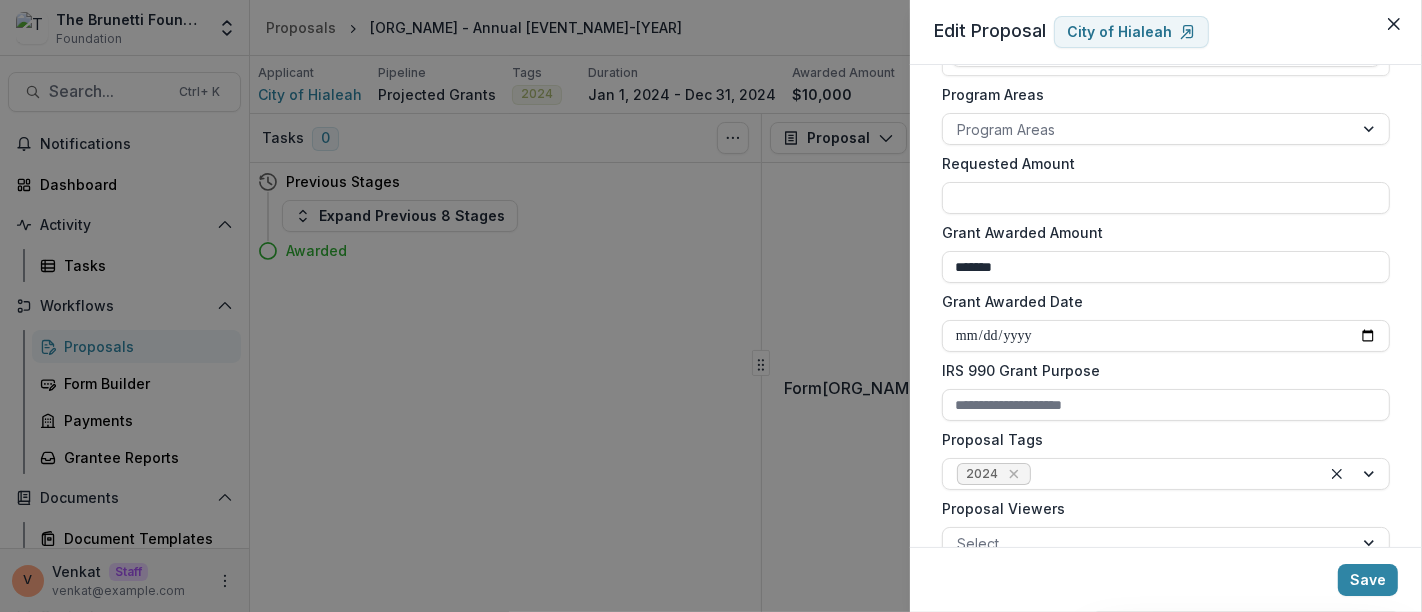 scroll, scrollTop: 0, scrollLeft: 0, axis: both 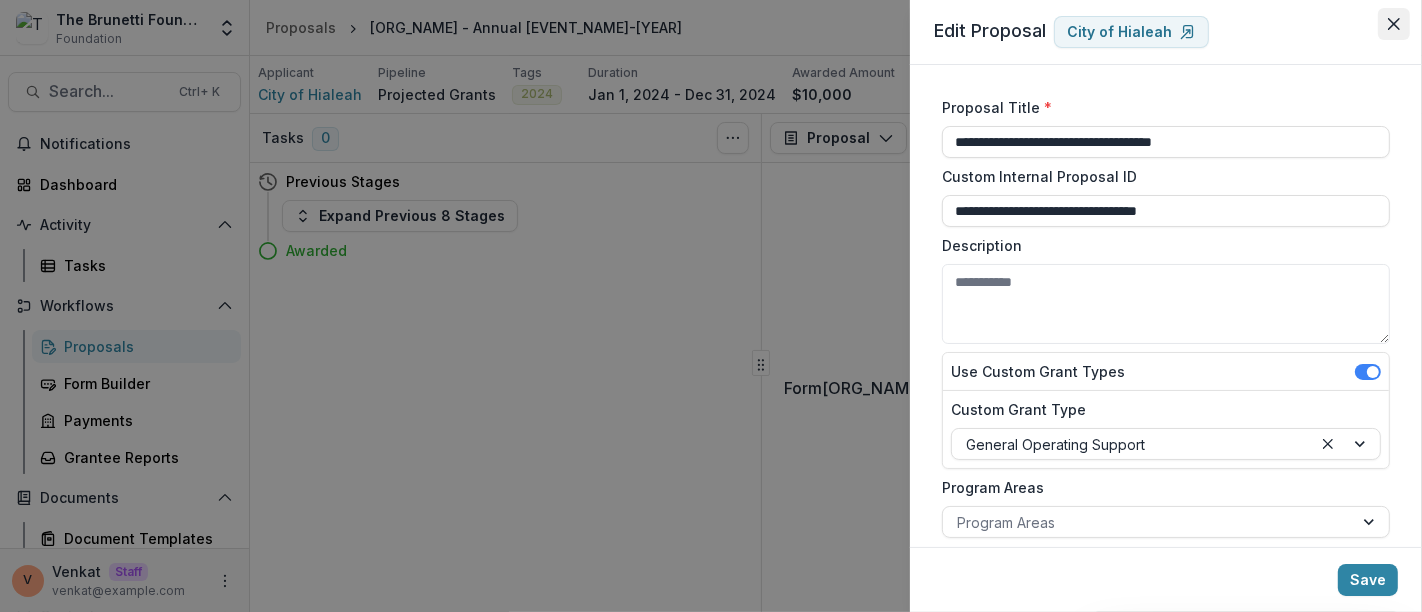click 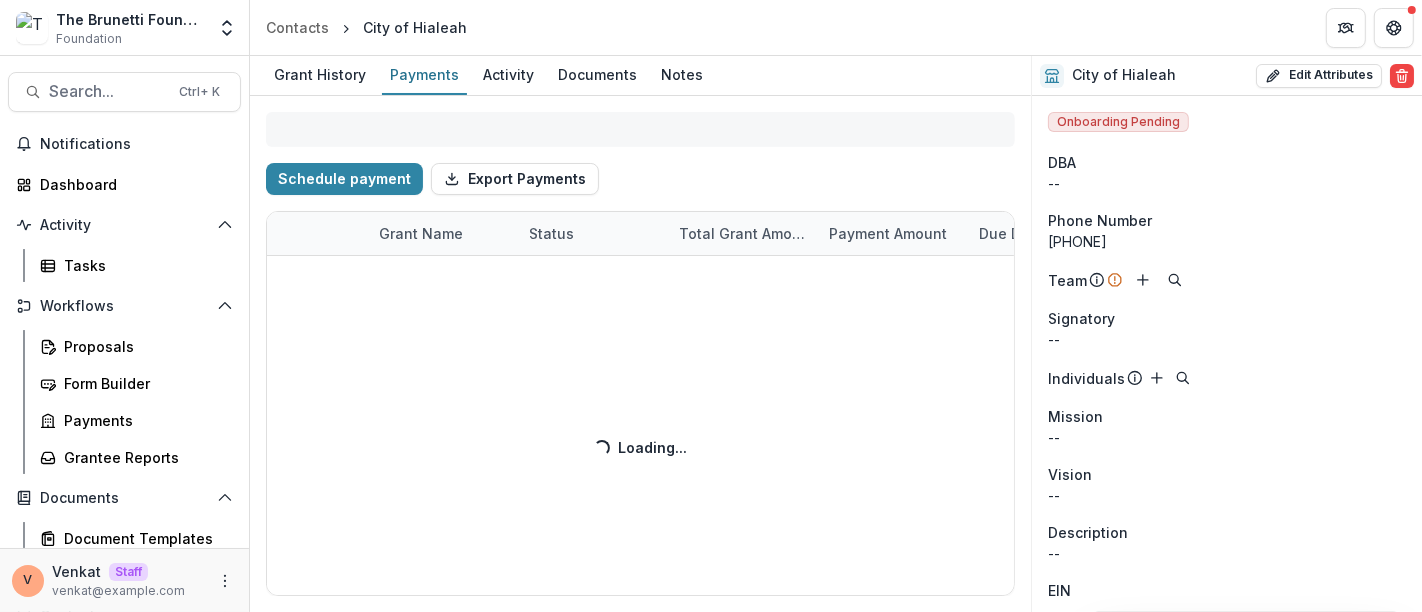 select on "****" 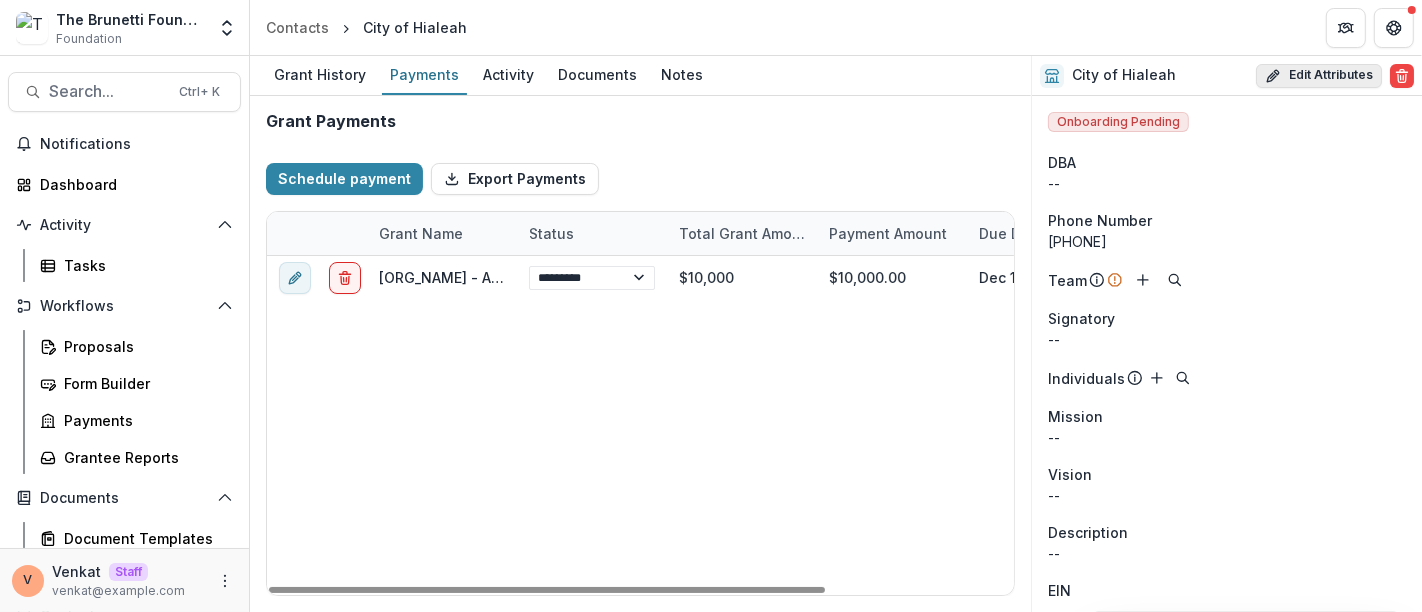 click on "Edit Attributes" at bounding box center [1319, 76] 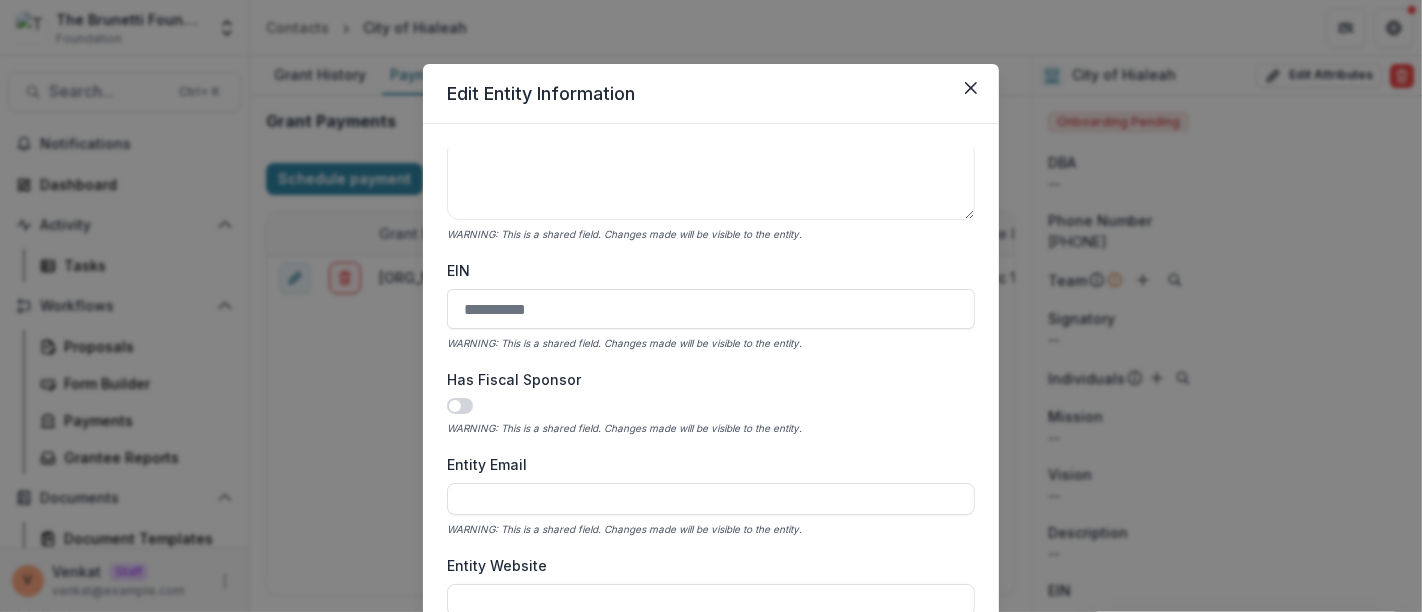 scroll, scrollTop: 666, scrollLeft: 0, axis: vertical 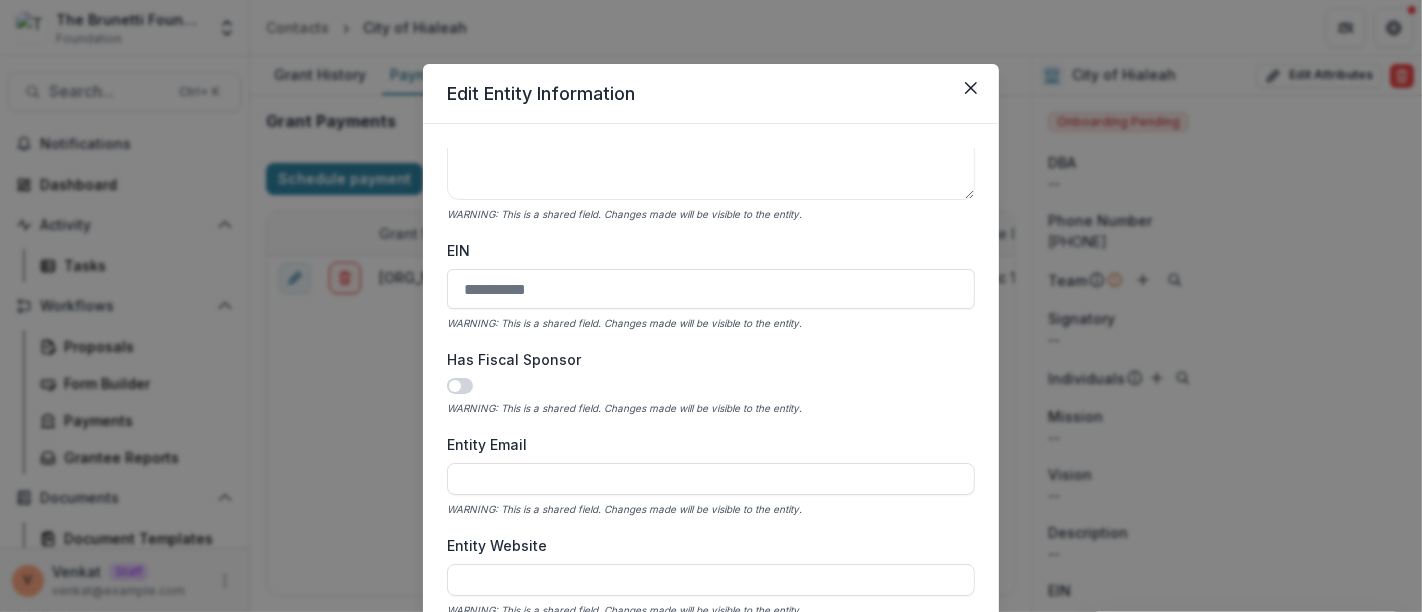 select on "****" 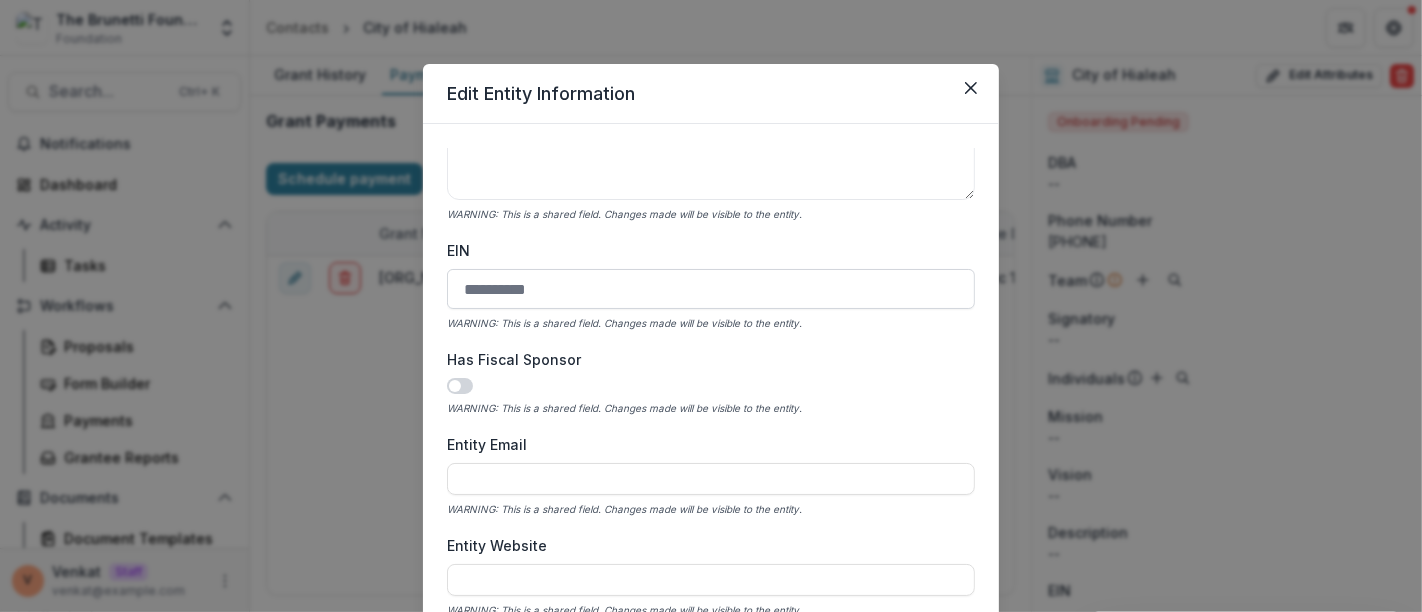 click on "EIN" at bounding box center [711, 289] 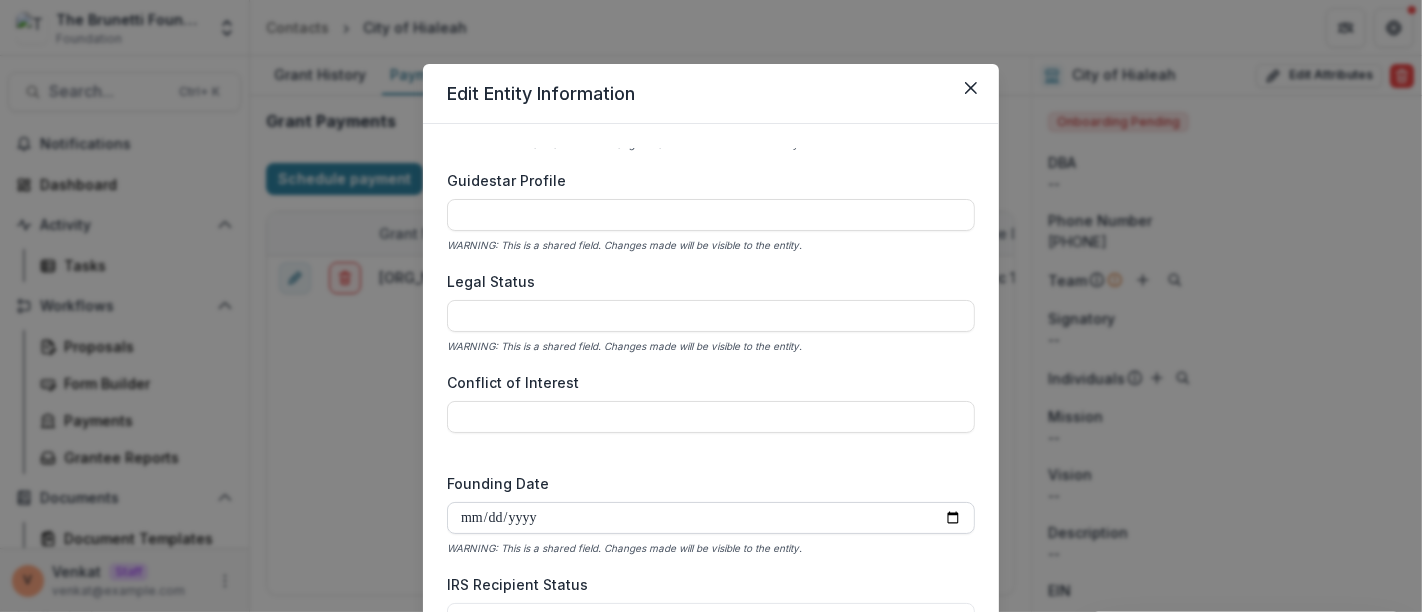 scroll, scrollTop: 2936, scrollLeft: 0, axis: vertical 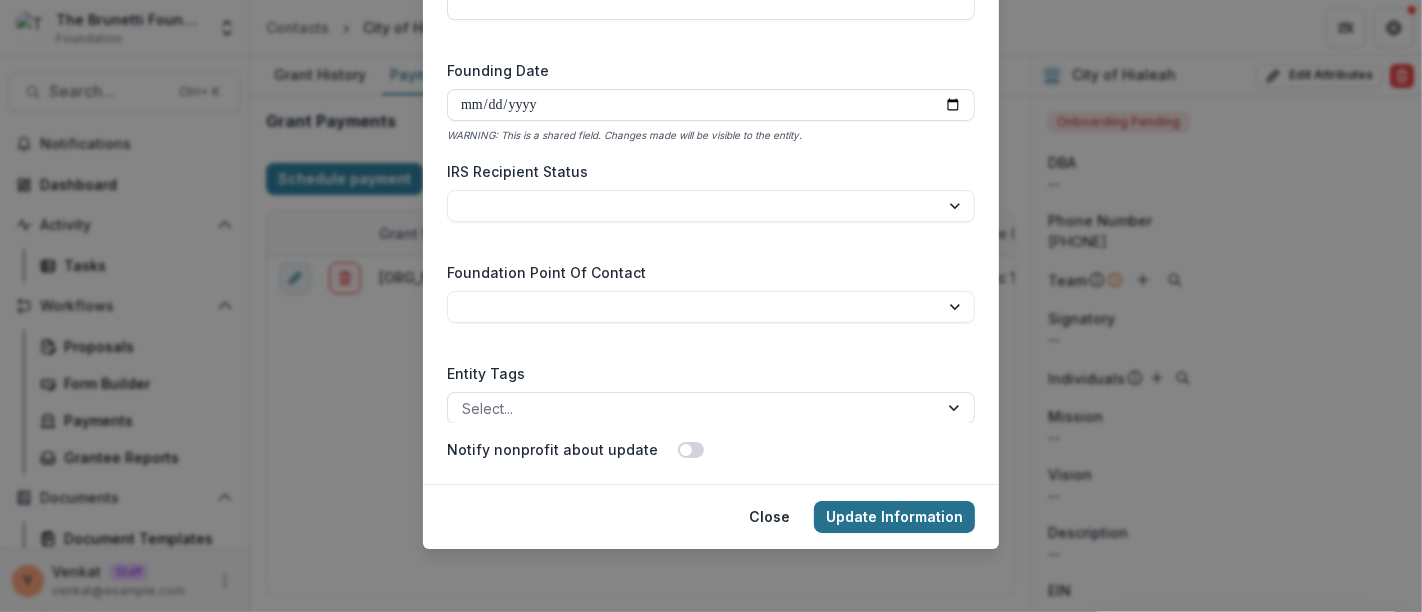 type on "**********" 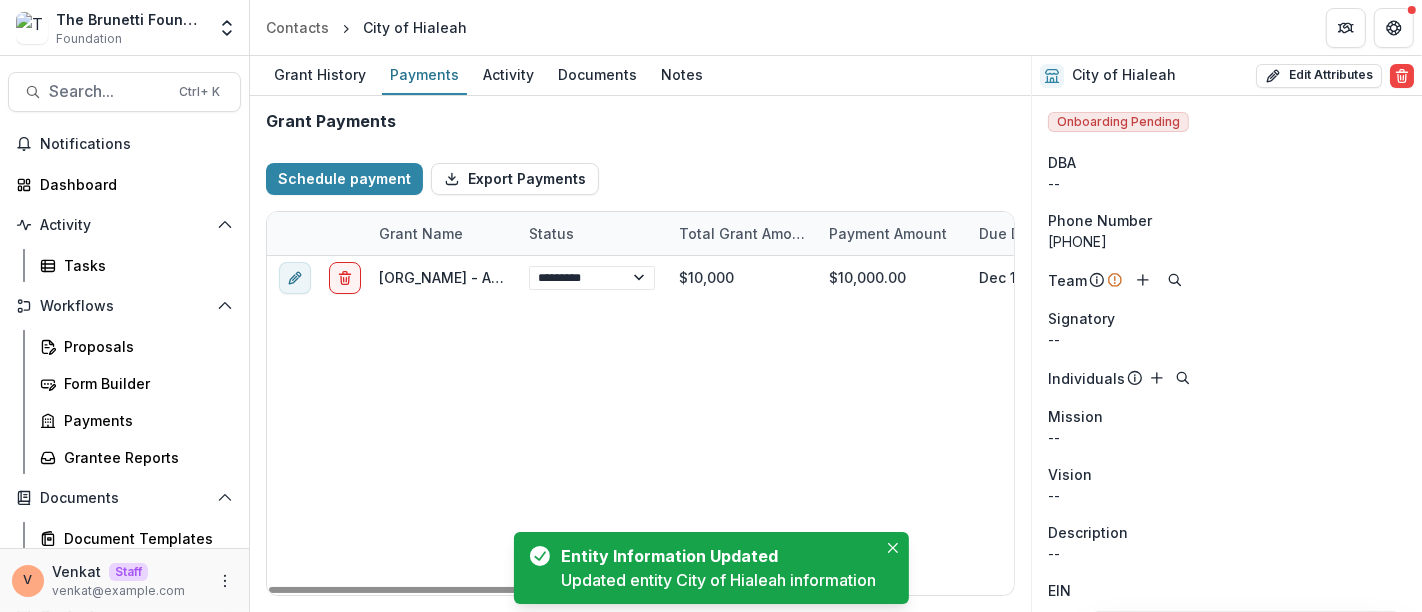 select on "****" 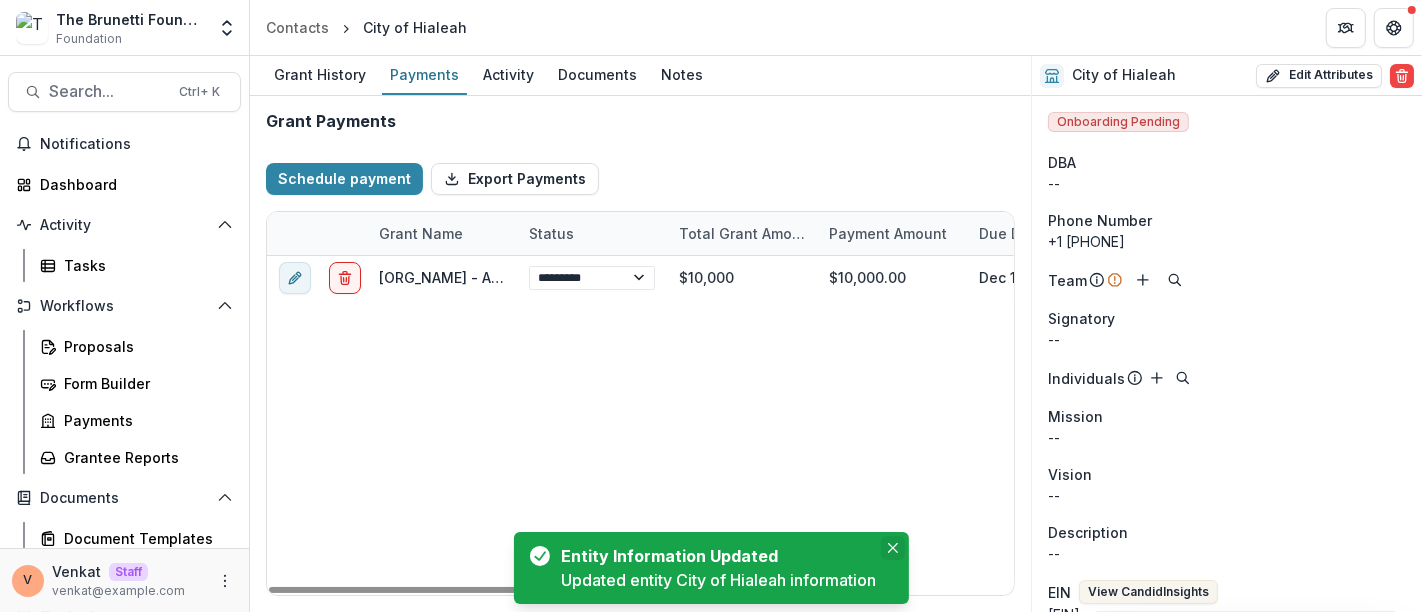 click 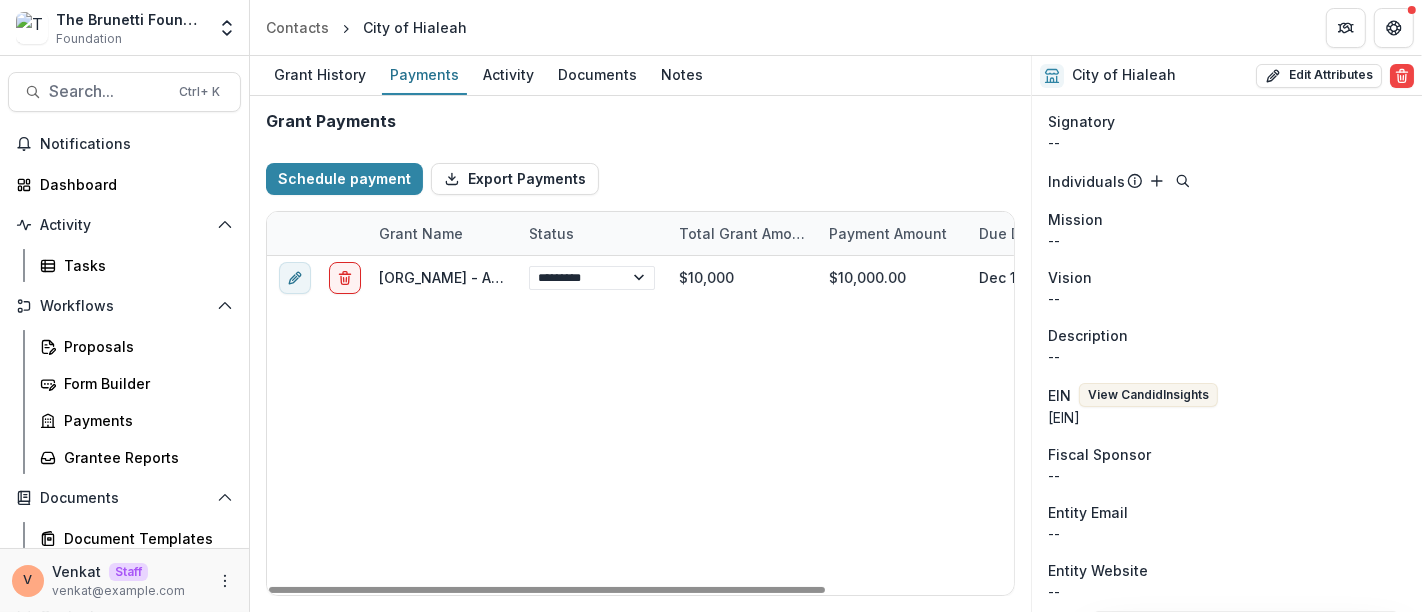 scroll, scrollTop: 222, scrollLeft: 0, axis: vertical 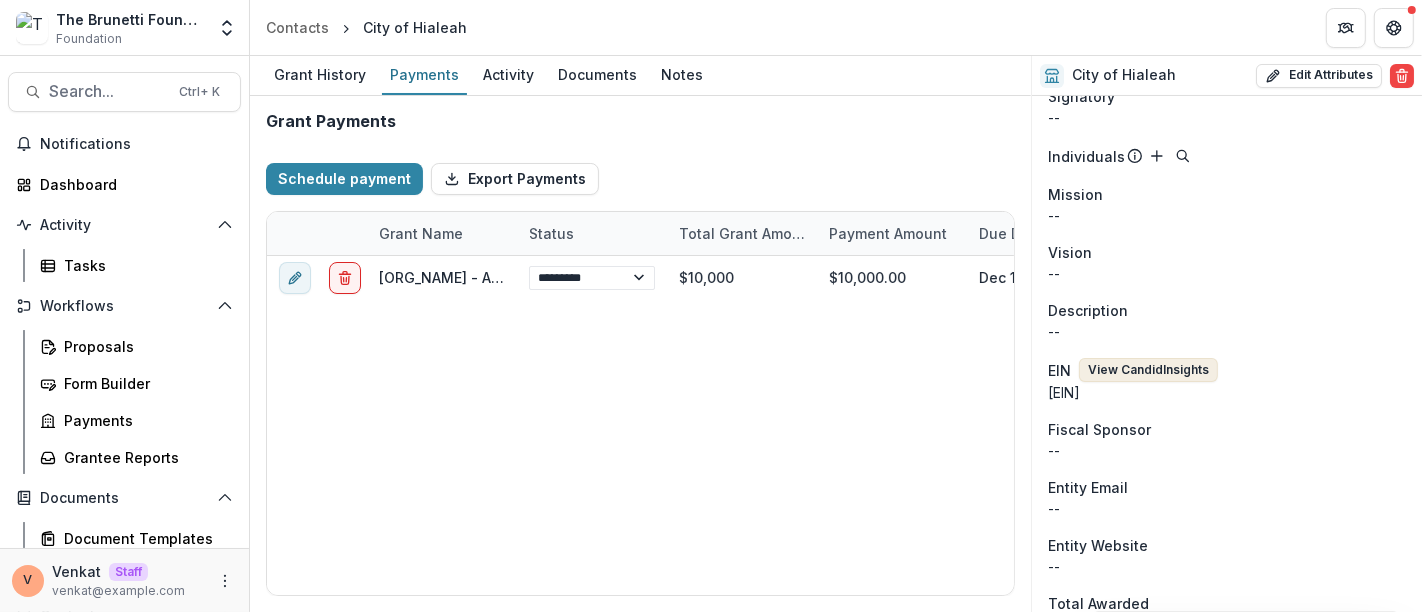 click on "View Candid  Insights" at bounding box center [1148, 370] 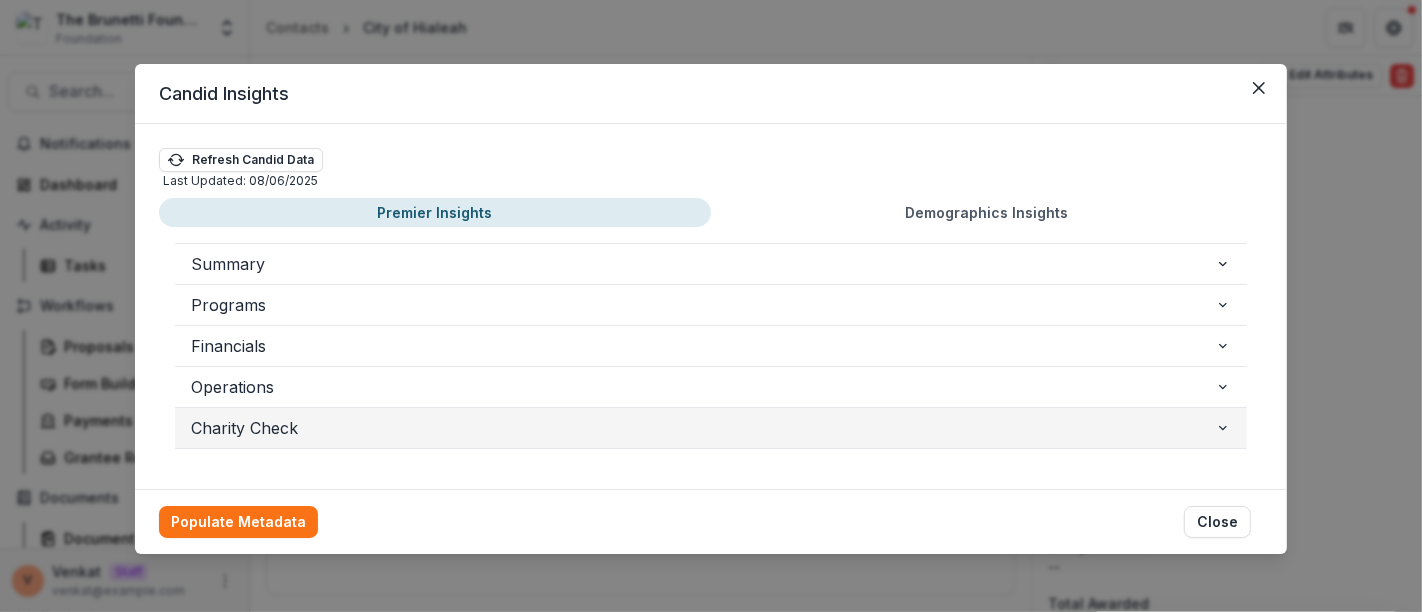 click on "Charity Check" at bounding box center (703, 428) 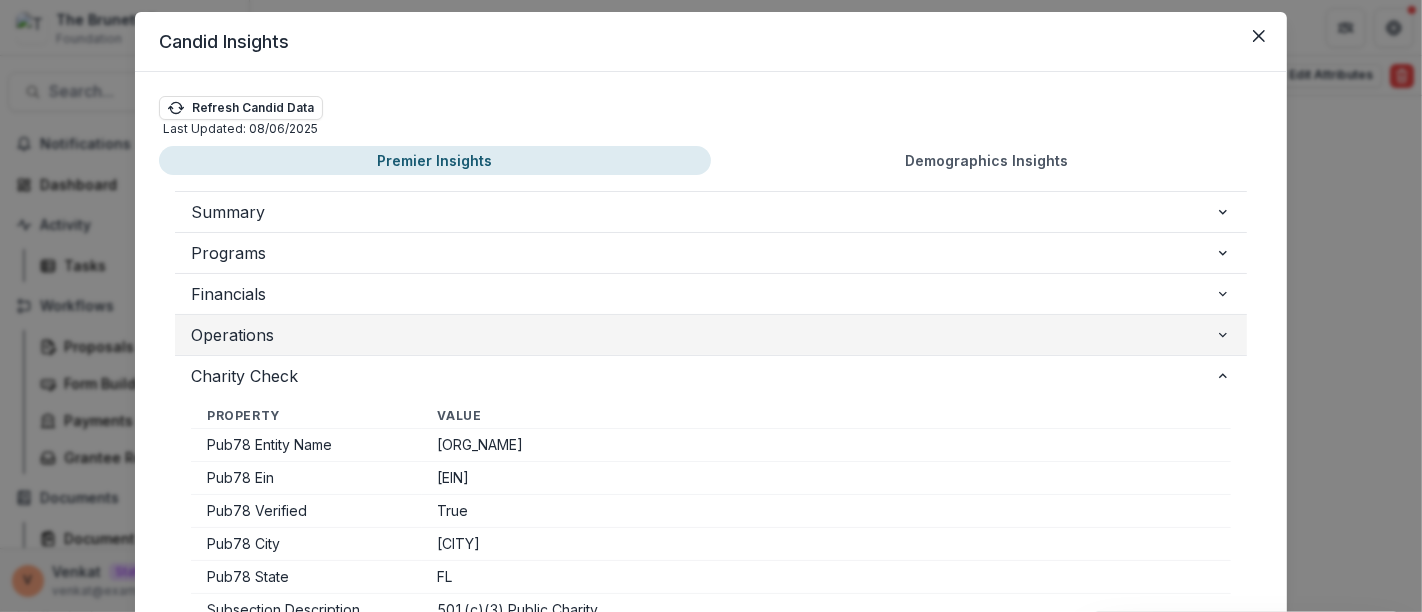 scroll, scrollTop: 0, scrollLeft: 0, axis: both 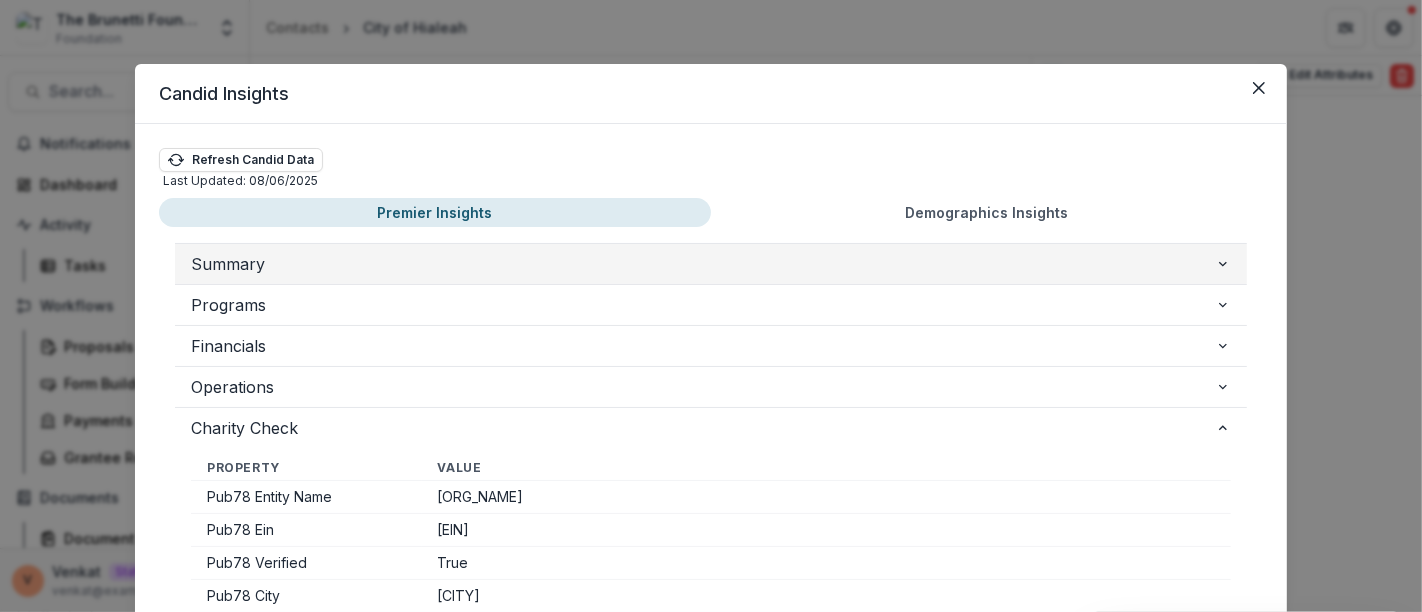 click on "Summary" at bounding box center (703, 264) 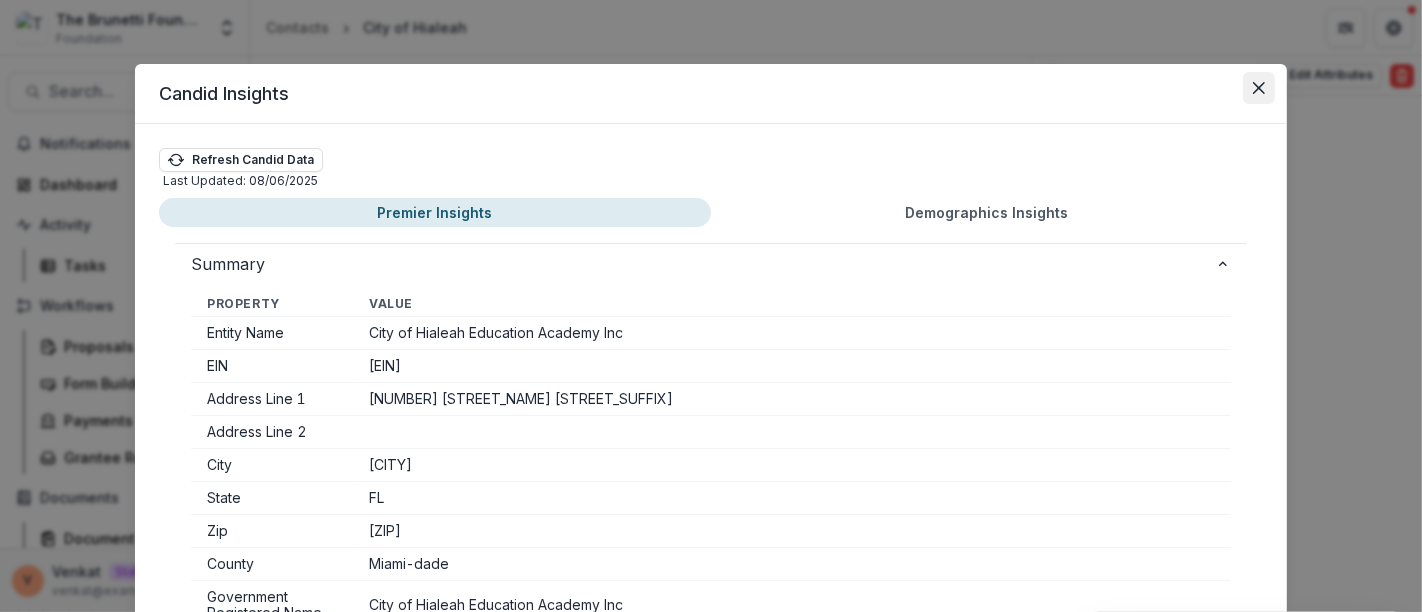 click 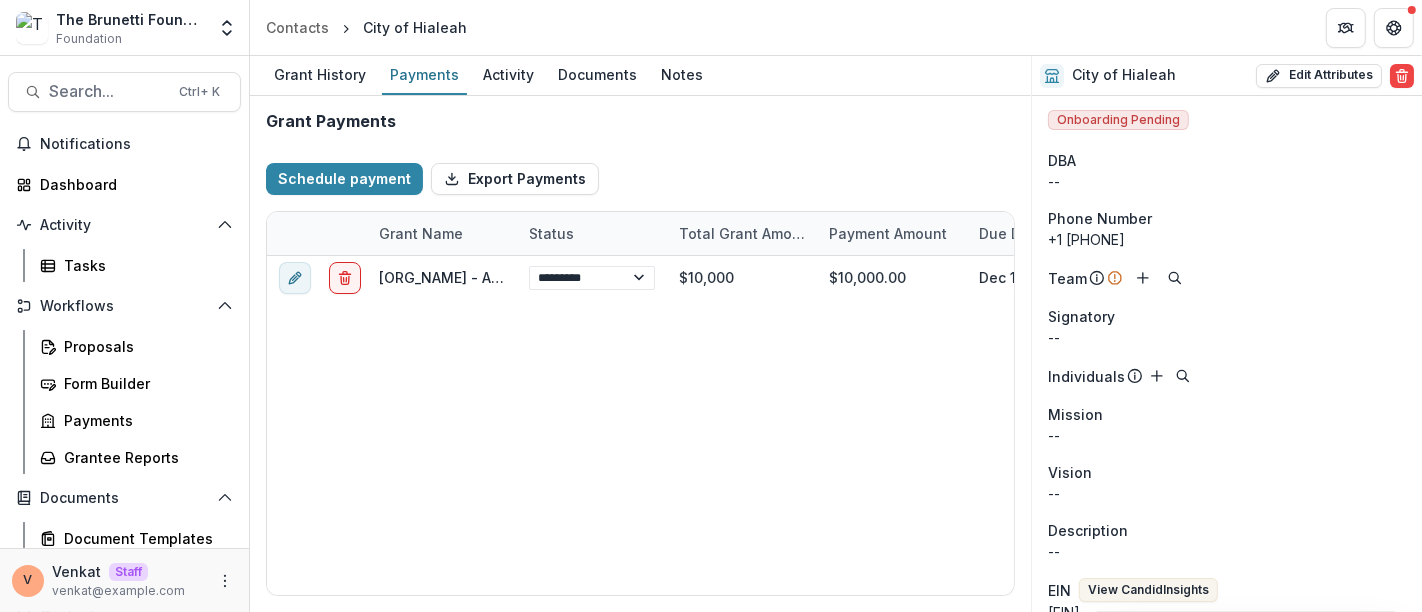 scroll, scrollTop: 0, scrollLeft: 0, axis: both 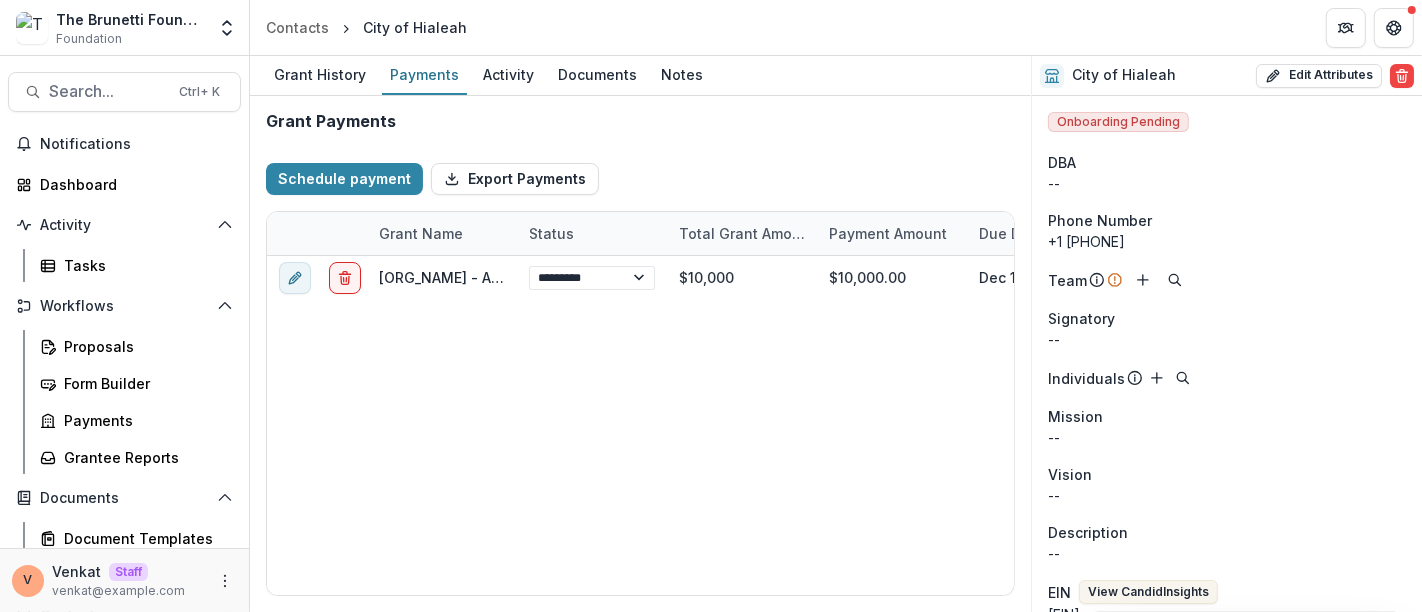 select on "****" 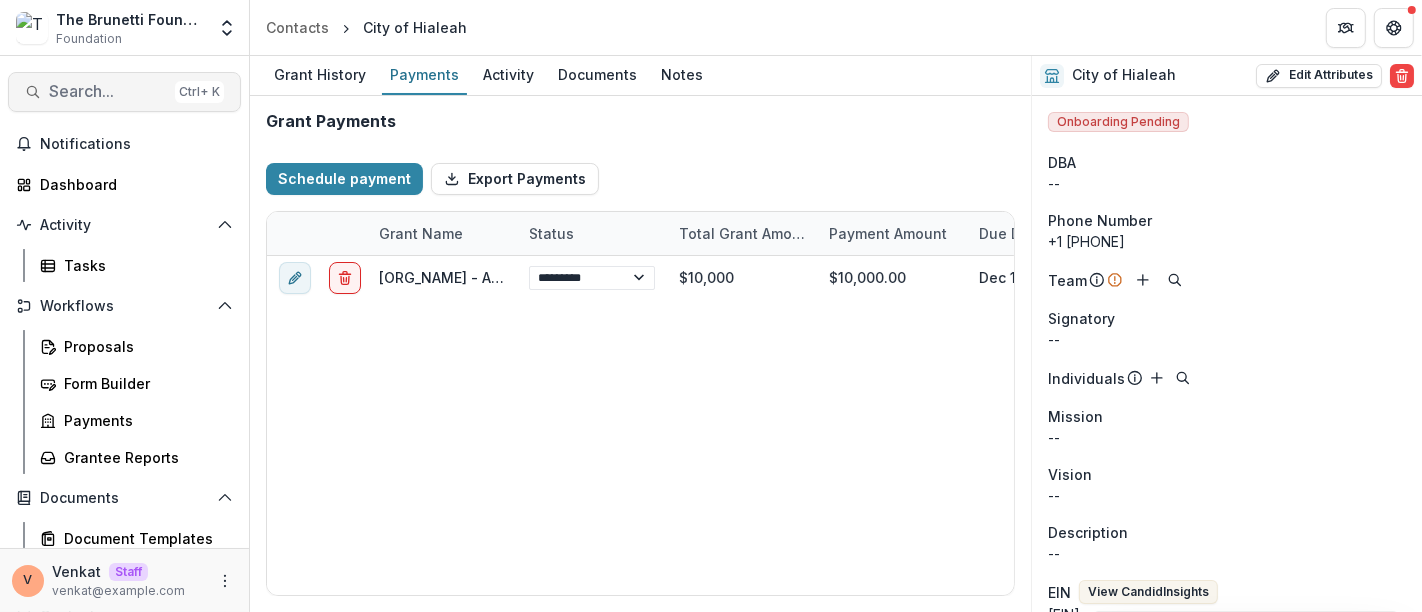 click on "Search..." at bounding box center [108, 91] 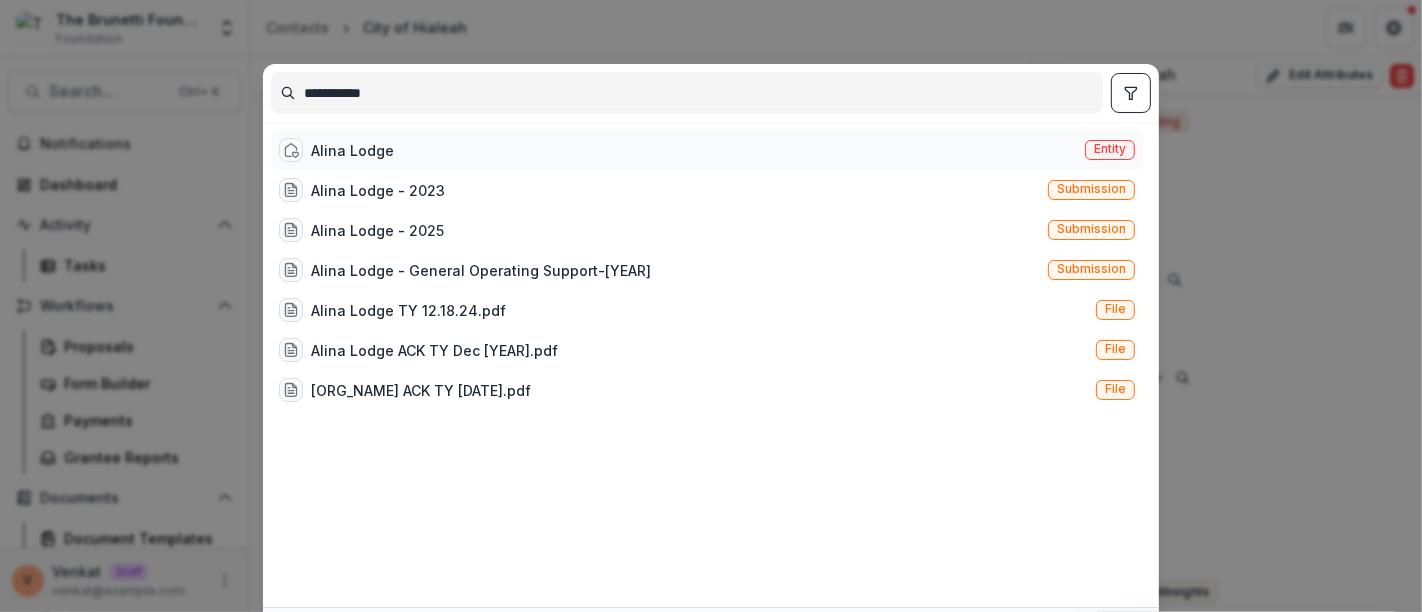 type on "**********" 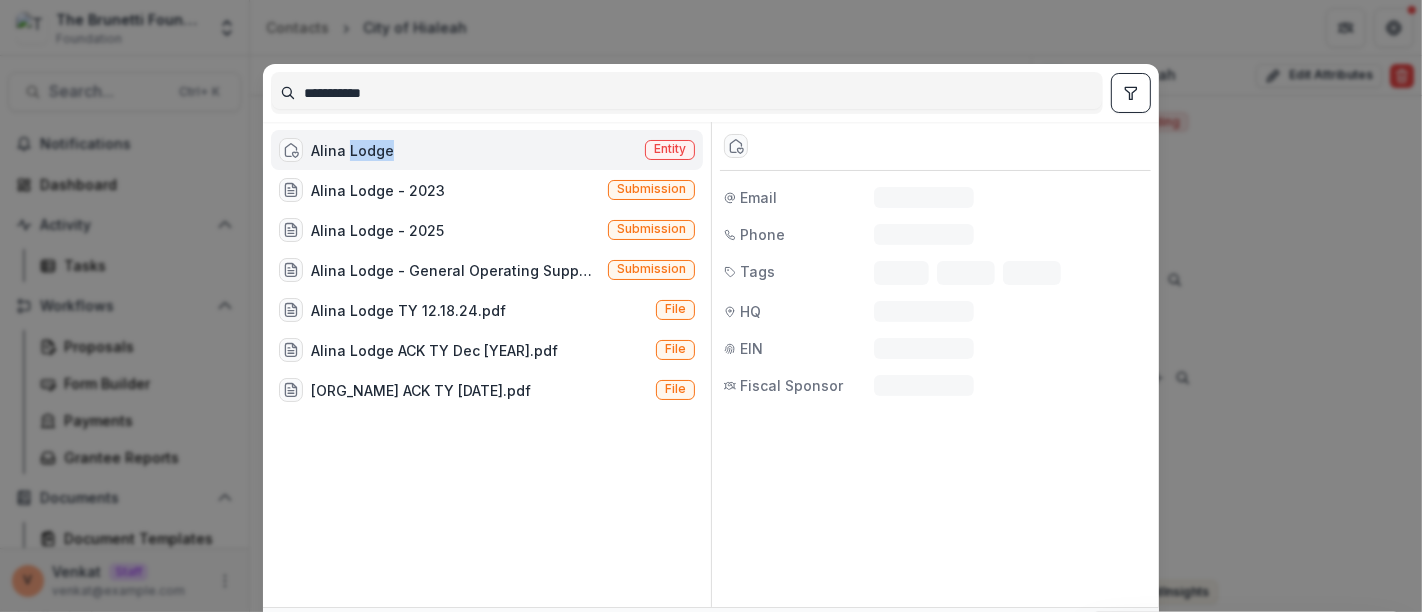 click on "Alina Lodge" at bounding box center (352, 150) 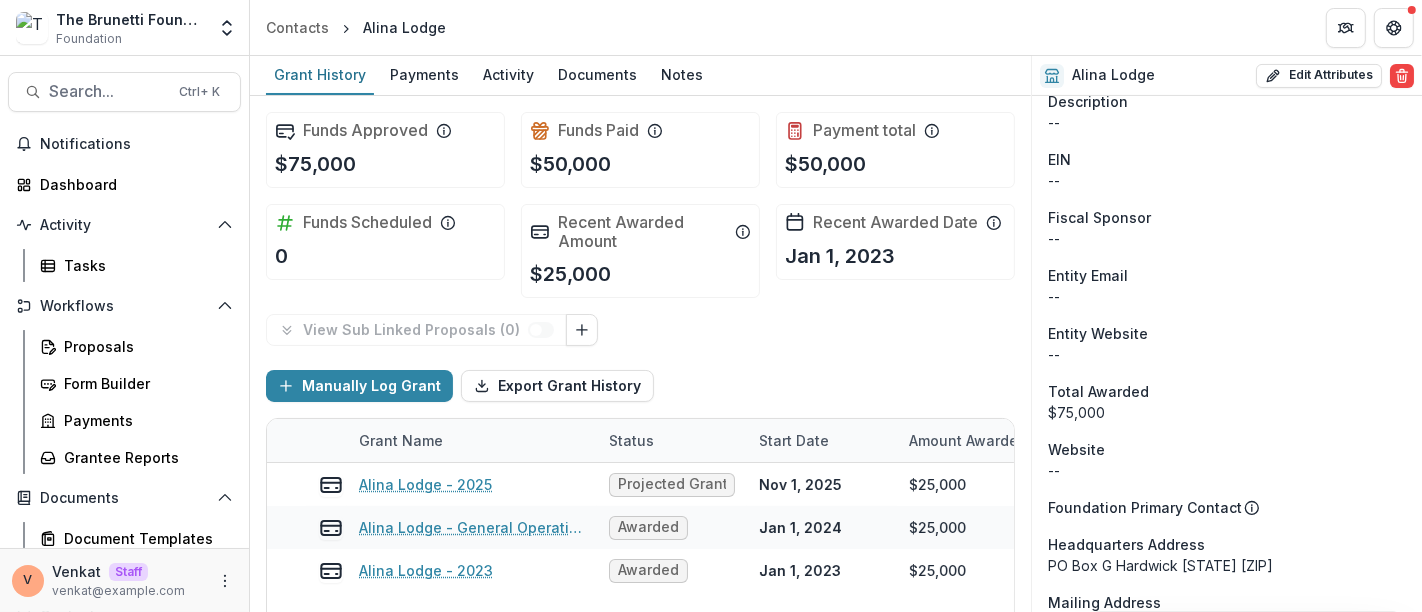 scroll, scrollTop: 333, scrollLeft: 0, axis: vertical 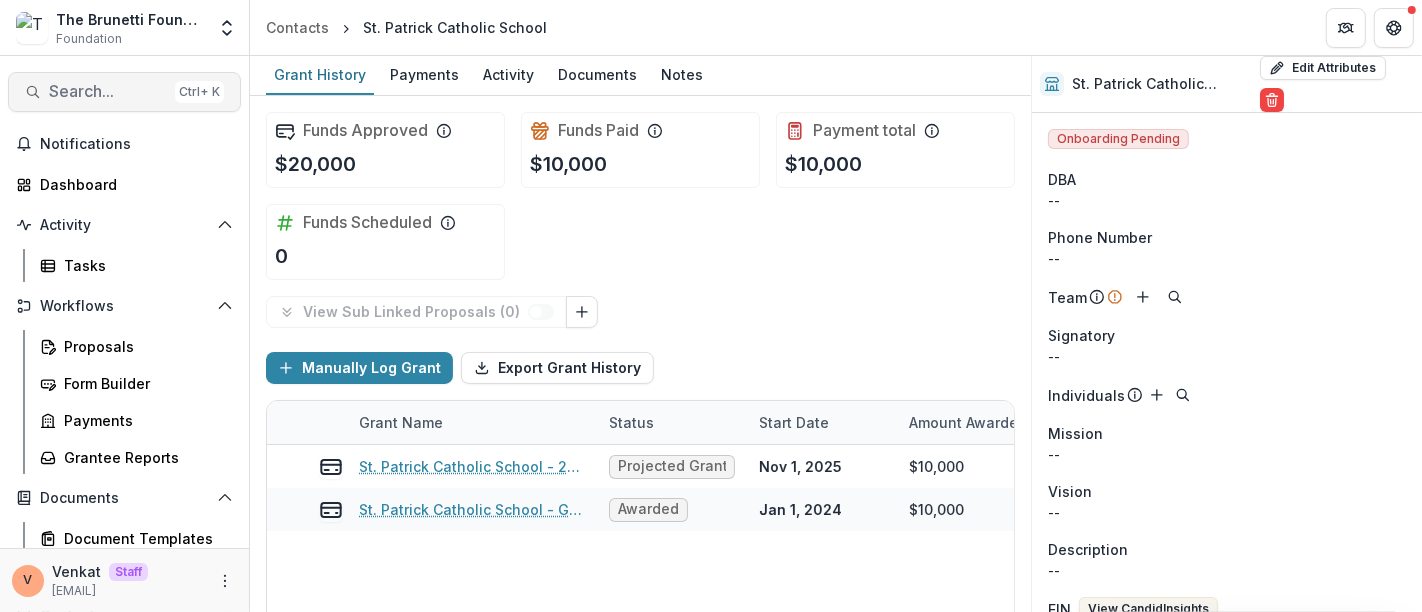 click on "Search..." at bounding box center (108, 91) 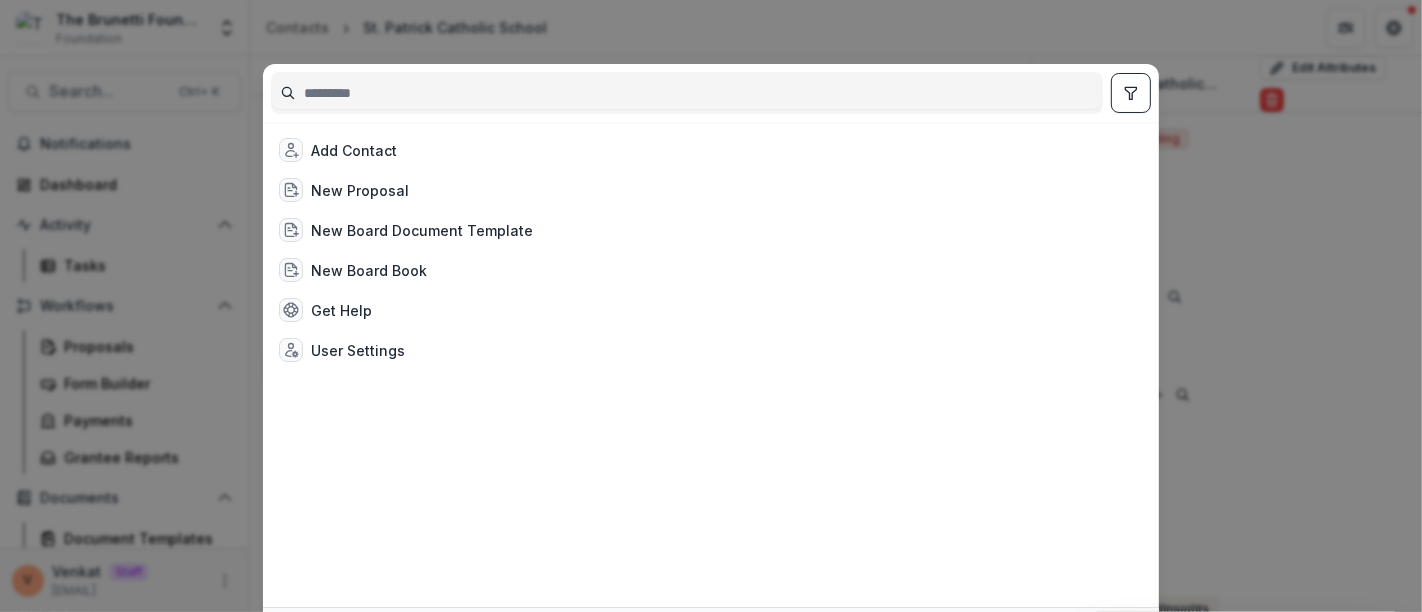 type on "**********" 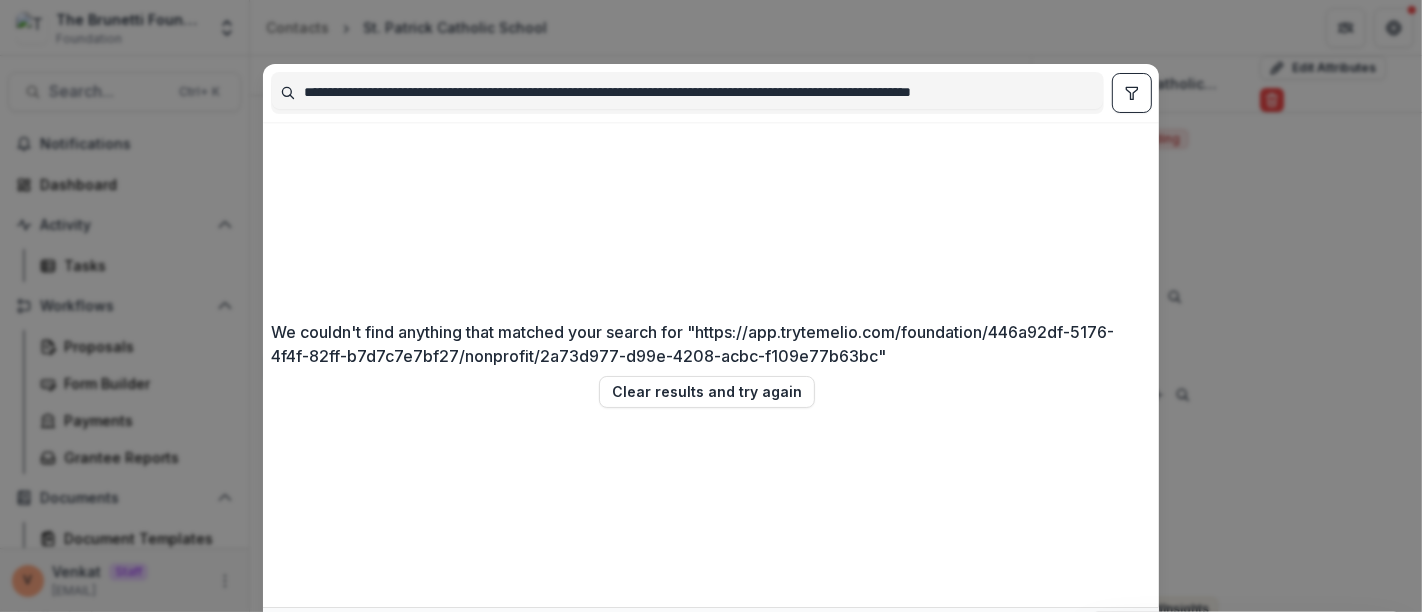 scroll, scrollTop: 0, scrollLeft: 0, axis: both 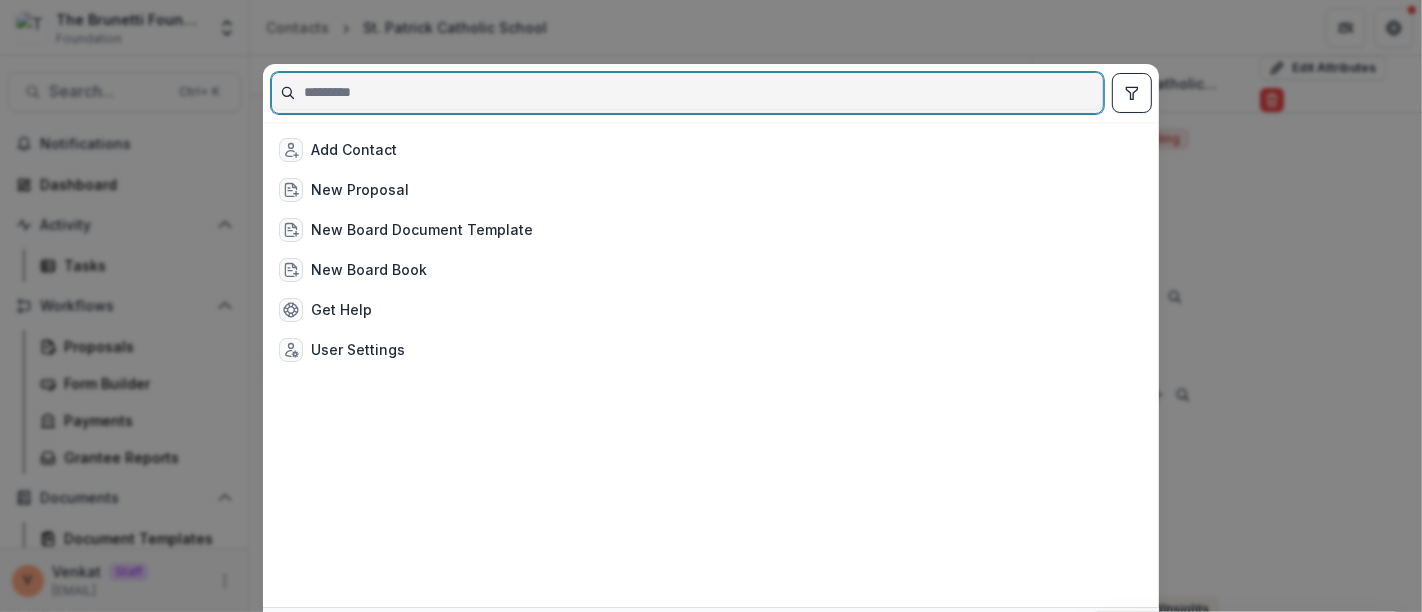 paste on "**********" 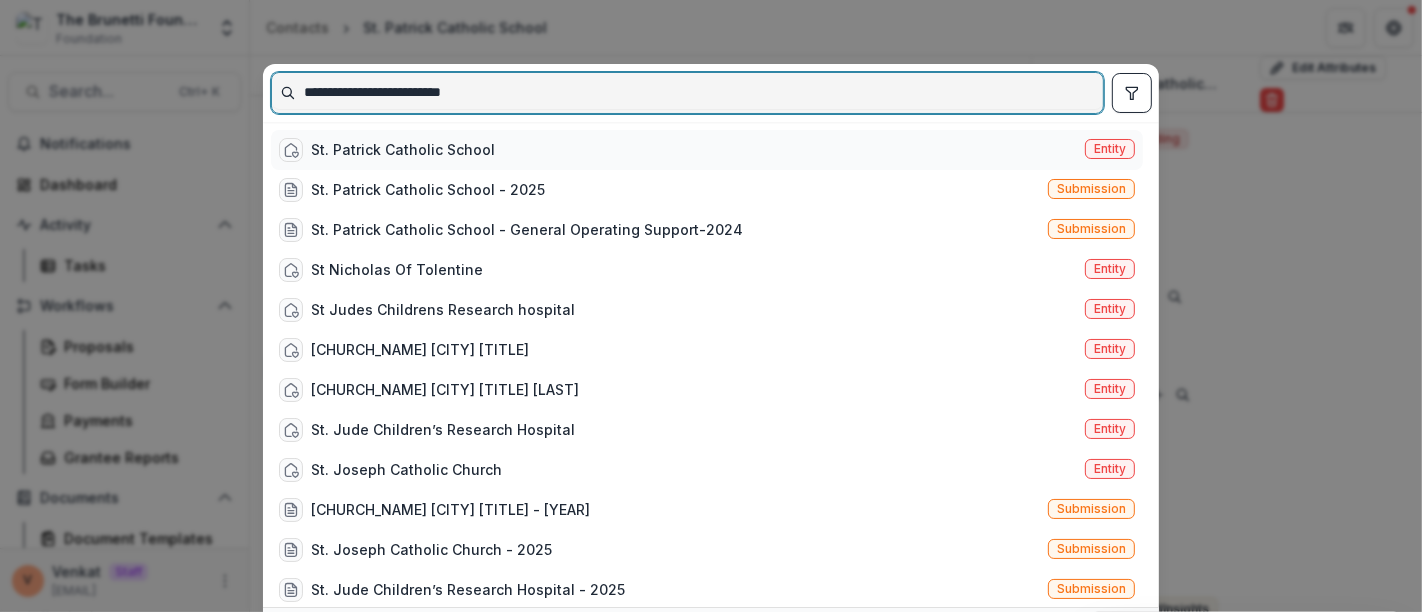 type on "**********" 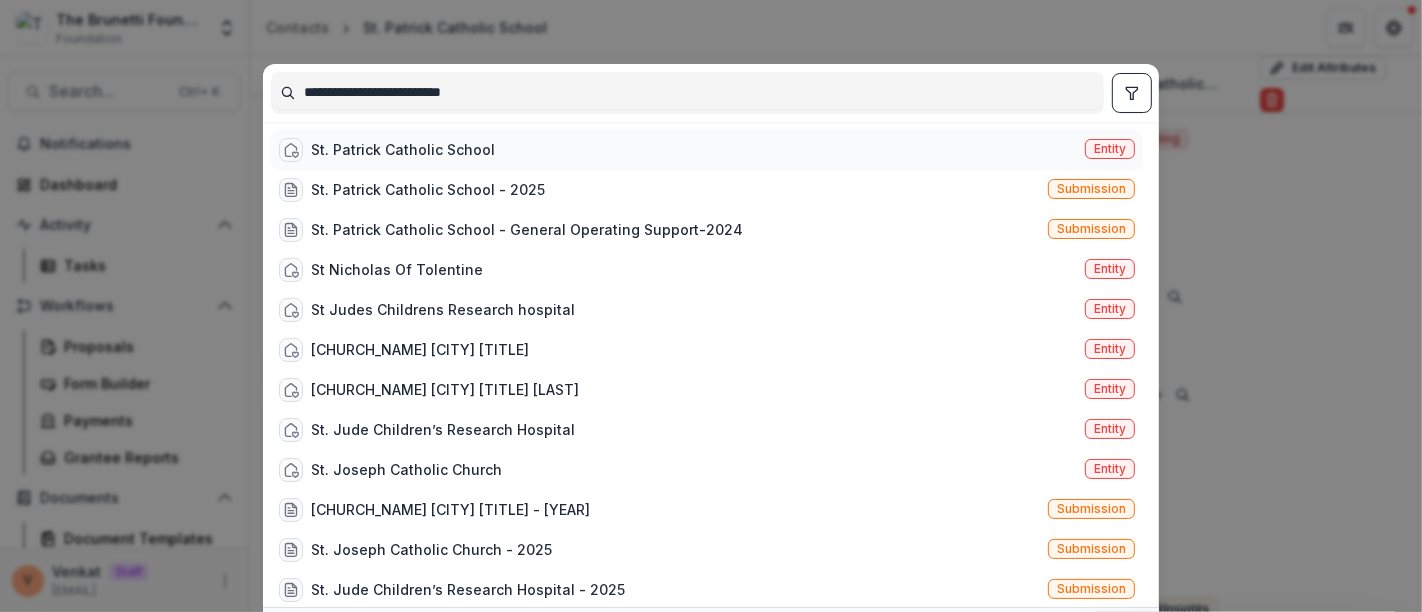 click on "St. Patrick Catholic School" at bounding box center (403, 149) 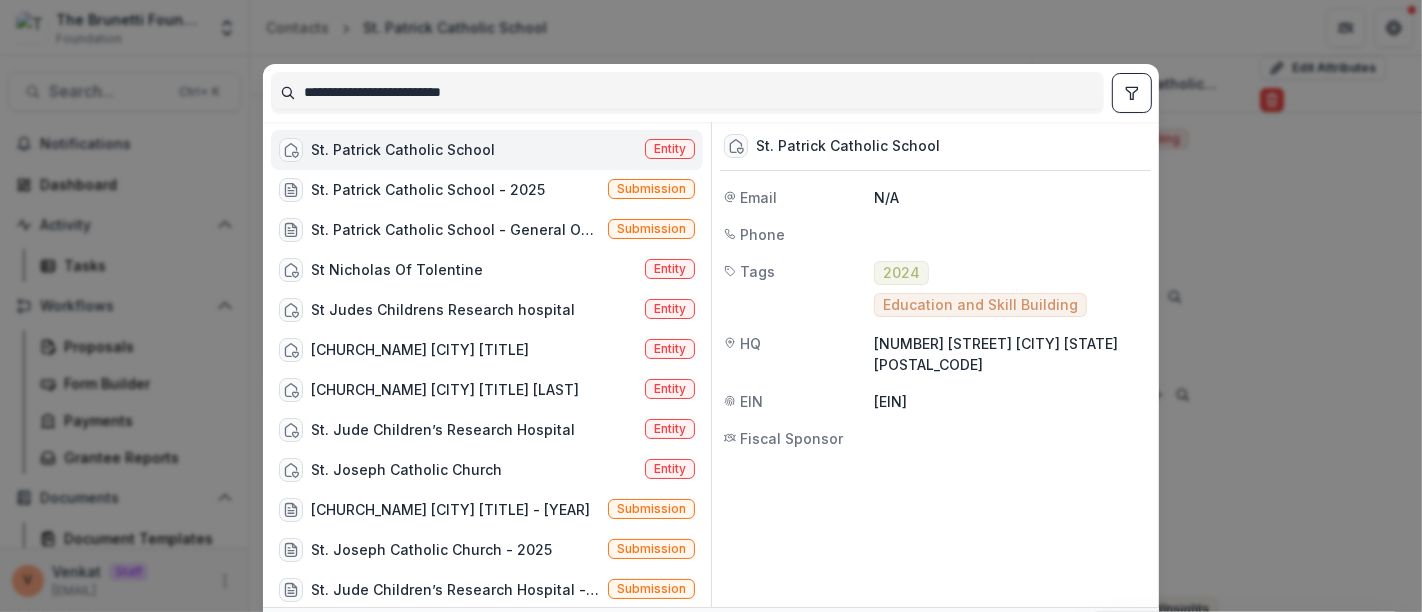 click on "St. Patrick Catholic School" at bounding box center (403, 149) 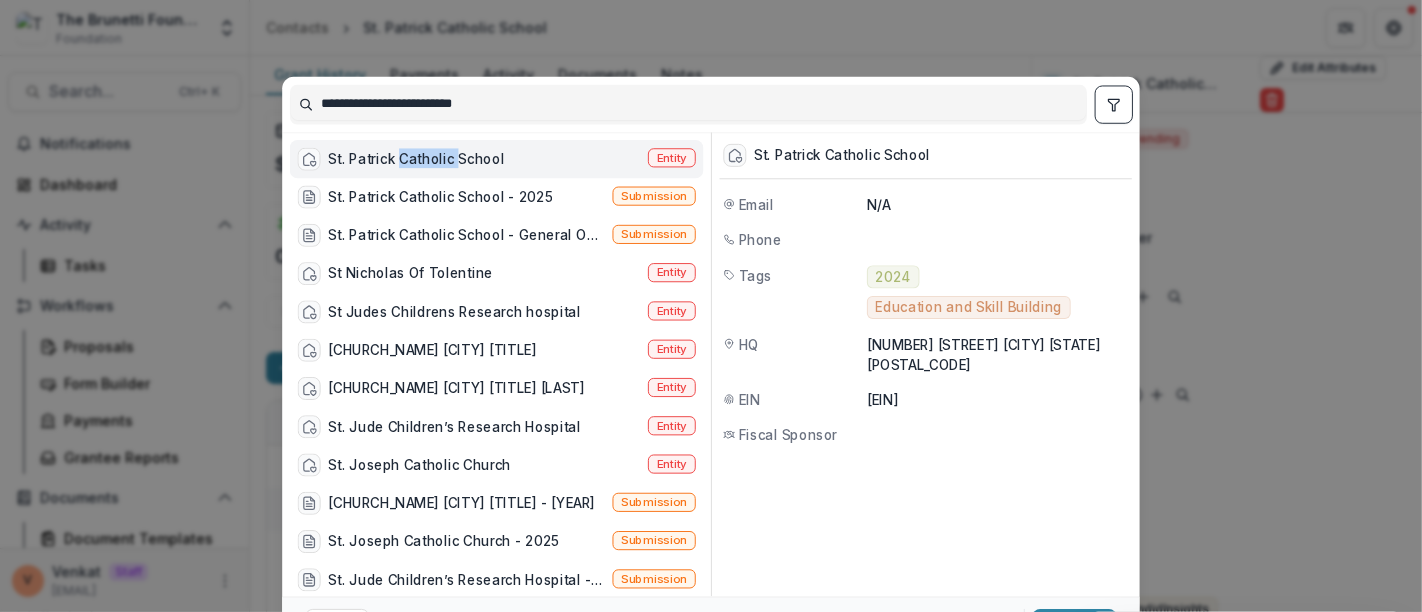 click on "St. Patrick Catholic School" at bounding box center (401, 159) 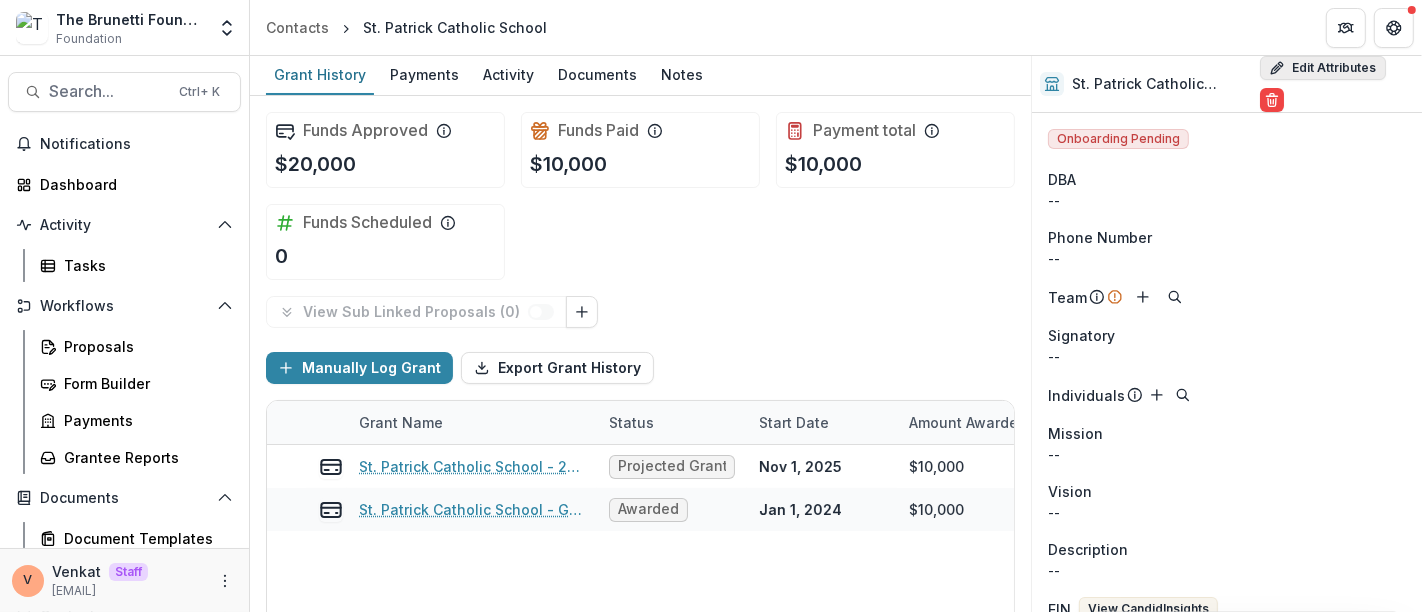 click on "Edit Attributes" at bounding box center (1323, 68) 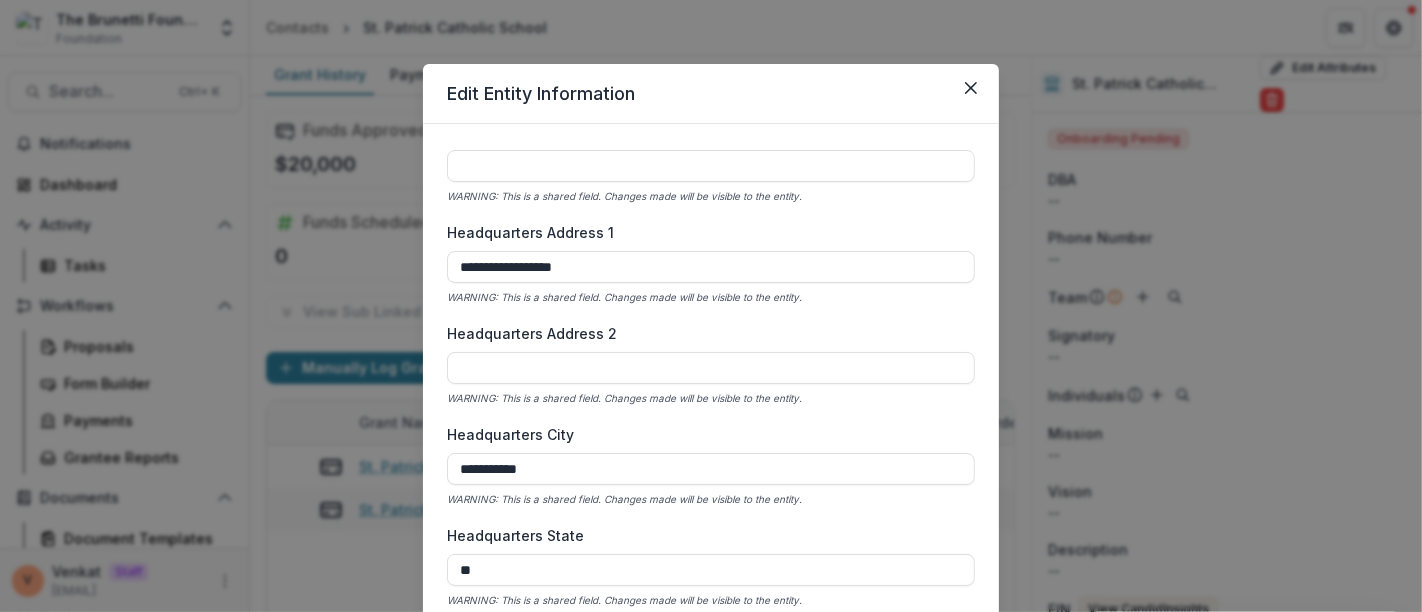 scroll, scrollTop: 1111, scrollLeft: 0, axis: vertical 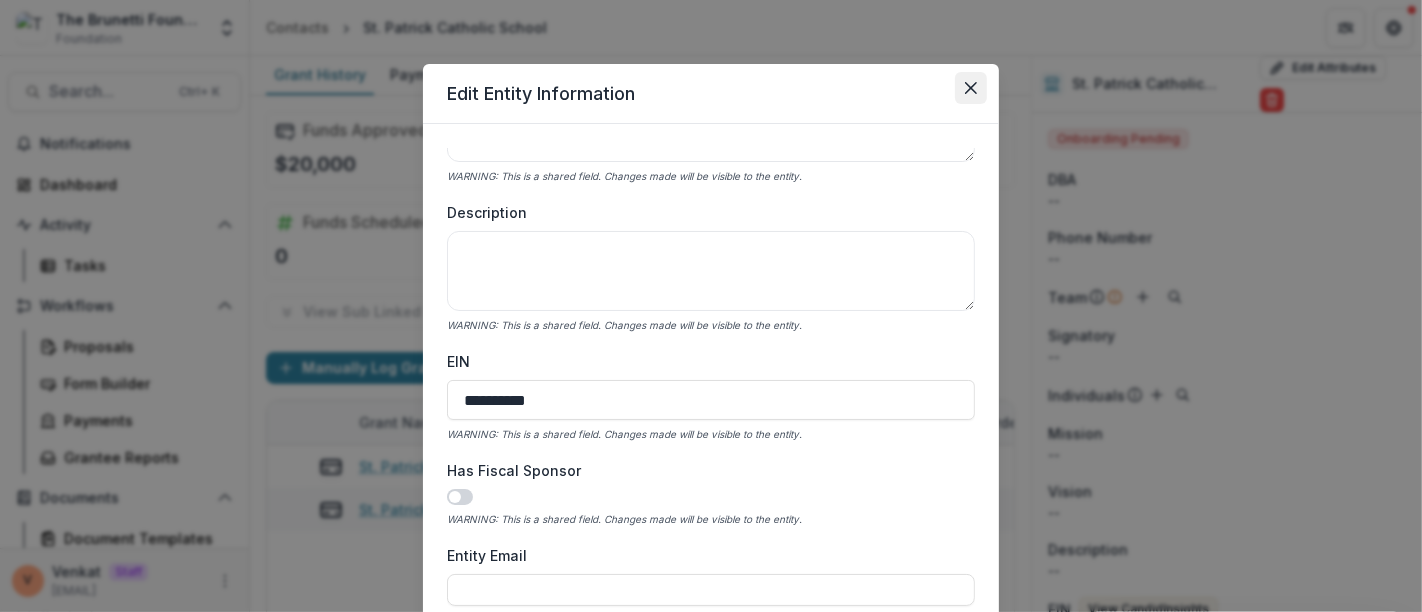 click 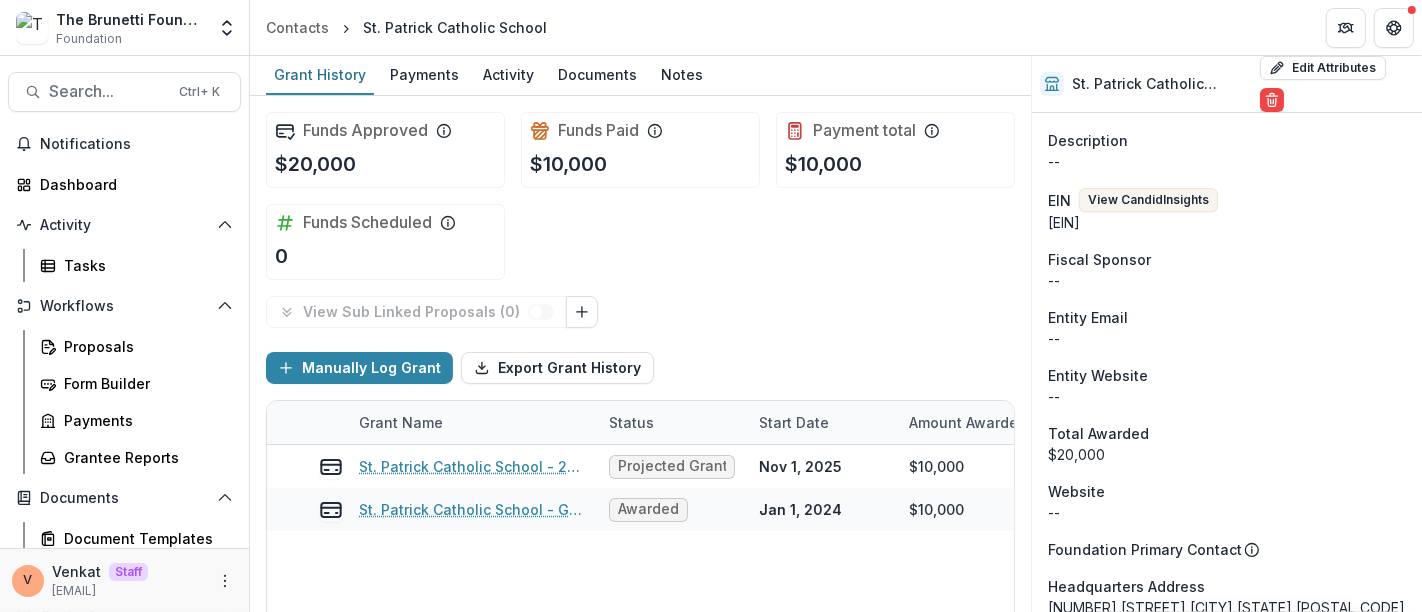 scroll, scrollTop: 444, scrollLeft: 0, axis: vertical 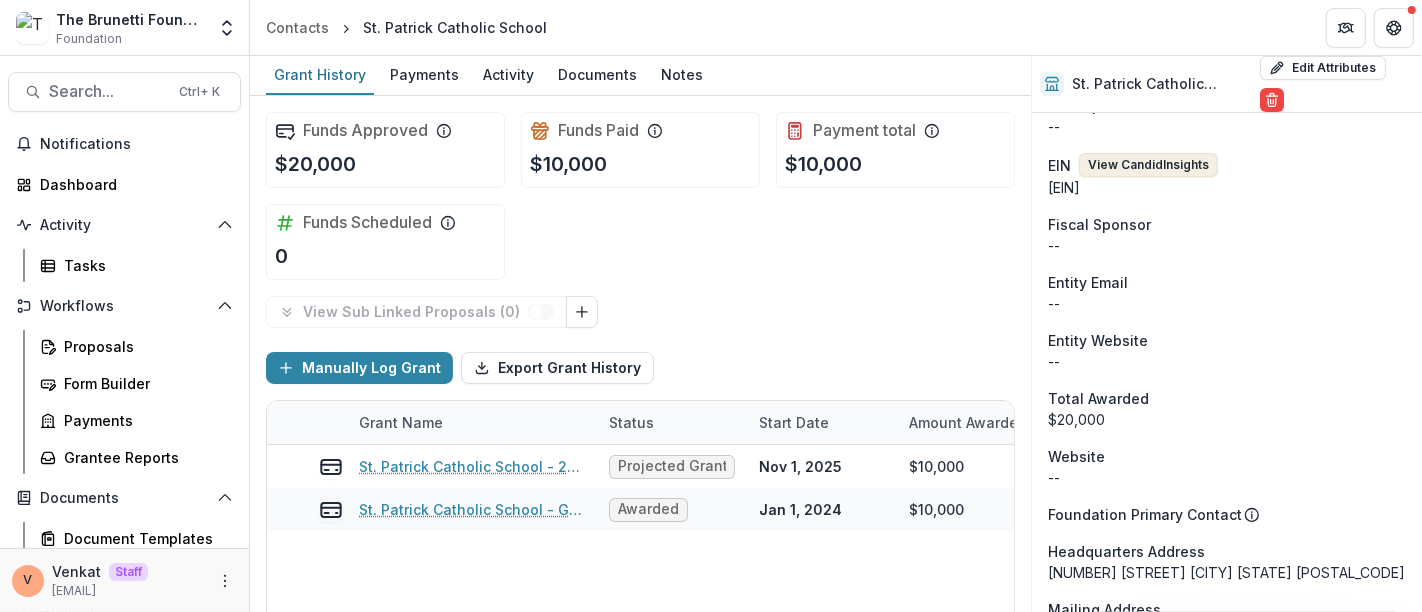 click on "View Candid  Insights" at bounding box center [1148, 165] 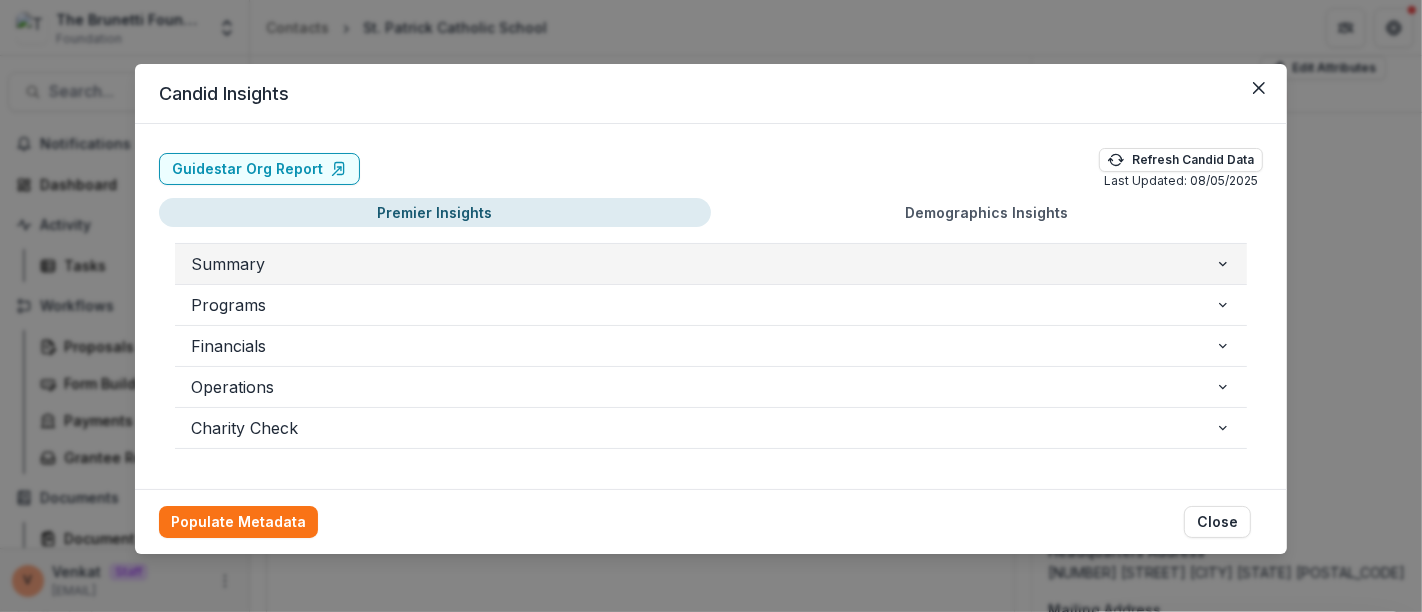 click on "Summary" at bounding box center (703, 264) 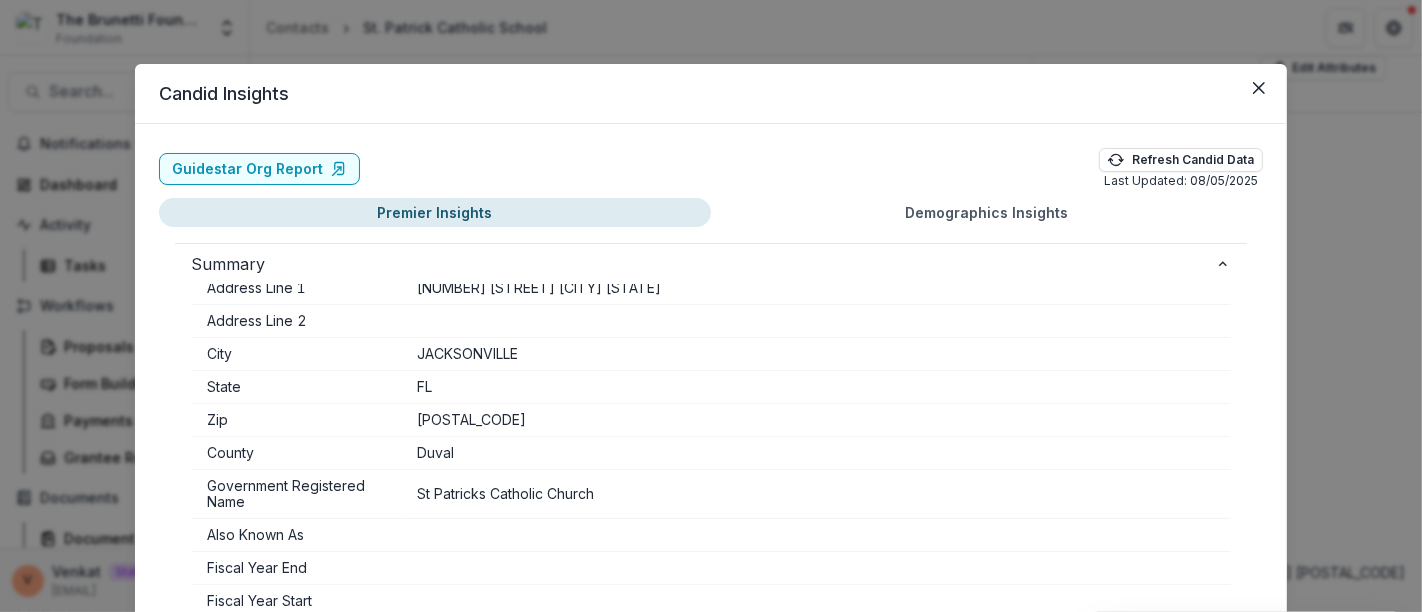 scroll, scrollTop: 0, scrollLeft: 0, axis: both 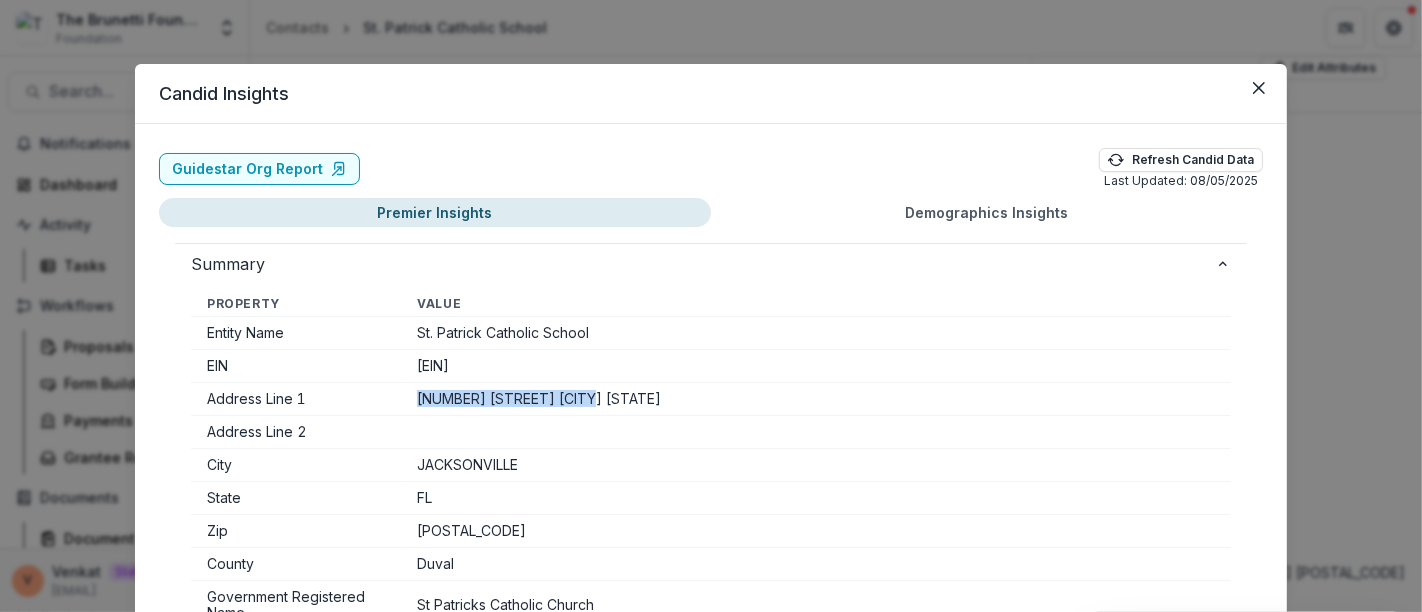 drag, startPoint x: 414, startPoint y: 399, endPoint x: 697, endPoint y: 402, distance: 283.0159 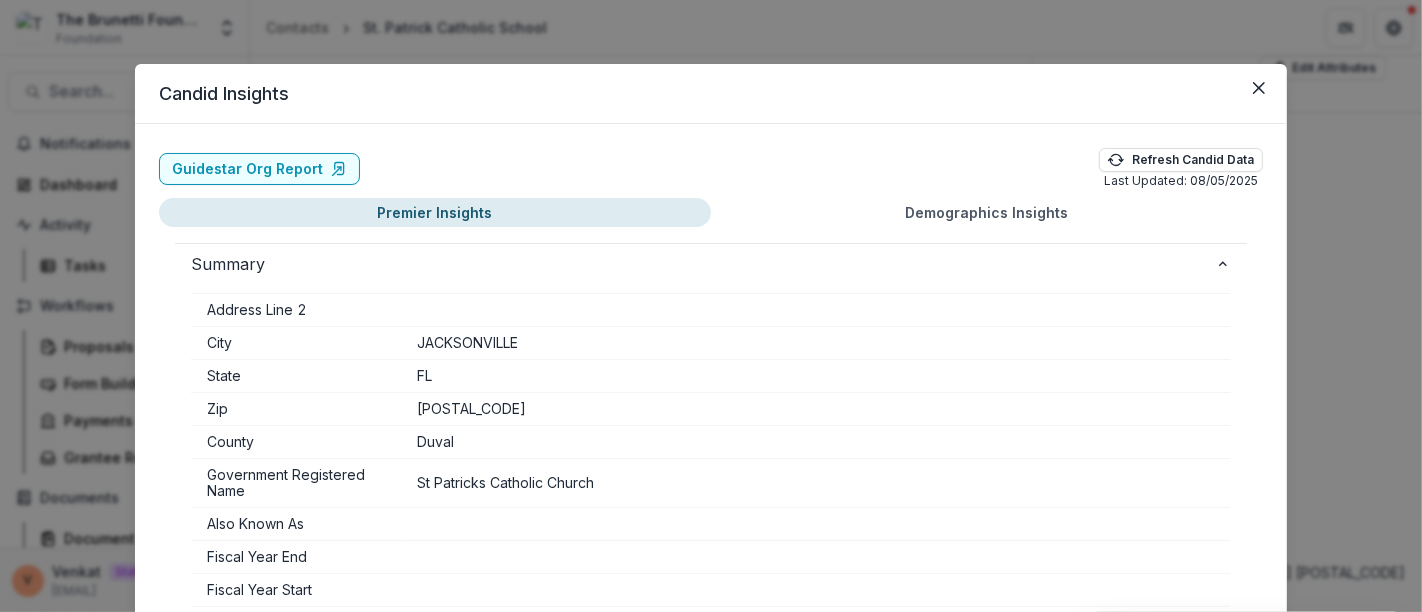 scroll, scrollTop: 0, scrollLeft: 0, axis: both 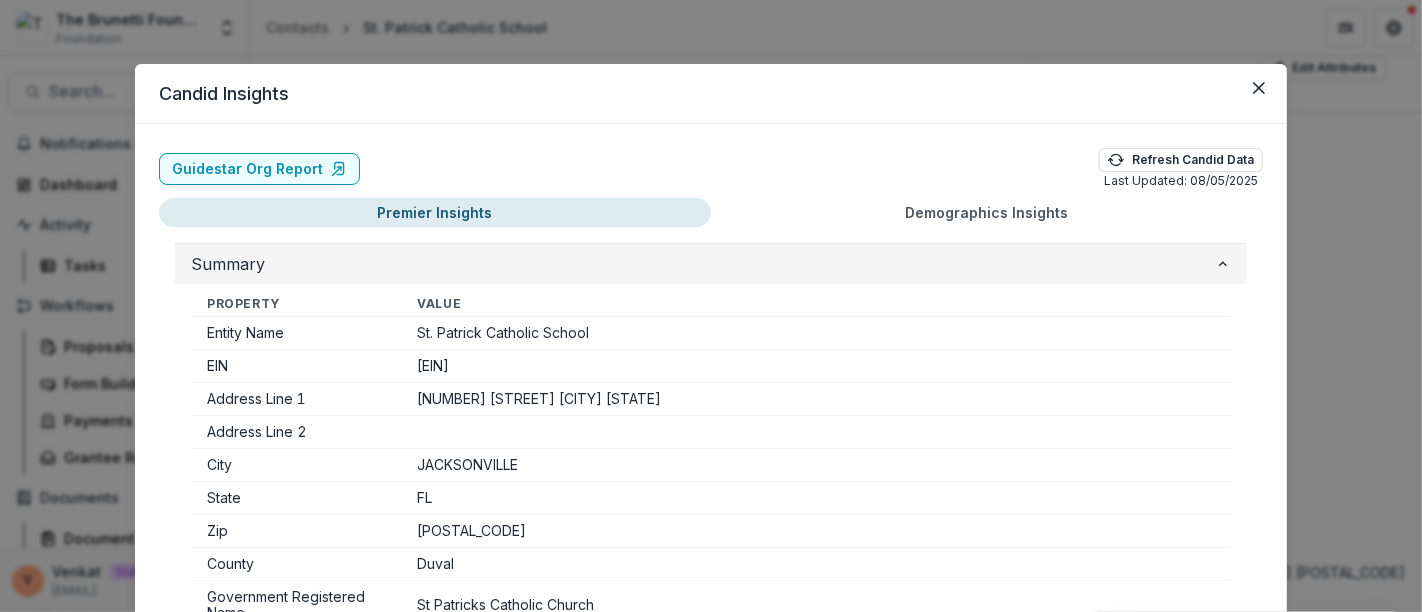 click 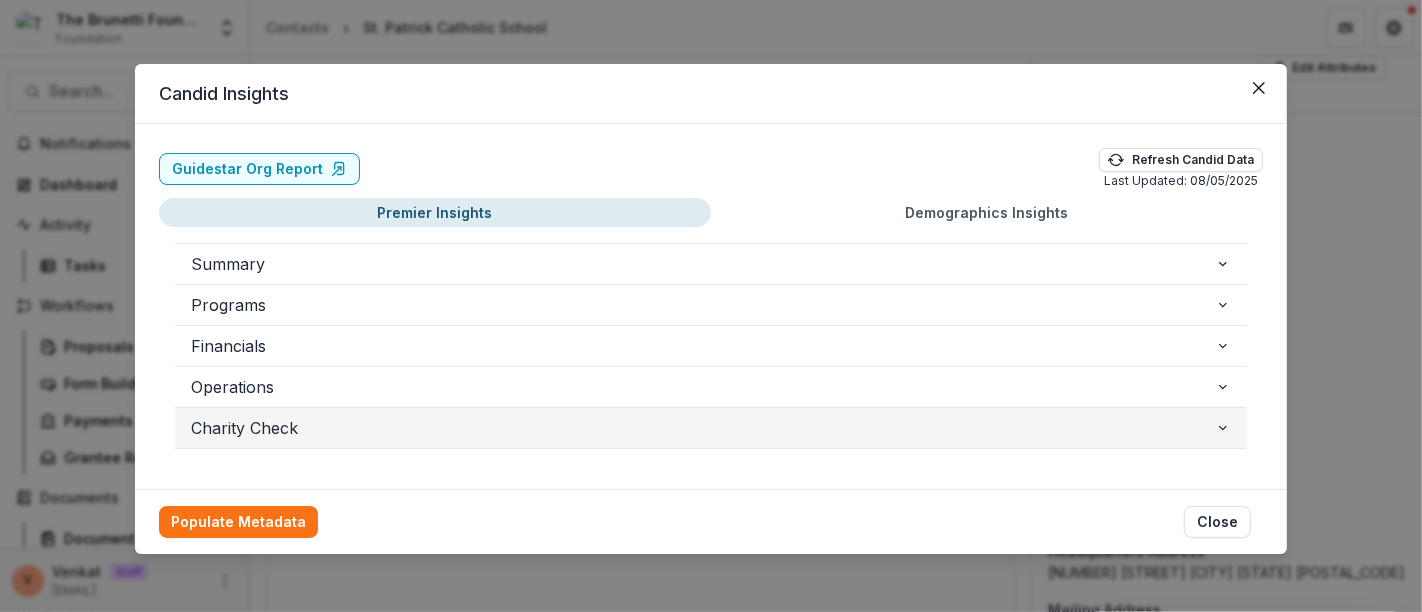 click on "Charity Check" at bounding box center (711, 428) 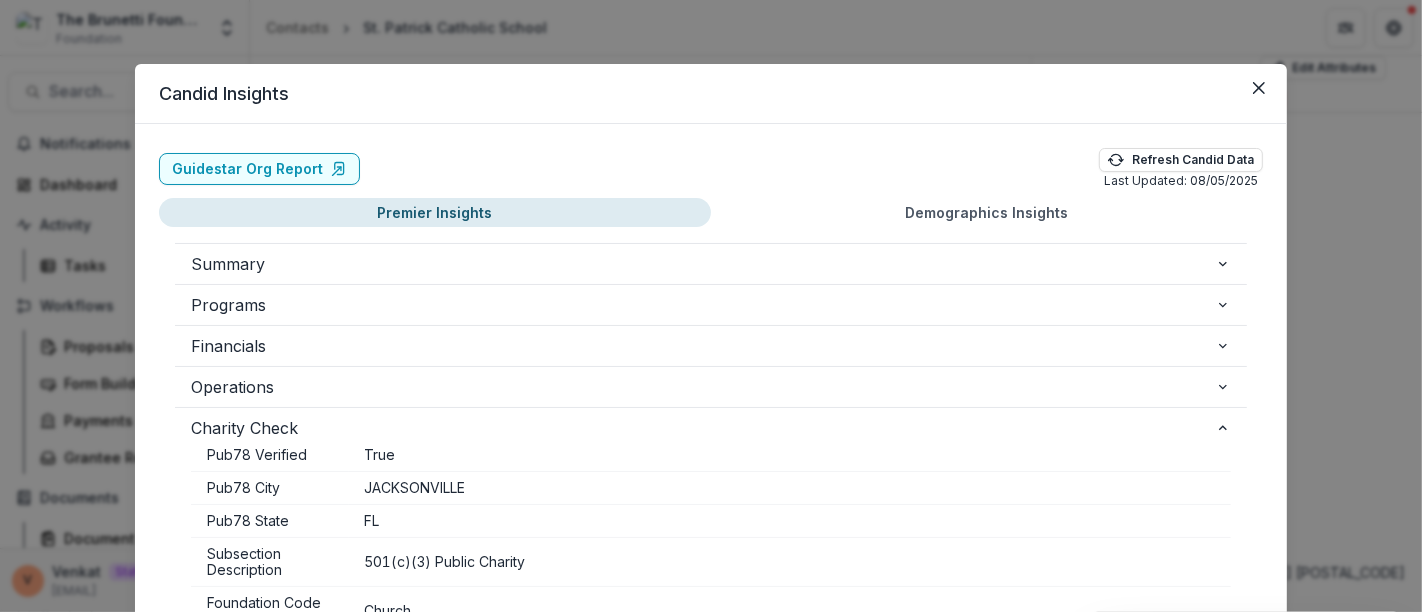 scroll, scrollTop: 120, scrollLeft: 0, axis: vertical 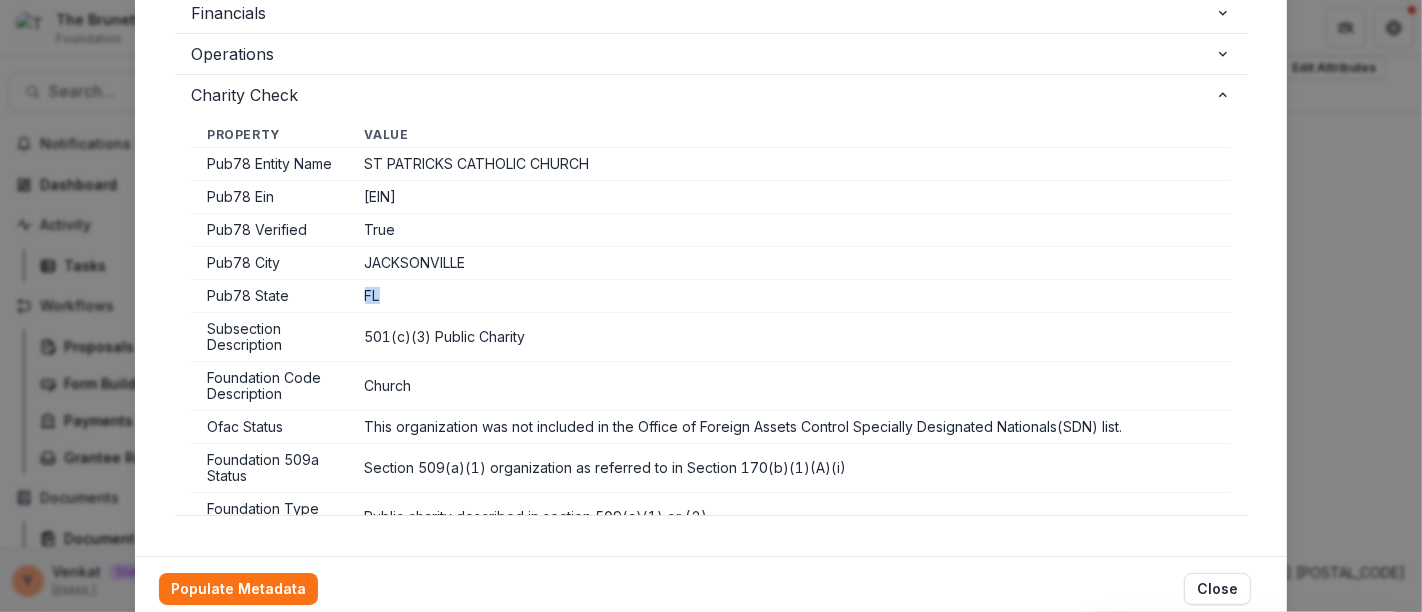 drag, startPoint x: 384, startPoint y: 308, endPoint x: 345, endPoint y: 309, distance: 39.012817 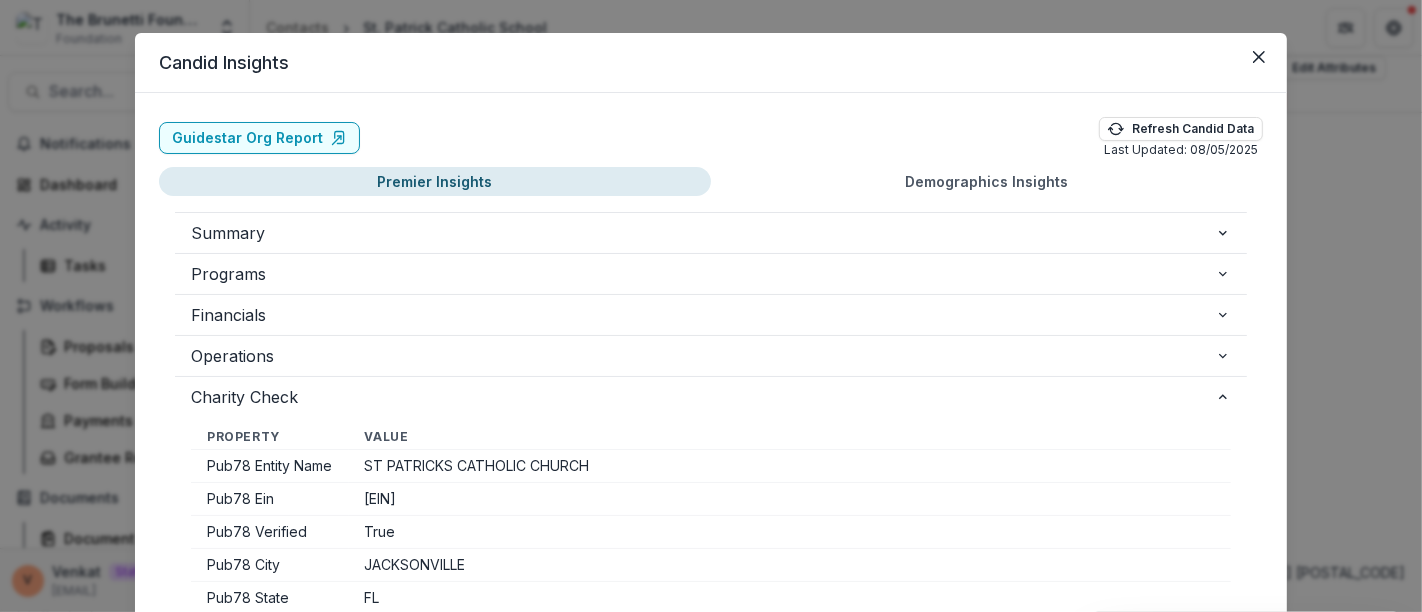 scroll, scrollTop: 0, scrollLeft: 0, axis: both 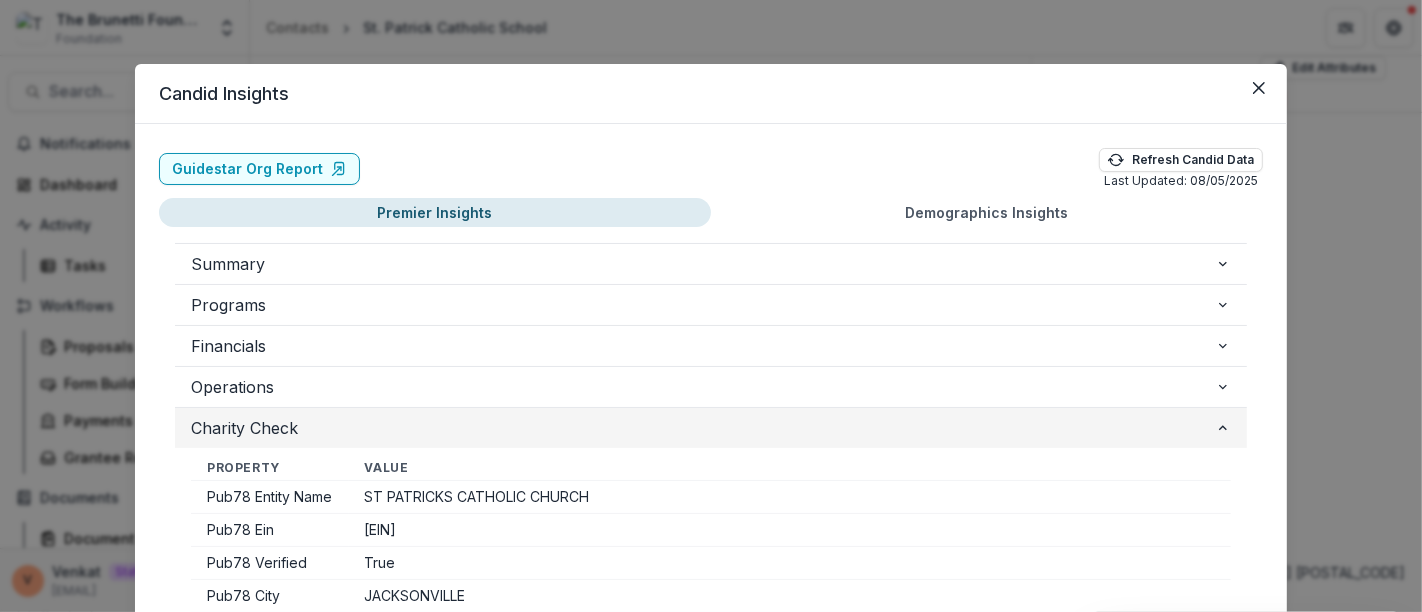 click on "Charity Check" at bounding box center [703, 428] 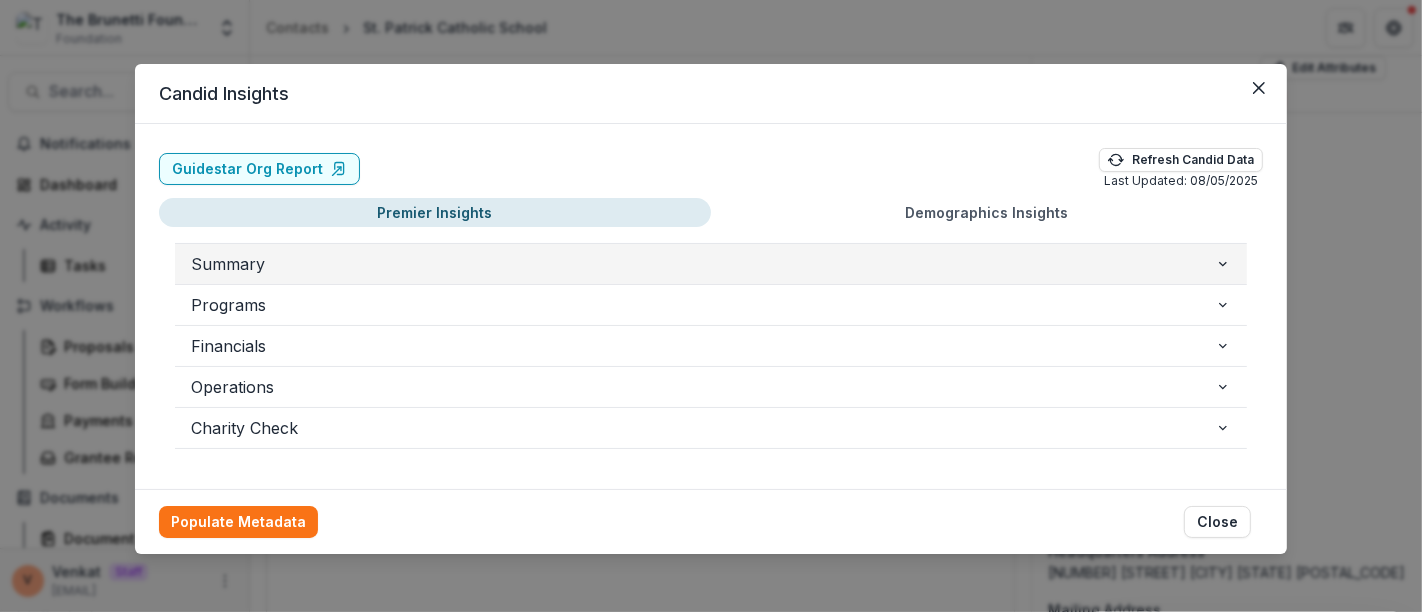click on "Summary" at bounding box center [711, 264] 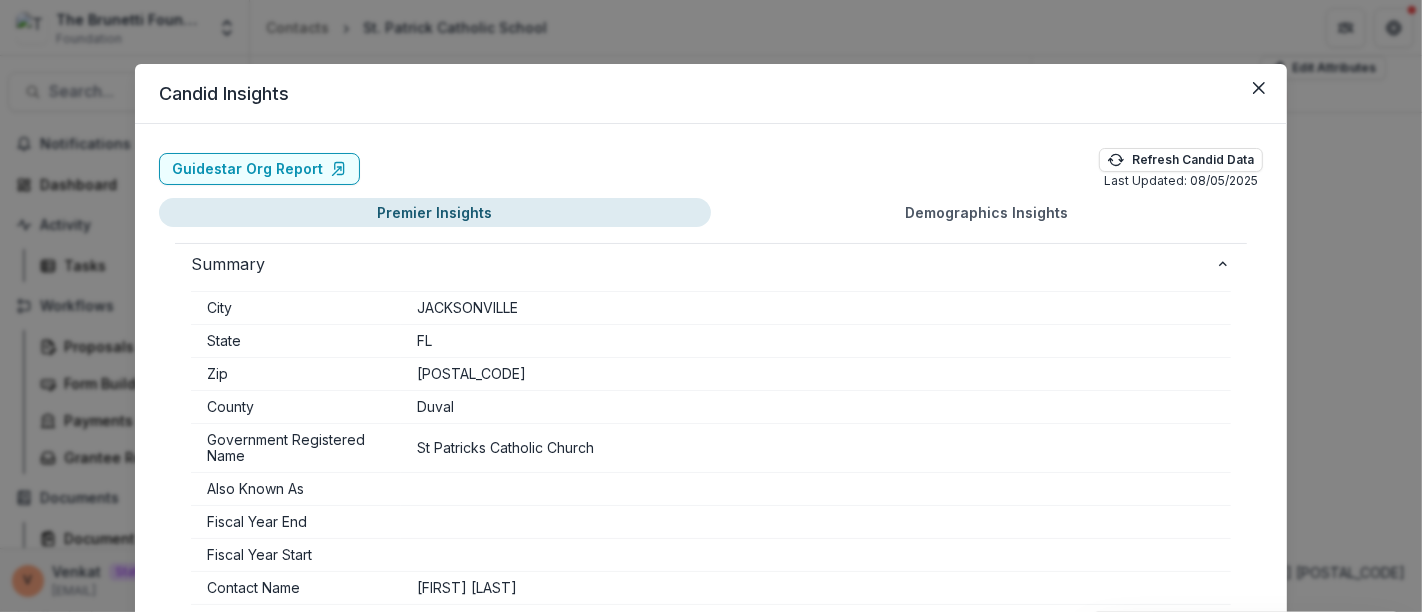 scroll, scrollTop: 0, scrollLeft: 0, axis: both 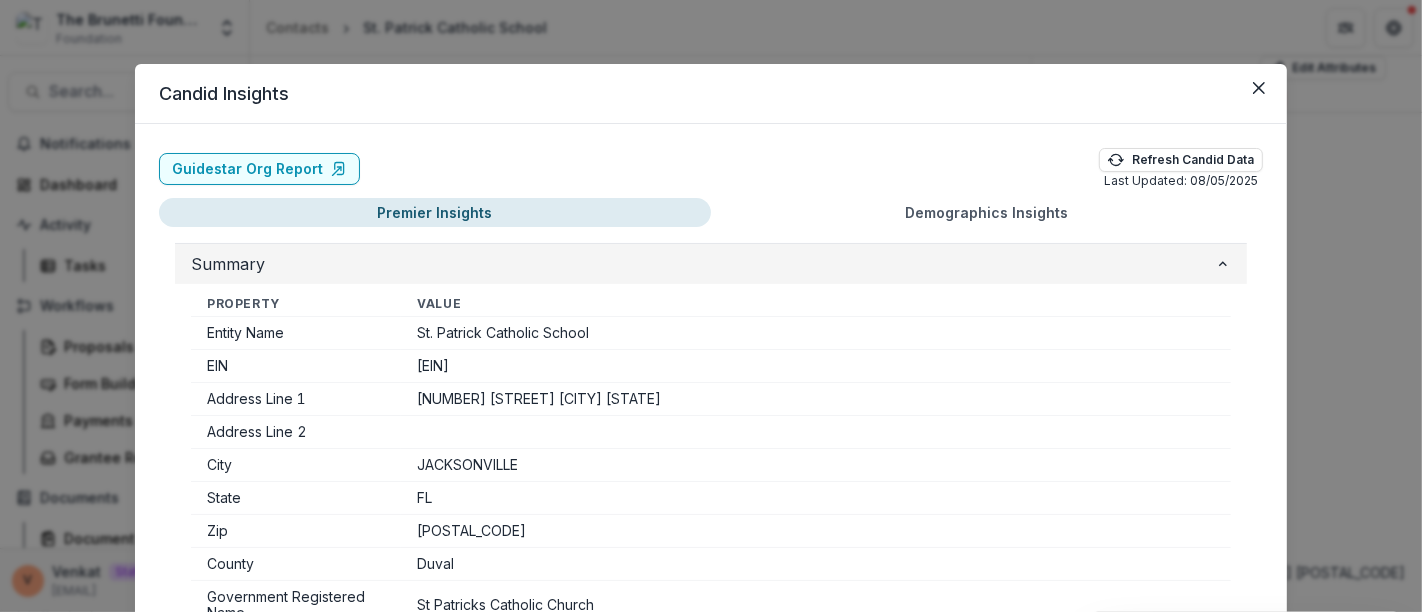 click 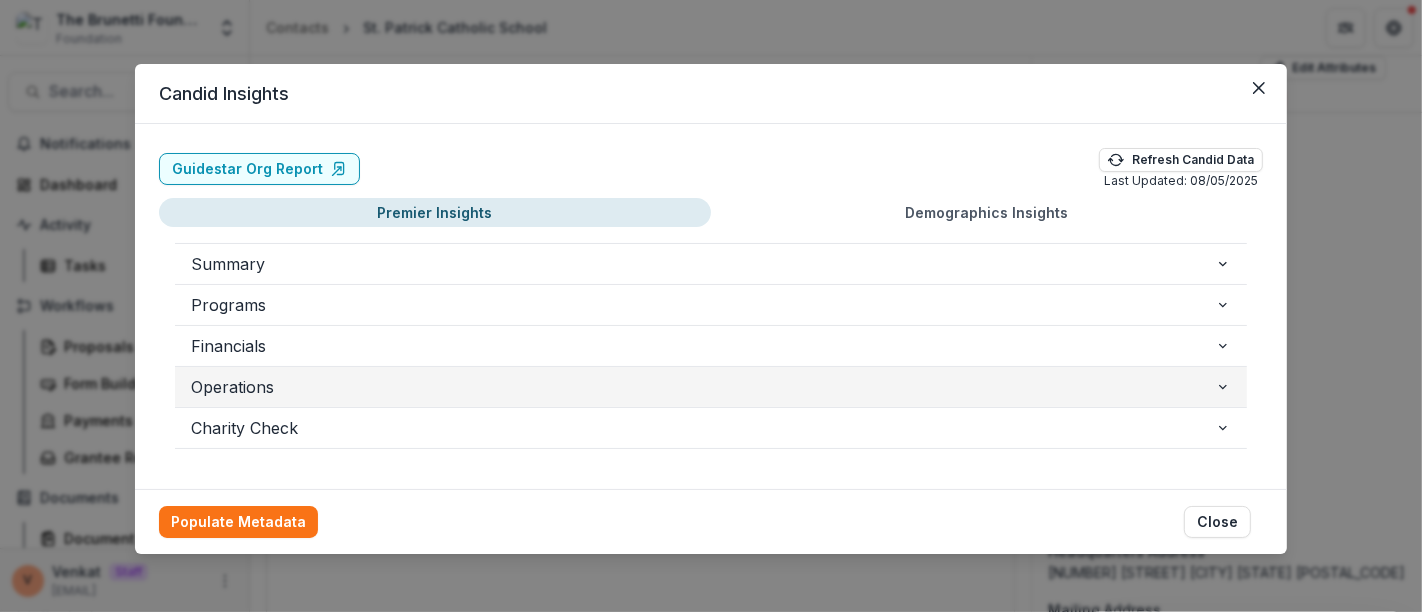 scroll, scrollTop: 2, scrollLeft: 0, axis: vertical 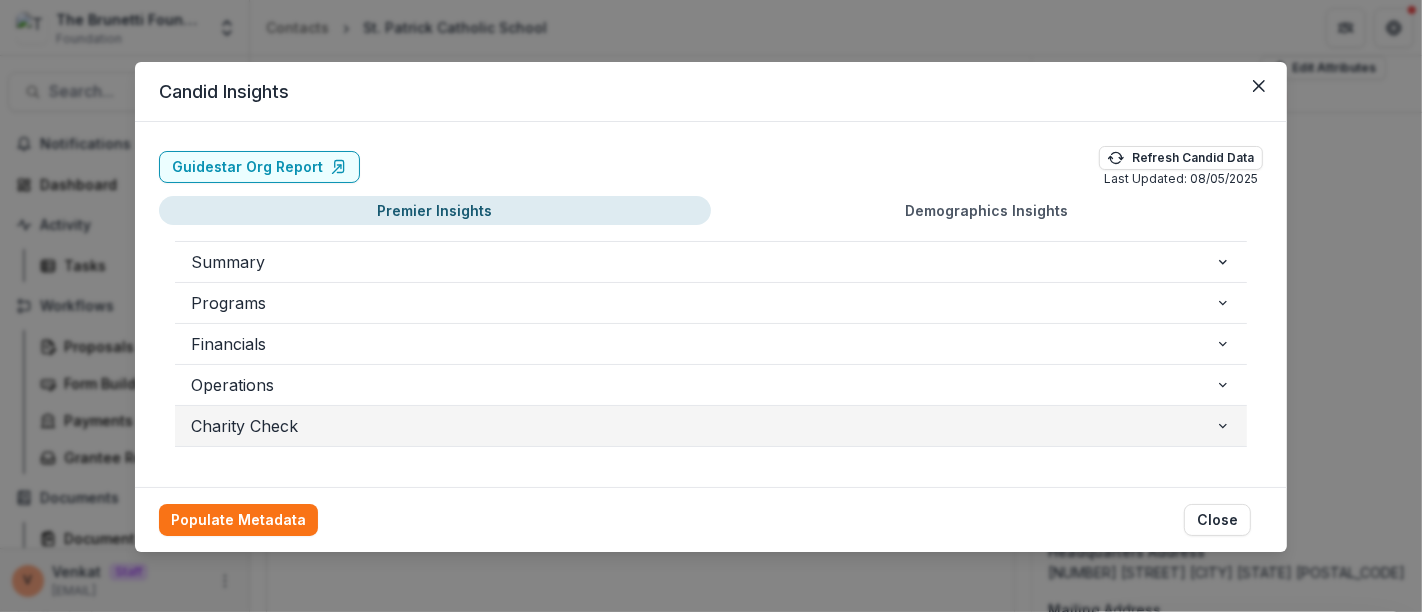 click on "Charity Check" at bounding box center (711, 426) 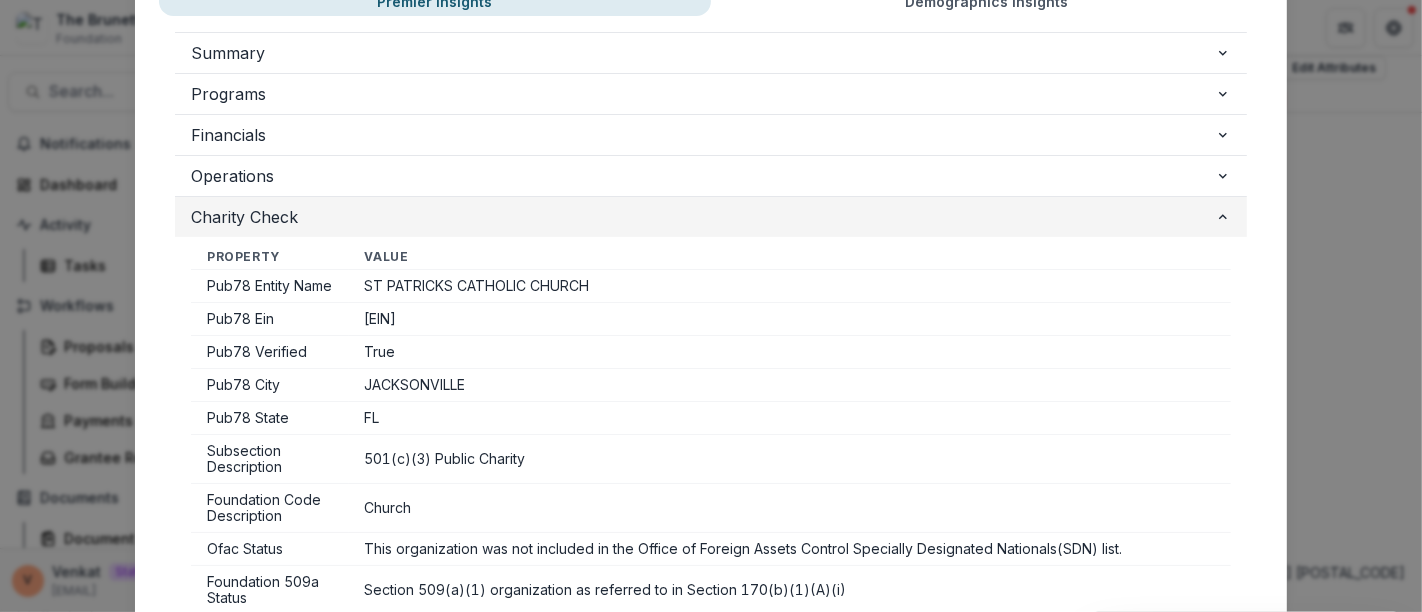 scroll, scrollTop: 225, scrollLeft: 0, axis: vertical 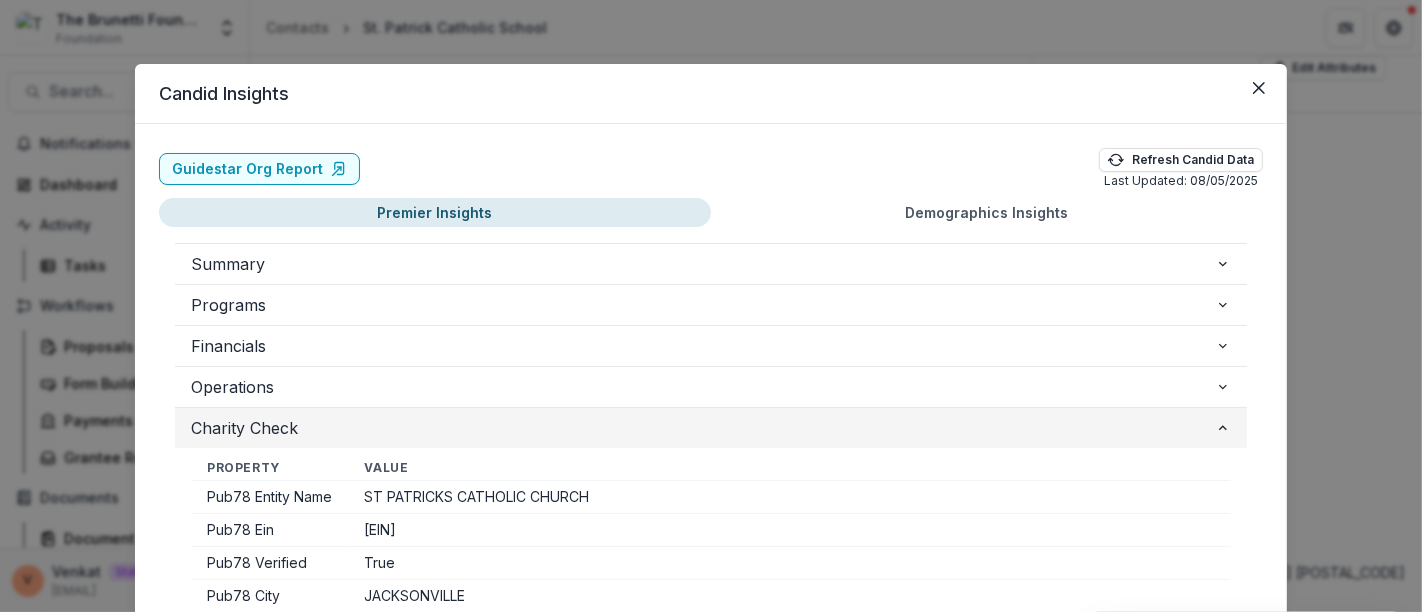click on "Charity Check" at bounding box center [703, 428] 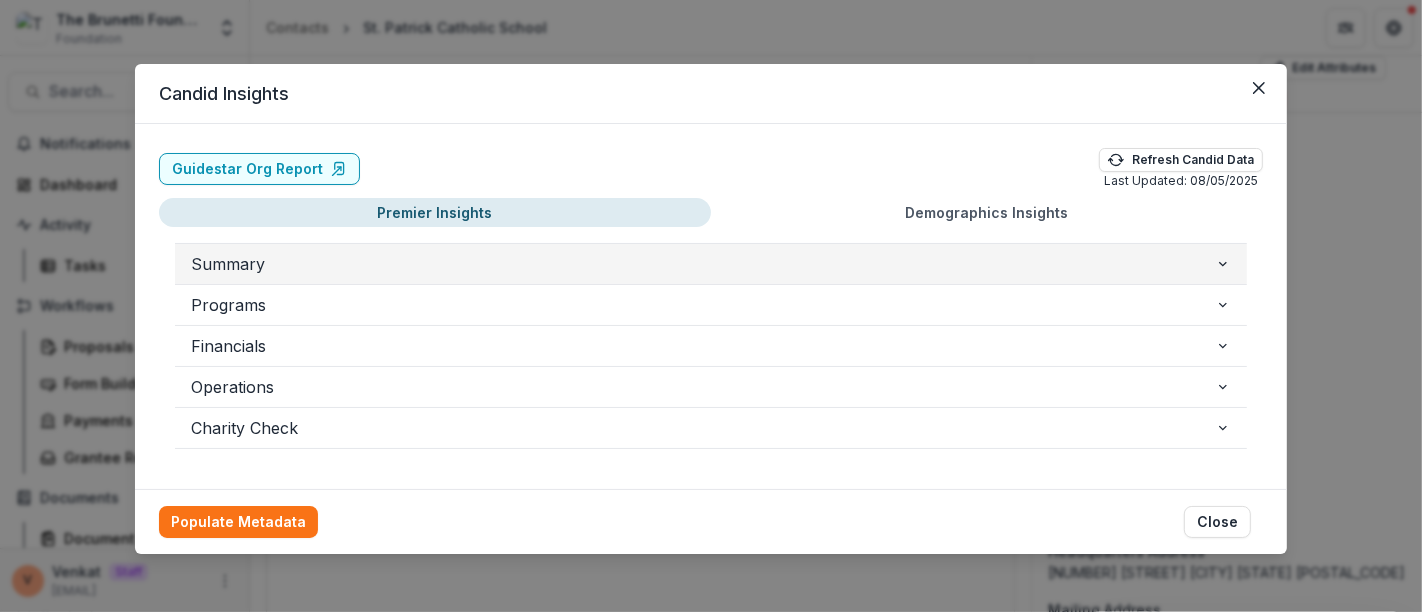 click on "Summary" at bounding box center [703, 264] 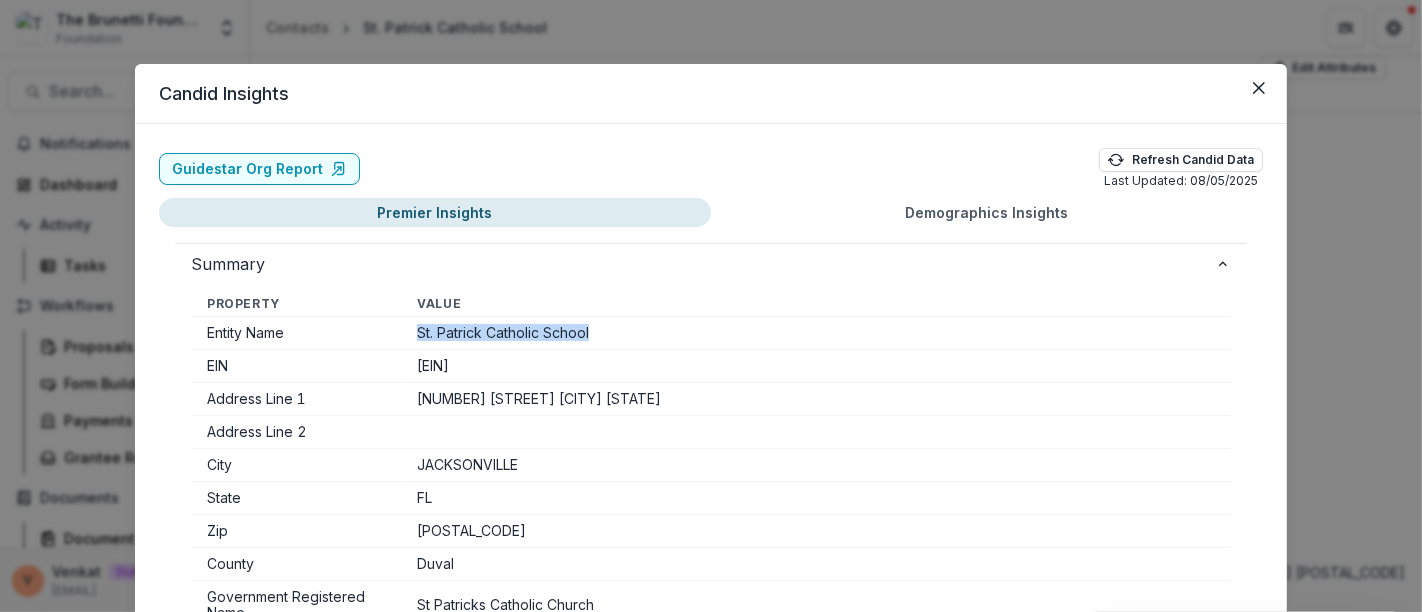 drag, startPoint x: 411, startPoint y: 331, endPoint x: 685, endPoint y: 334, distance: 274.01642 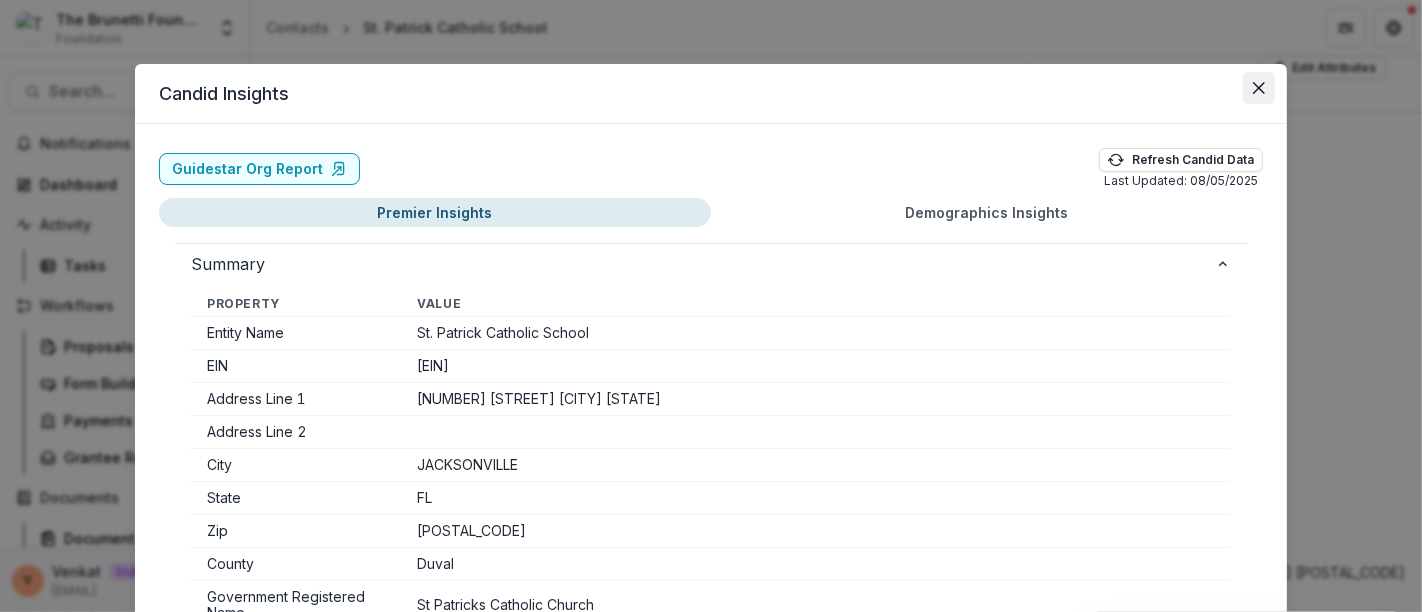 click 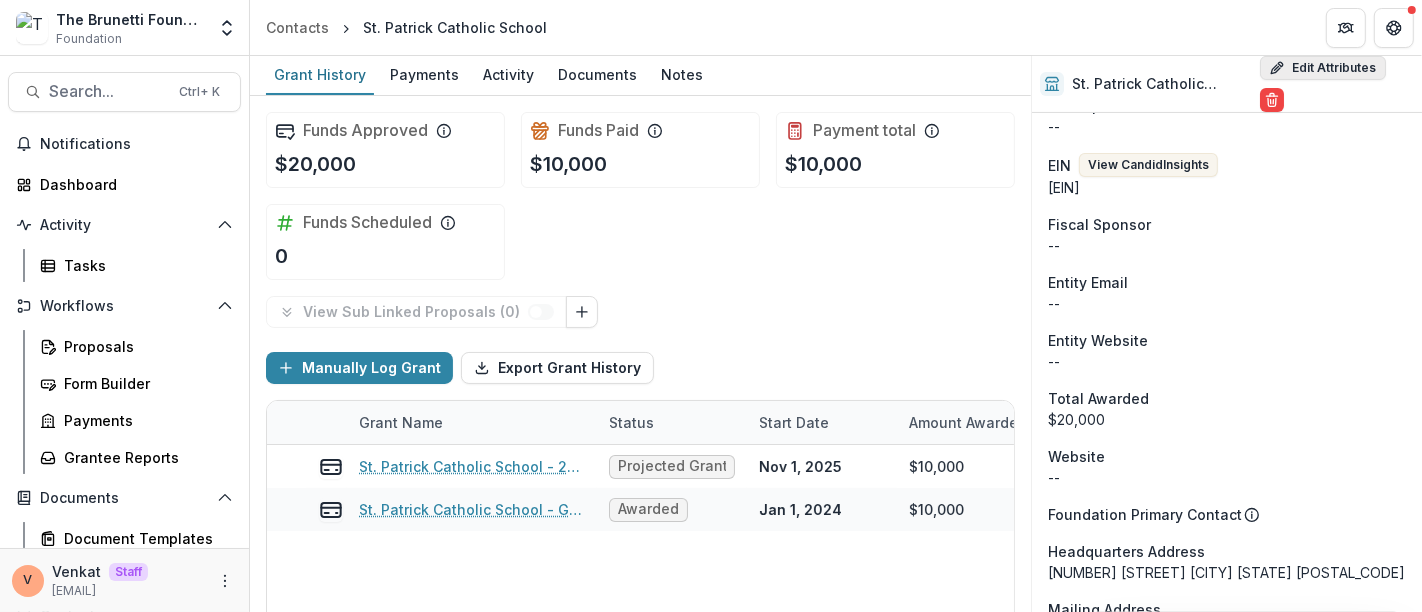 click on "Edit Attributes" at bounding box center [1323, 68] 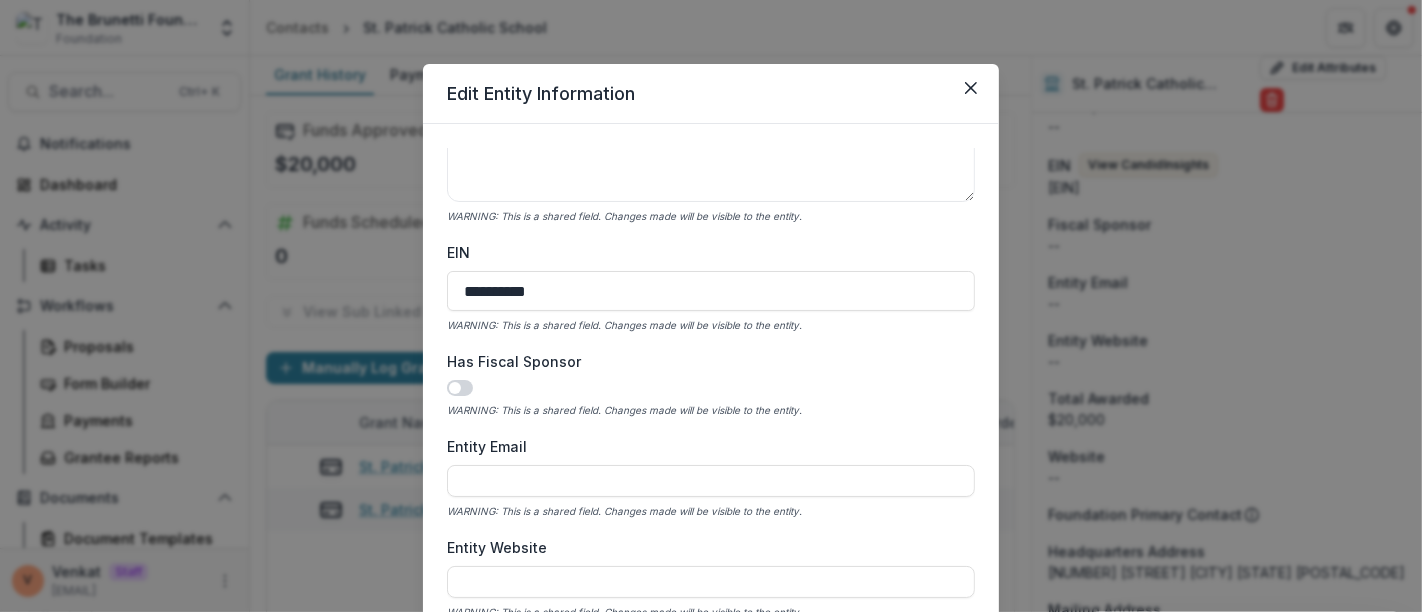 scroll, scrollTop: 666, scrollLeft: 0, axis: vertical 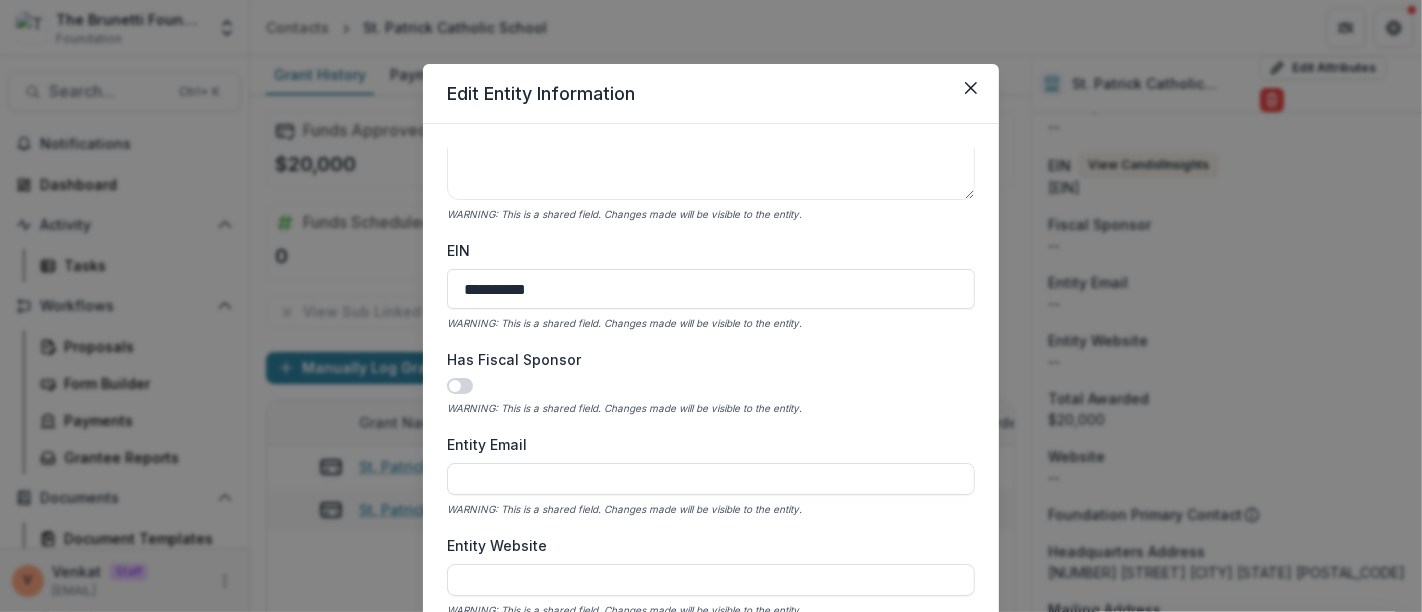 drag, startPoint x: 581, startPoint y: 280, endPoint x: 351, endPoint y: 290, distance: 230.21729 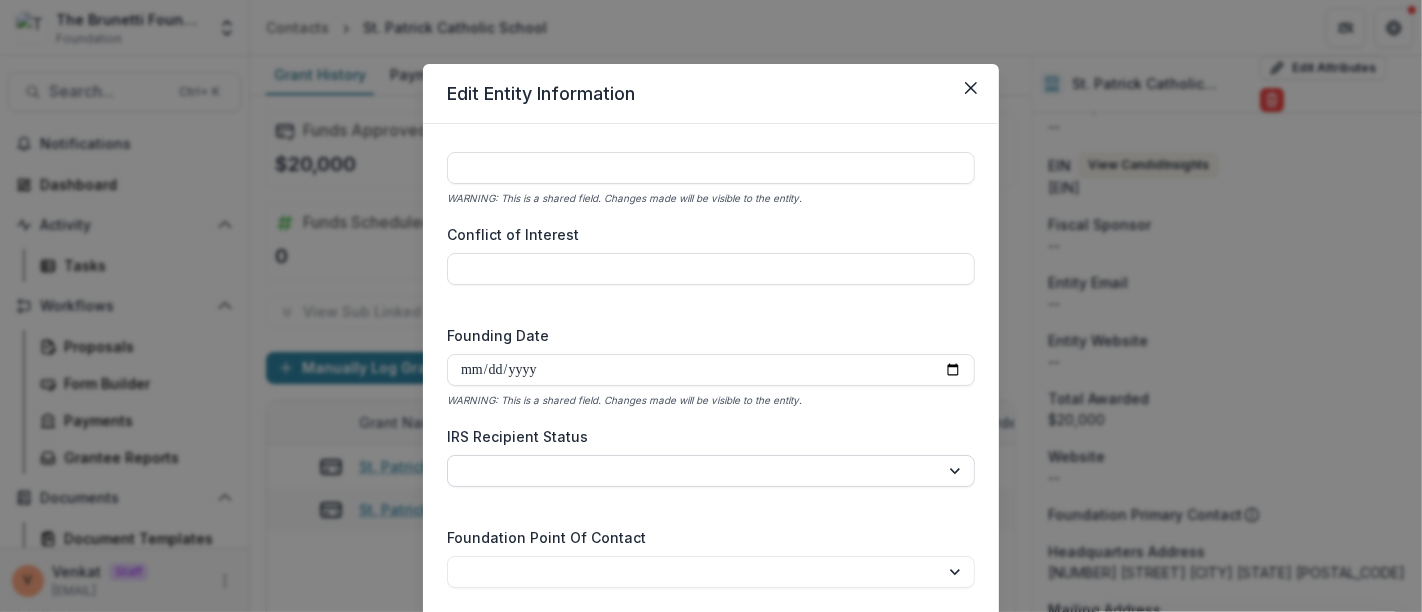 scroll, scrollTop: 2936, scrollLeft: 0, axis: vertical 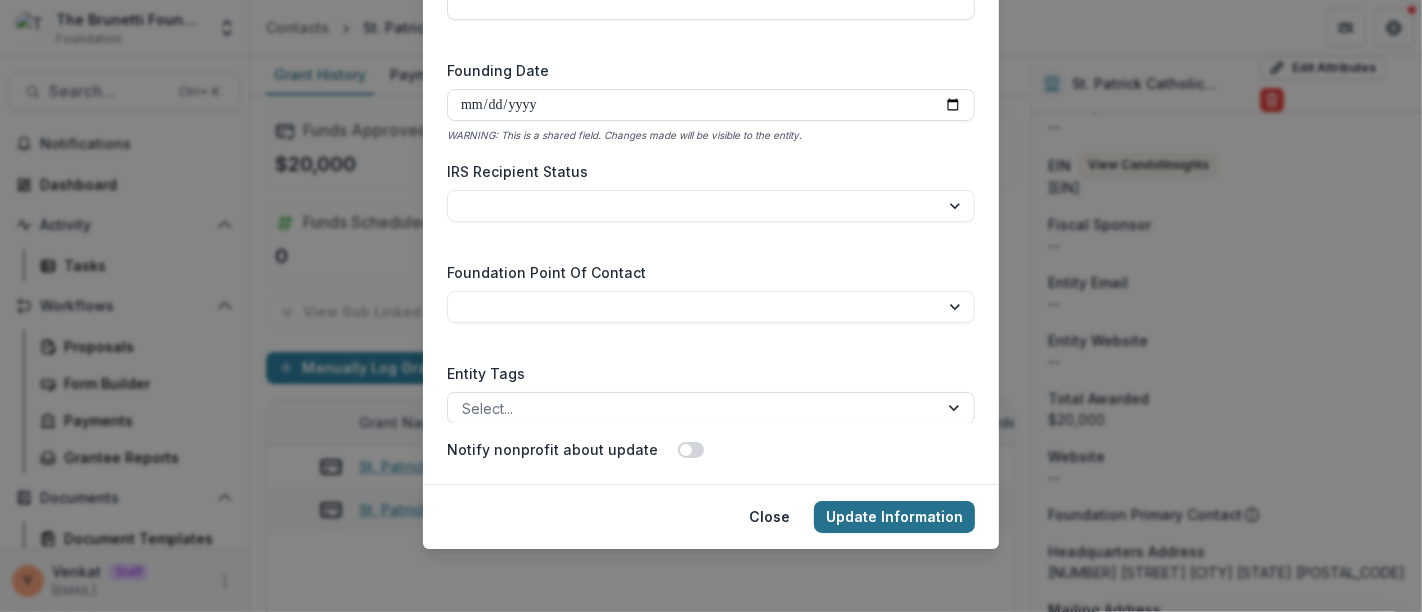 type on "**********" 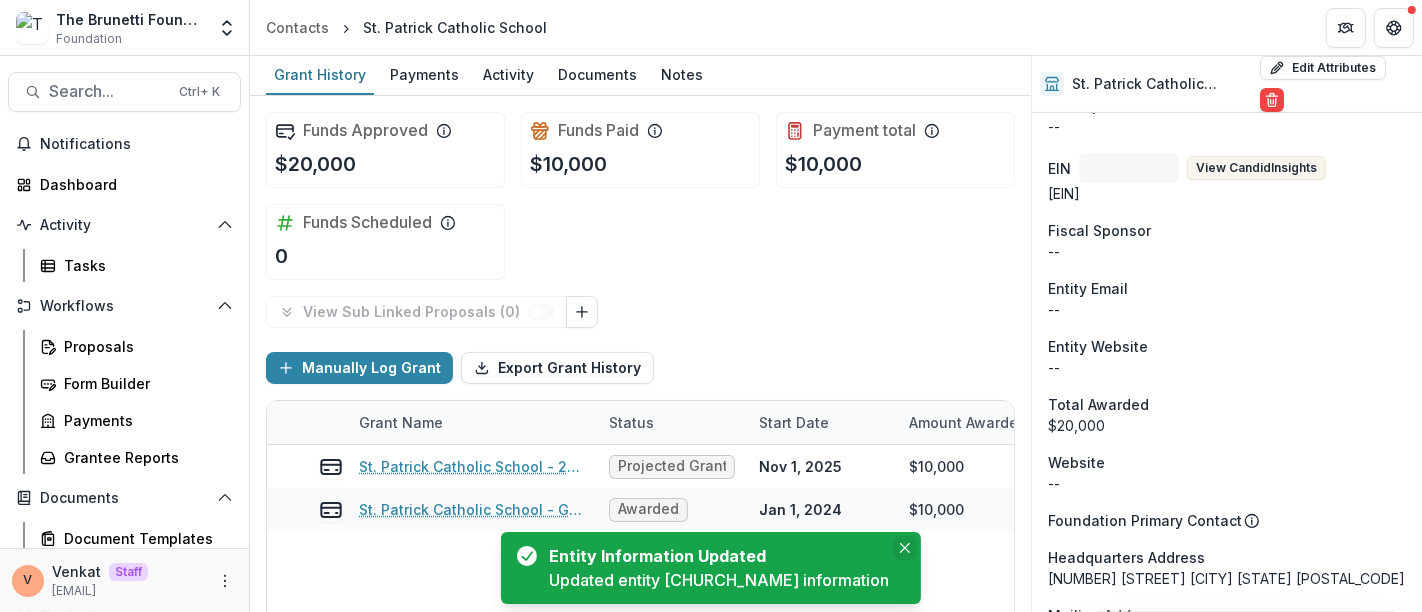 click 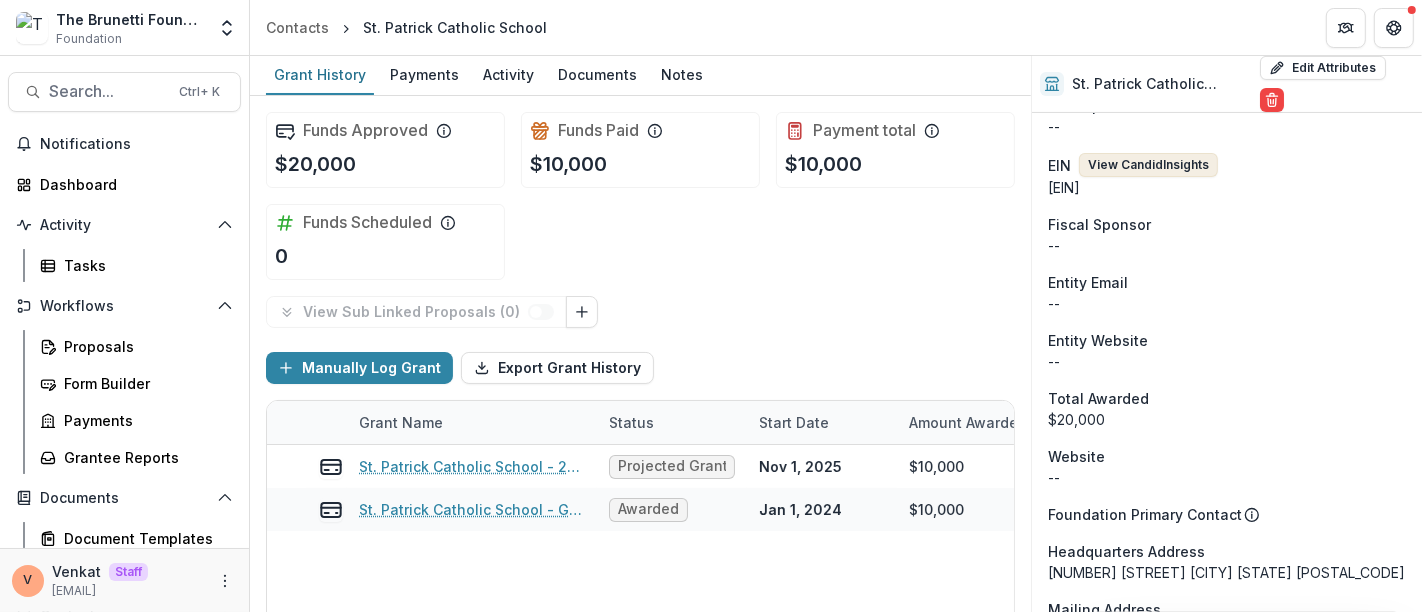 click on "View Candid  Insights" at bounding box center (1148, 165) 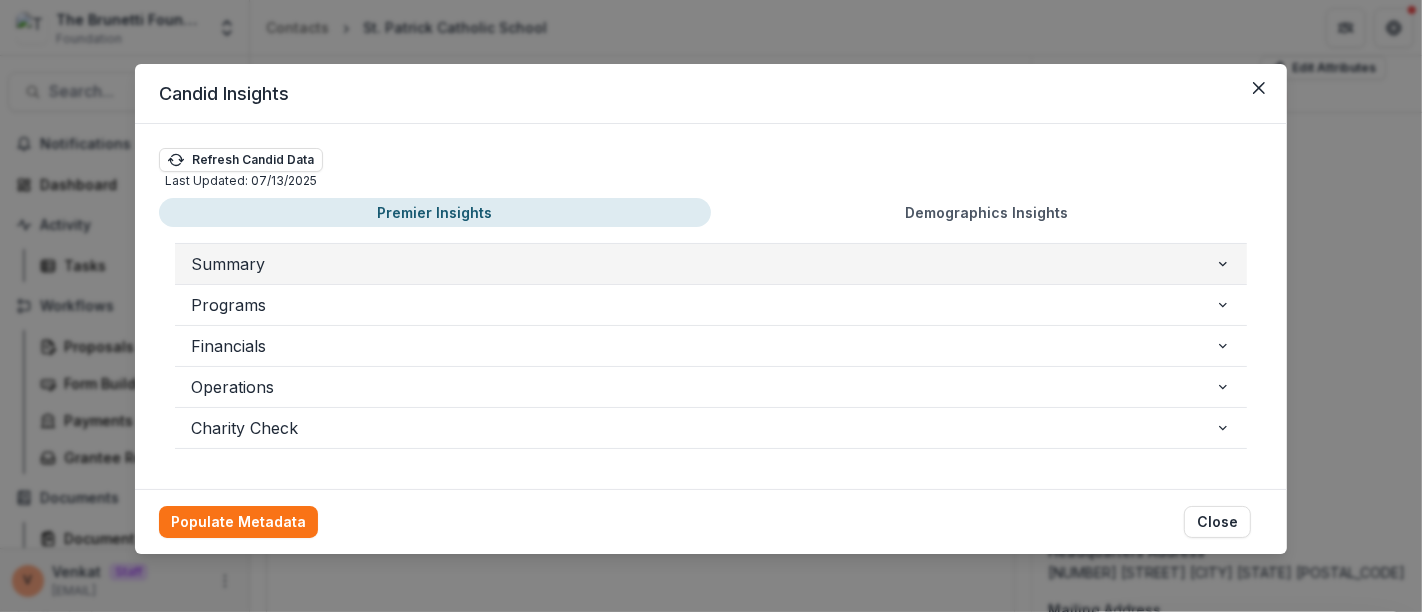 click on "Summary" at bounding box center (703, 264) 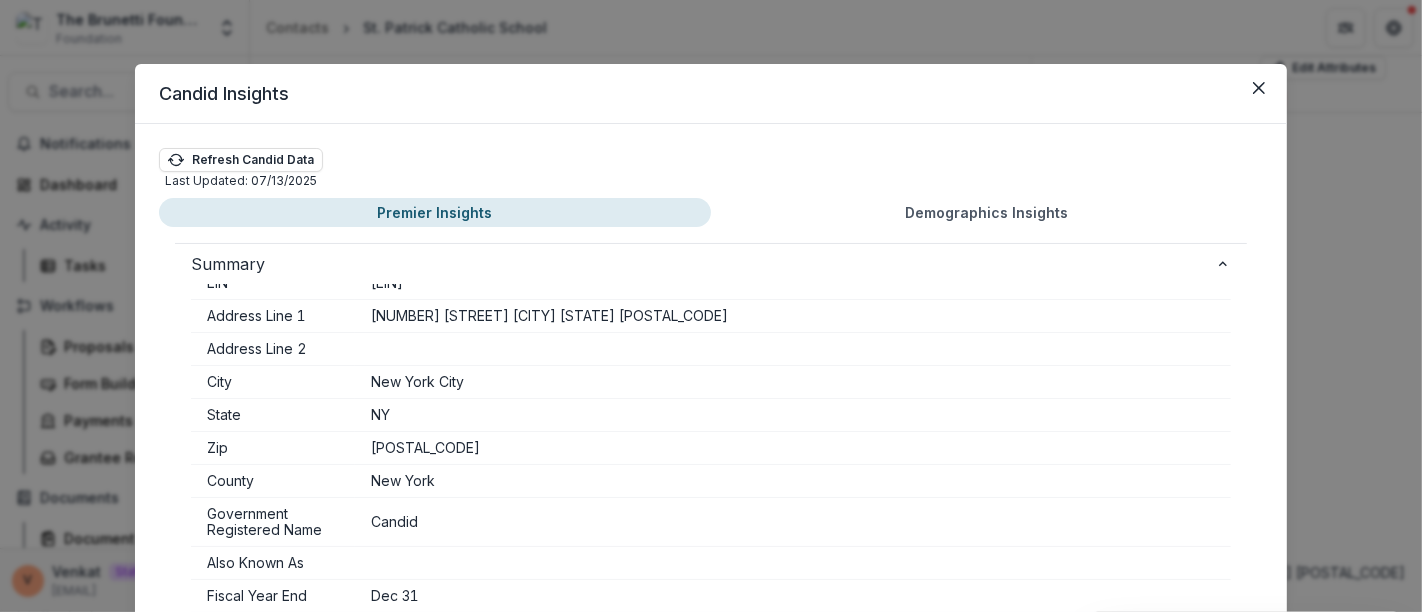 scroll, scrollTop: 0, scrollLeft: 0, axis: both 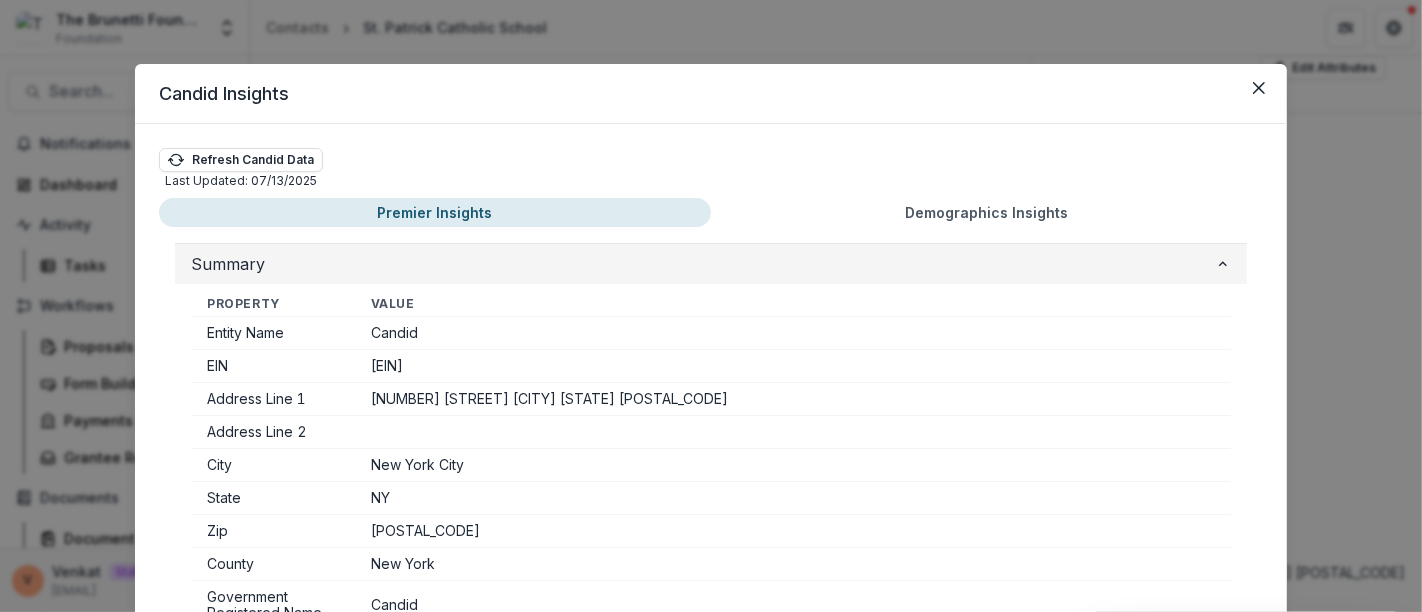 click on "Summary" at bounding box center [703, 264] 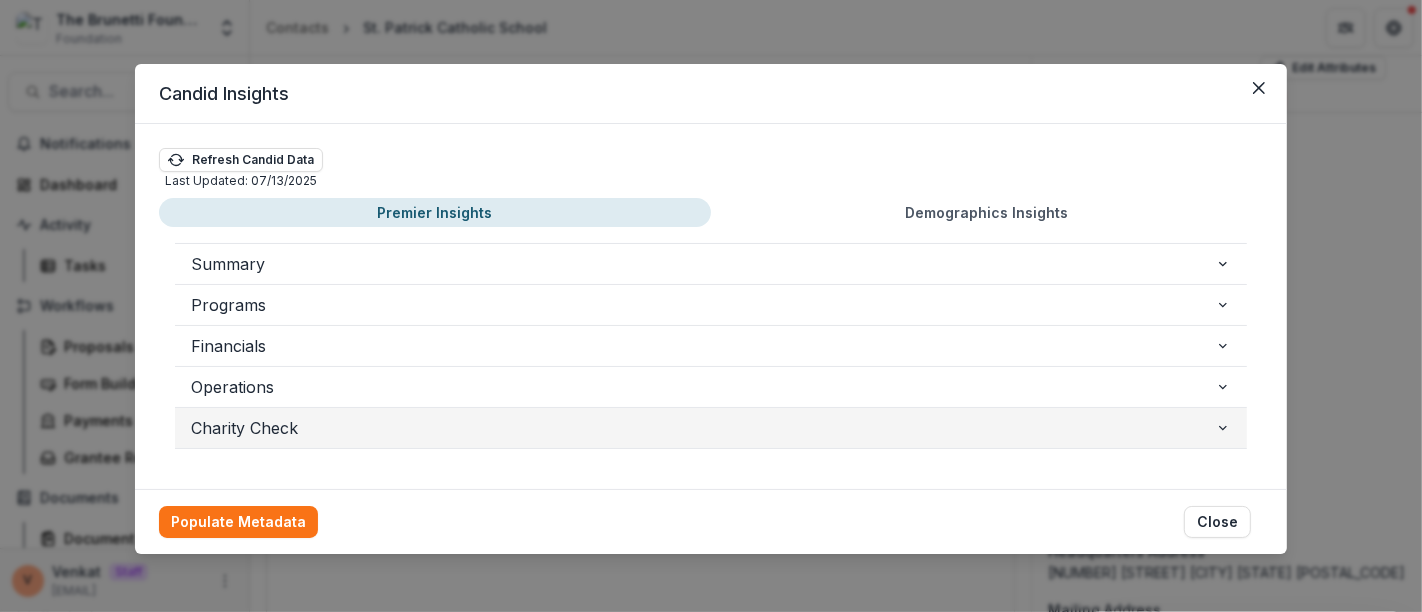 click on "Charity Check" at bounding box center (703, 428) 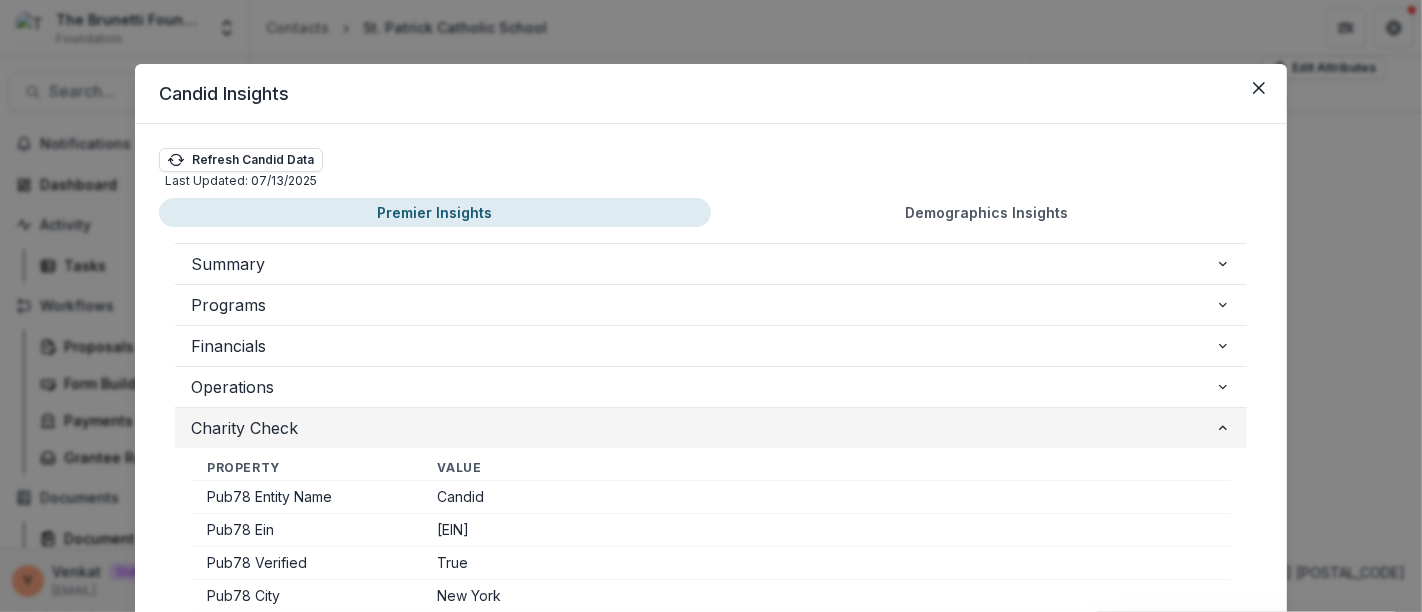 scroll, scrollTop: 111, scrollLeft: 0, axis: vertical 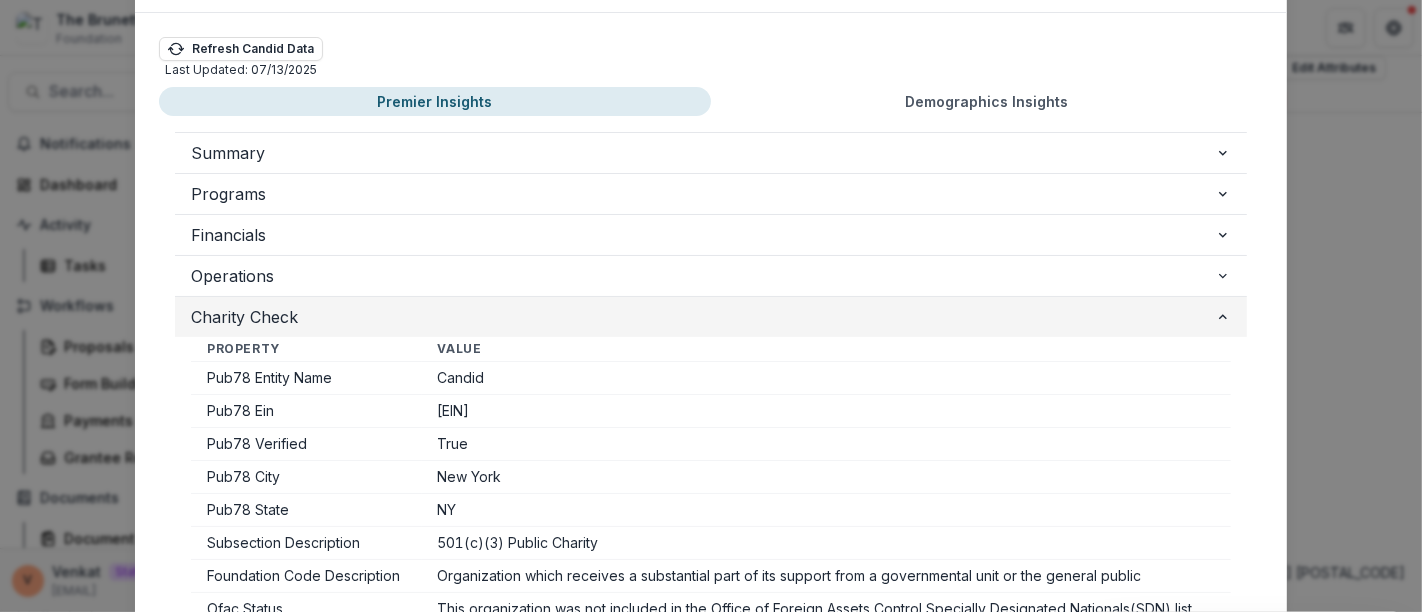 click 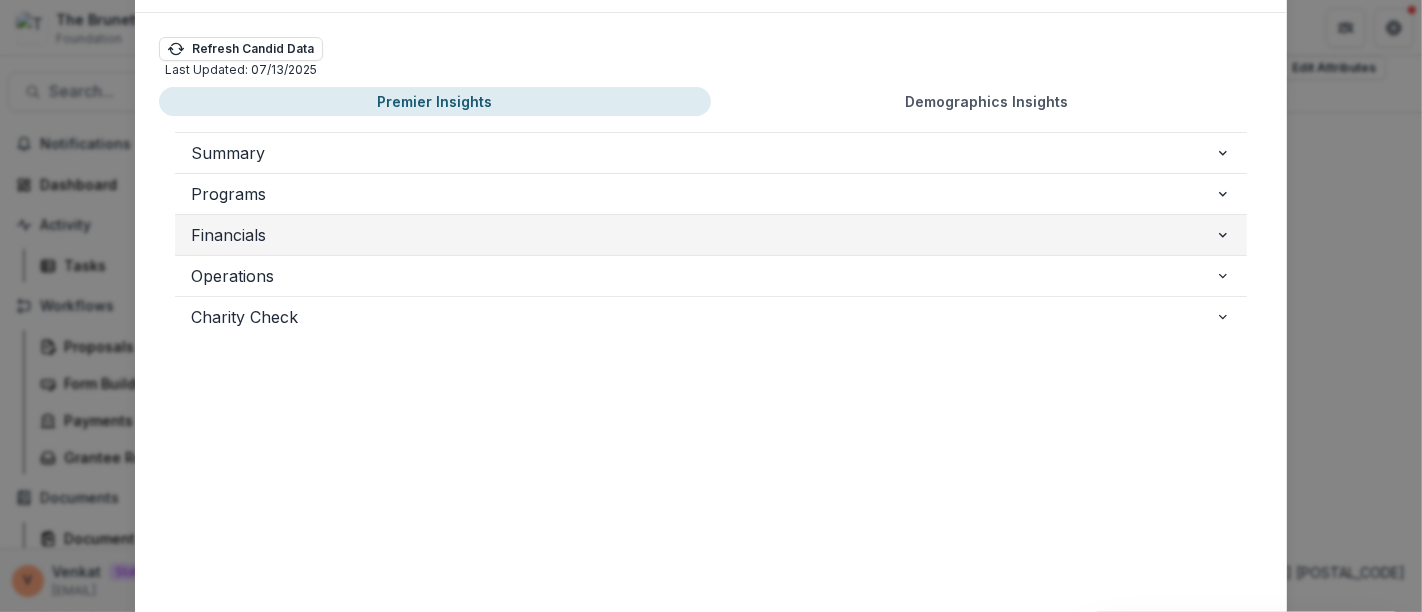 scroll, scrollTop: 2, scrollLeft: 0, axis: vertical 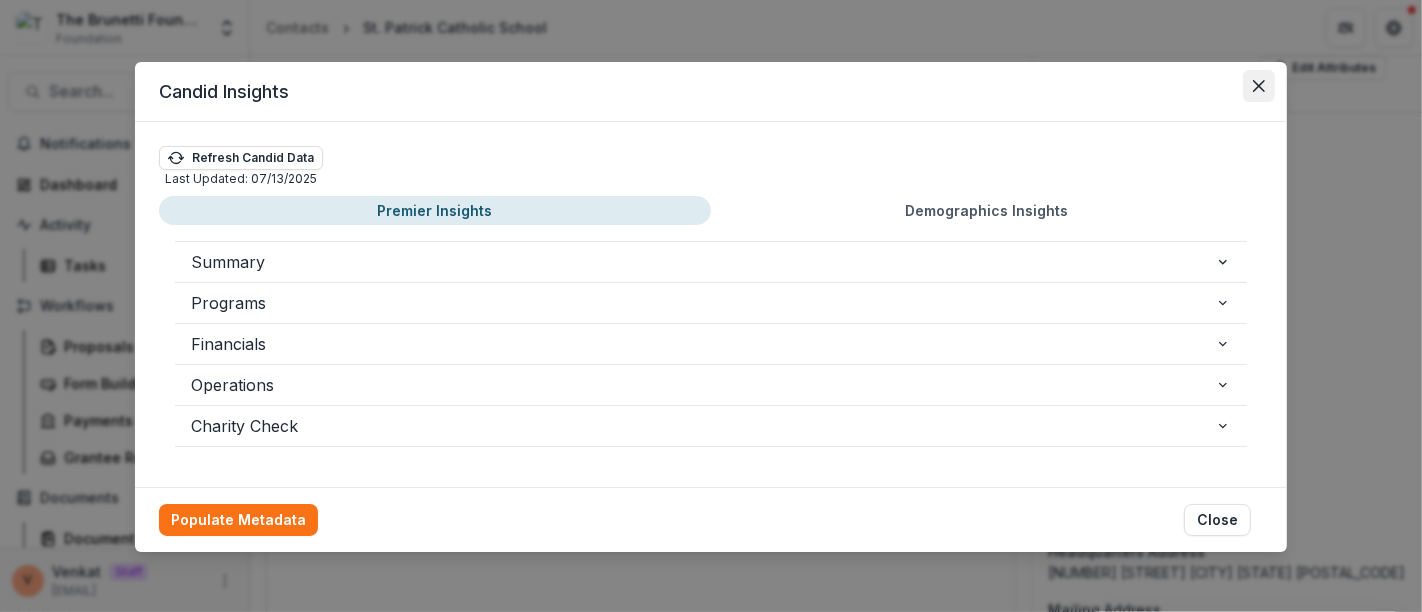 click at bounding box center [1259, 86] 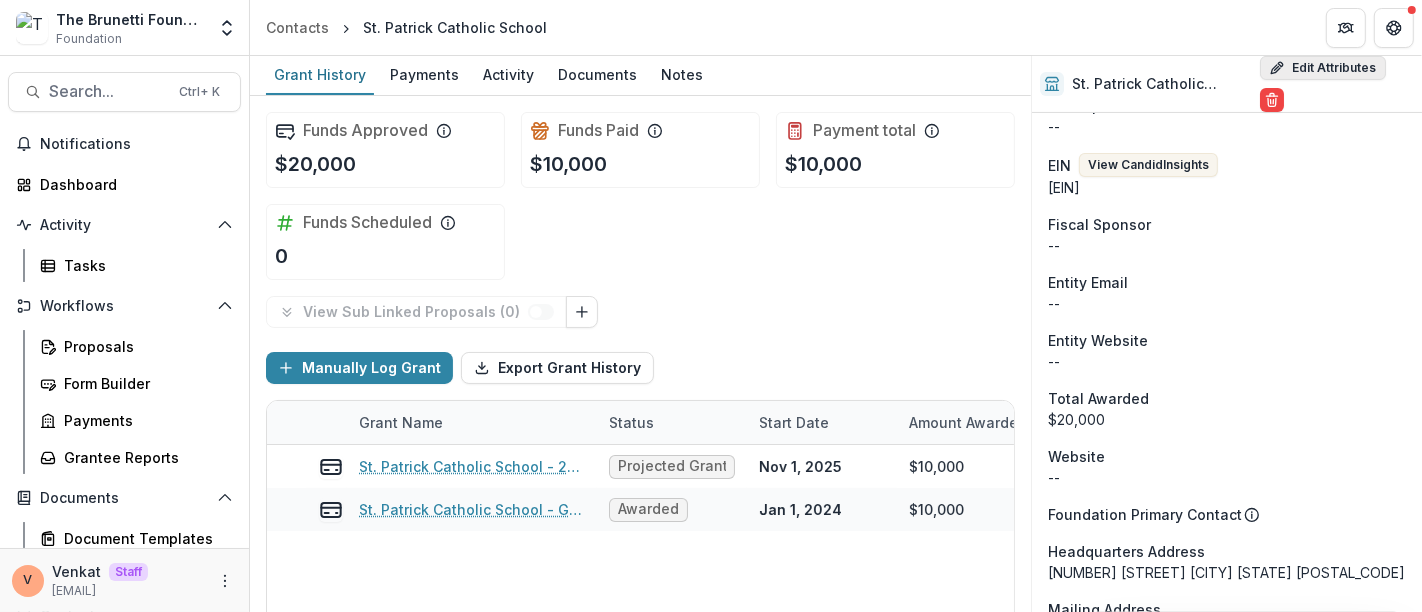 click on "Edit Attributes" at bounding box center [1323, 68] 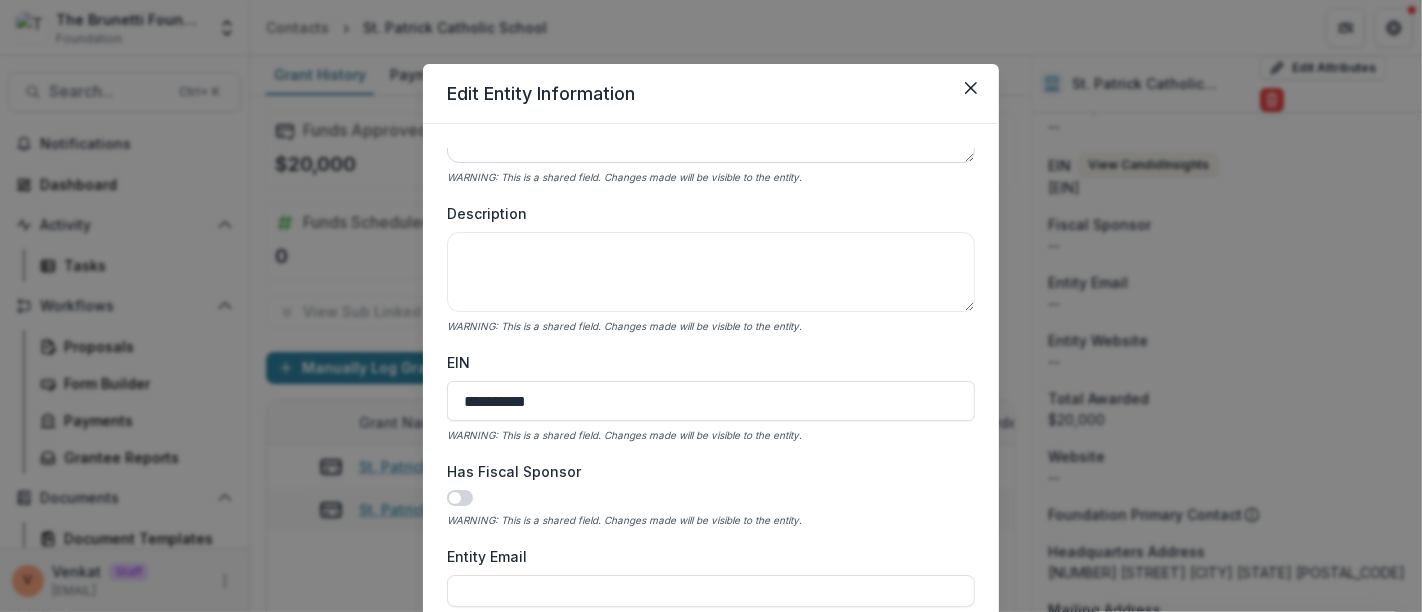 scroll, scrollTop: 555, scrollLeft: 0, axis: vertical 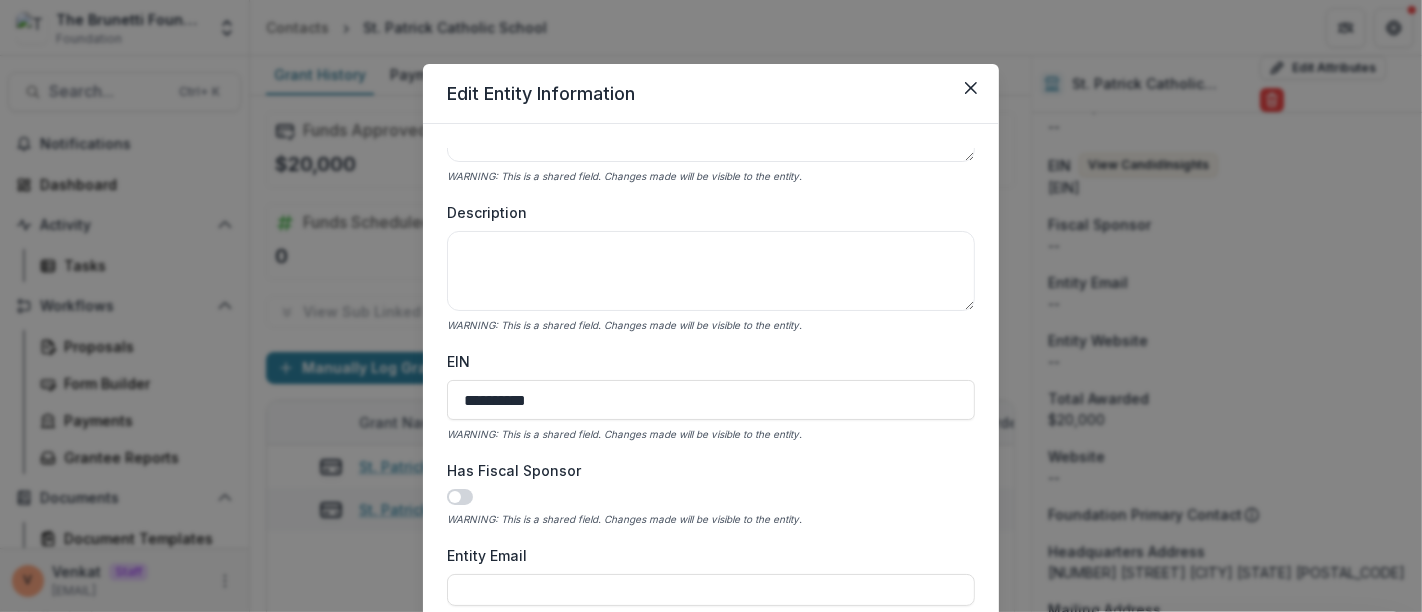 drag, startPoint x: 574, startPoint y: 398, endPoint x: 388, endPoint y: 404, distance: 186.09676 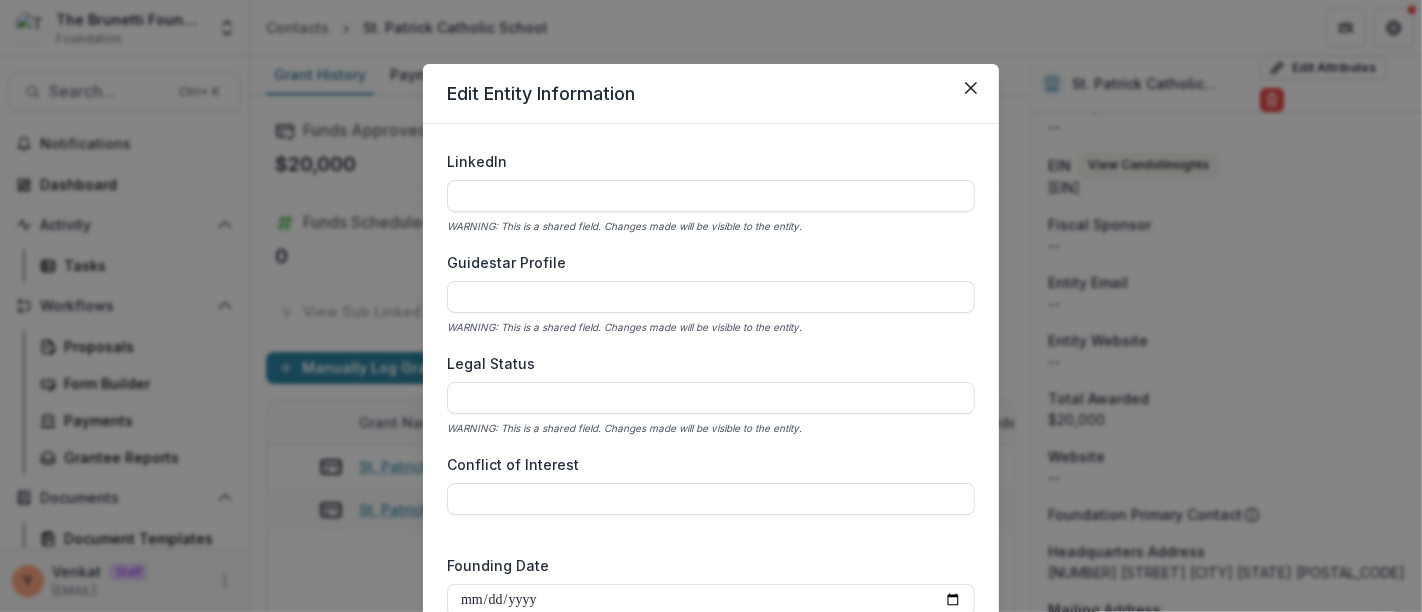 scroll, scrollTop: 2936, scrollLeft: 0, axis: vertical 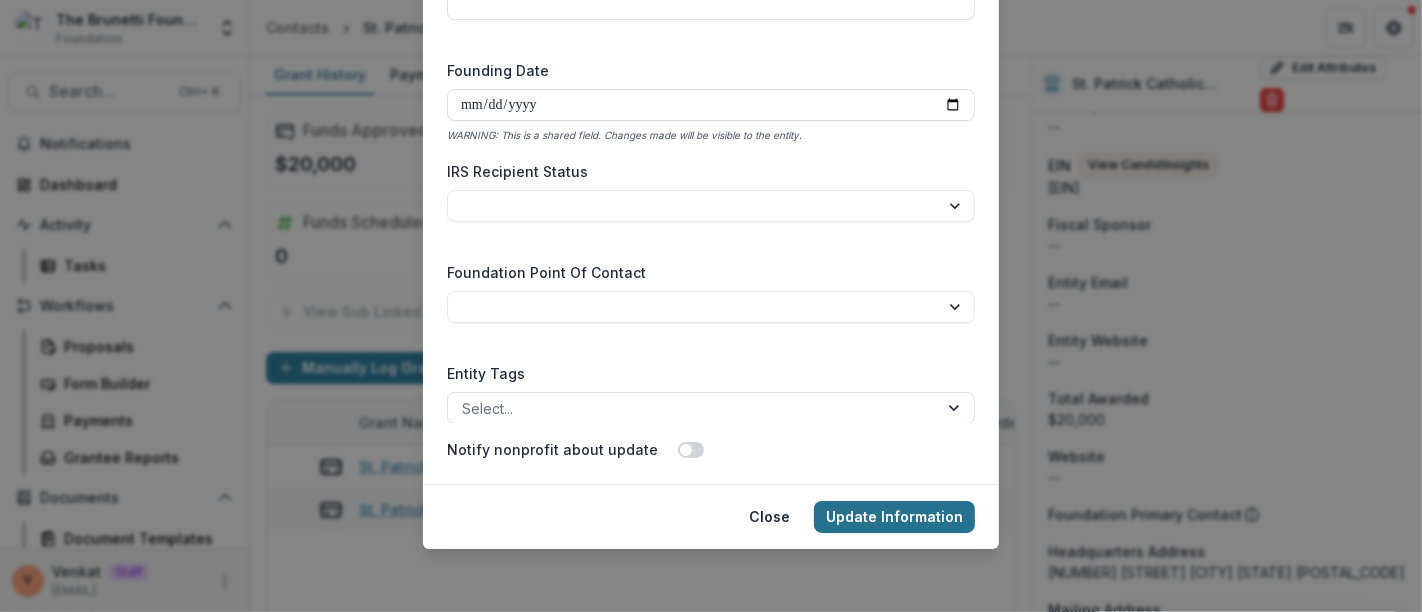 type on "**********" 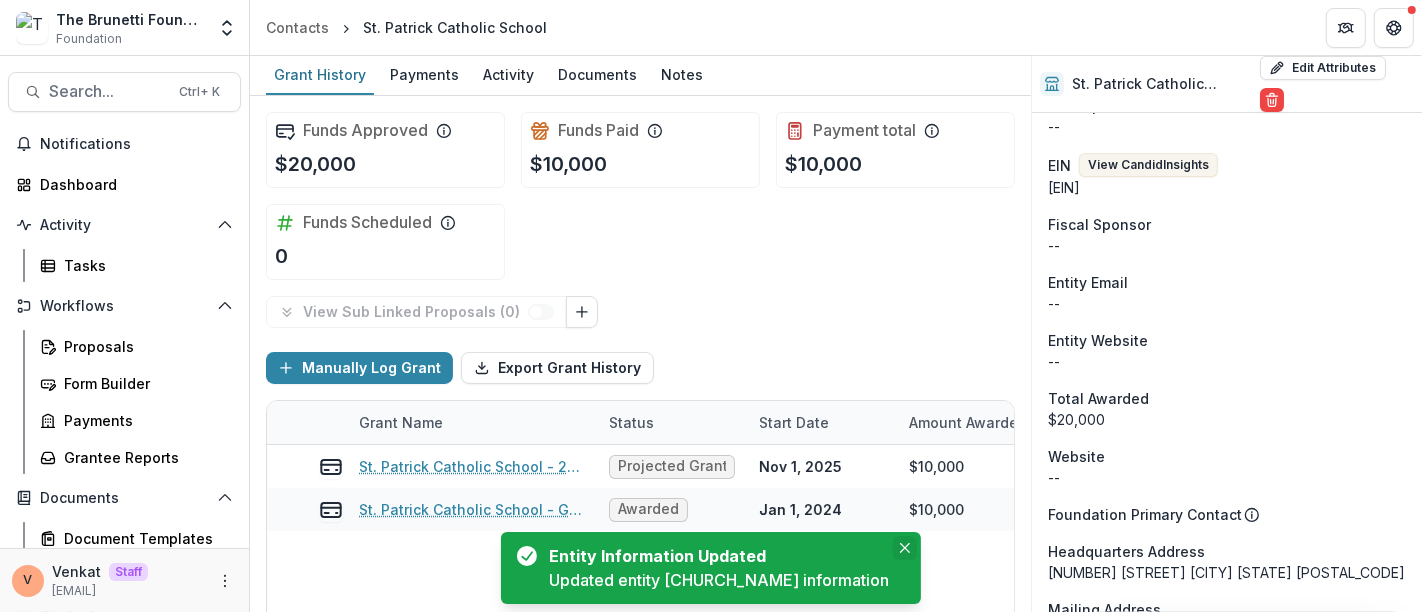 click 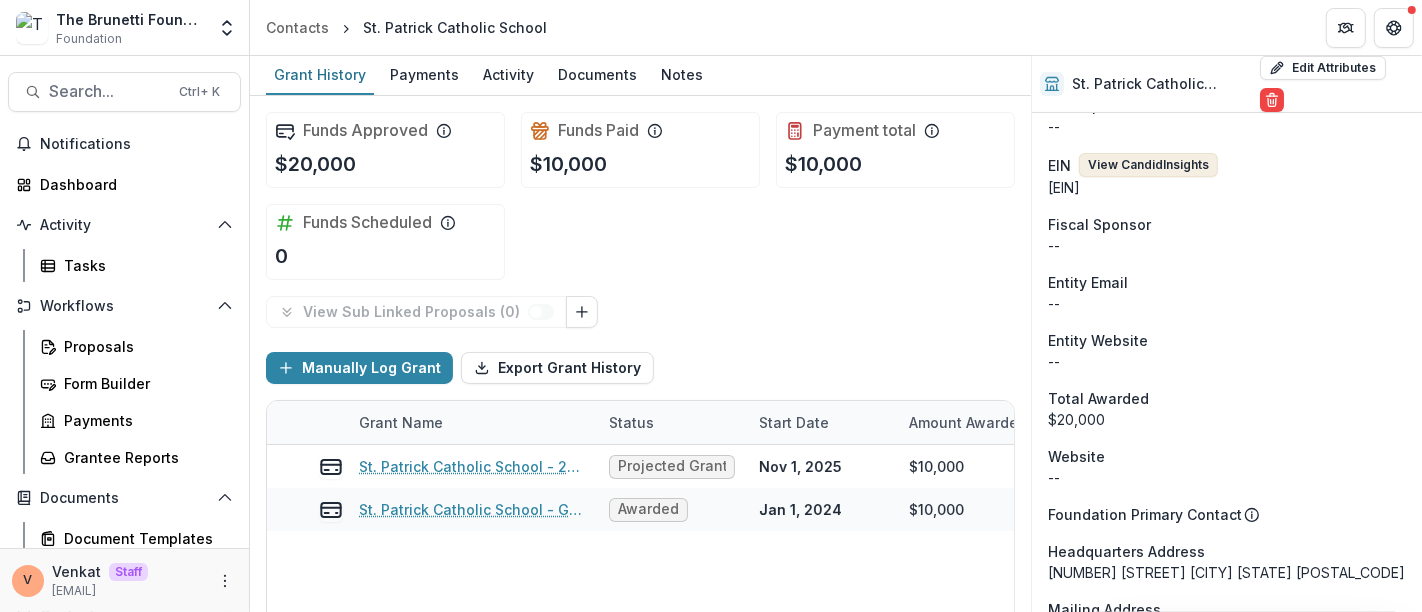click on "View Candid  Insights" at bounding box center (1148, 165) 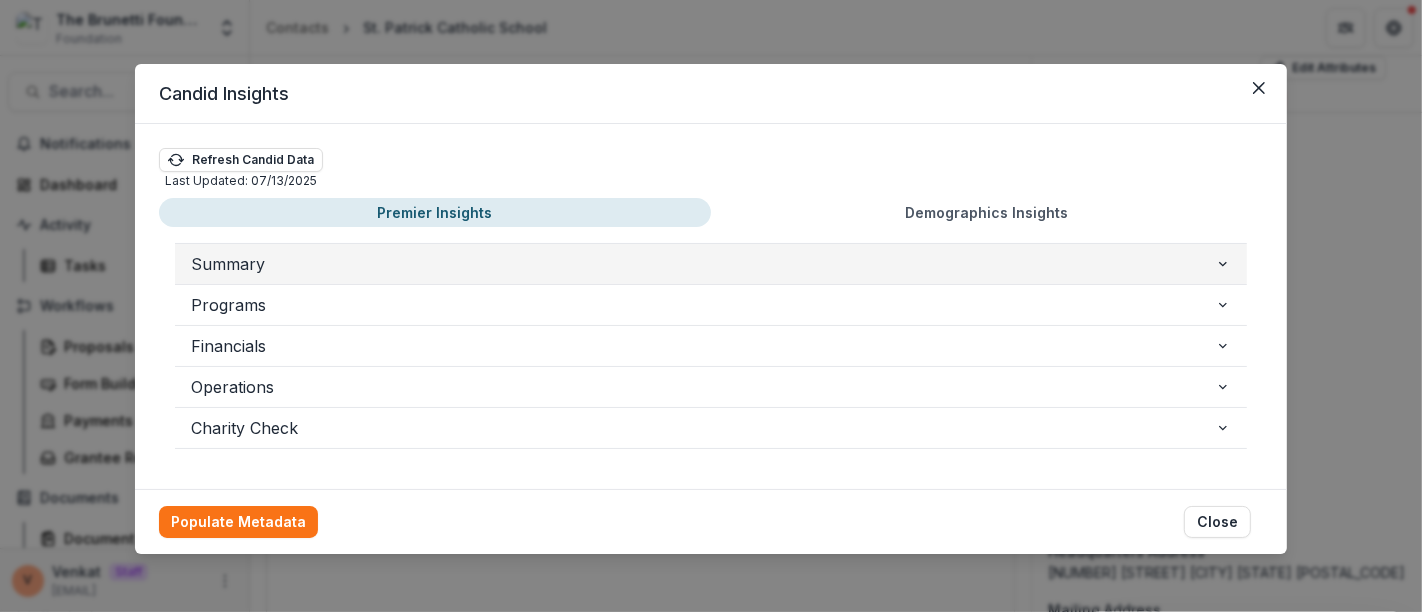click on "Summary" at bounding box center (703, 264) 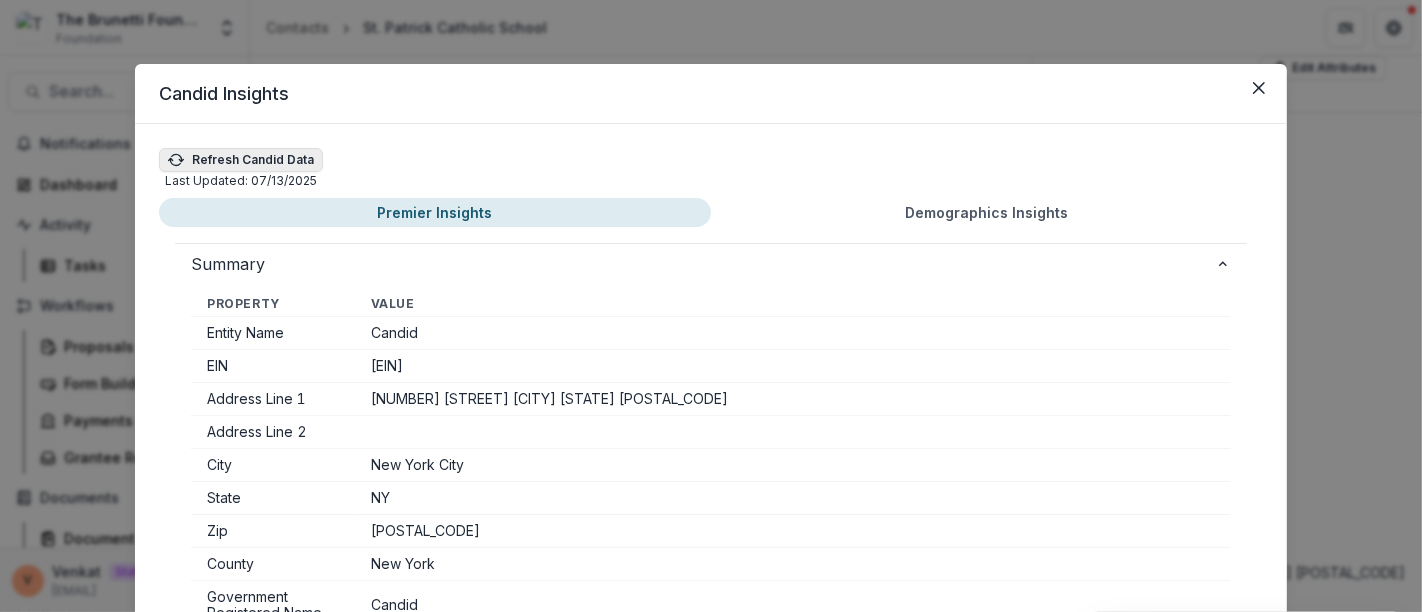 click on "Refresh Candid Data" at bounding box center [241, 160] 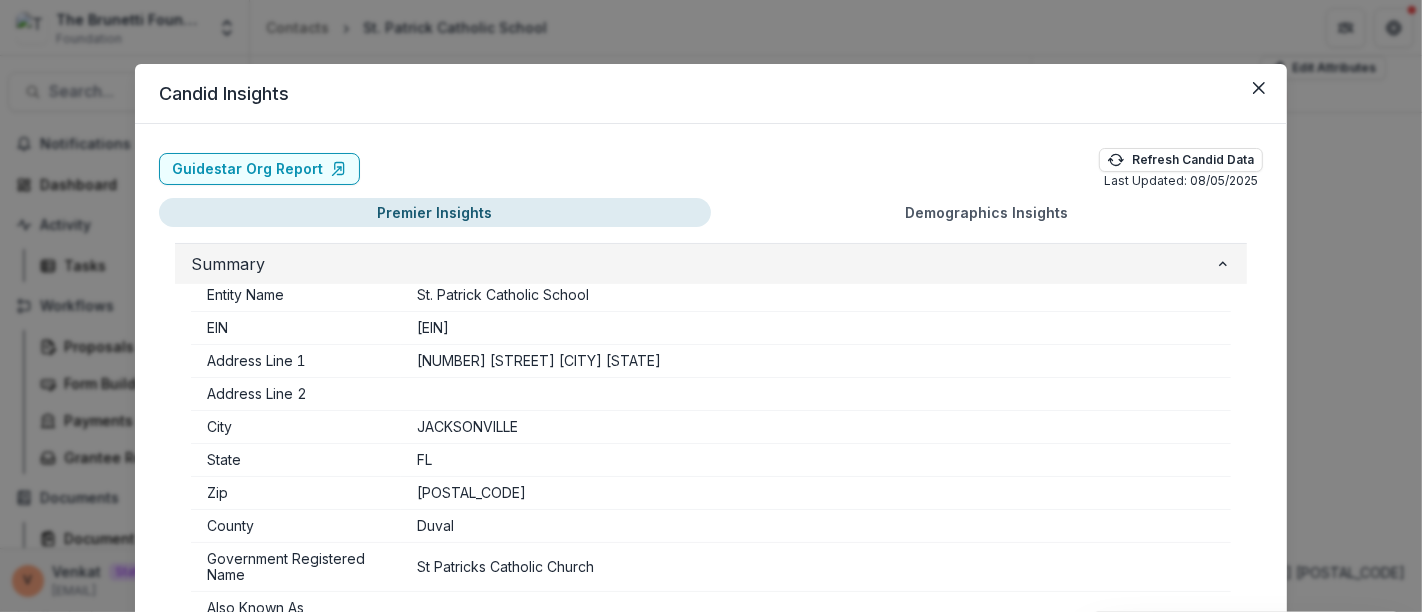 scroll, scrollTop: 0, scrollLeft: 0, axis: both 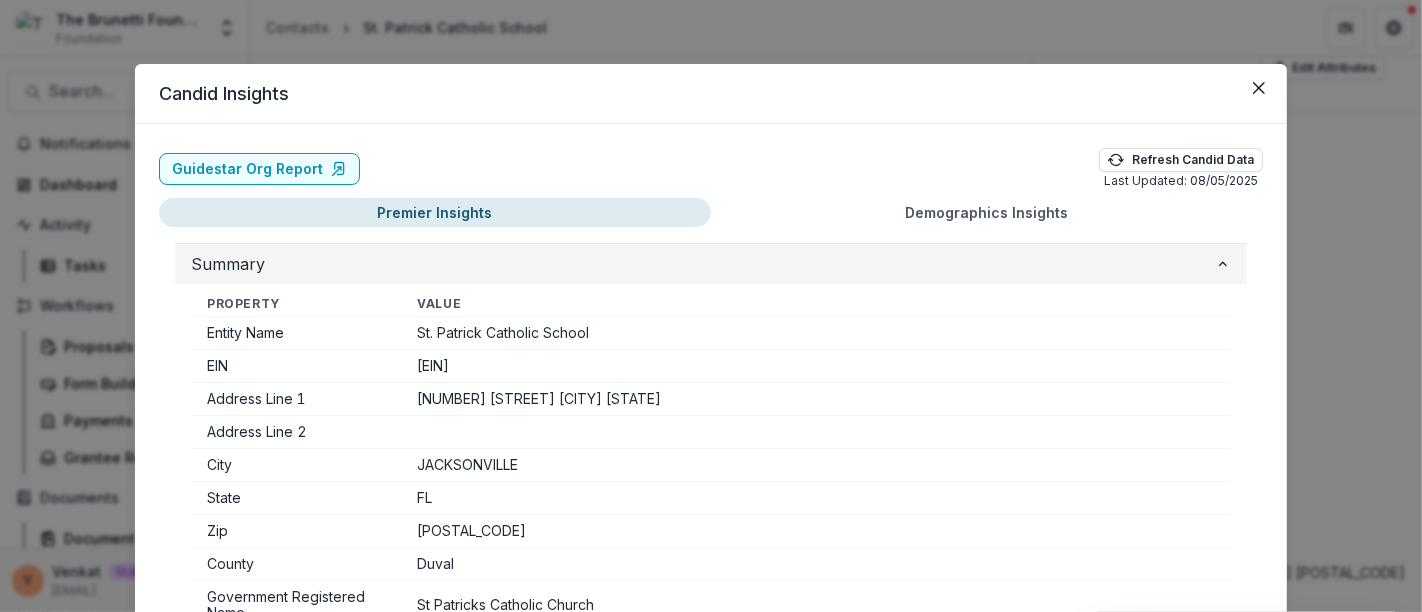 click on "Summary" at bounding box center (703, 264) 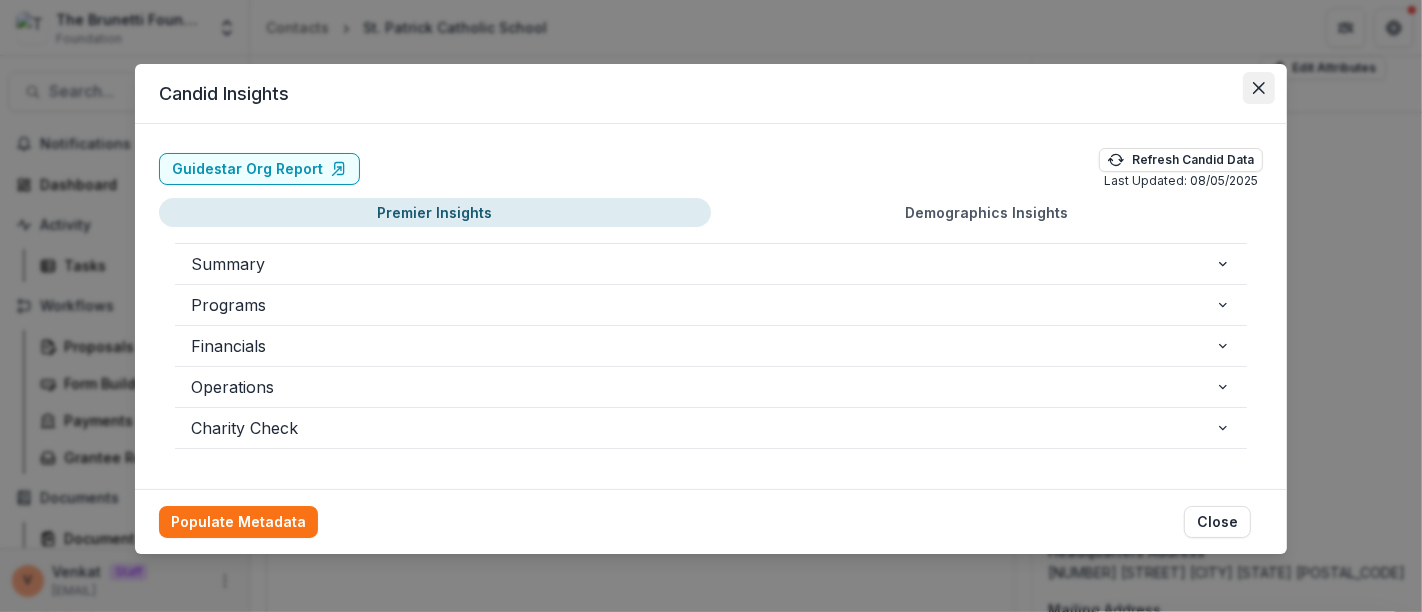 click 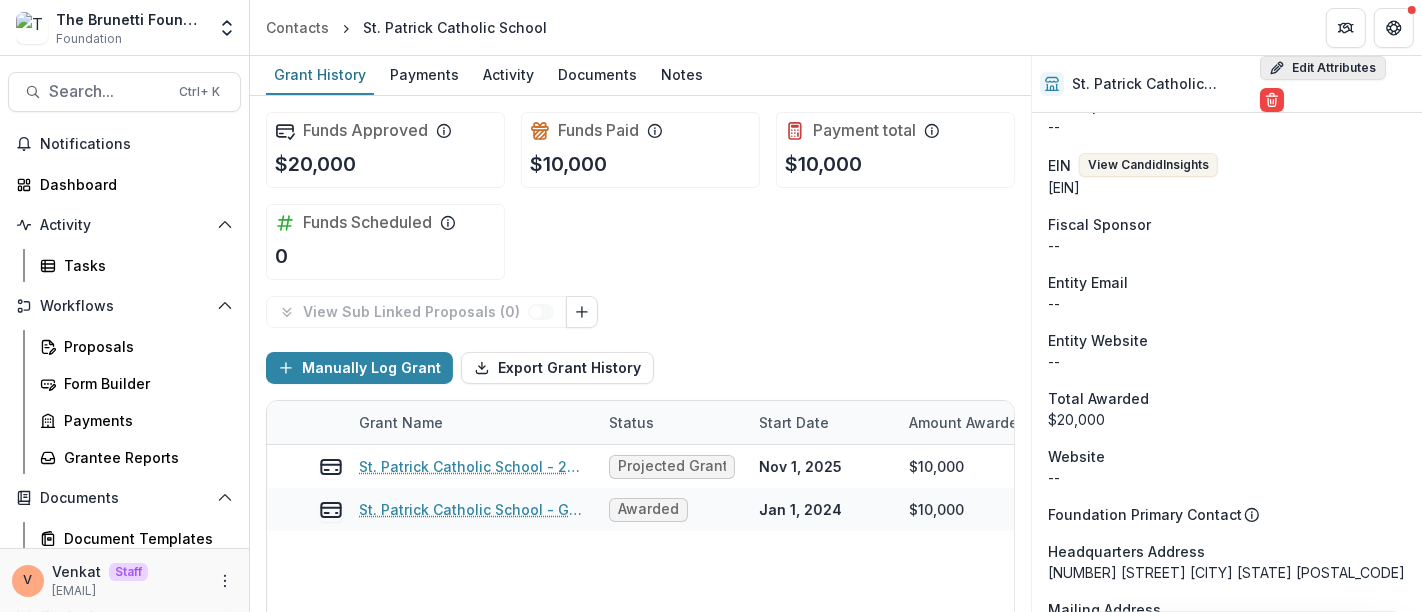 click on "Edit Attributes" at bounding box center (1323, 68) 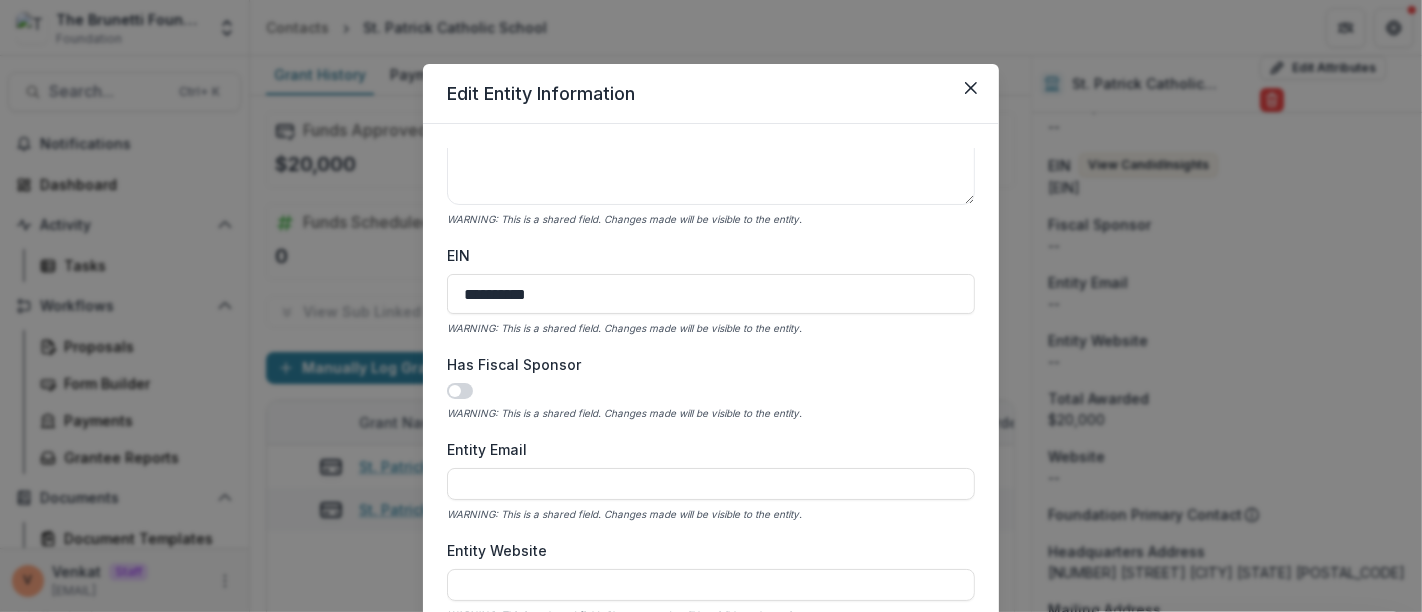scroll, scrollTop: 666, scrollLeft: 0, axis: vertical 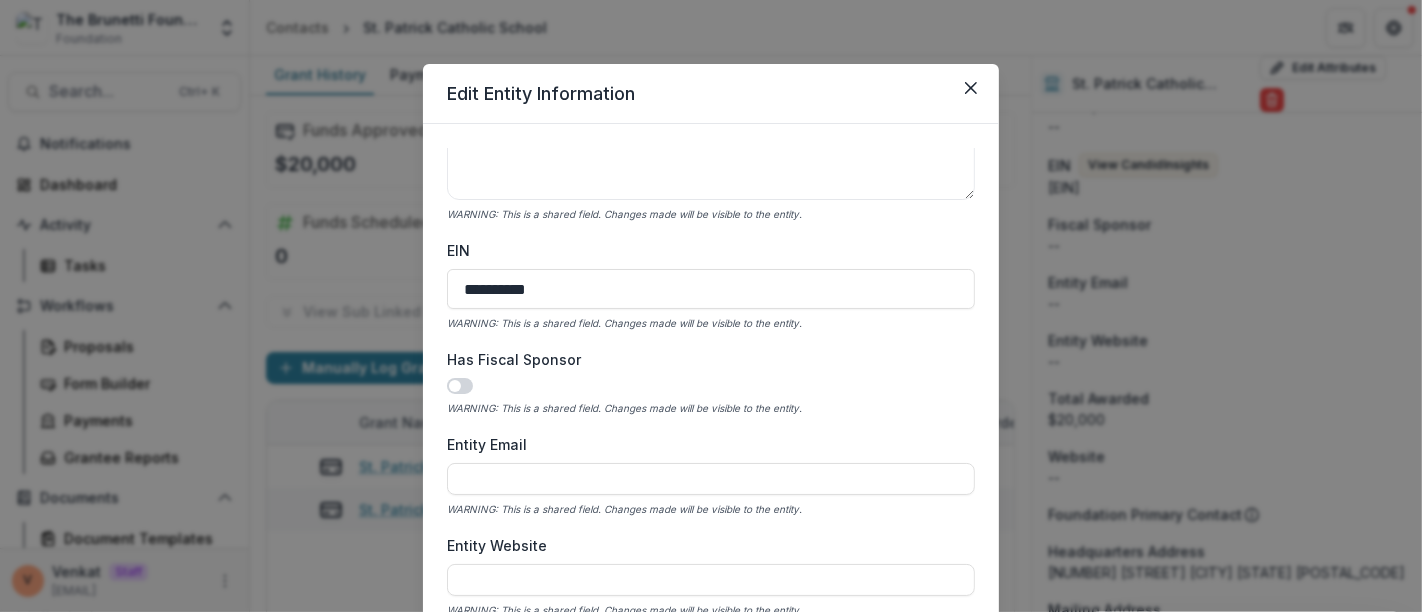 drag, startPoint x: 587, startPoint y: 295, endPoint x: 348, endPoint y: 298, distance: 239.01883 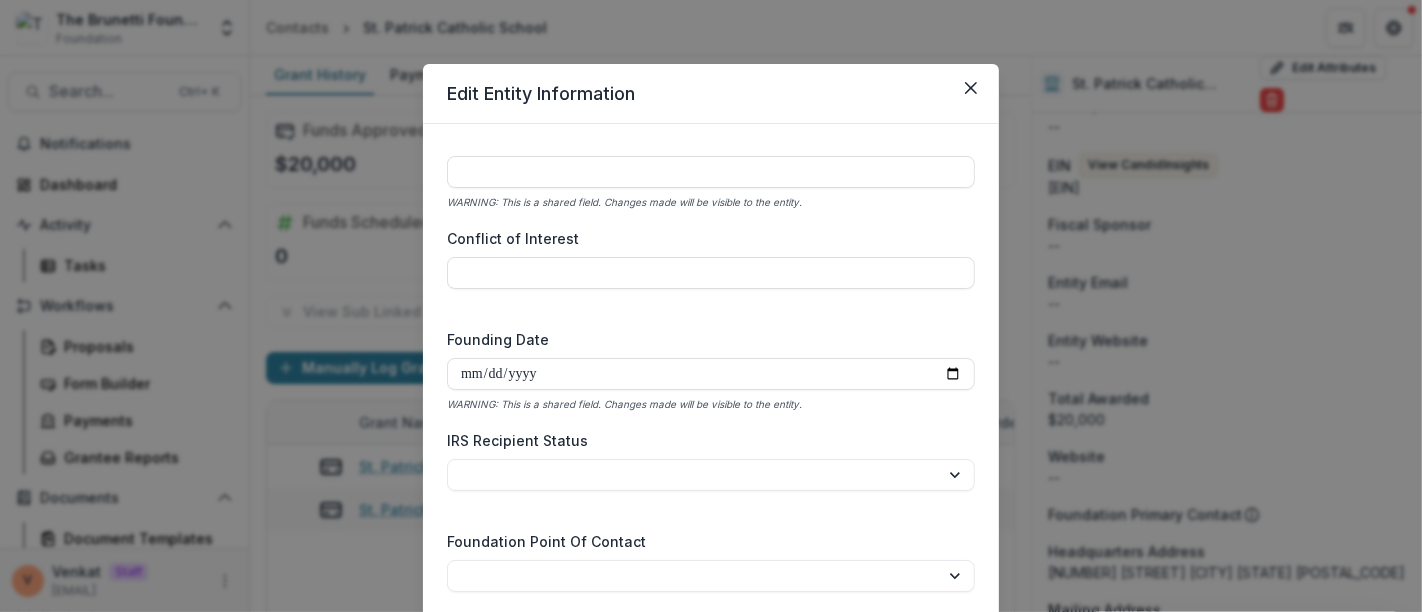 scroll, scrollTop: 2936, scrollLeft: 0, axis: vertical 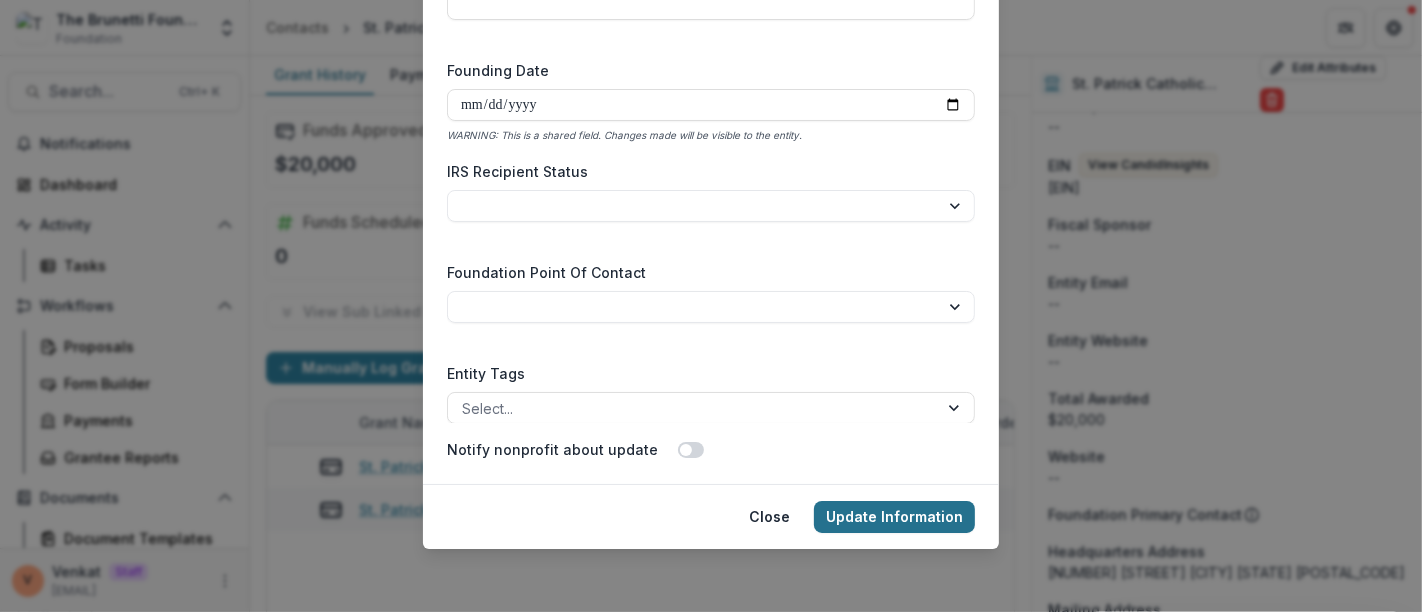 type on "**********" 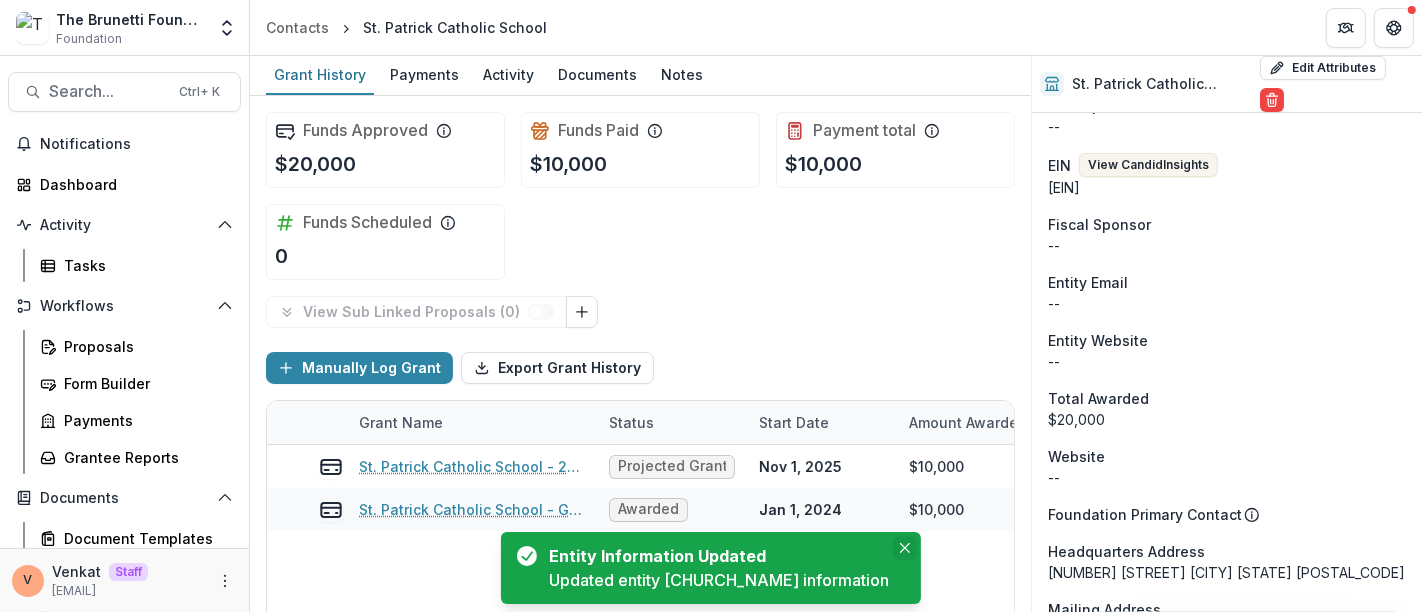 click 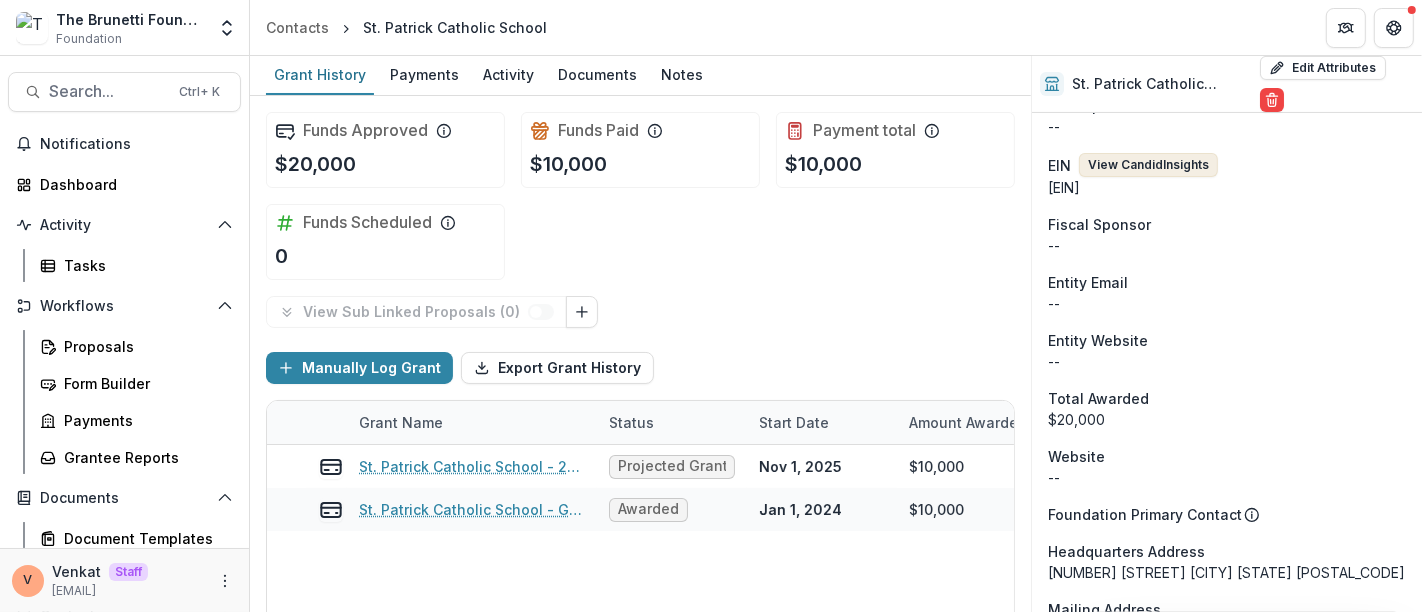 click on "View Candid  Insights" at bounding box center (1148, 165) 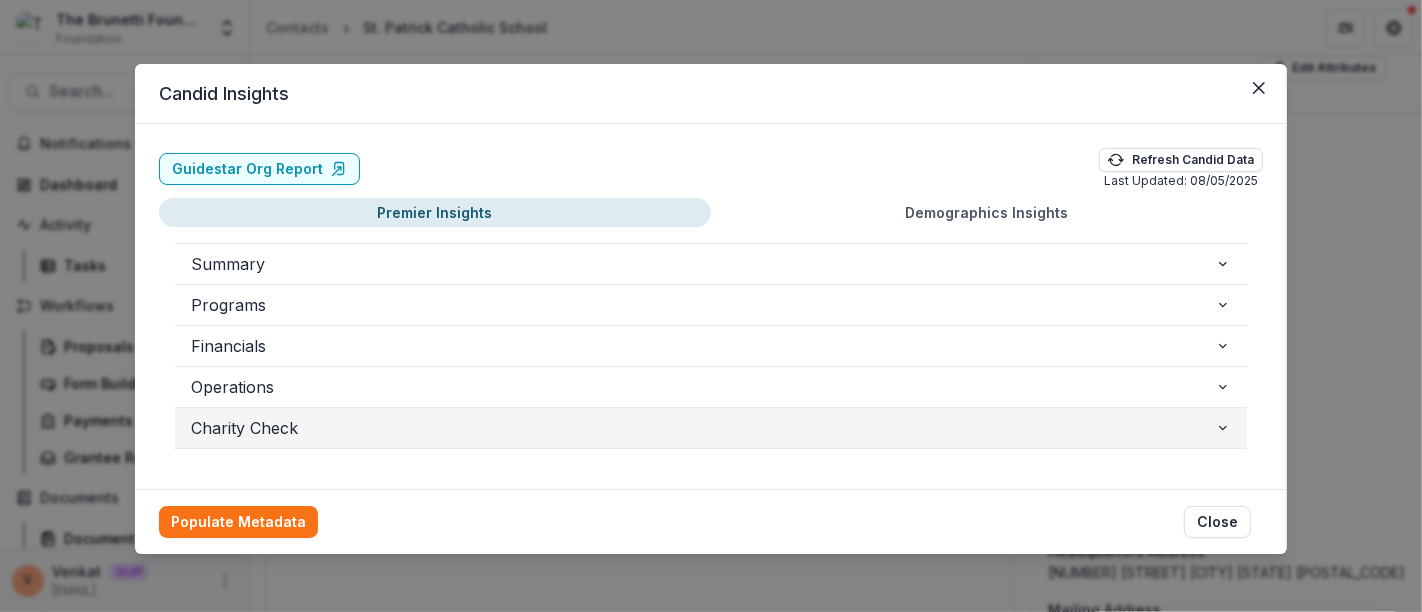 click on "Charity Check" at bounding box center [703, 428] 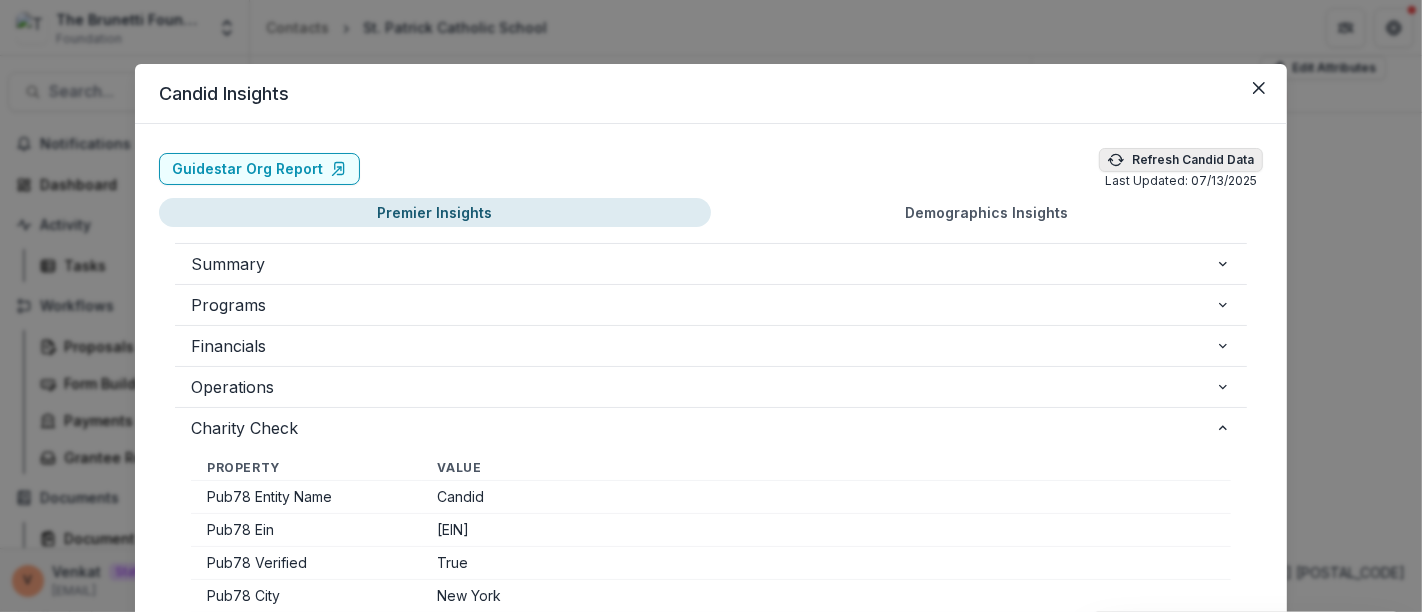 click on "Refresh Candid Data" at bounding box center (1181, 160) 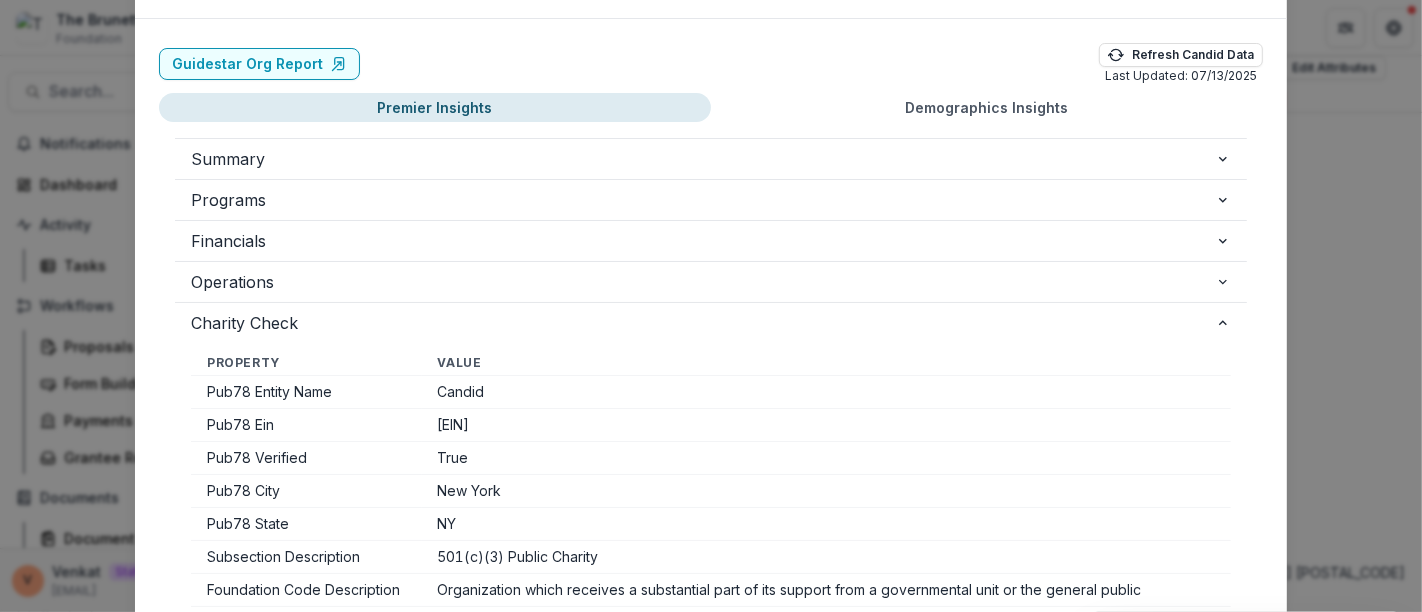 scroll, scrollTop: 0, scrollLeft: 0, axis: both 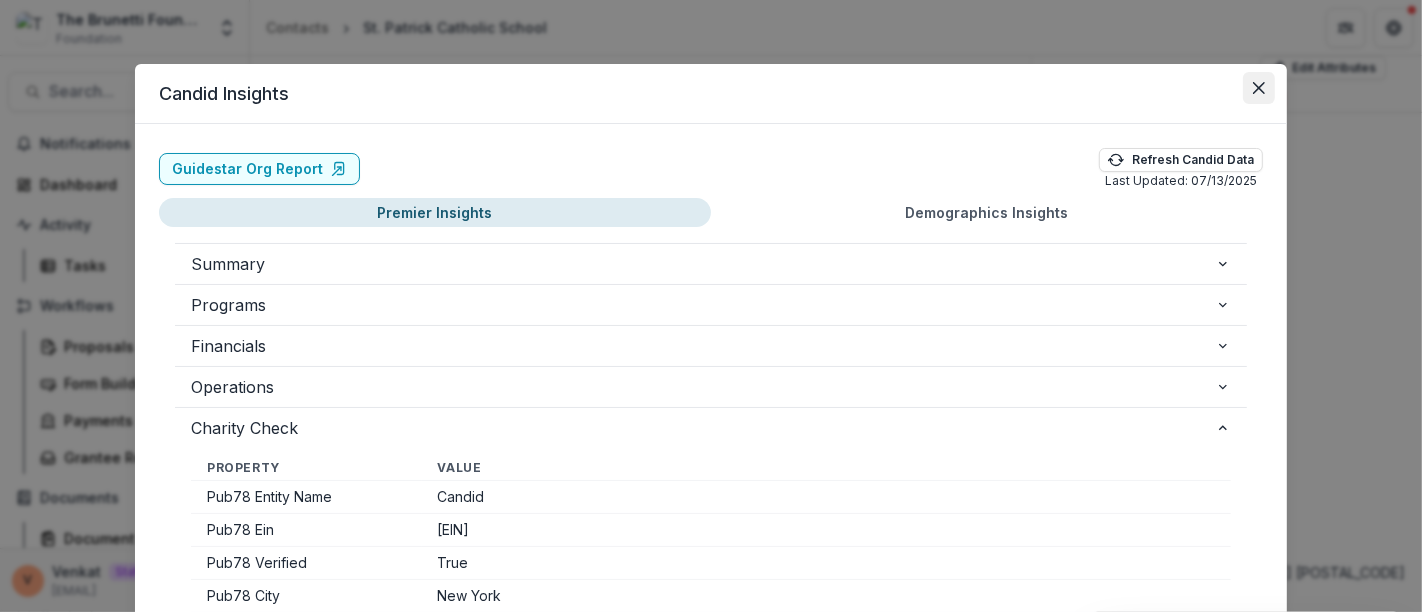 click 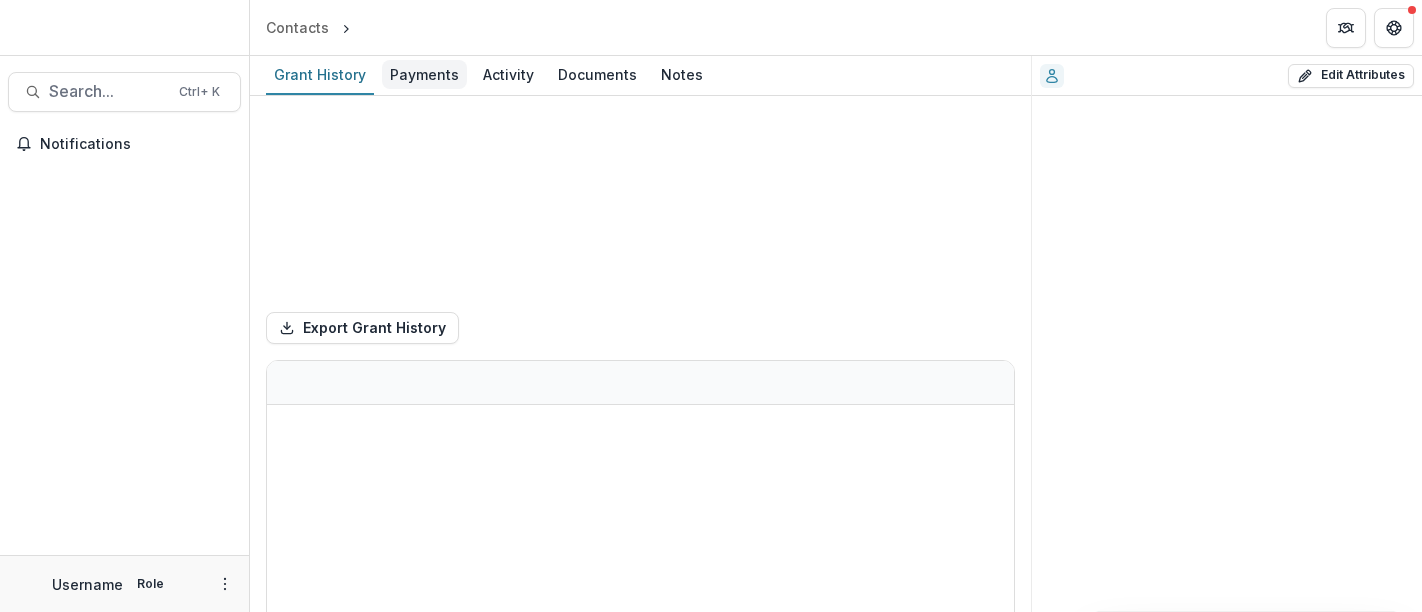 scroll, scrollTop: 0, scrollLeft: 0, axis: both 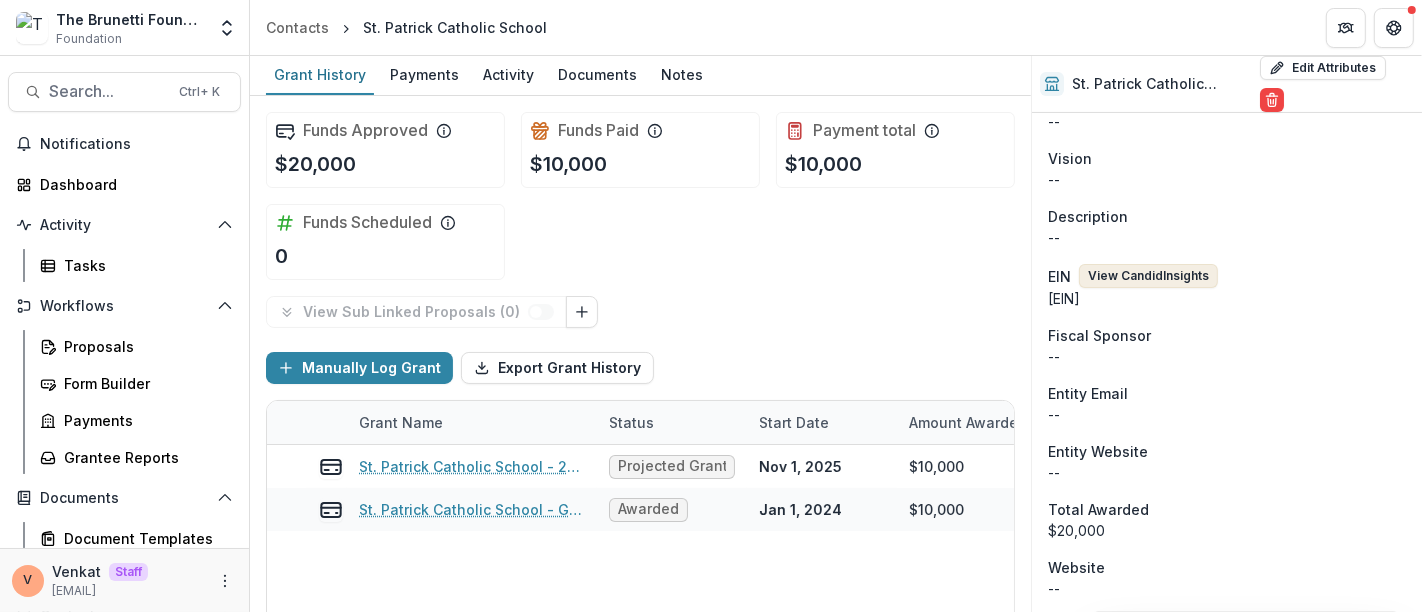 click on "View Candid  Insights" at bounding box center [1148, 276] 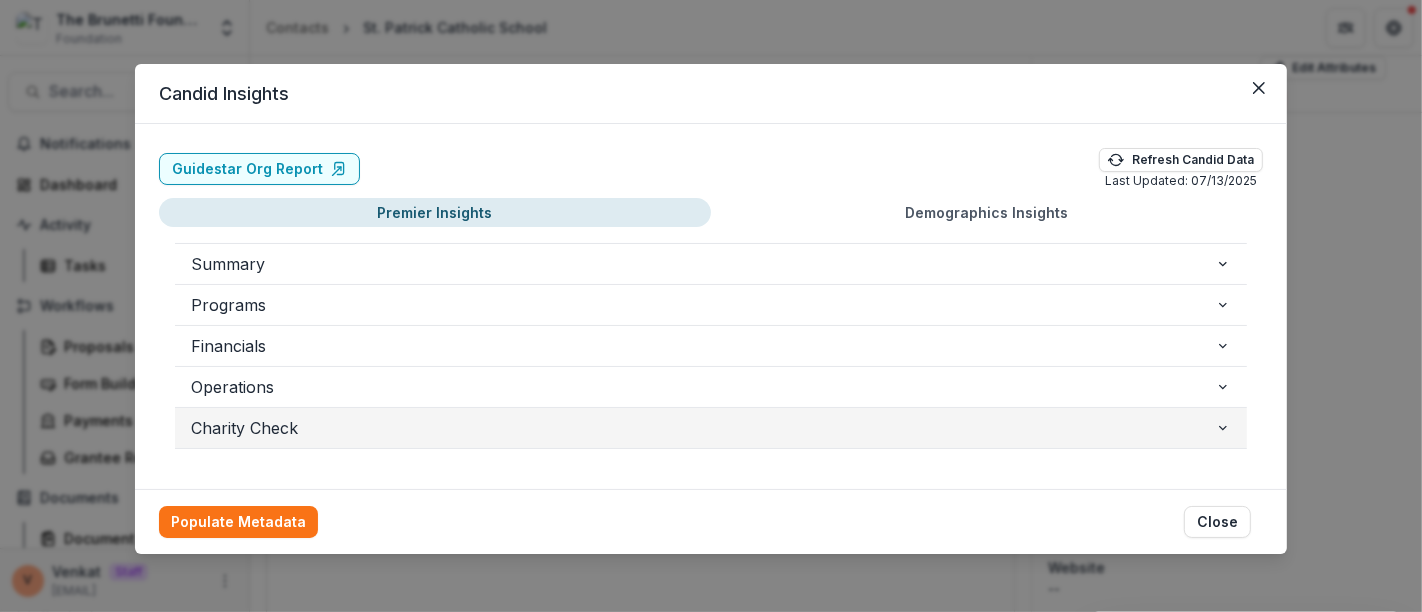click on "Charity Check" at bounding box center [703, 428] 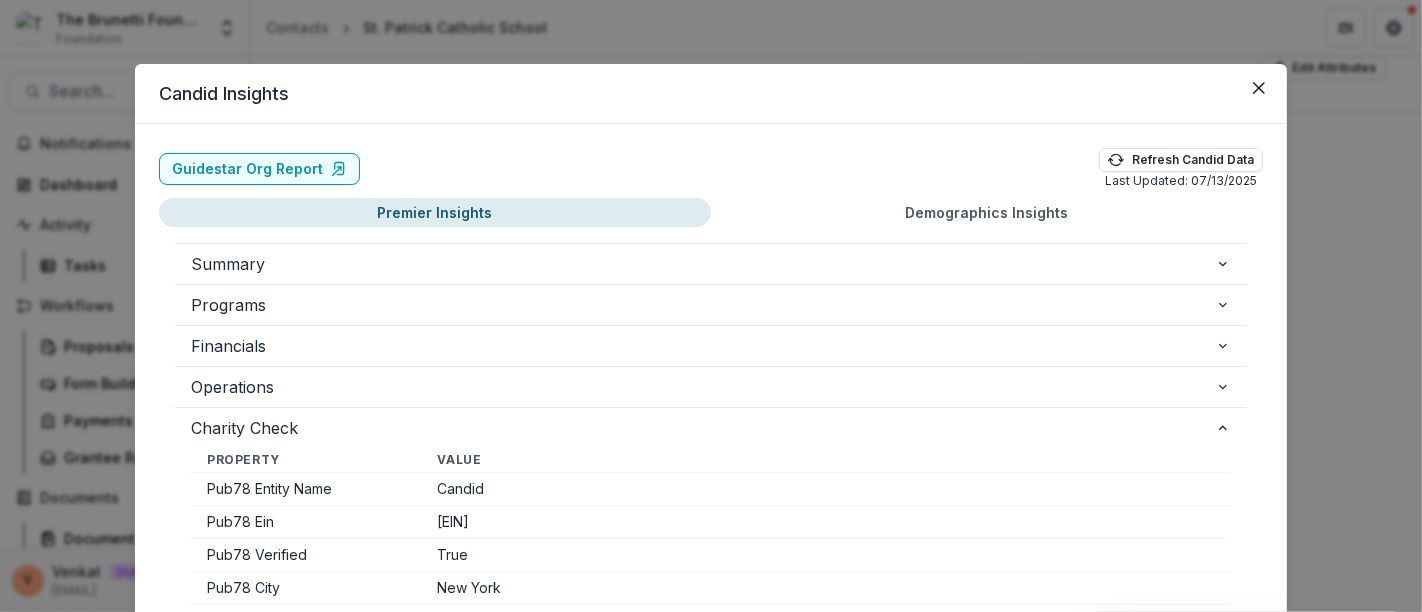 scroll, scrollTop: 0, scrollLeft: 0, axis: both 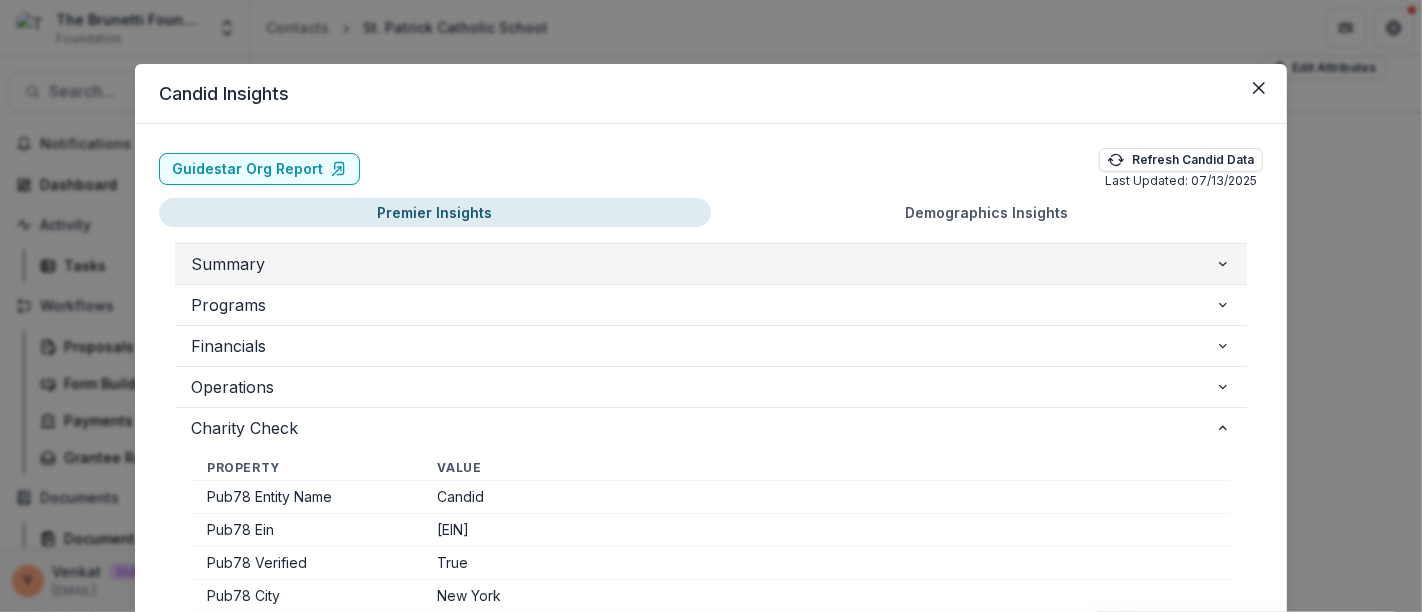 click on "Summary" at bounding box center (703, 264) 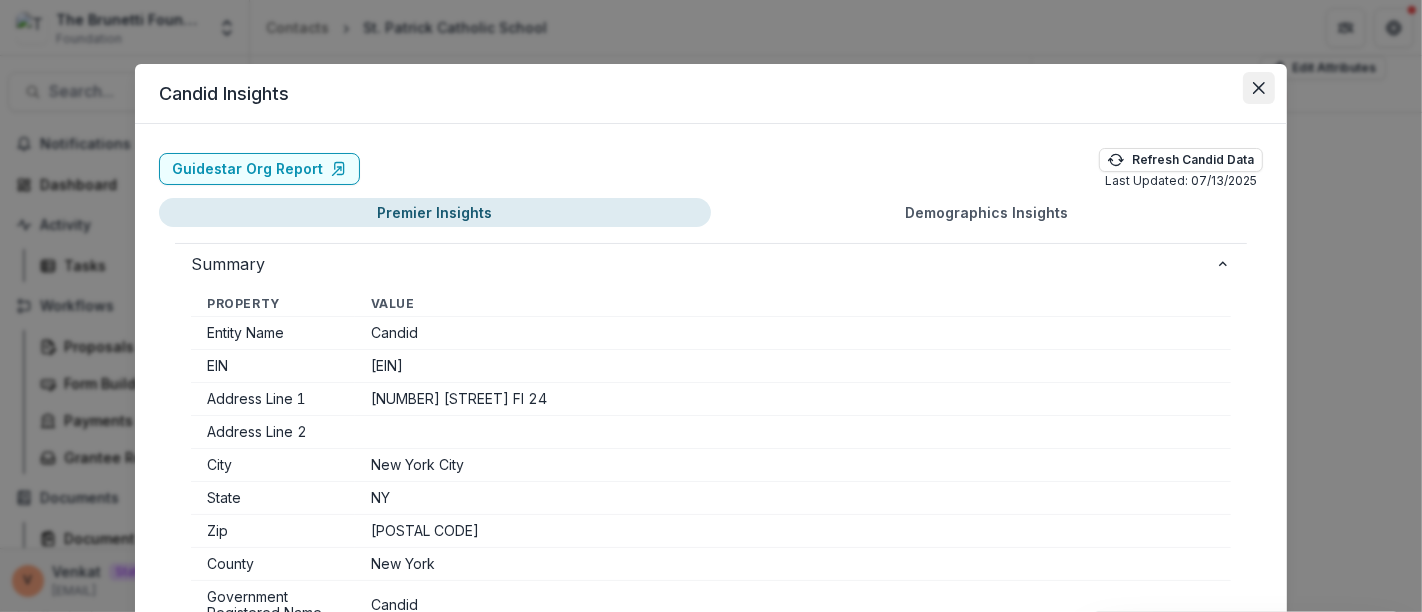 click 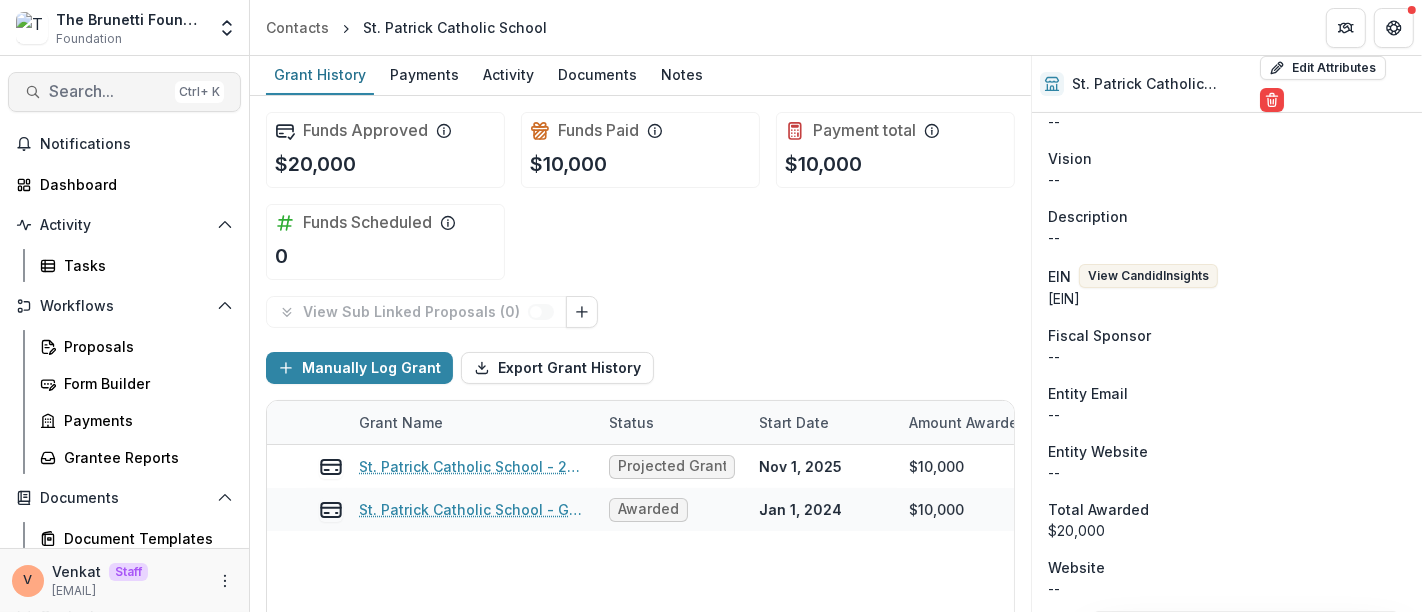 click on "Search..." at bounding box center (108, 91) 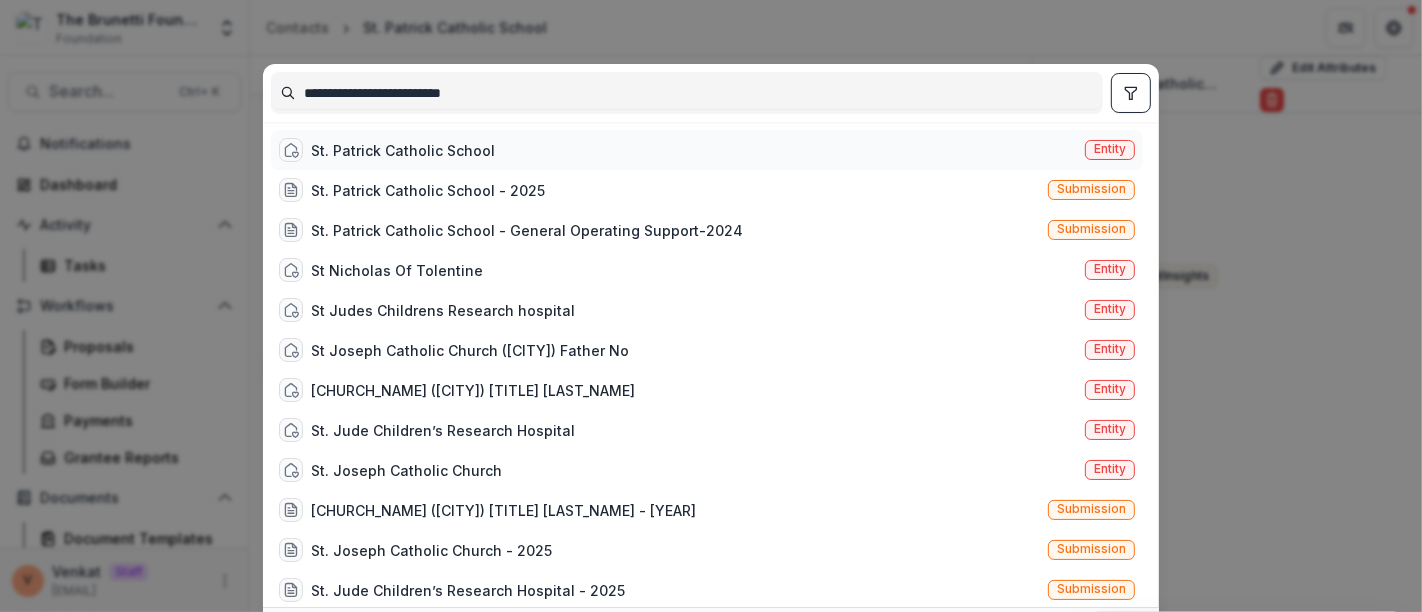 type on "**********" 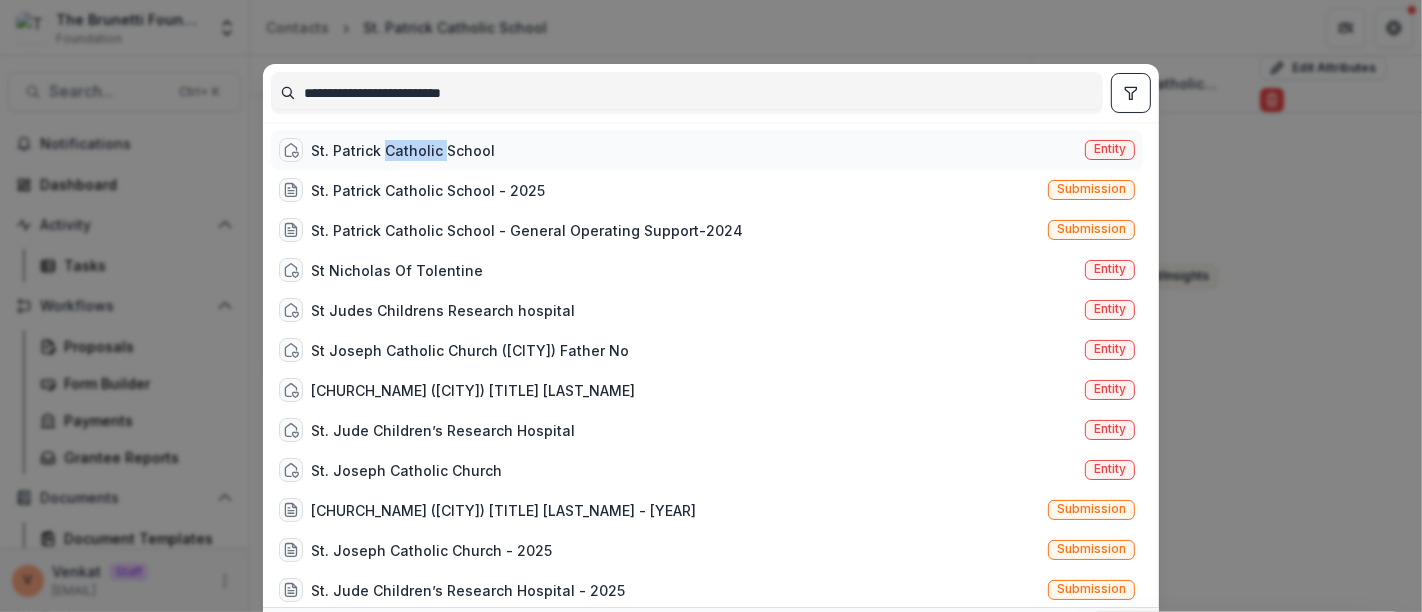 click on "St. Patrick Catholic School" at bounding box center (403, 150) 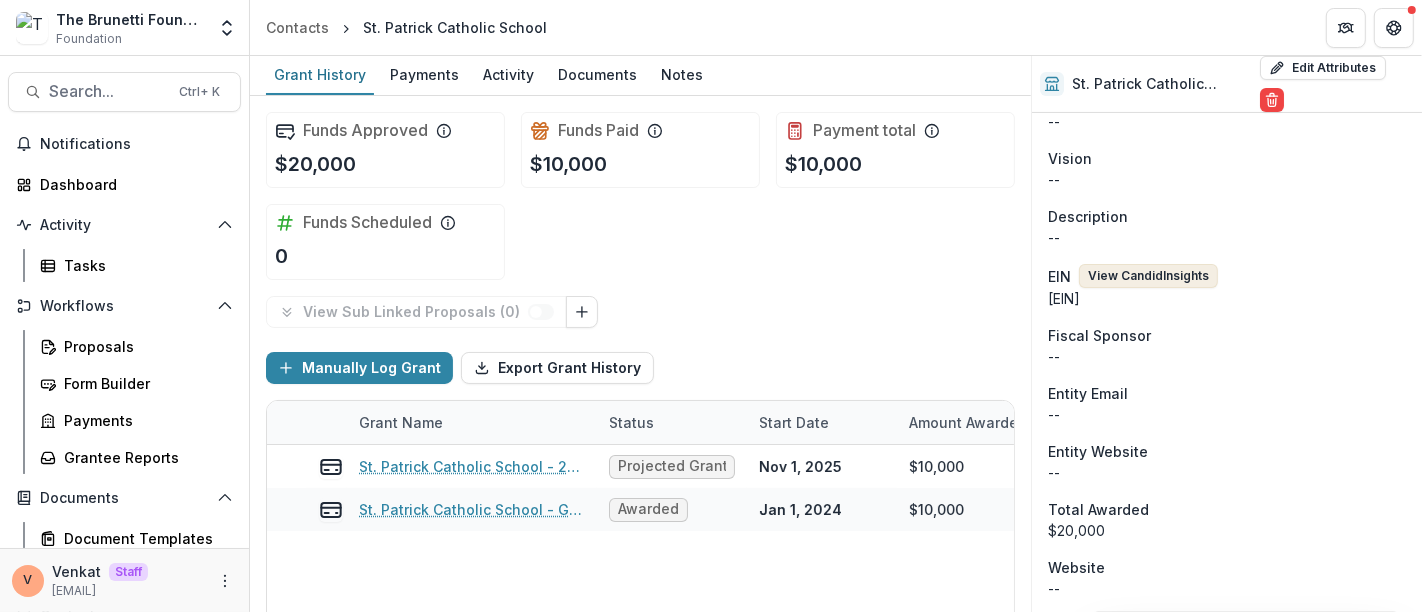 click on "View Candid  Insights" at bounding box center (1148, 276) 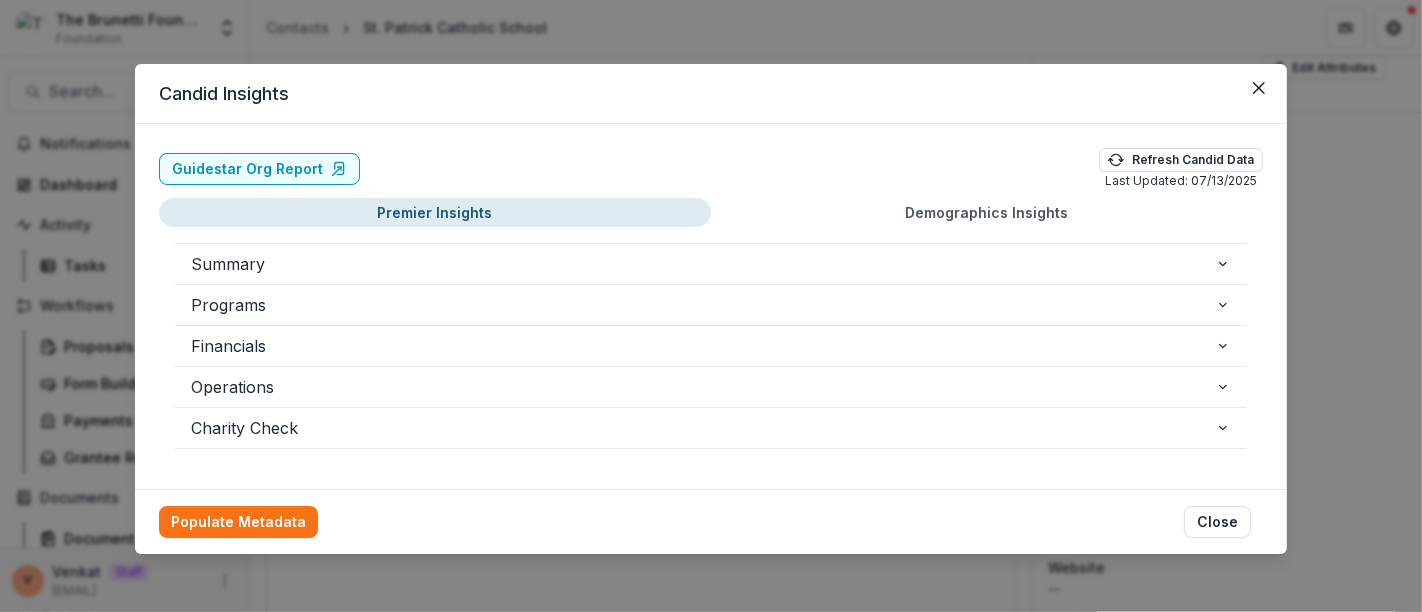 click on "Summary Property Value Entity Name Candid EIN 13-1837418 Address Line 1 32 Old Slip Fl 24 Address Line 2 City New York City State NY Zip 10005-3554 County New York Government Registered Name Candid Also Known As Fiscal Year End Dec 31 Fiscal Year Start Jan 01 Contact Name Mary Steyer Contact Title Senior Director of Communications & Brand Awareness Contact Email mary.steyer@candid.org Contact Phone 212-620-4230 Contact Fax 212-807-3677 Ruling Year 1957 Guidestar Public Profile https://www.guidestar.org/profile/13-1837418 Impact Statement IRS Subsection Code 03 IRS Subsection Description 501(c)(3) Public Charity Keywords philanthropy, data, transparency, capacity building, research, education, foundations, foundation, charitable giving, data driven decisions, nonprofits, nonprofit sector, organizational effectiveness, organizational efficiency, nonprofit information hub, Forms 990, GuideStar, Foundation Center Logo Url https://www.guidestar.org/ViewEdoc.aspx?eDocId=1&approved=True Mission Demographics Status" at bounding box center [711, 346] 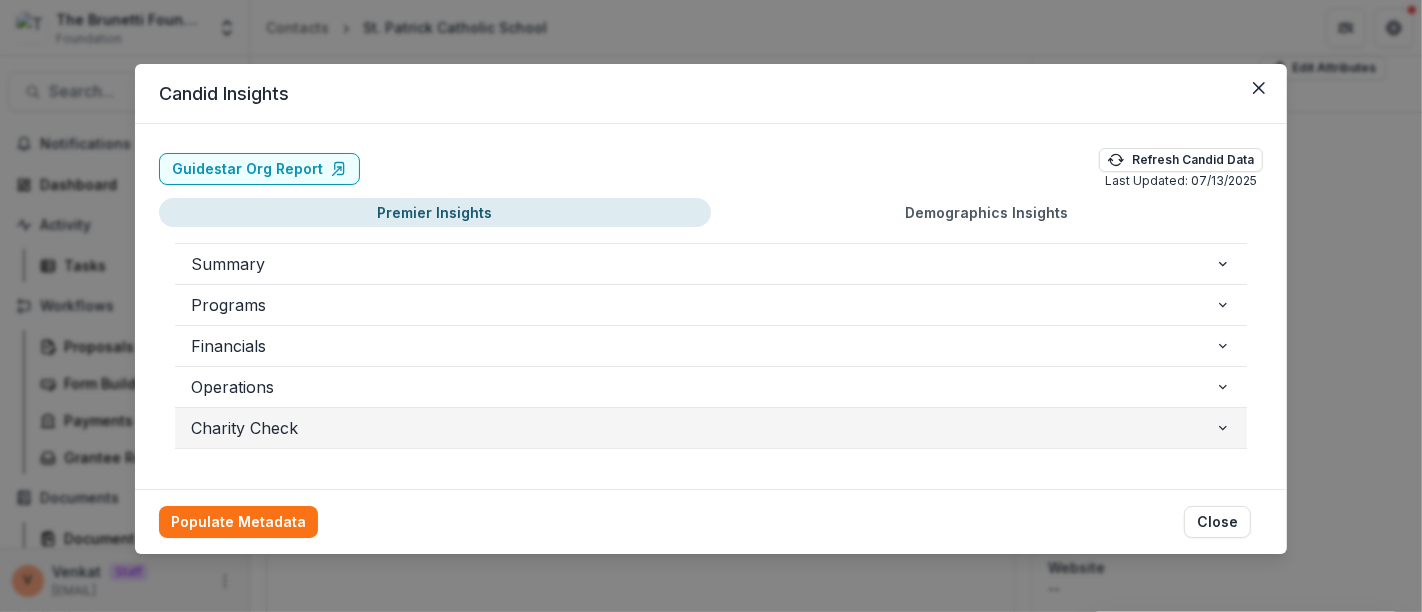 click on "Charity Check" at bounding box center (703, 428) 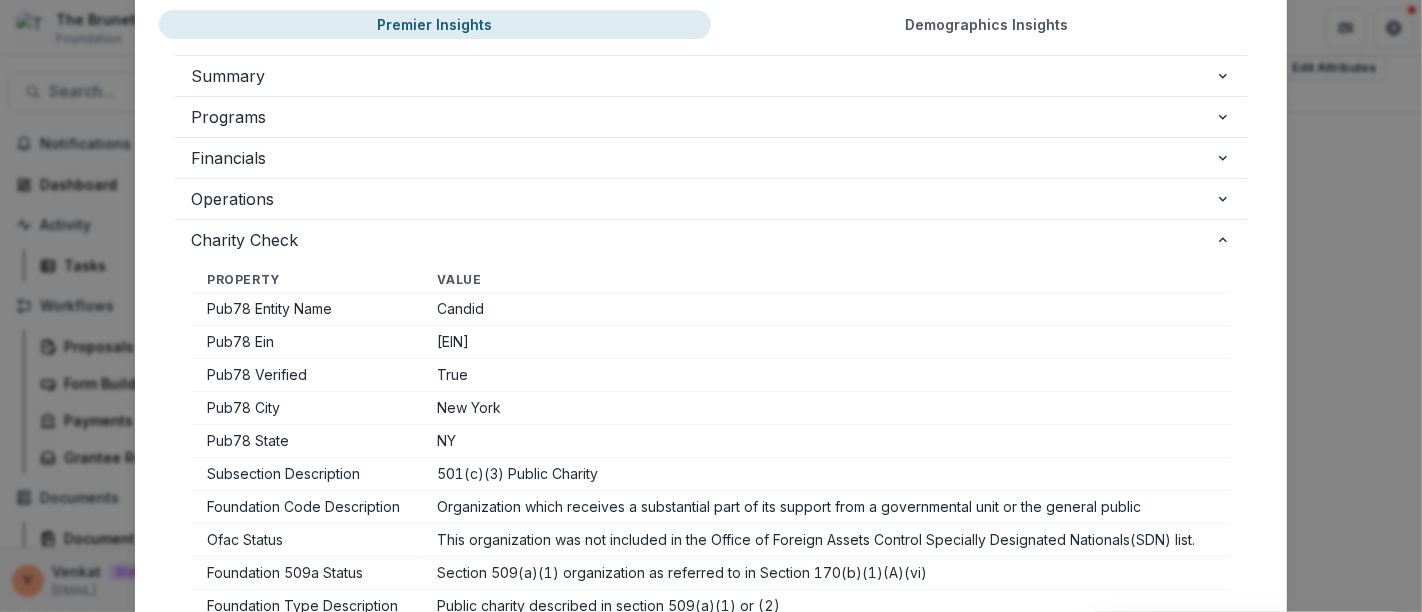 scroll, scrollTop: 222, scrollLeft: 0, axis: vertical 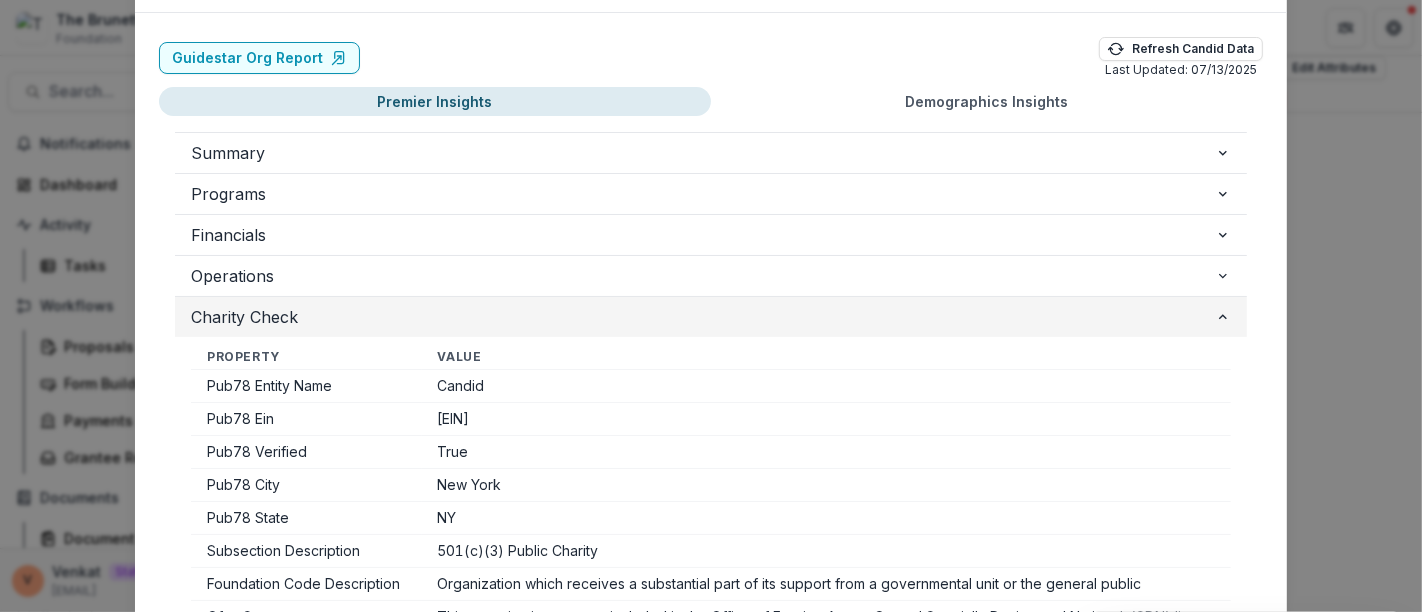 click on "Charity Check" at bounding box center (703, 317) 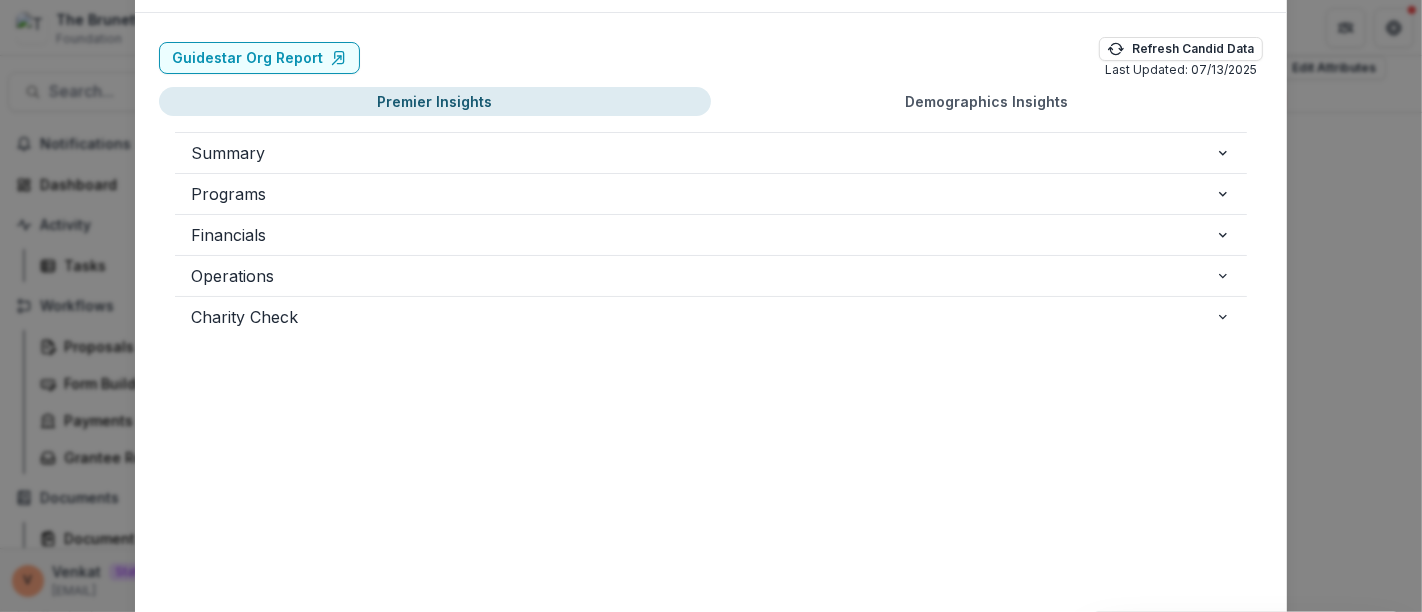 scroll, scrollTop: 2, scrollLeft: 0, axis: vertical 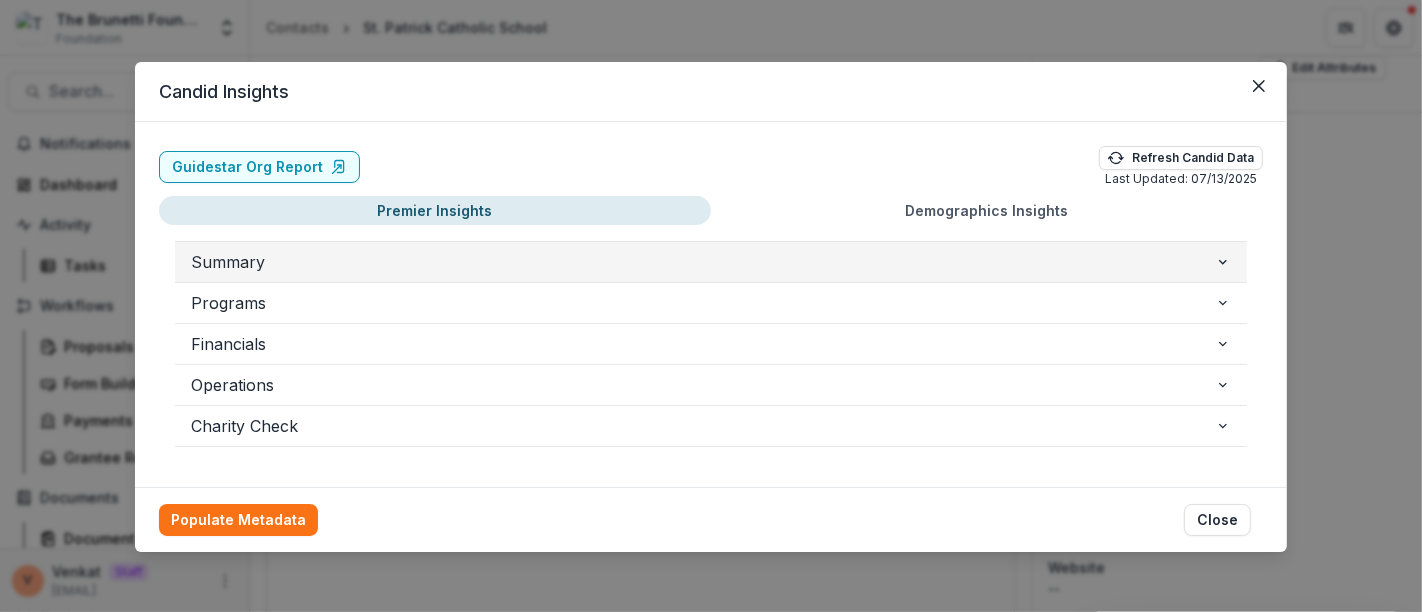 click on "Summary" at bounding box center (703, 262) 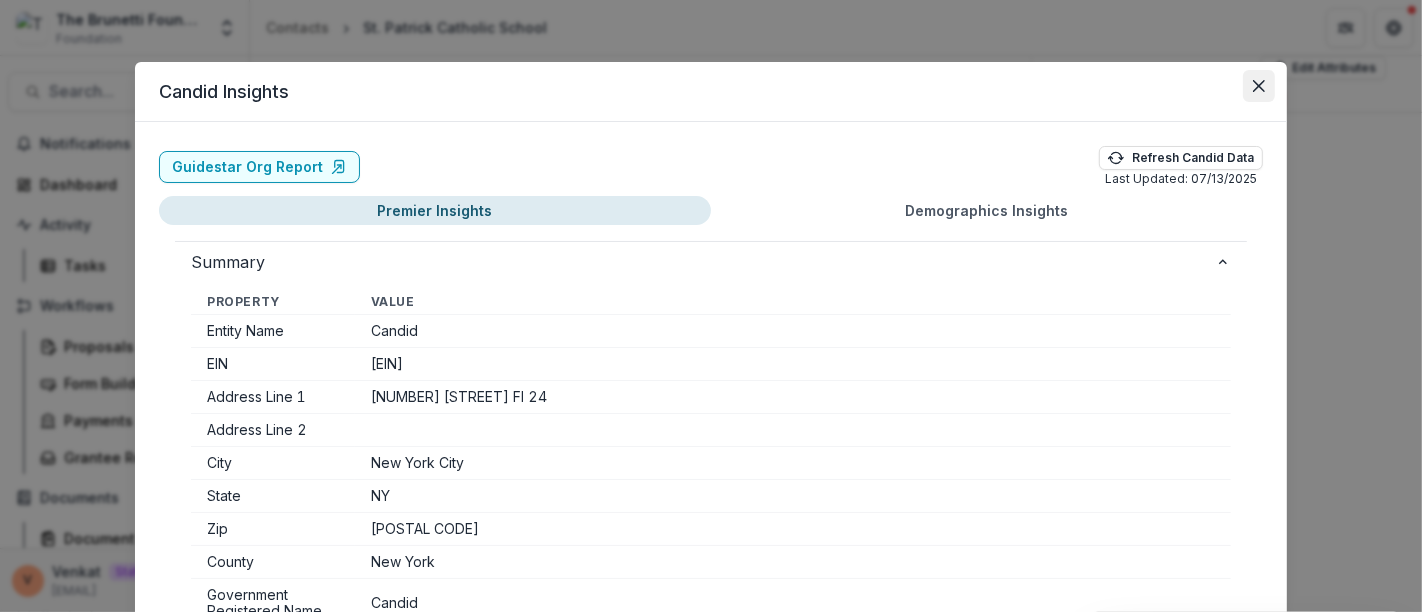 click 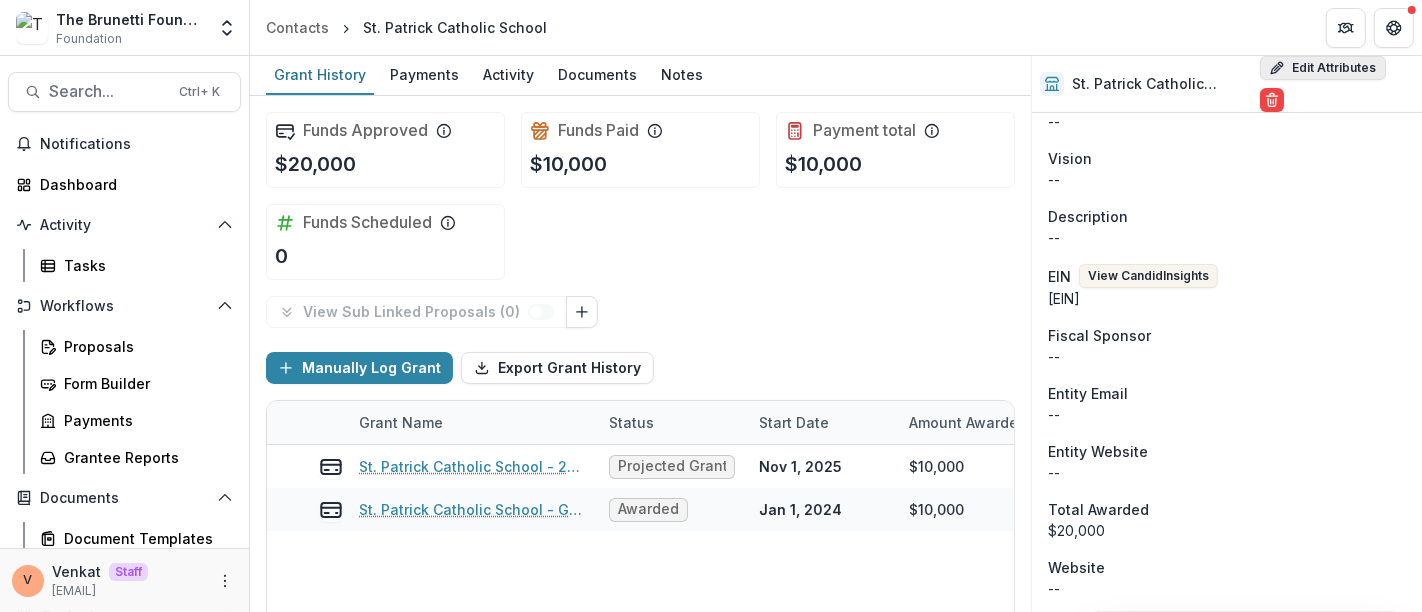 click on "Edit Attributes" at bounding box center (1323, 68) 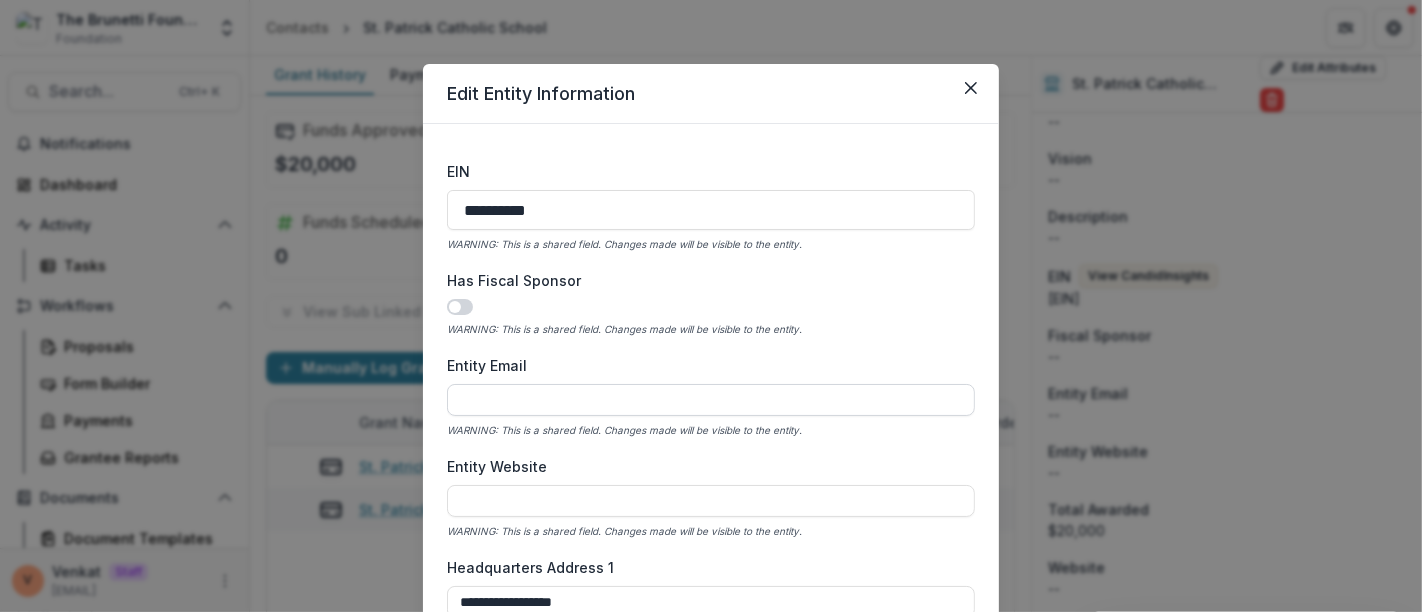 scroll, scrollTop: 666, scrollLeft: 0, axis: vertical 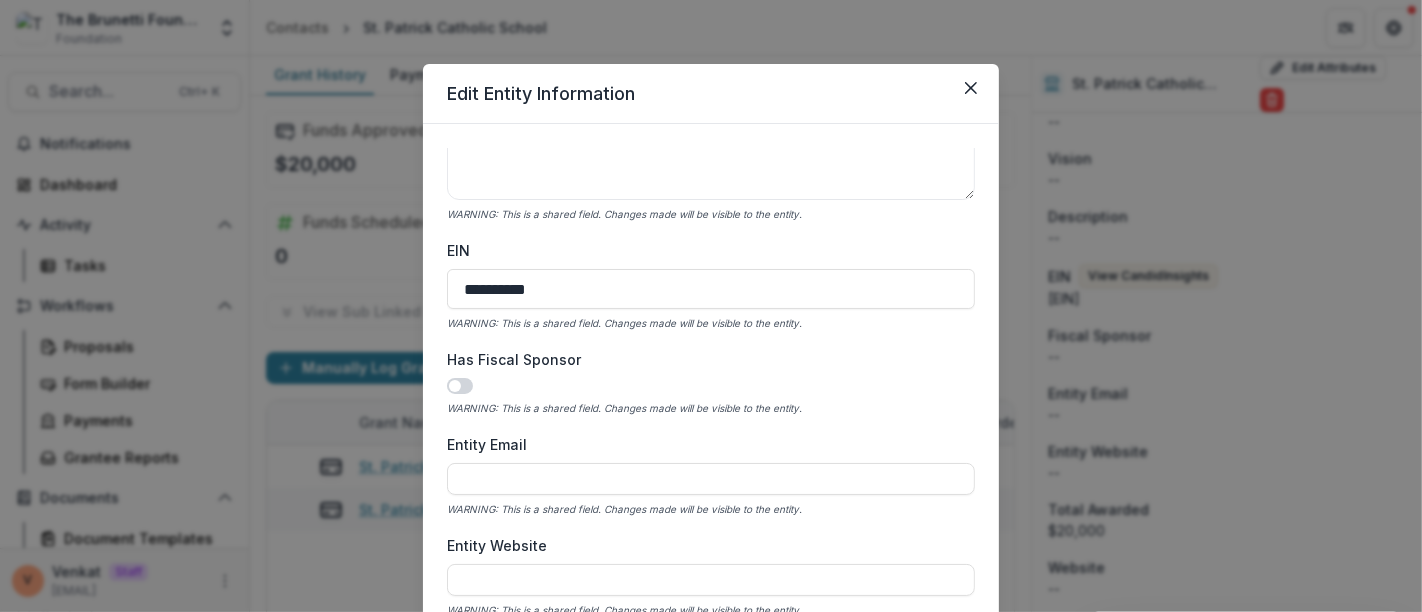 drag, startPoint x: 377, startPoint y: 282, endPoint x: 358, endPoint y: 282, distance: 19 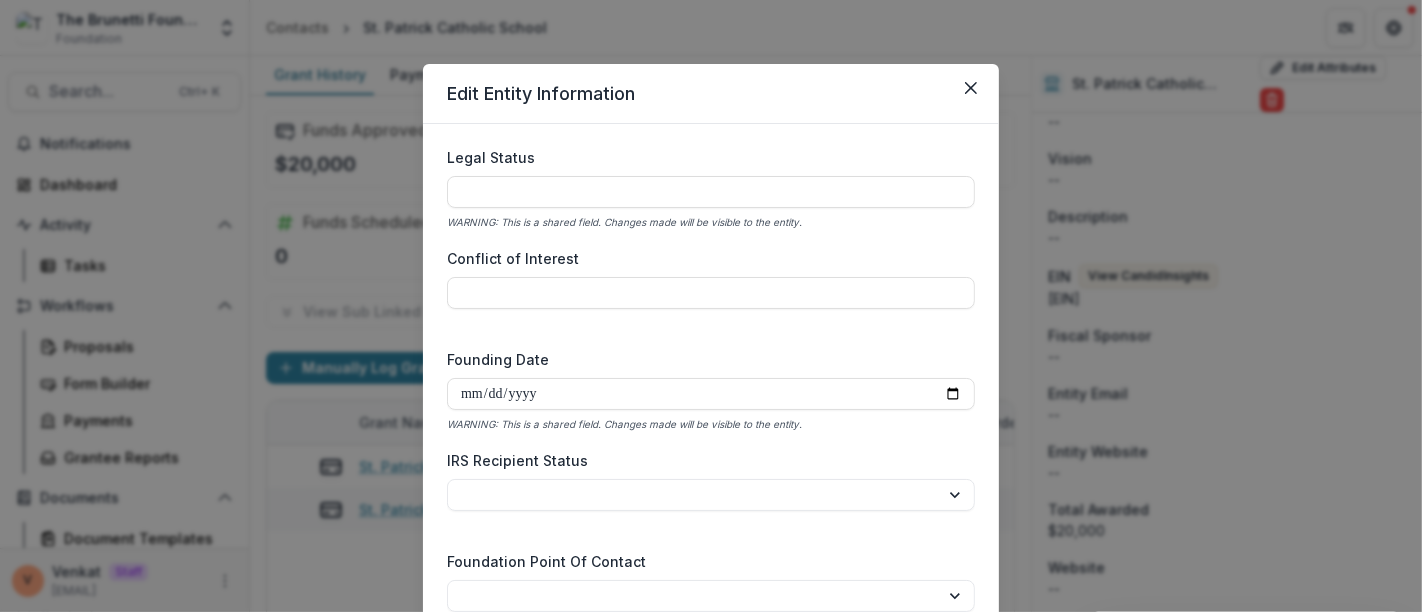 scroll, scrollTop: 2936, scrollLeft: 0, axis: vertical 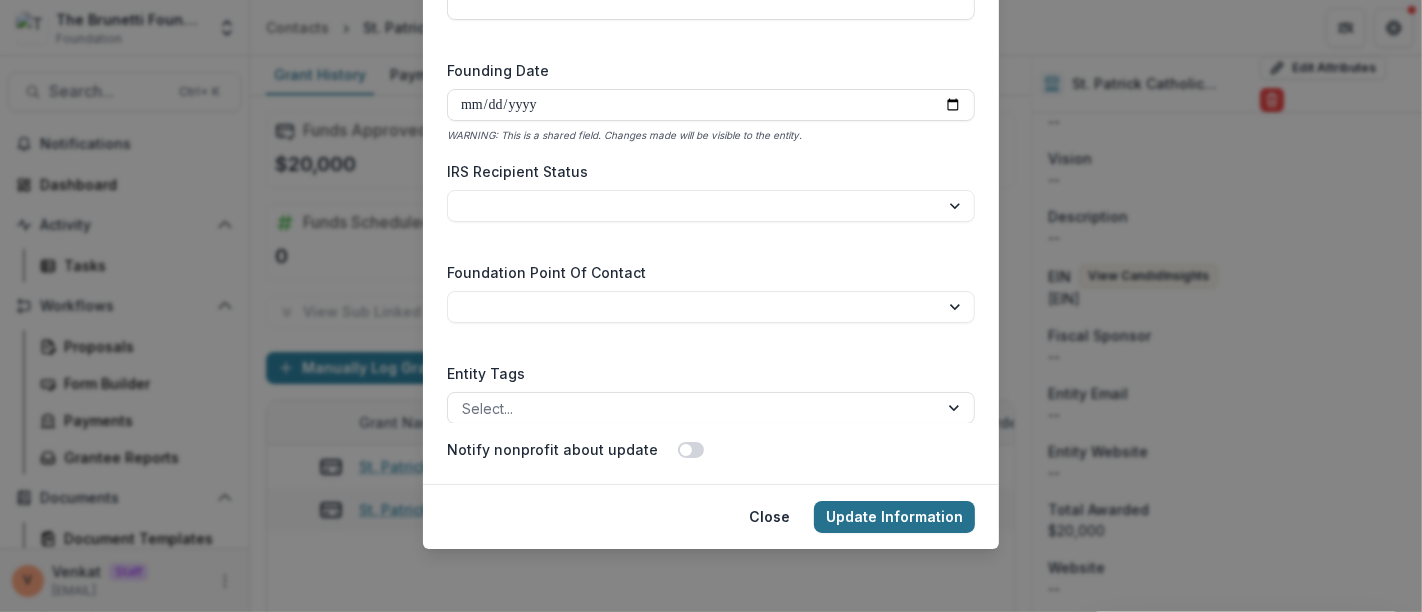 click on "Update Information" at bounding box center [894, 517] 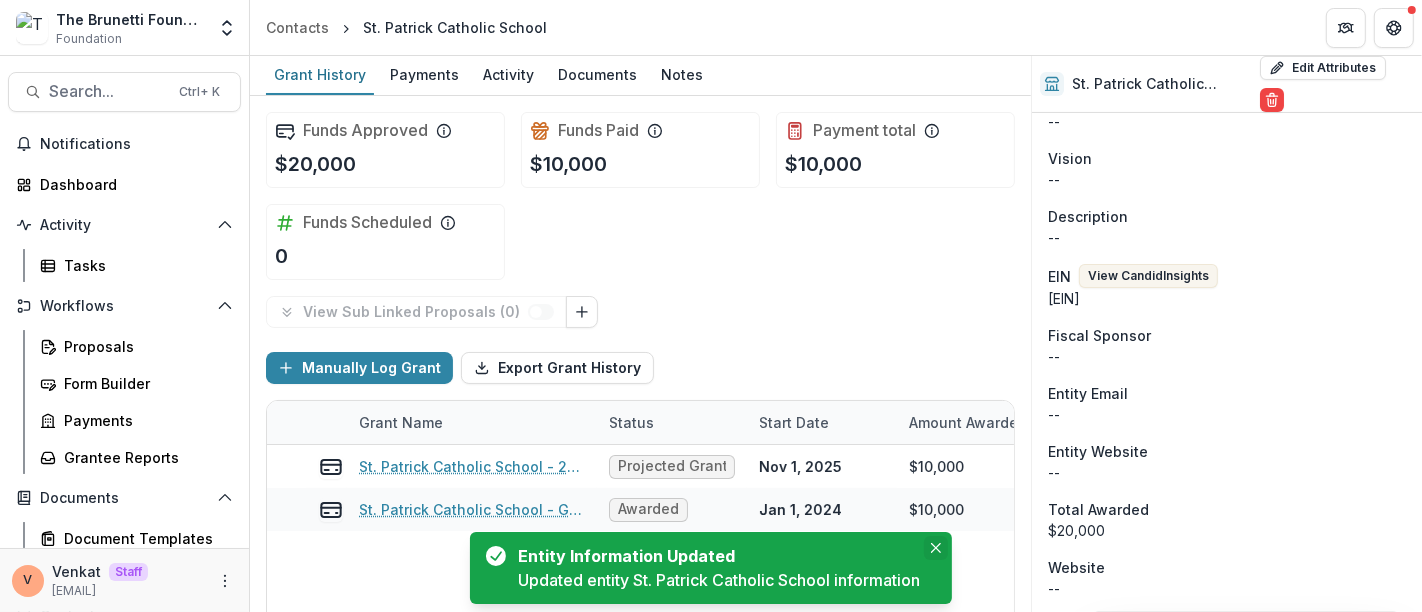 click 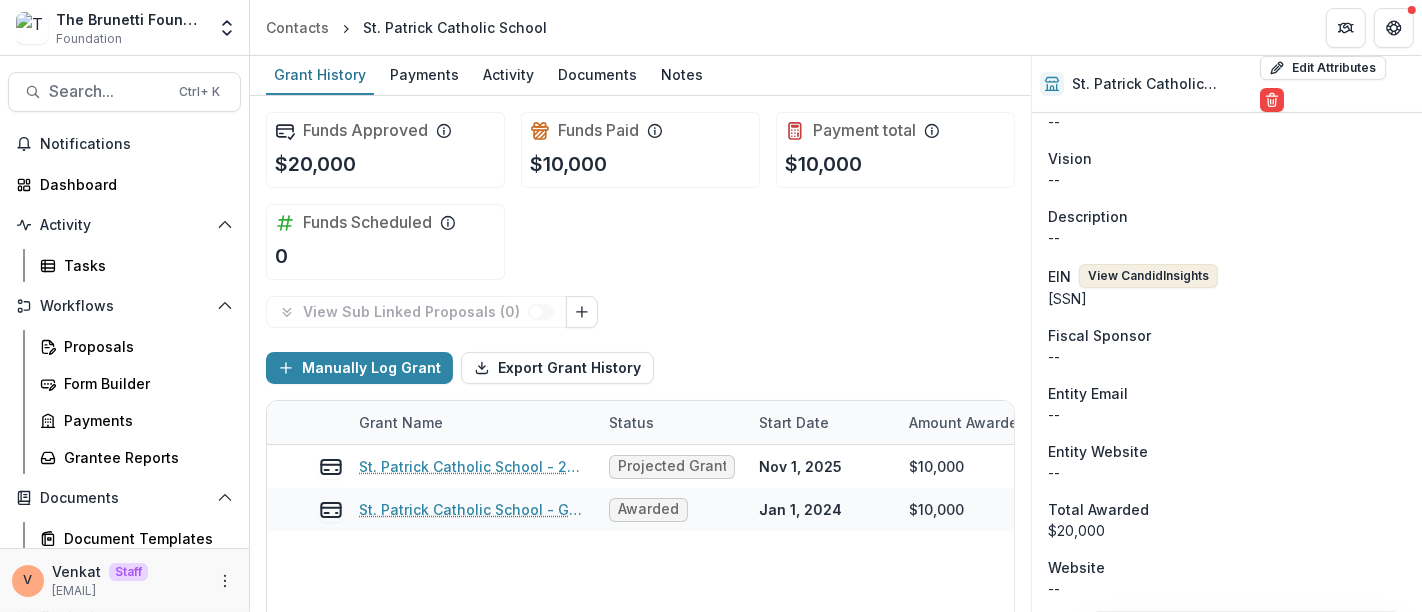 click on "View Candid  Insights" at bounding box center [1148, 276] 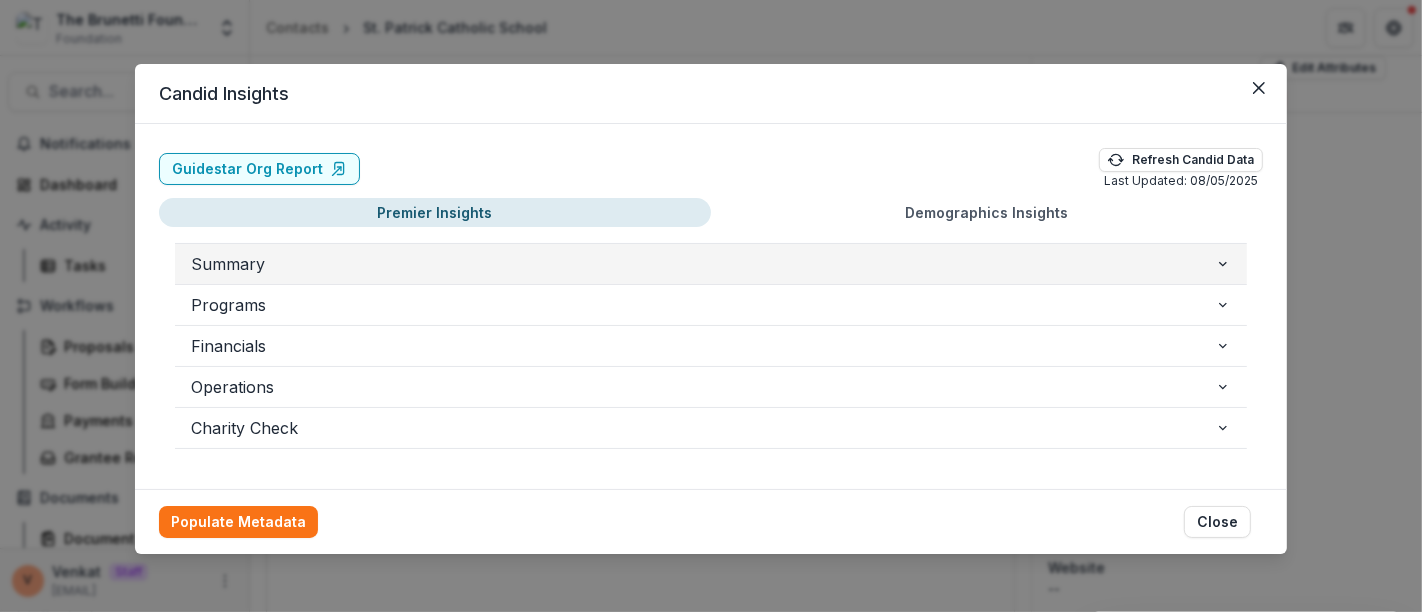 click on "Summary" at bounding box center (703, 264) 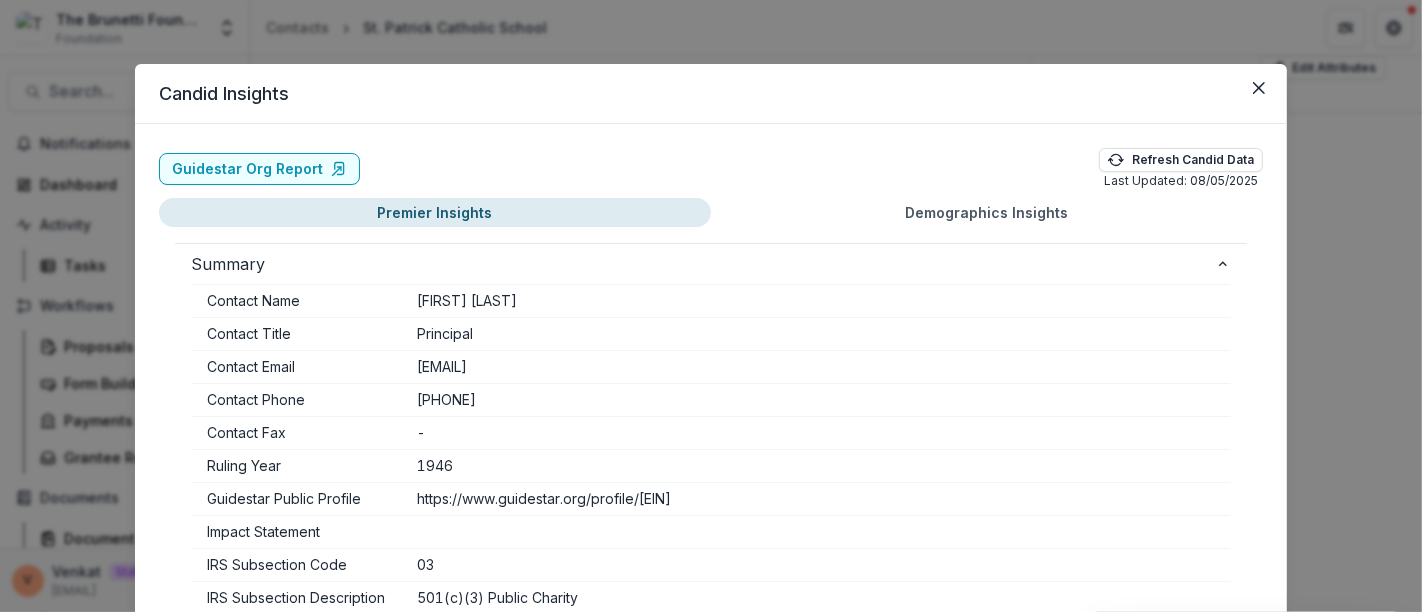 scroll, scrollTop: 0, scrollLeft: 0, axis: both 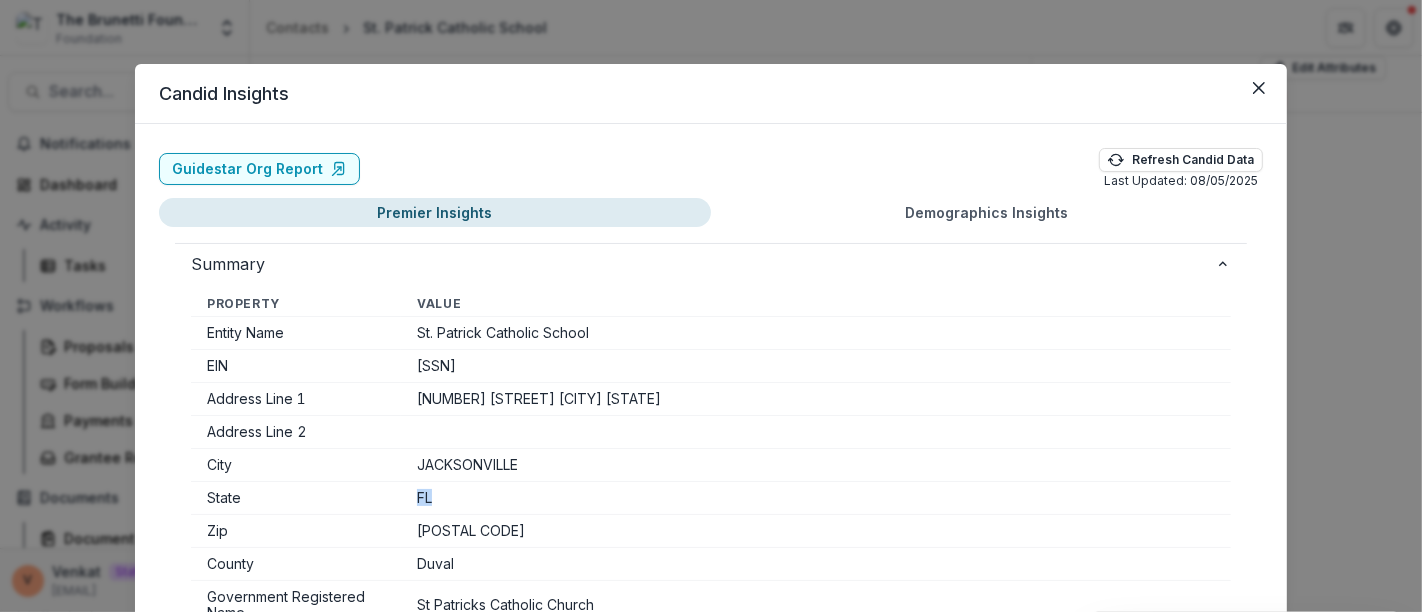 drag, startPoint x: 442, startPoint y: 497, endPoint x: 396, endPoint y: 497, distance: 46 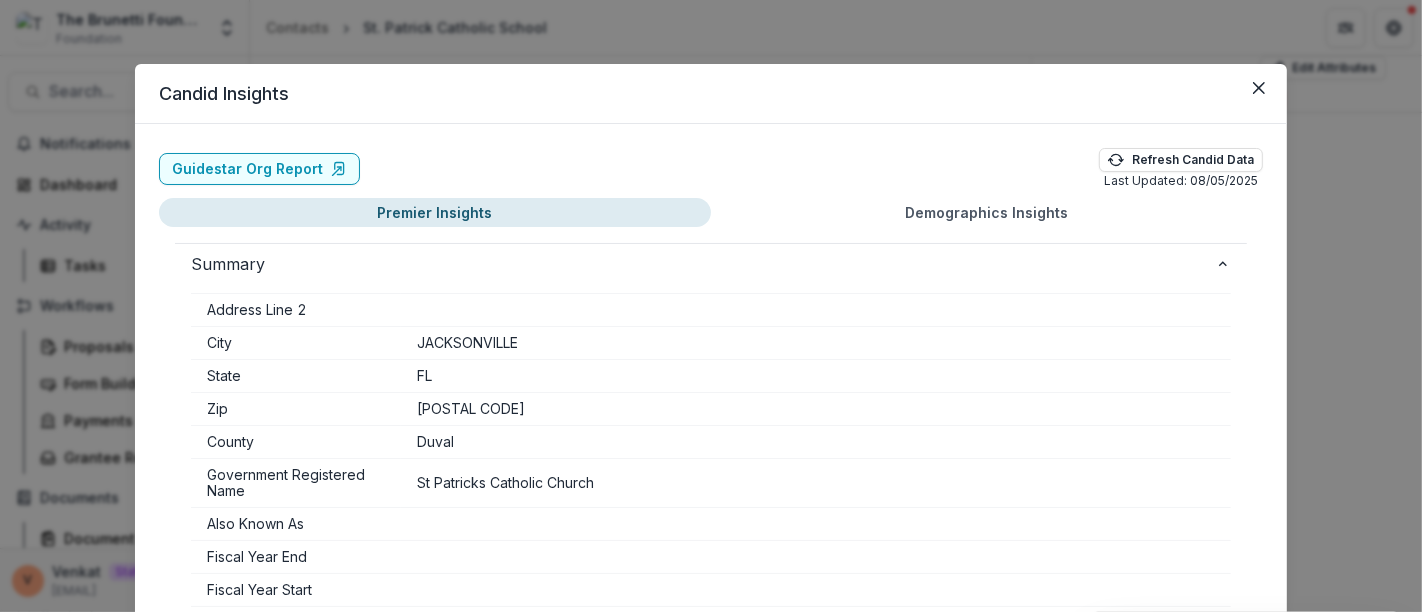 scroll, scrollTop: 0, scrollLeft: 0, axis: both 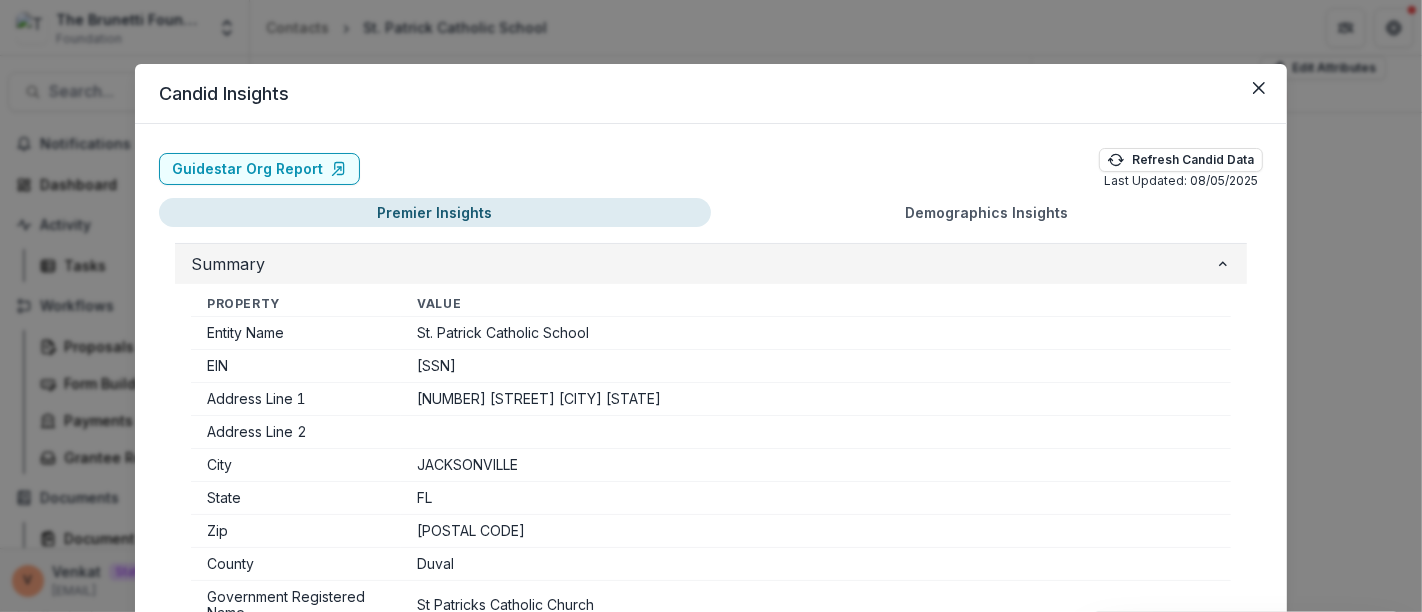 click 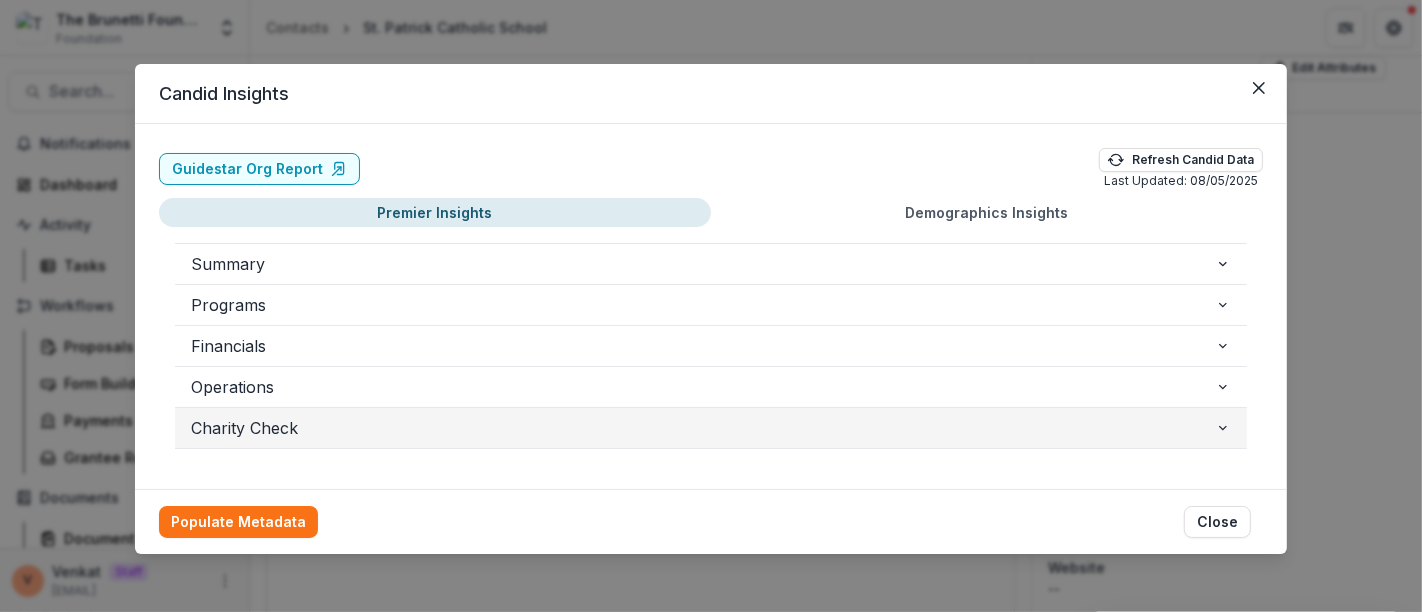 scroll, scrollTop: 2, scrollLeft: 0, axis: vertical 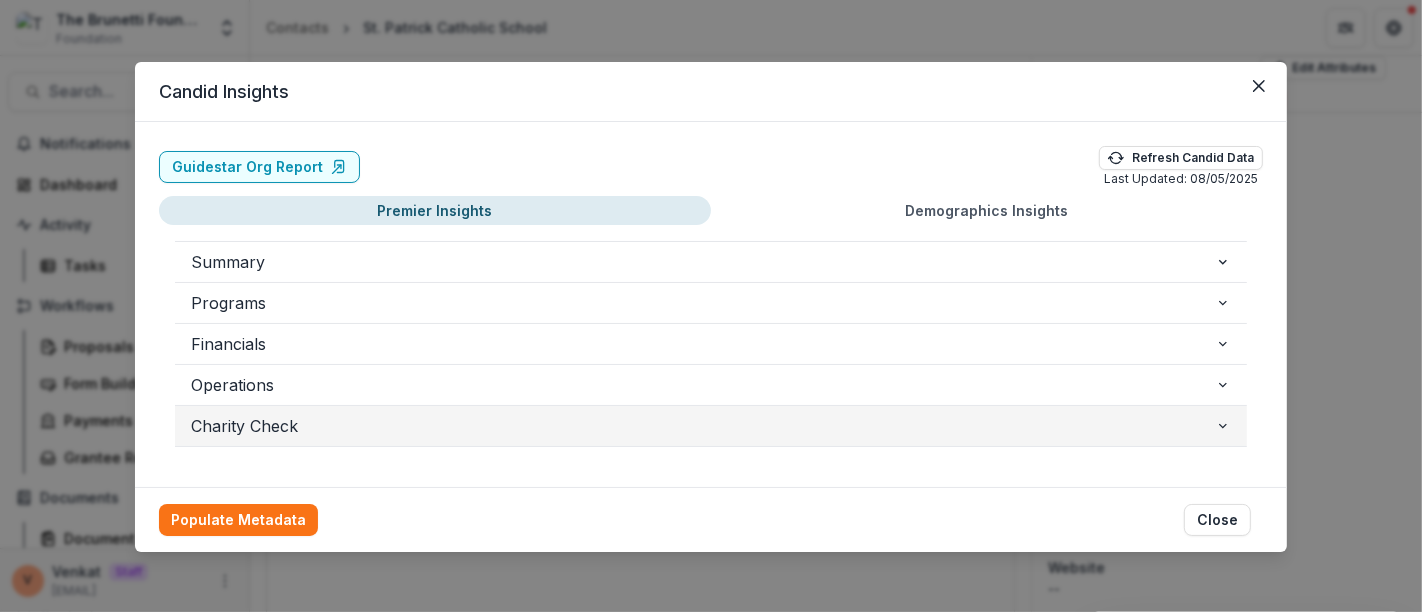 click on "Charity Check" at bounding box center (703, 426) 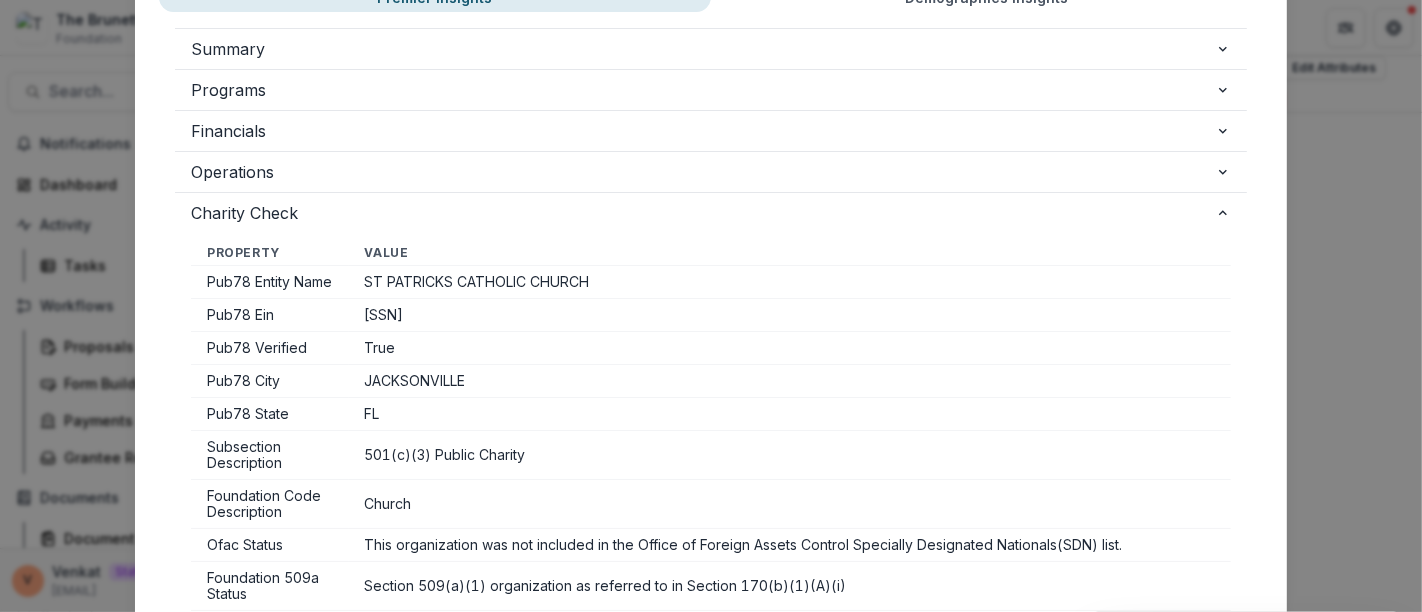 scroll, scrollTop: 225, scrollLeft: 0, axis: vertical 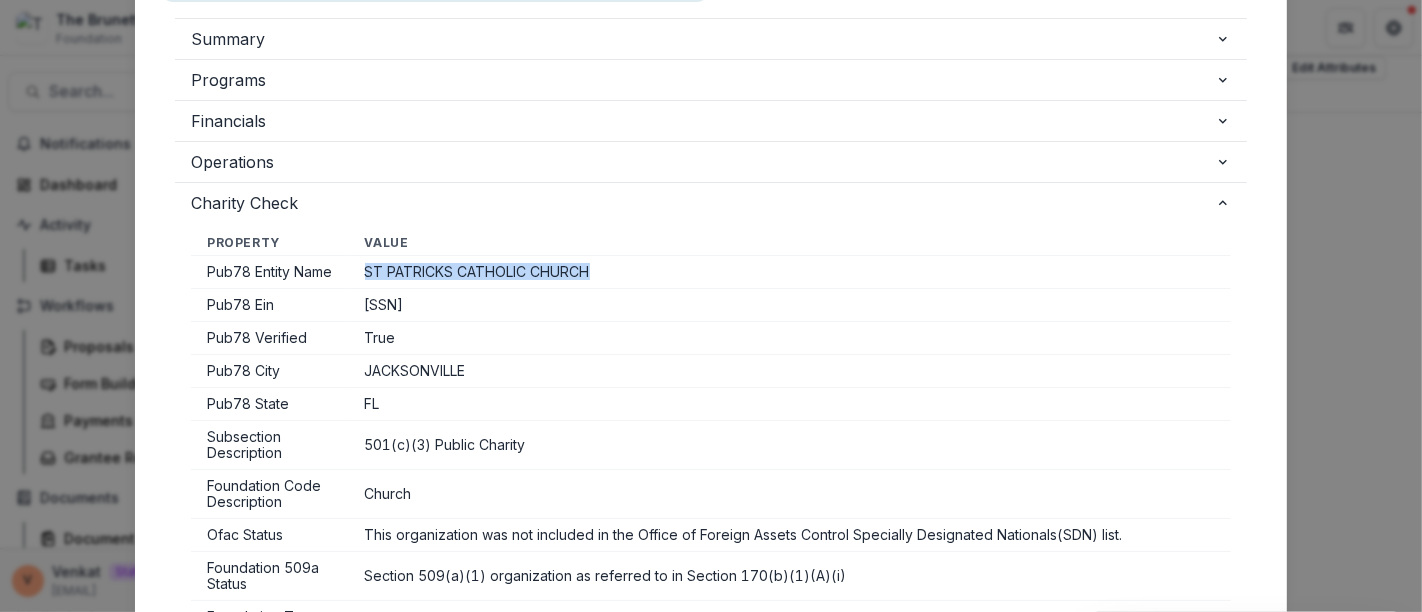 drag, startPoint x: 362, startPoint y: 281, endPoint x: 595, endPoint y: 296, distance: 233.48233 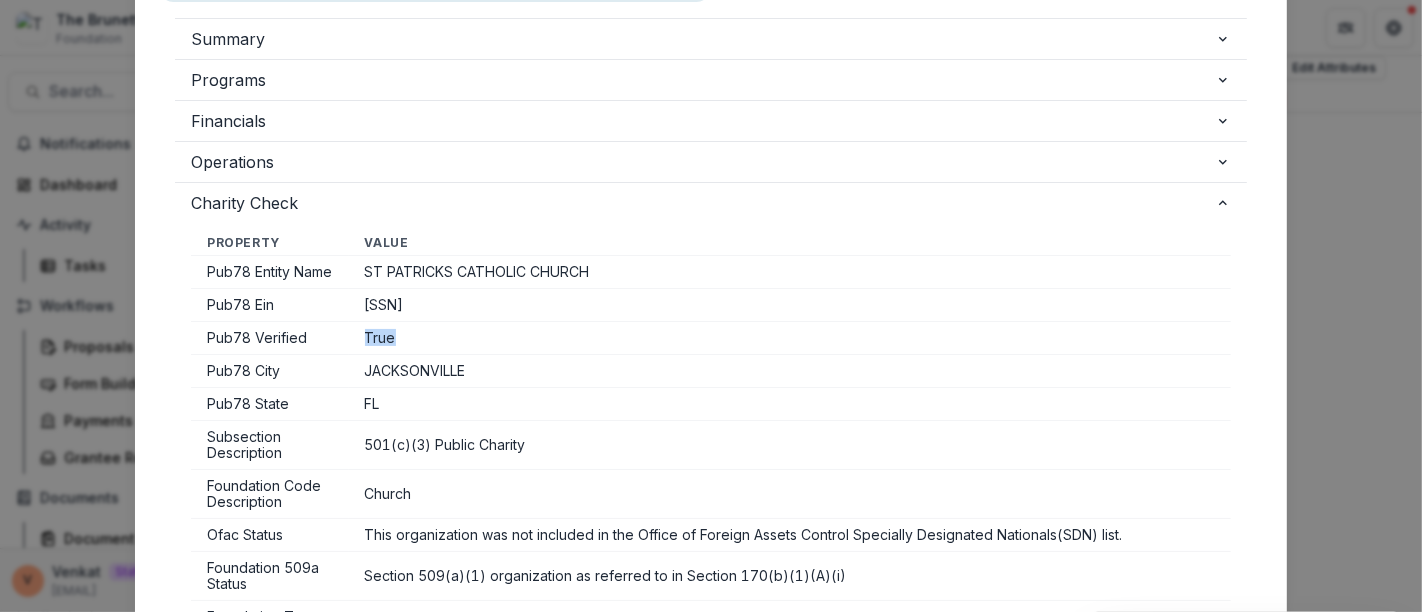 drag, startPoint x: 399, startPoint y: 358, endPoint x: 337, endPoint y: 357, distance: 62.008064 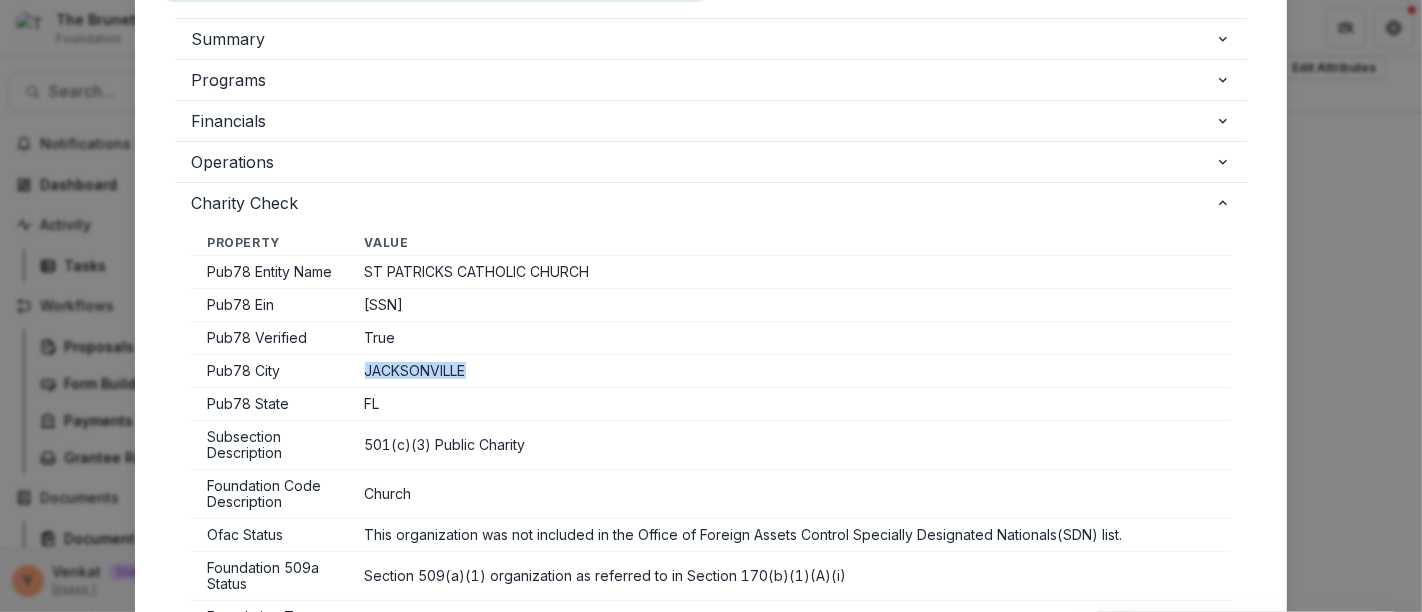 drag, startPoint x: 492, startPoint y: 379, endPoint x: 348, endPoint y: 378, distance: 144.00348 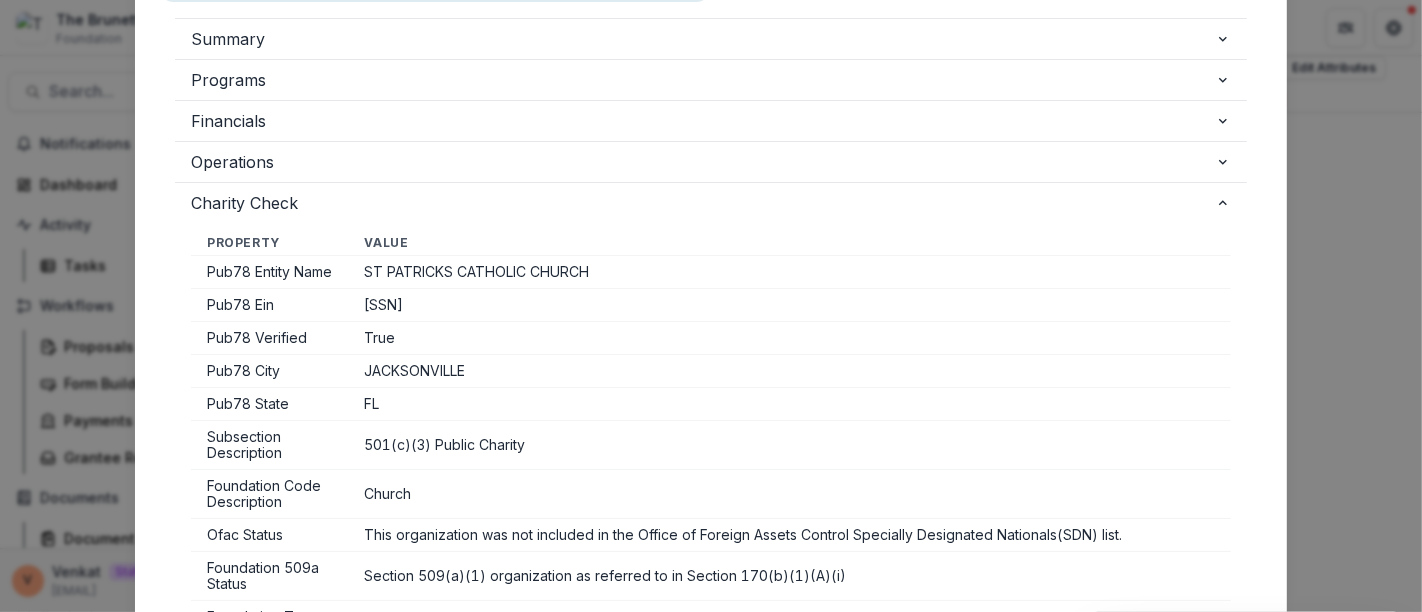 click on "FL" at bounding box center [790, 404] 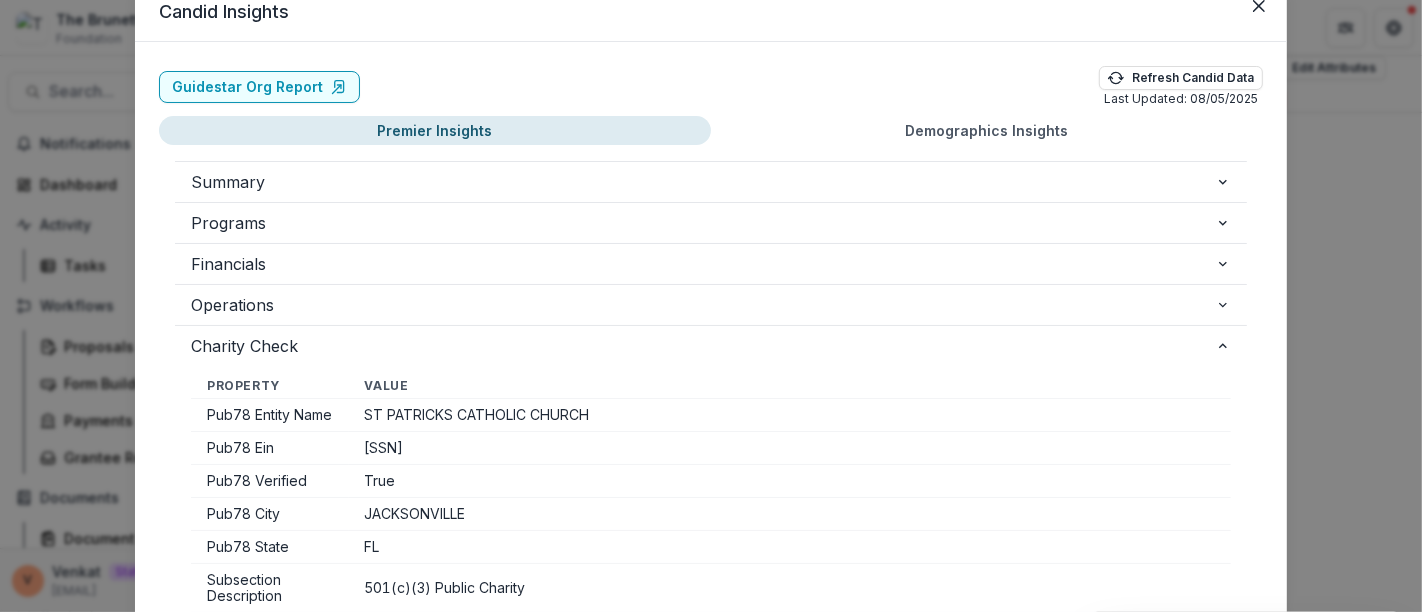 scroll, scrollTop: 0, scrollLeft: 0, axis: both 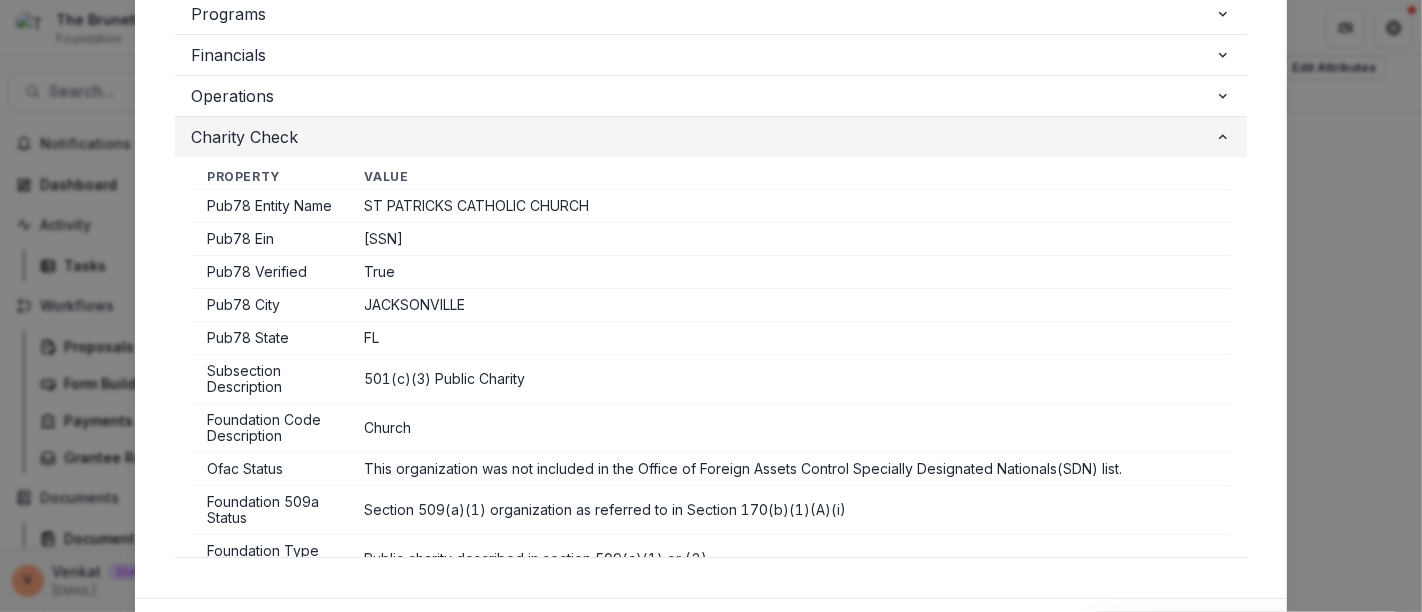 click 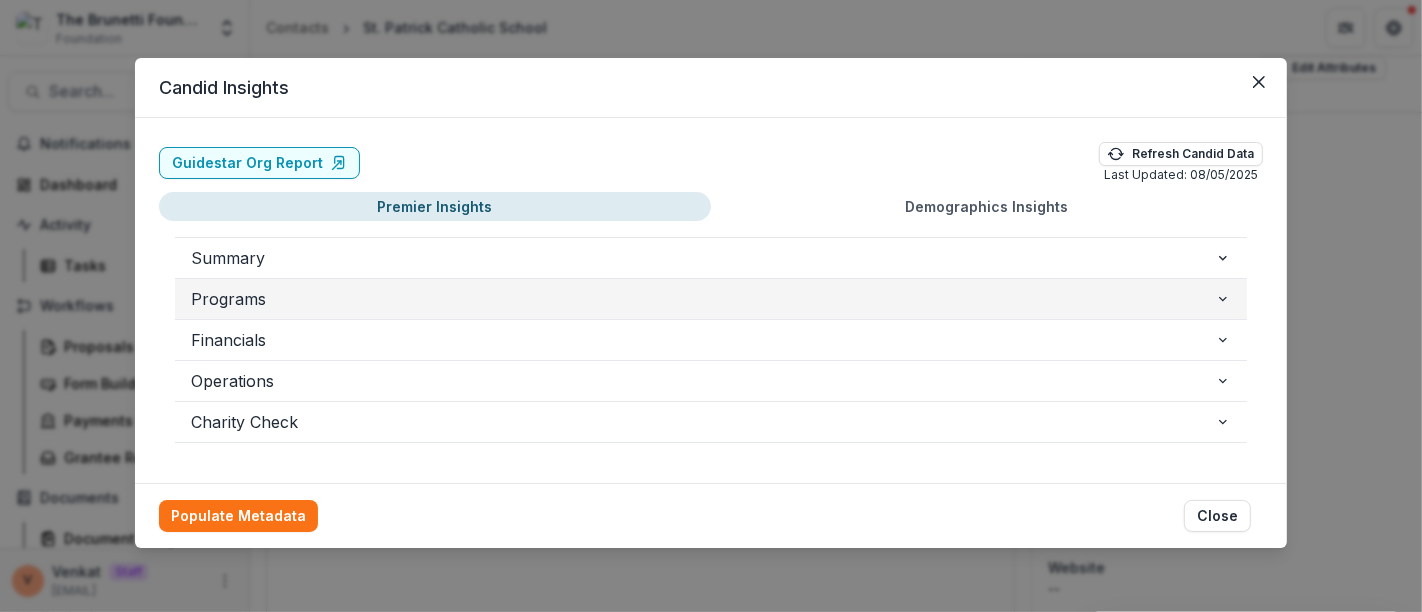 scroll, scrollTop: 2, scrollLeft: 0, axis: vertical 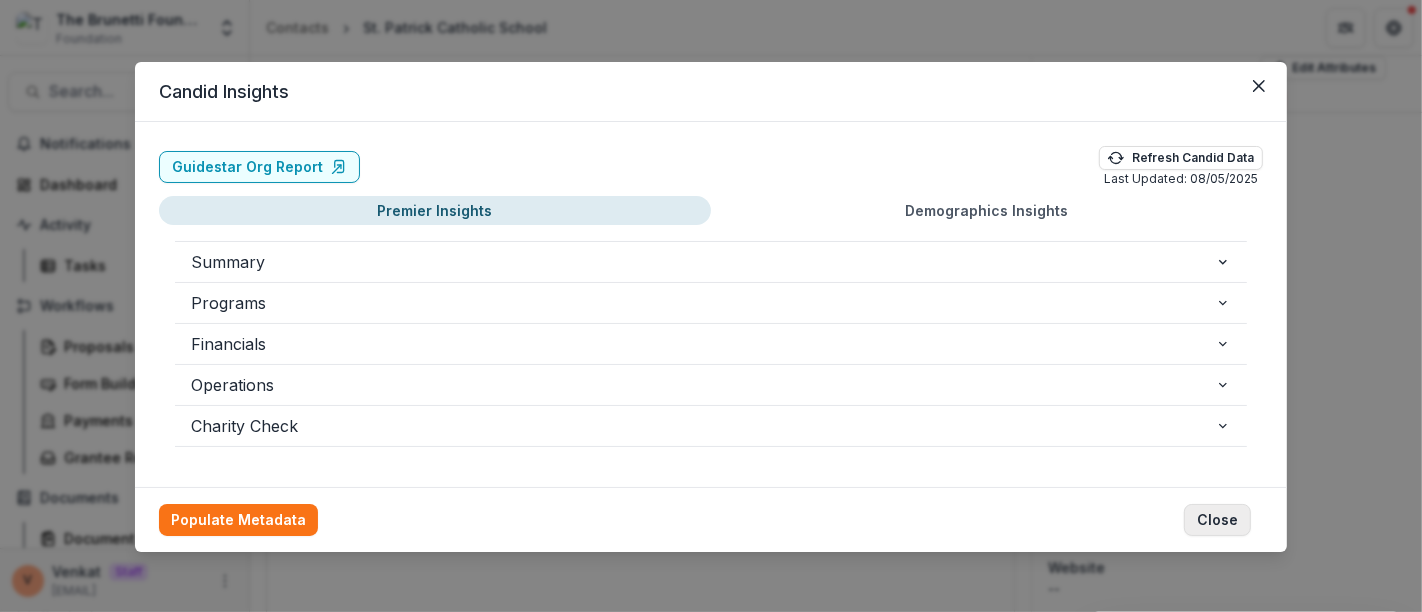 click on "Close" at bounding box center [1217, 520] 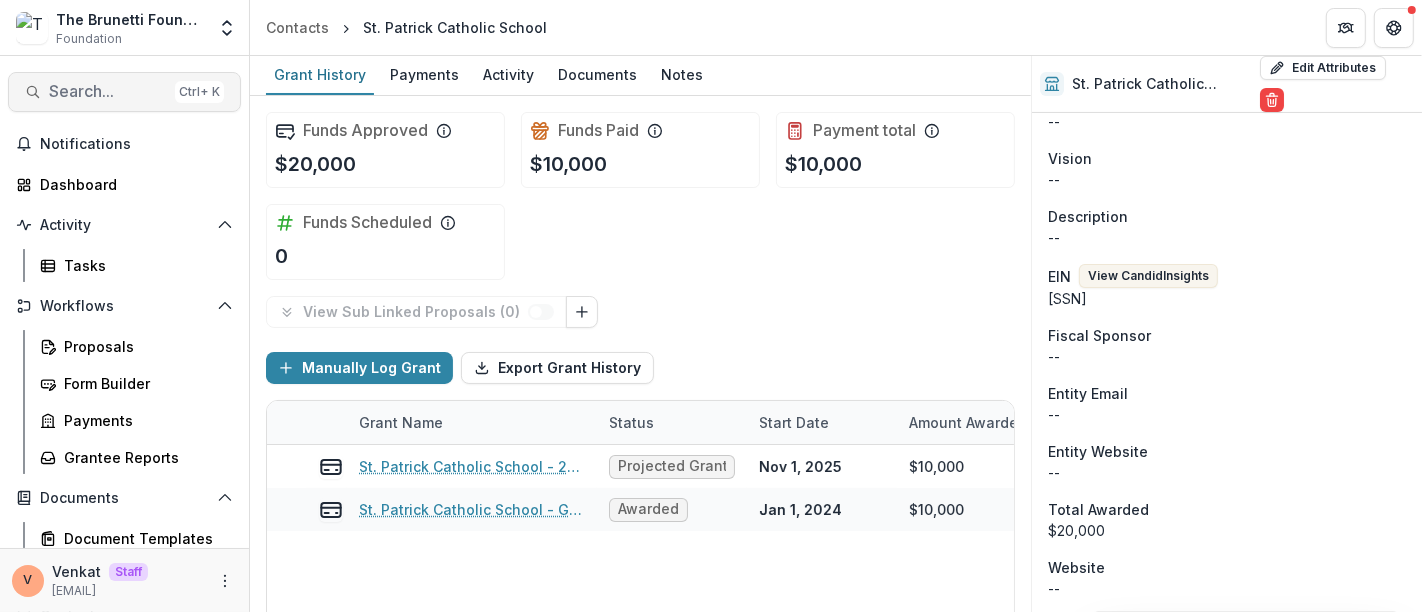click on "Search..." at bounding box center [108, 91] 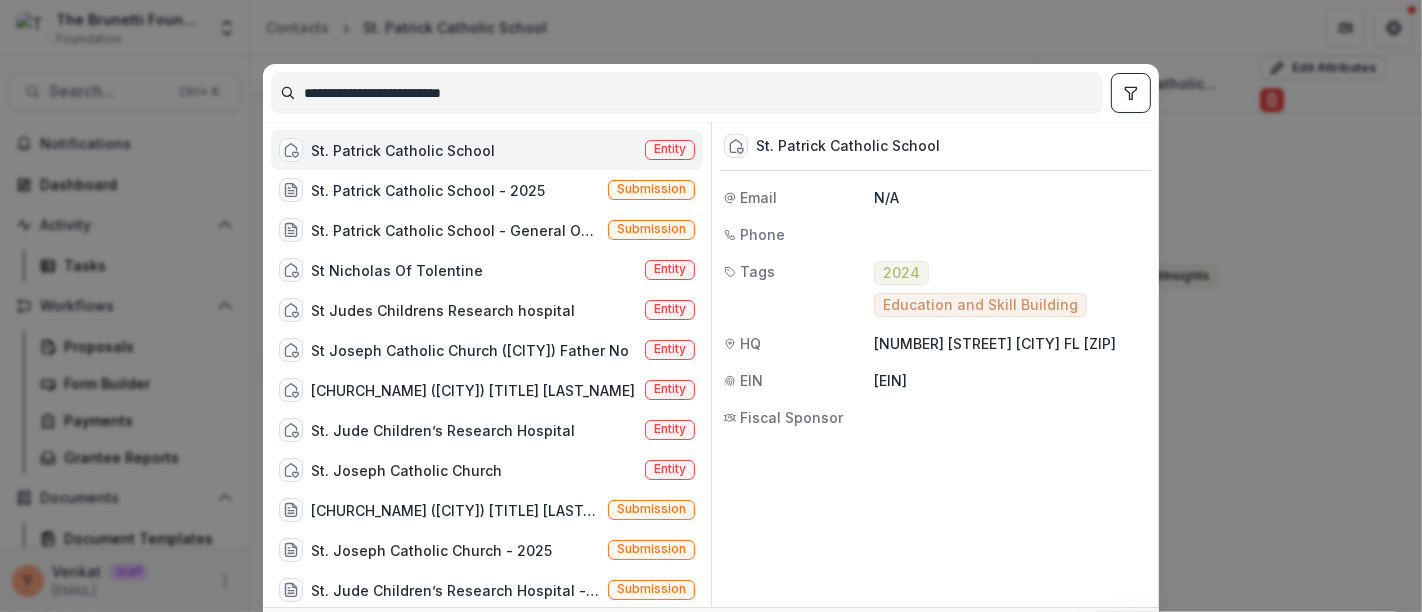 drag, startPoint x: 486, startPoint y: 85, endPoint x: 160, endPoint y: 84, distance: 326.00153 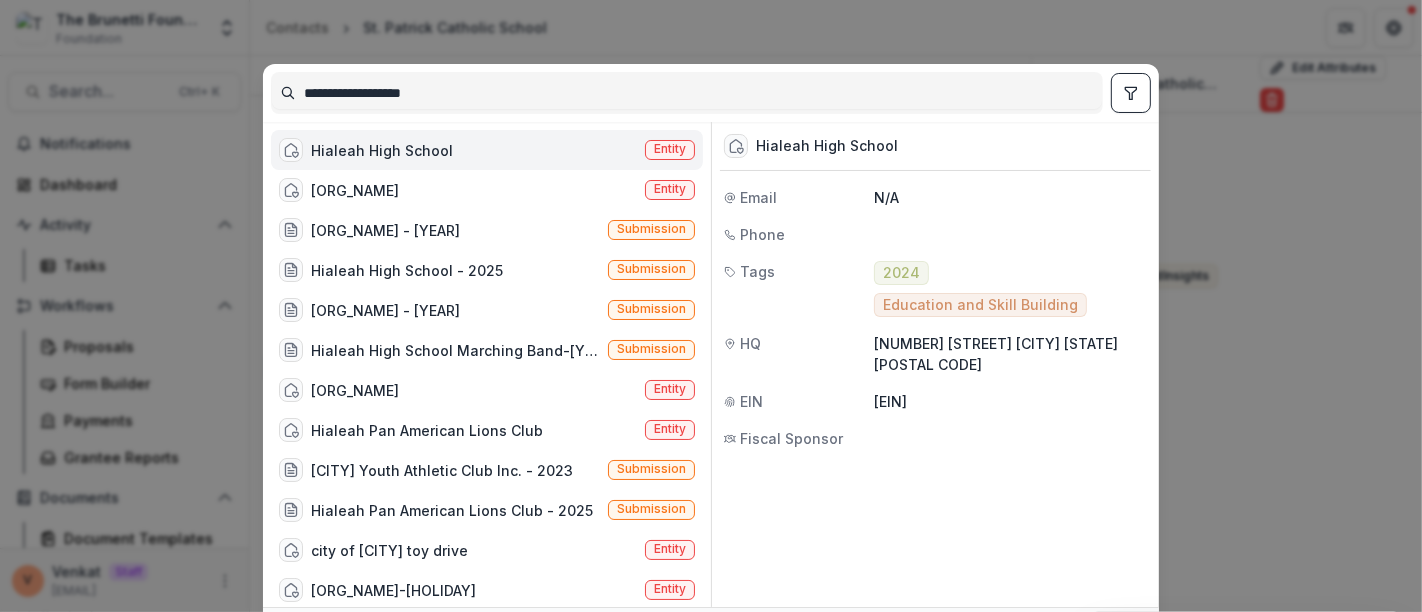 type on "**********" 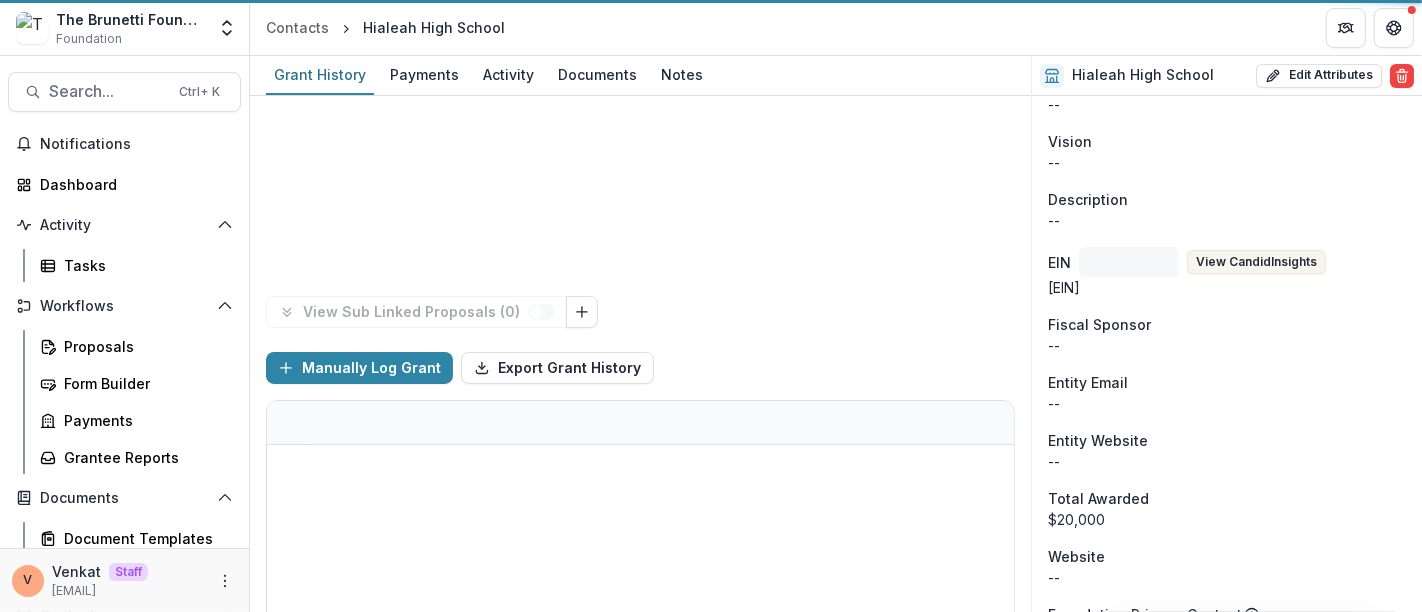 scroll, scrollTop: 317, scrollLeft: 0, axis: vertical 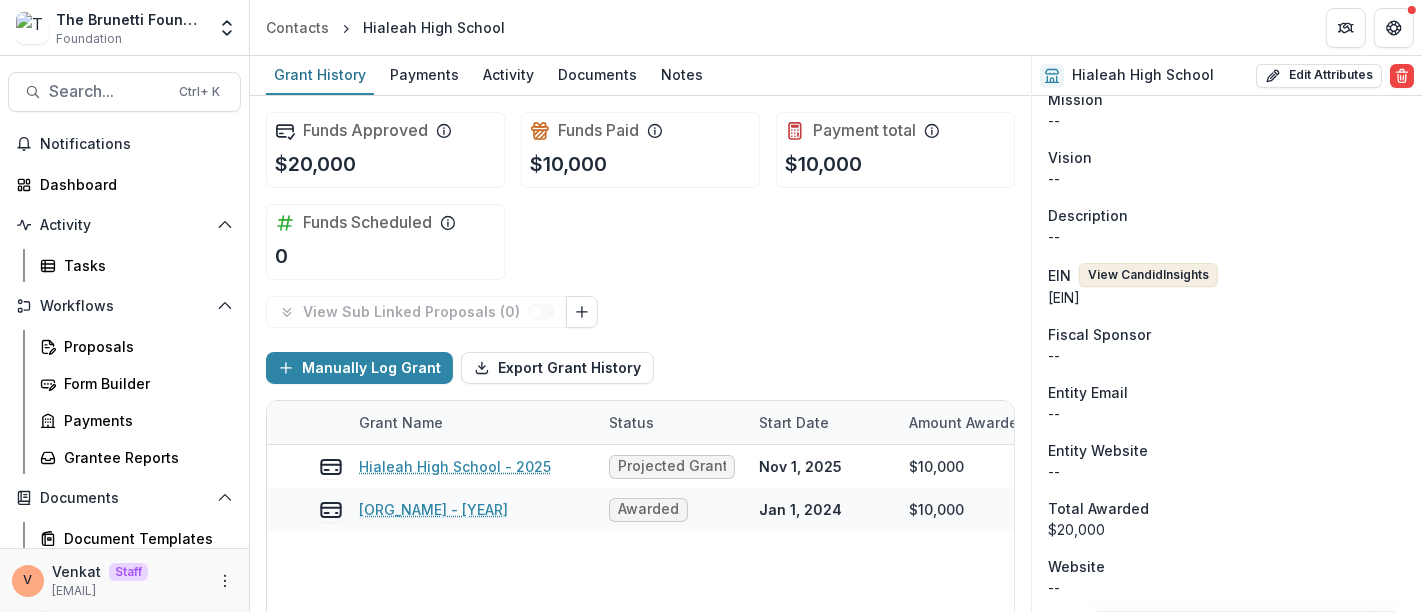 click on "View Candid  Insights" at bounding box center (1148, 275) 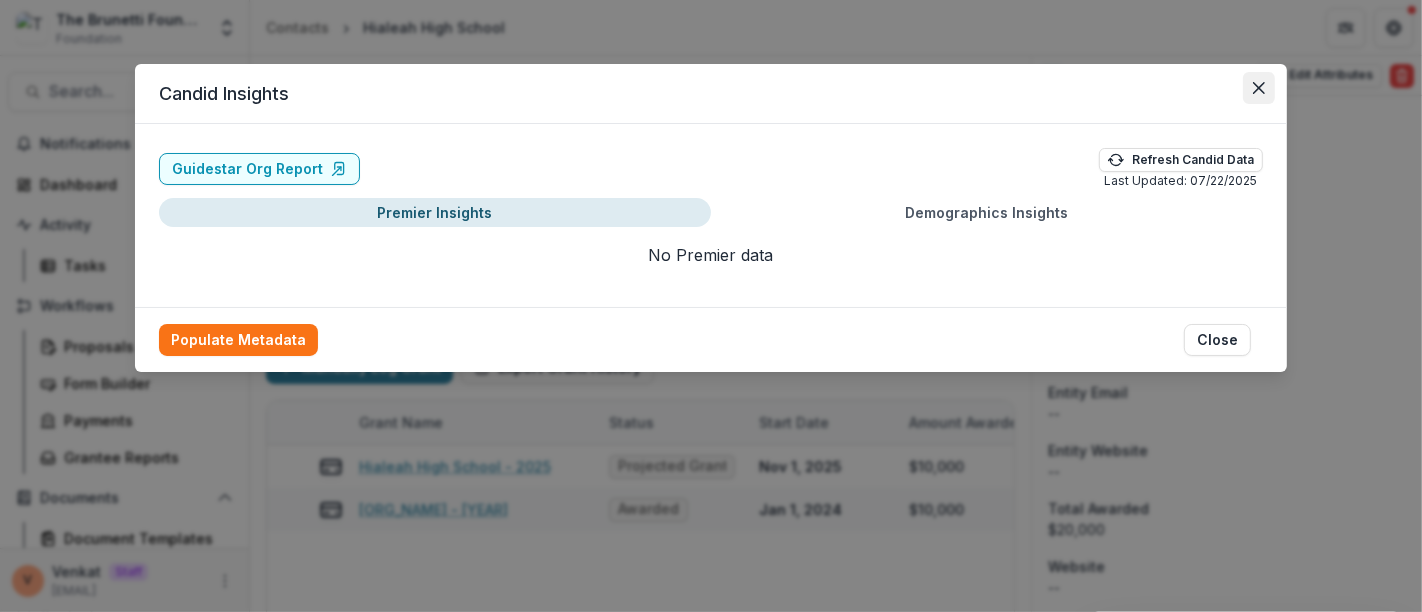 click 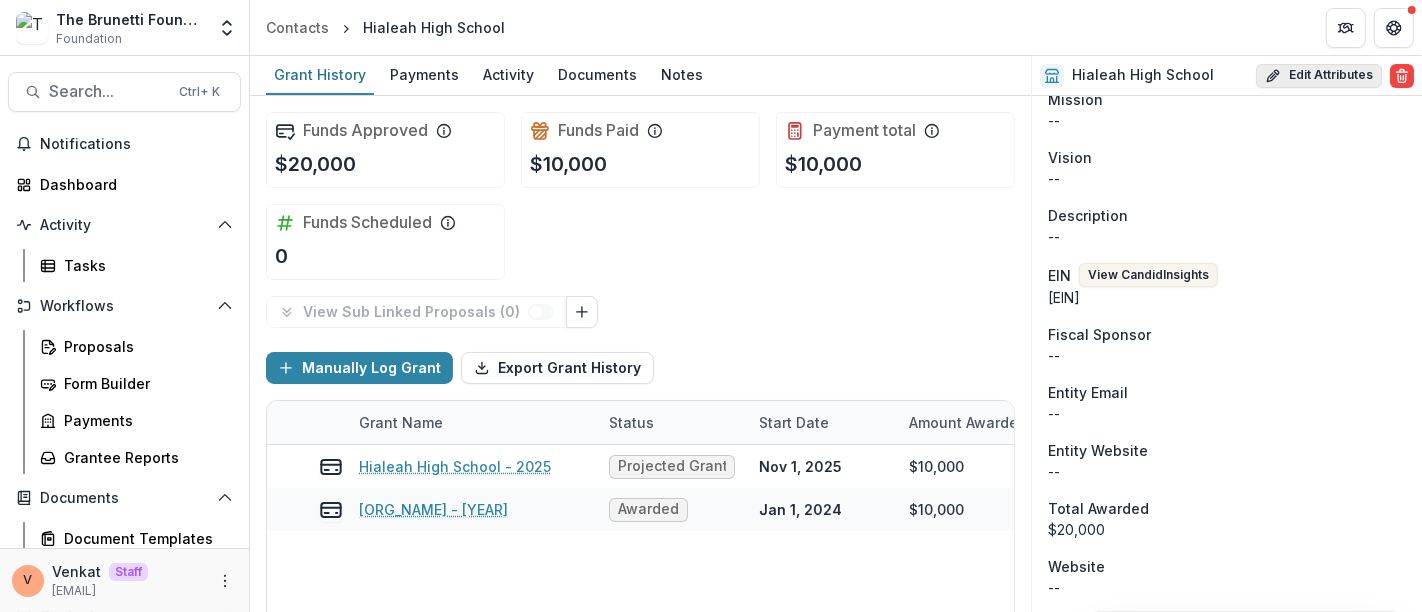 click on "Edit Attributes" at bounding box center [1319, 76] 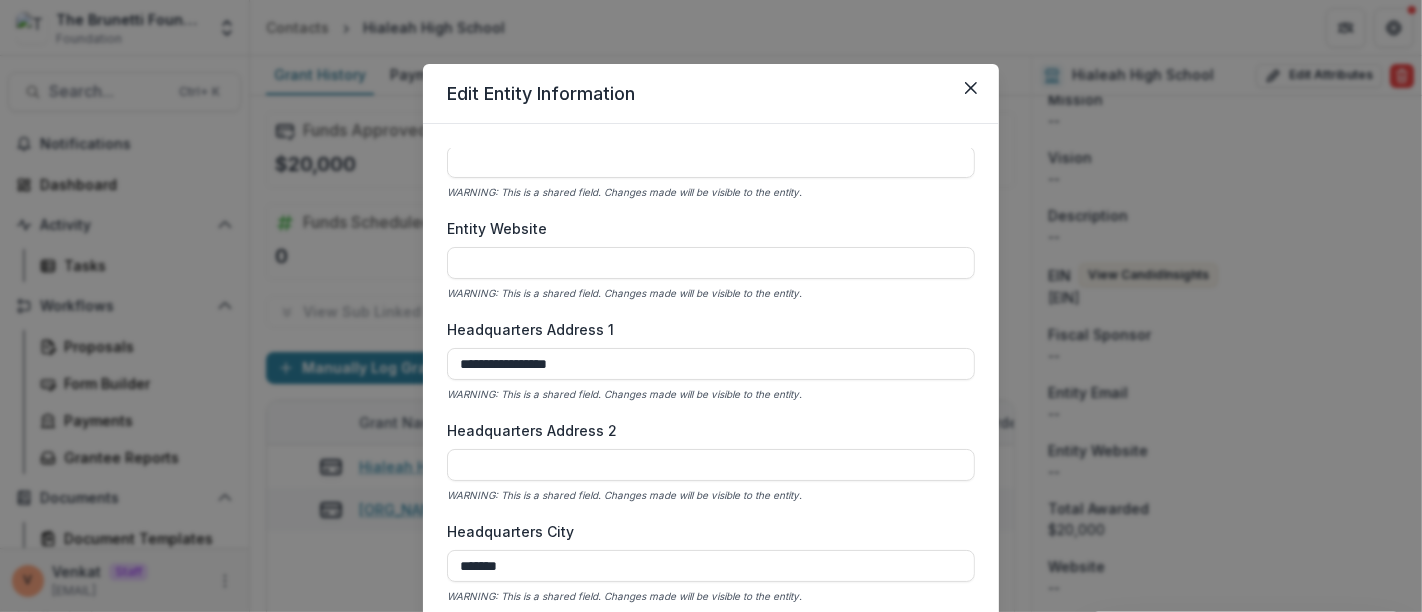 scroll, scrollTop: 1000, scrollLeft: 0, axis: vertical 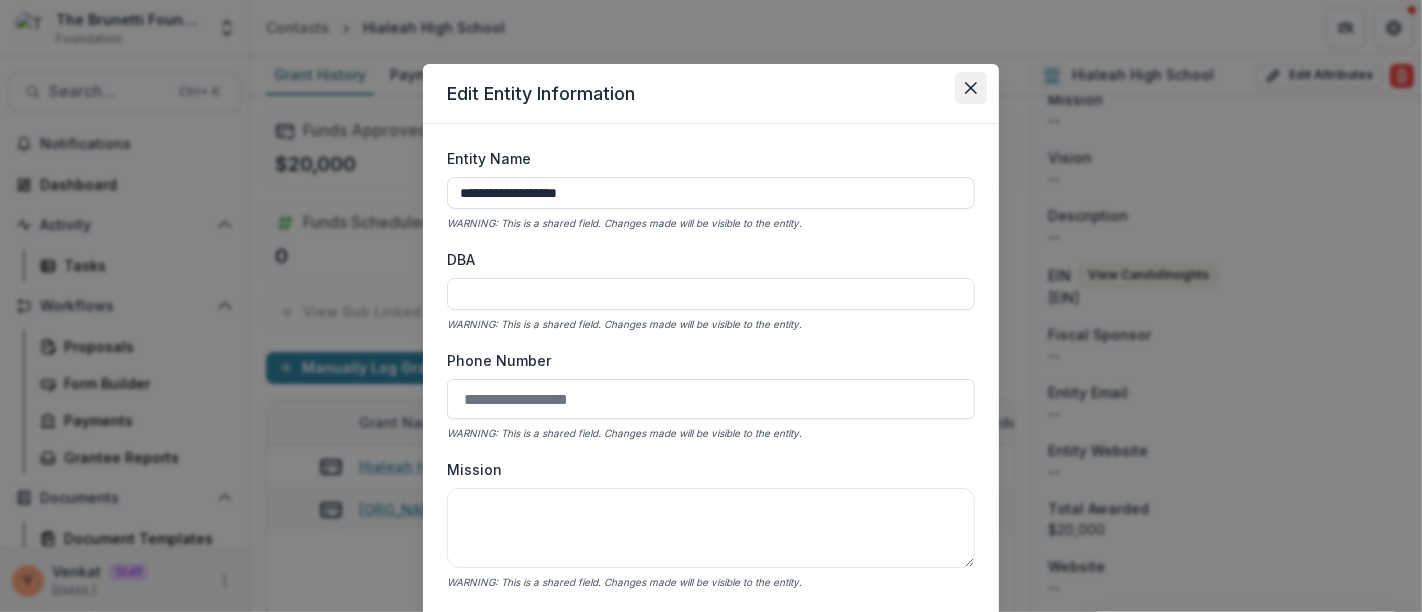 click 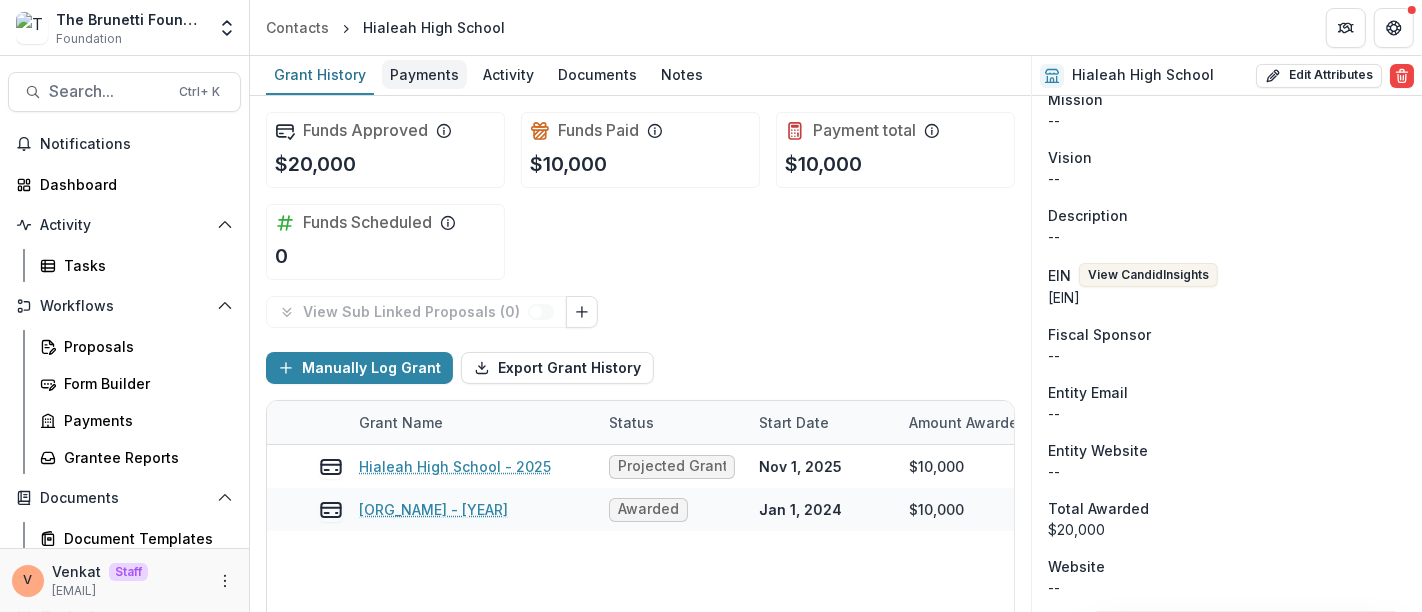 click on "Payments" at bounding box center (424, 74) 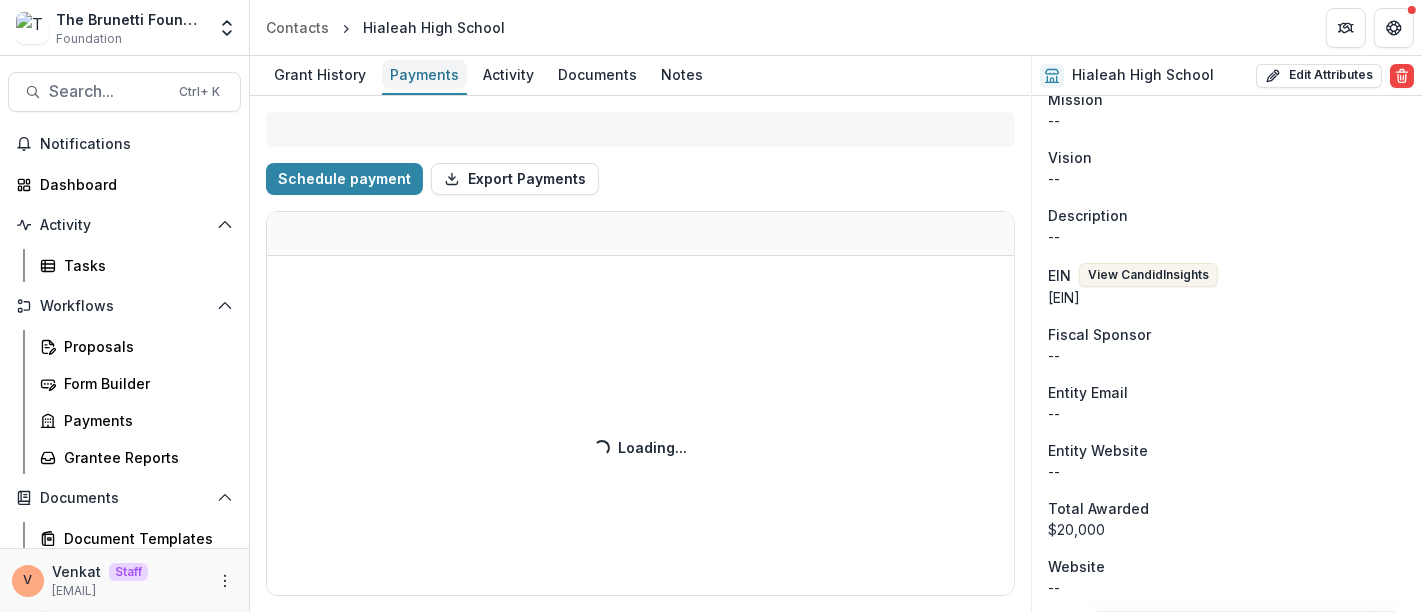 select on "****" 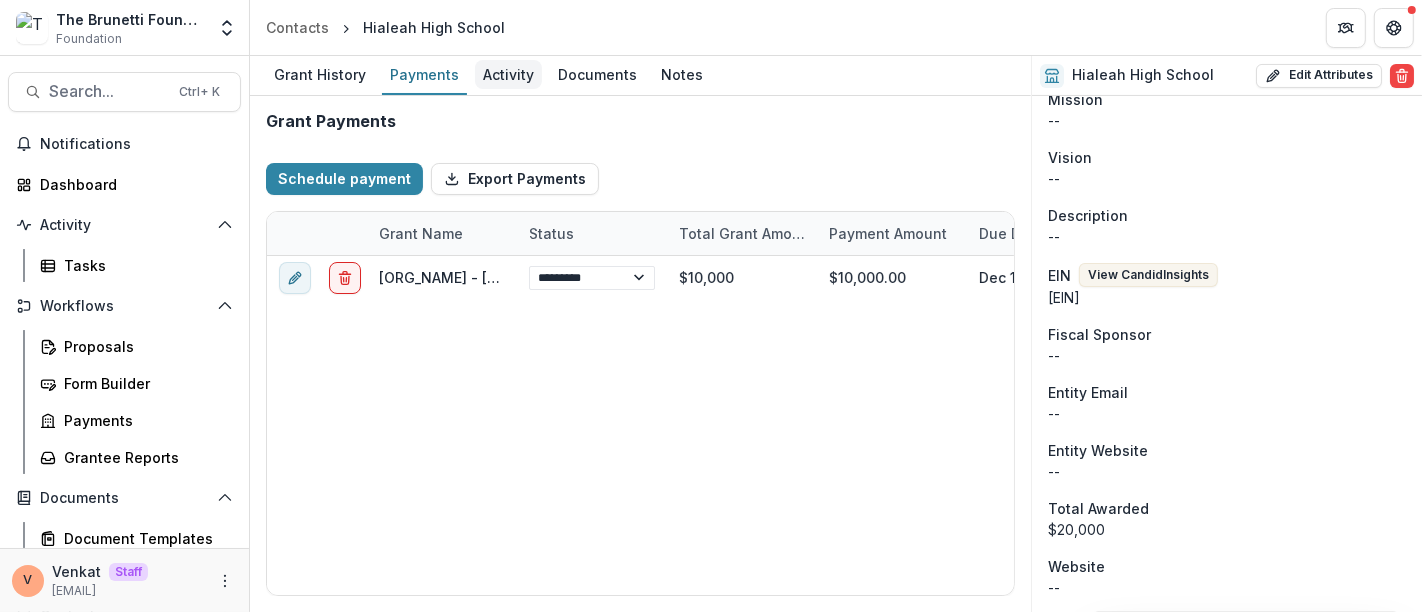 click on "Activity" at bounding box center (508, 74) 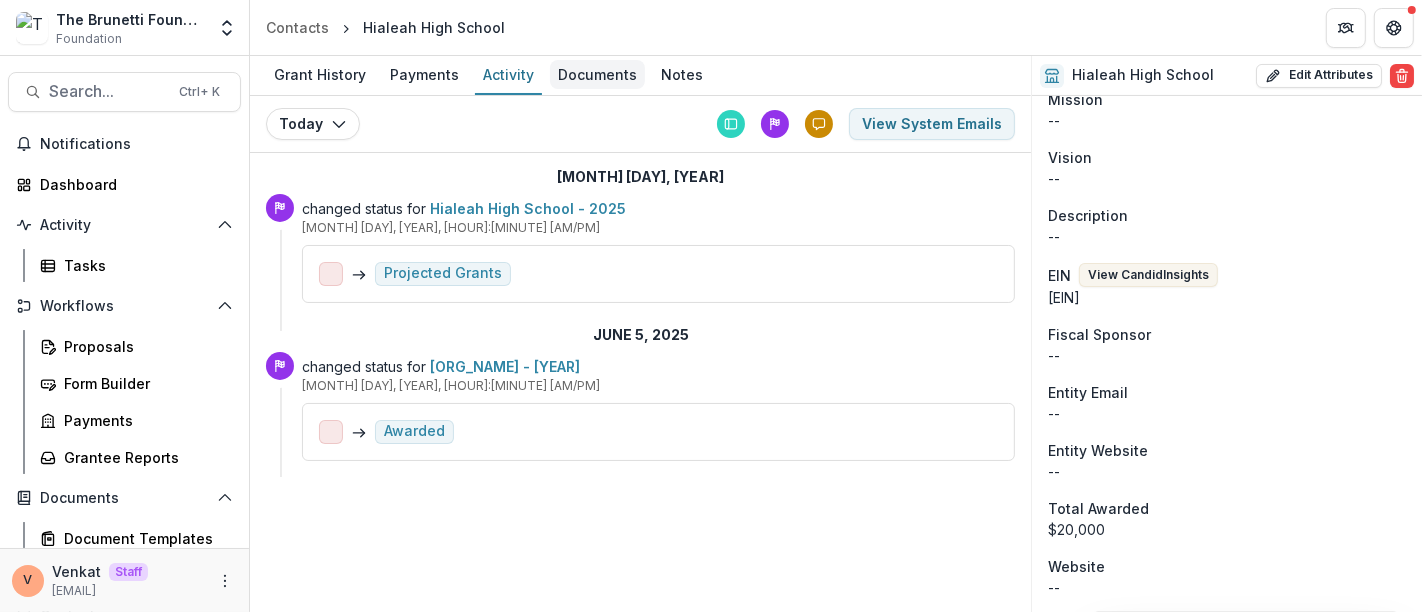 click on "Documents" at bounding box center [597, 74] 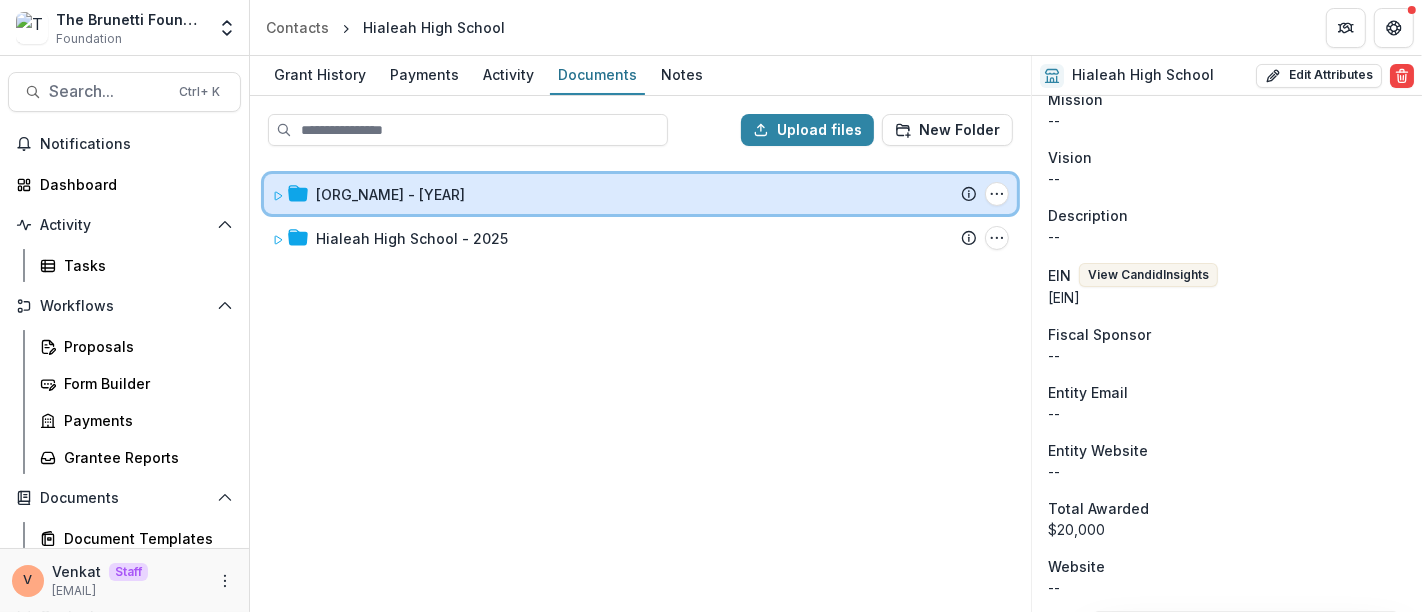 click 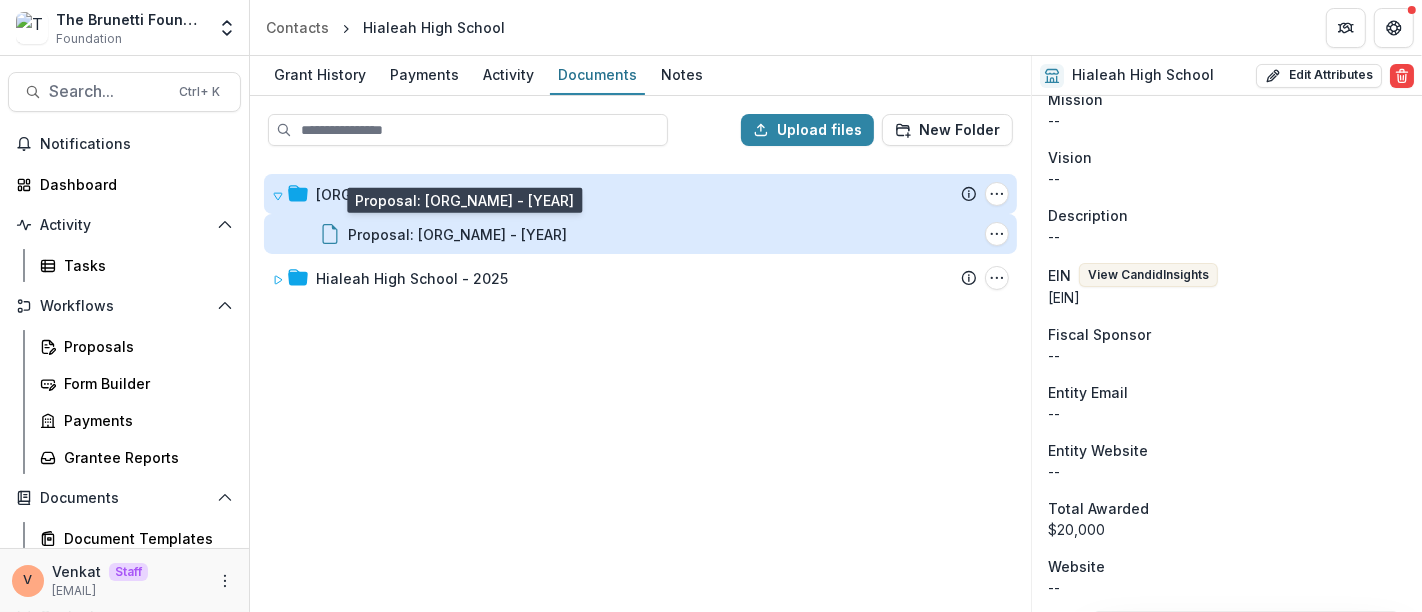 click on "Proposal: Hialeah High School - Marching Band-2024" at bounding box center (457, 234) 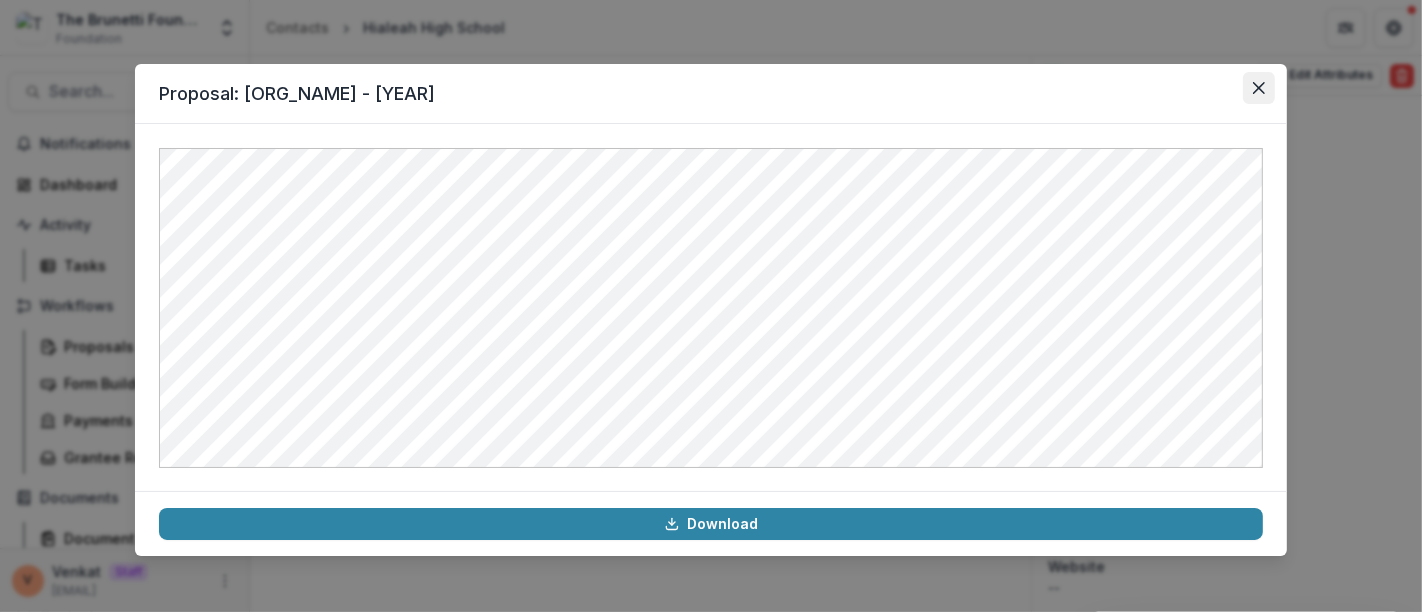 click 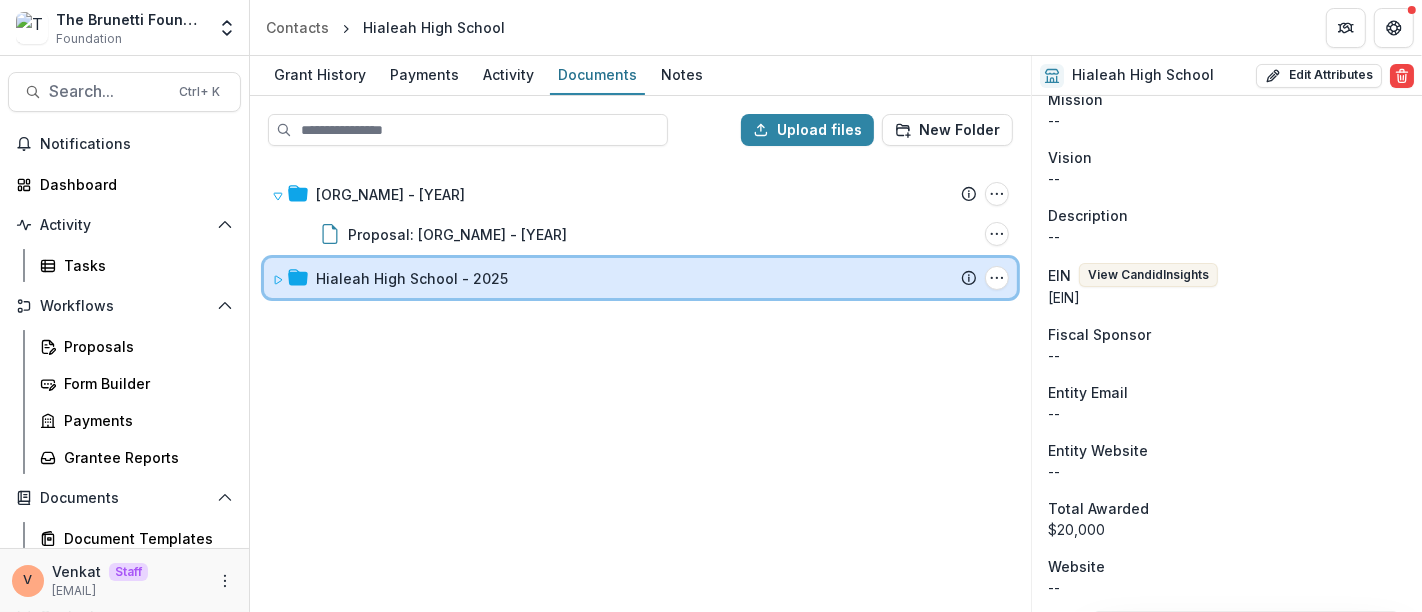 click at bounding box center [290, 278] 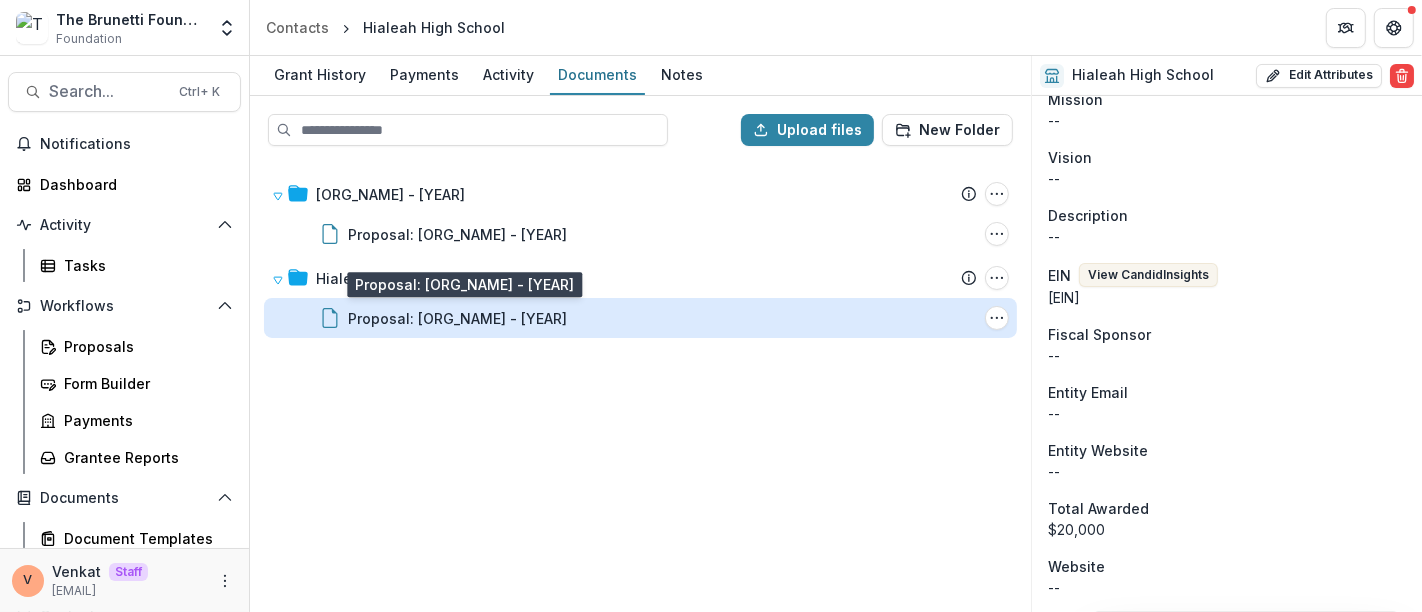 click on "Proposal: Hialeah High School - 2025" at bounding box center [457, 318] 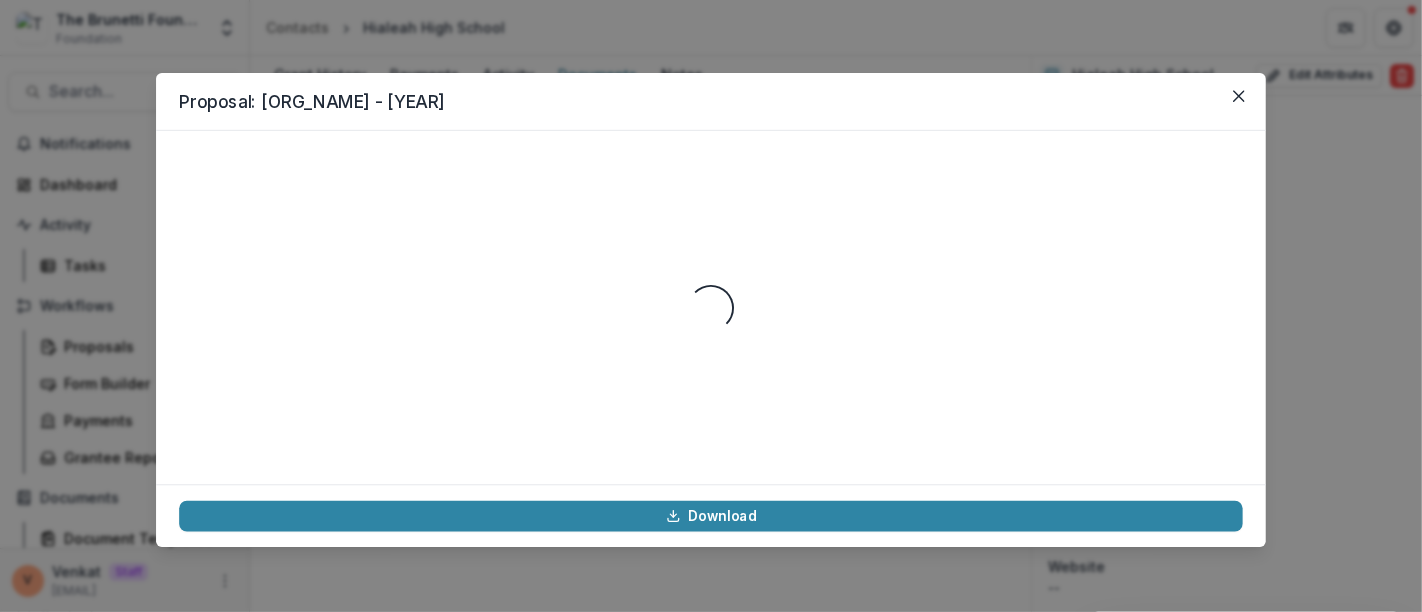 click on "Loading..." at bounding box center (711, 307) 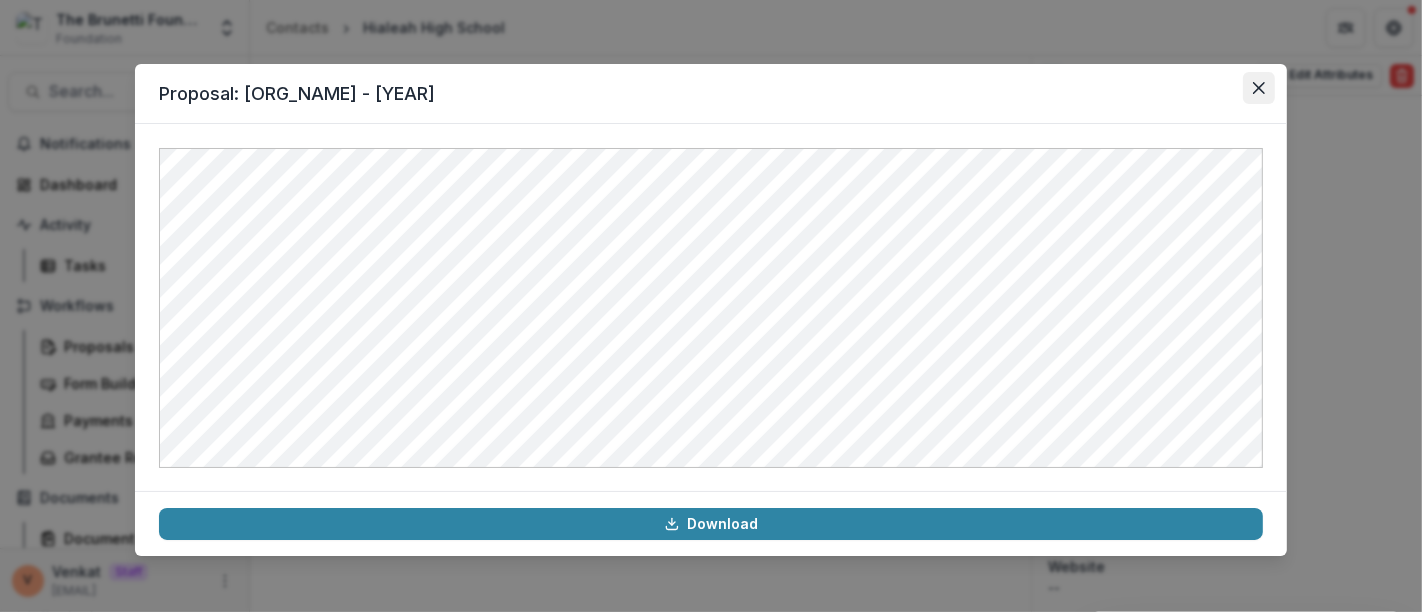 click 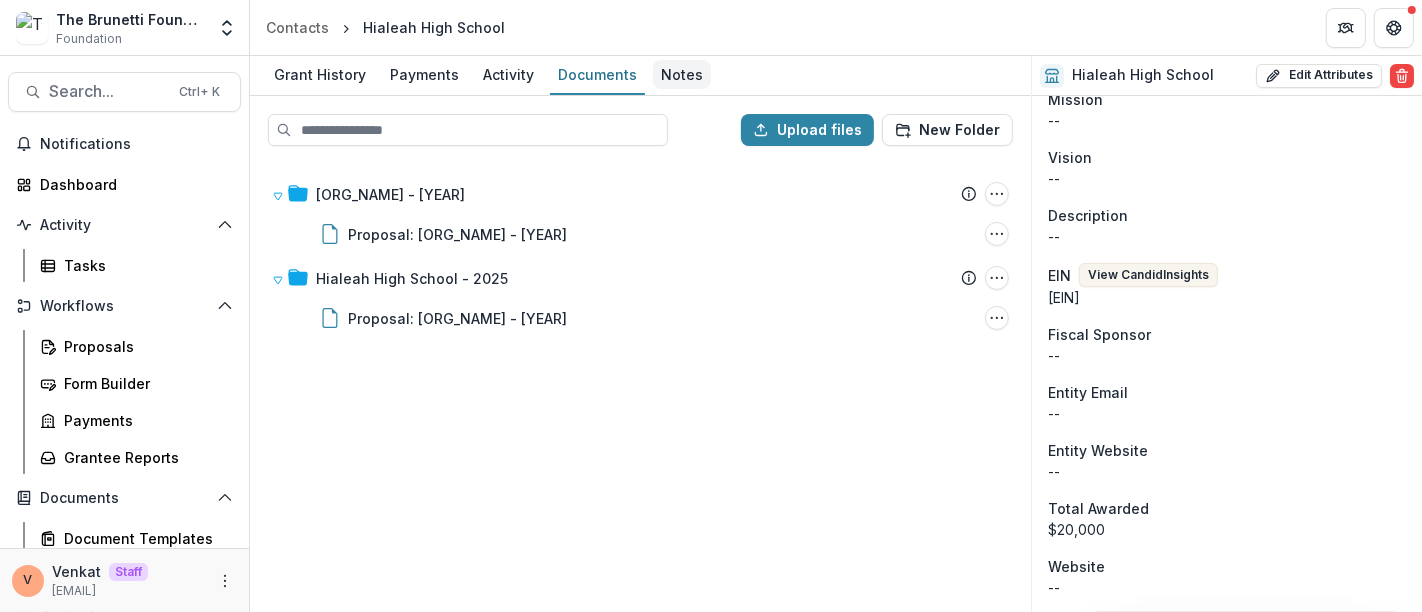 click on "Notes" at bounding box center [682, 74] 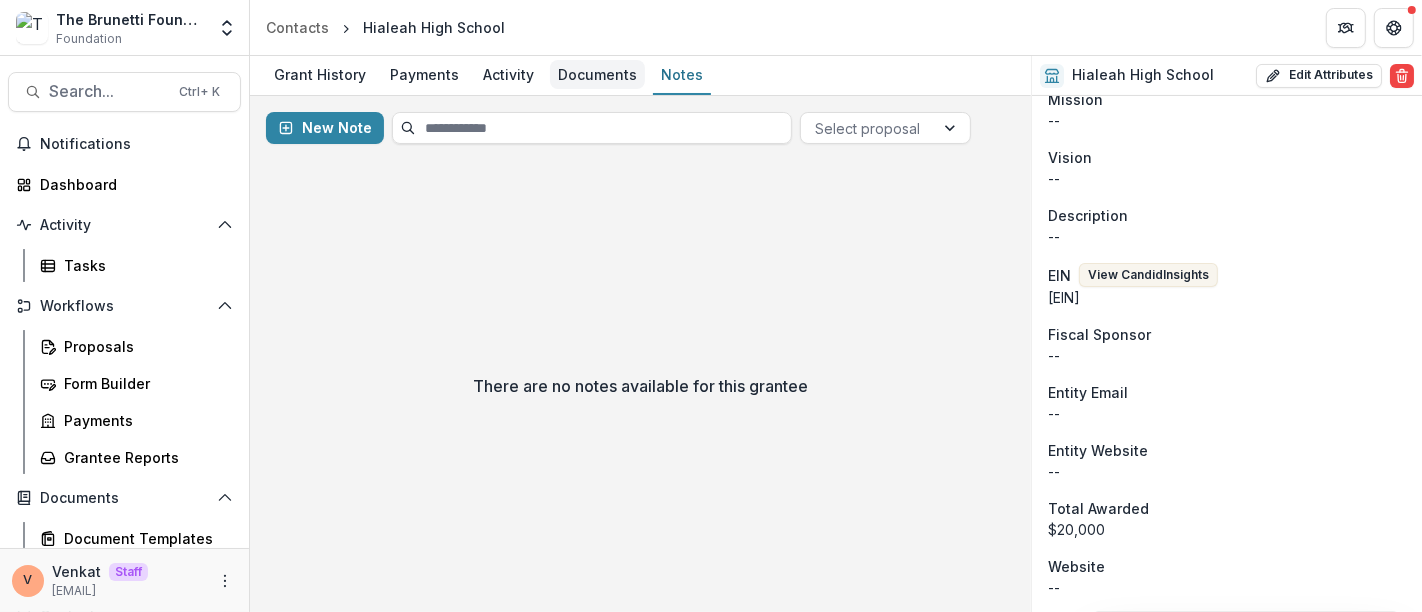 click on "Documents" at bounding box center (597, 74) 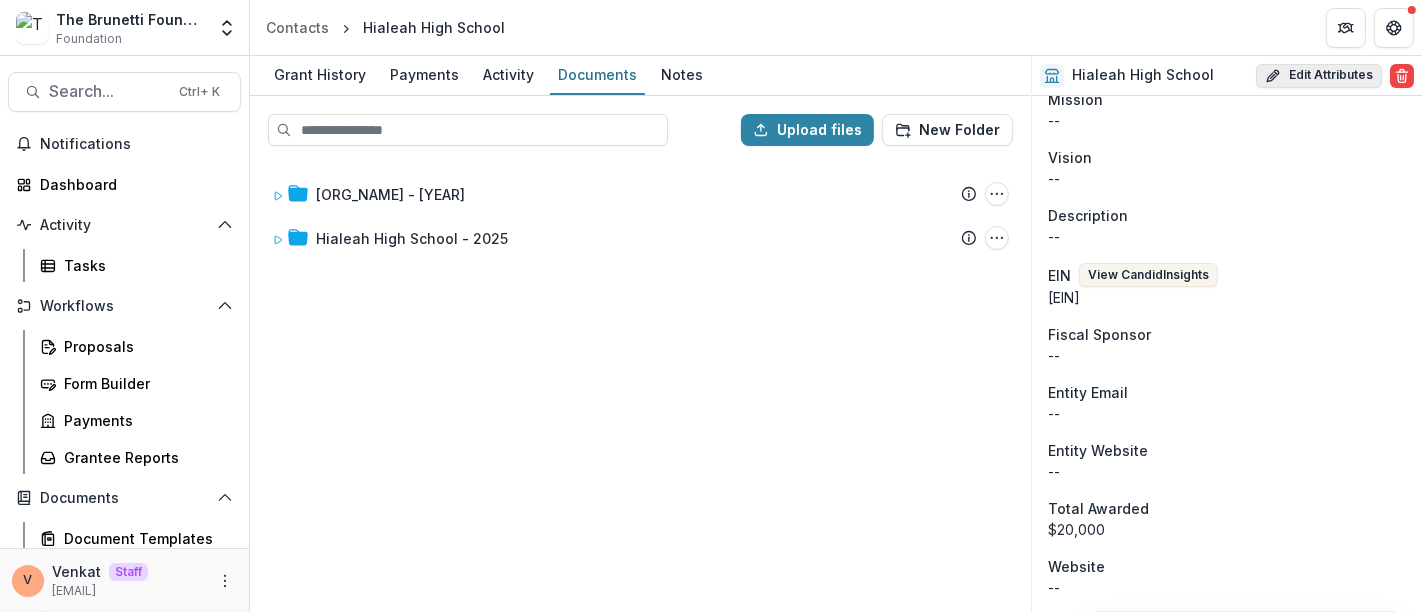 click on "Edit Attributes" at bounding box center [1319, 76] 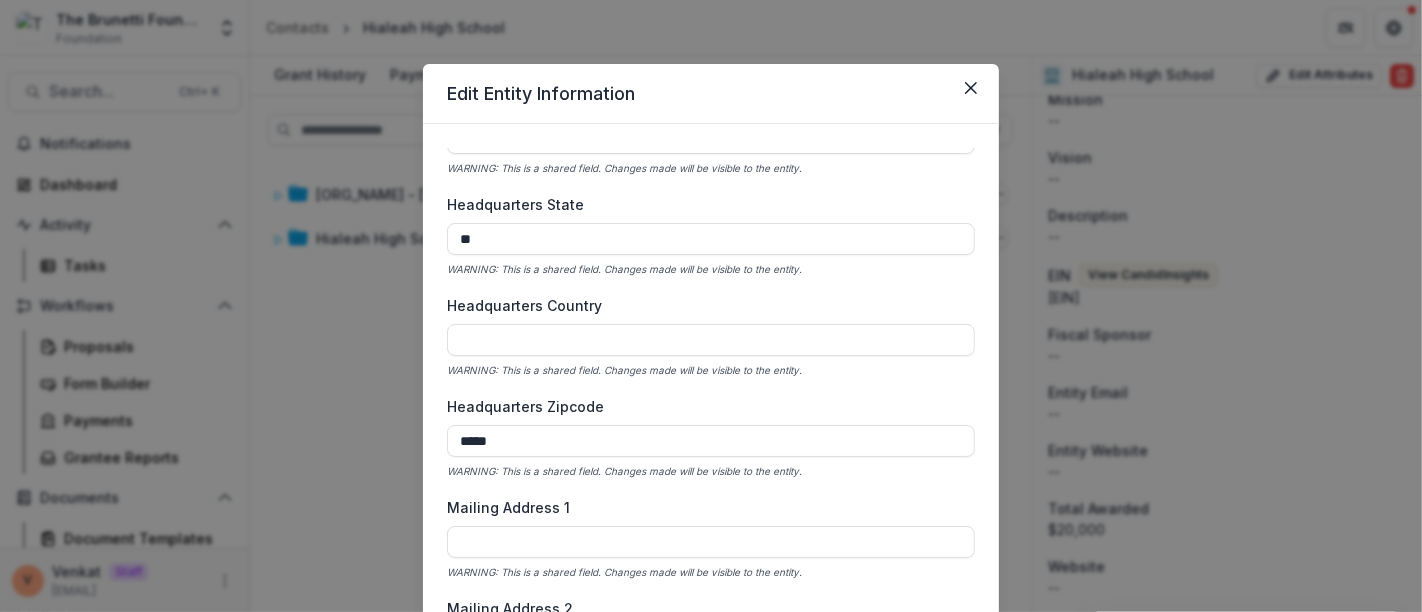 scroll, scrollTop: 1444, scrollLeft: 0, axis: vertical 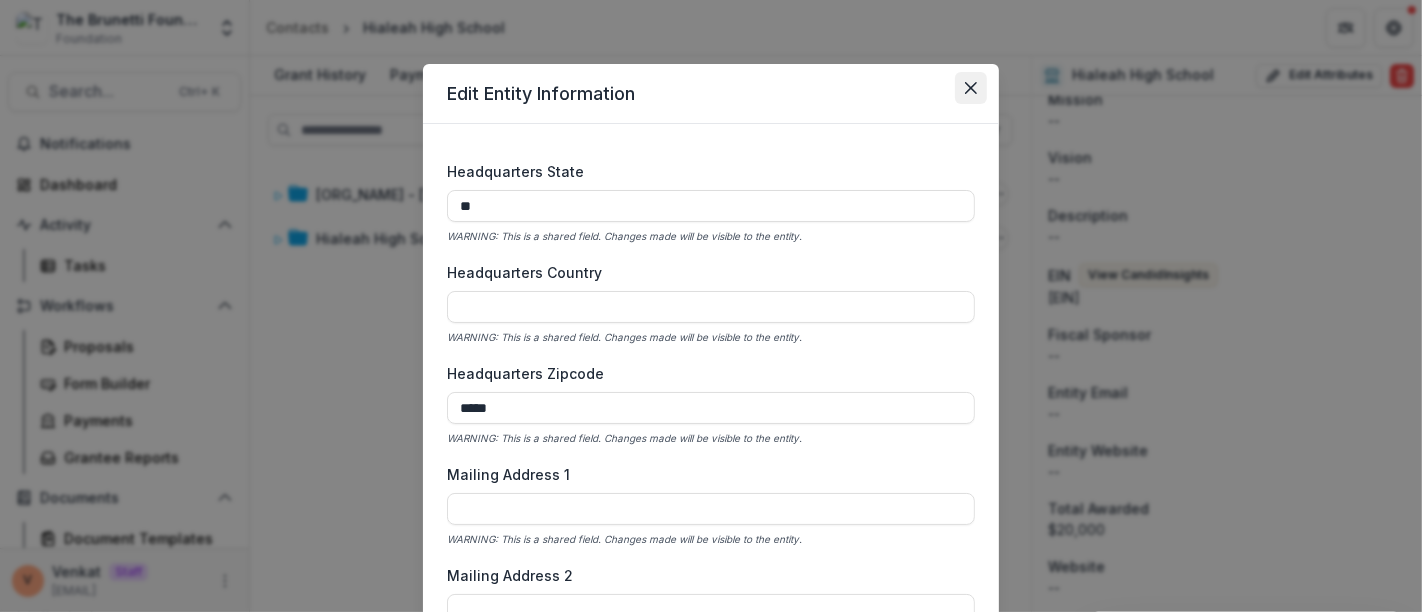 click at bounding box center (971, 88) 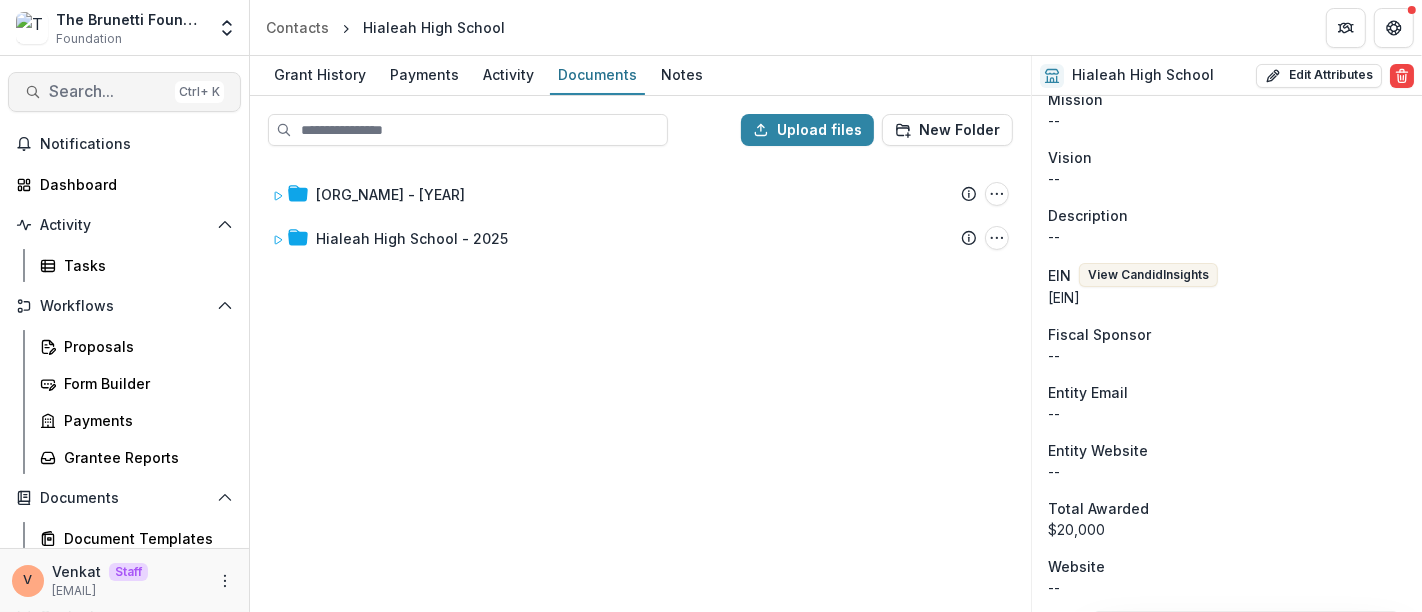 click on "Search..." at bounding box center [108, 91] 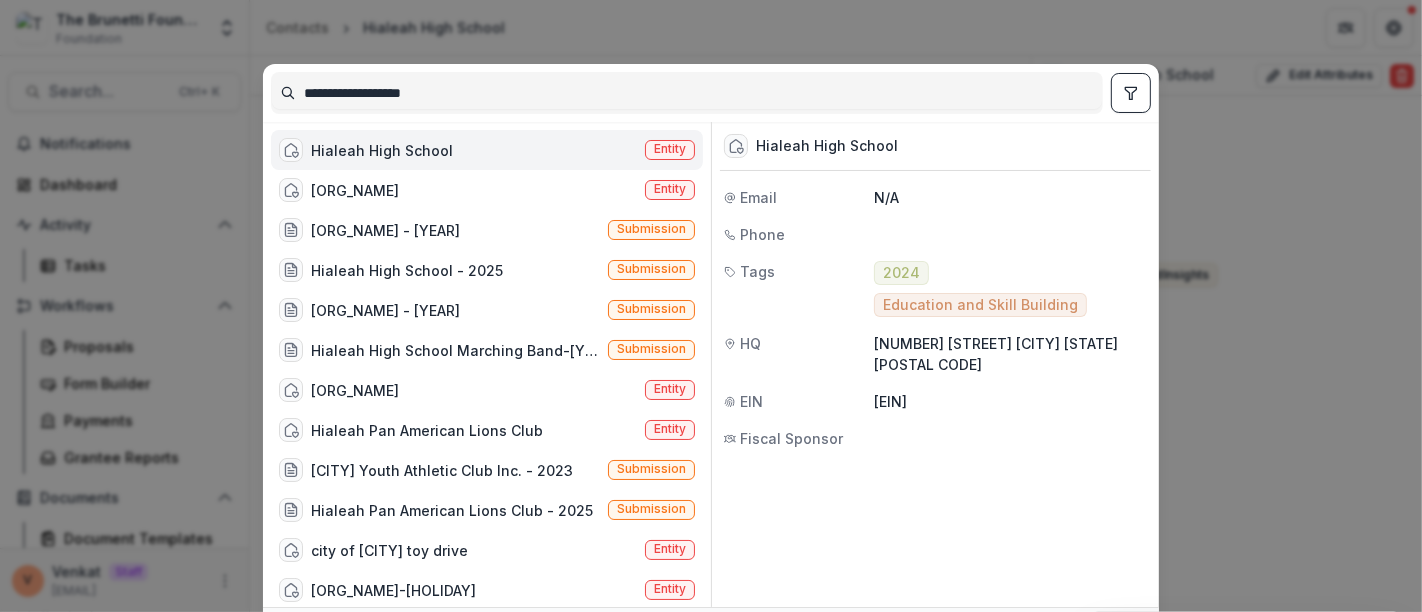 drag, startPoint x: 459, startPoint y: 96, endPoint x: 190, endPoint y: 123, distance: 270.35162 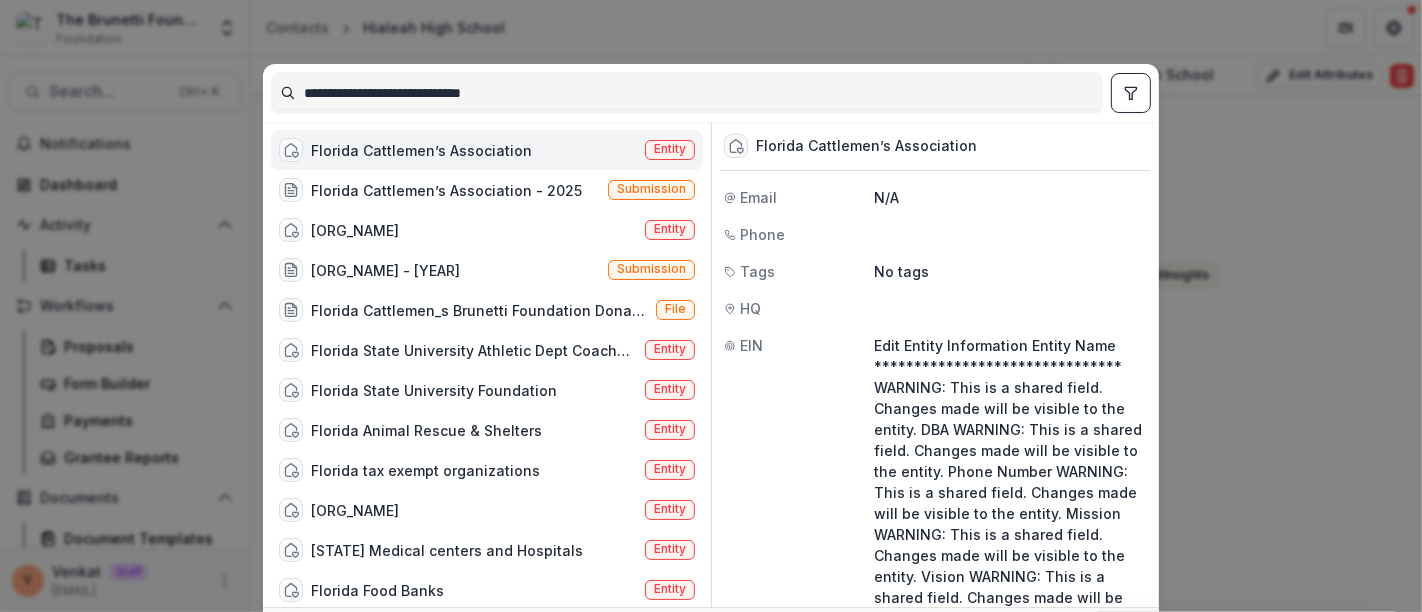 type on "**********" 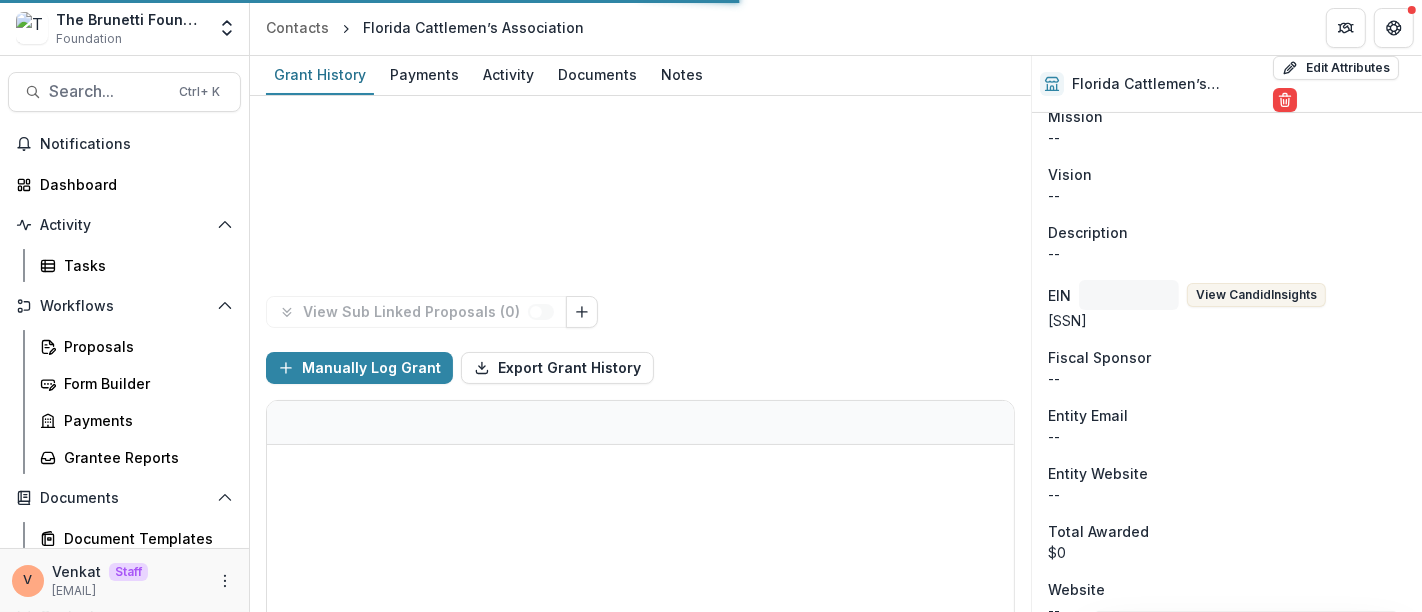 scroll, scrollTop: 333, scrollLeft: 0, axis: vertical 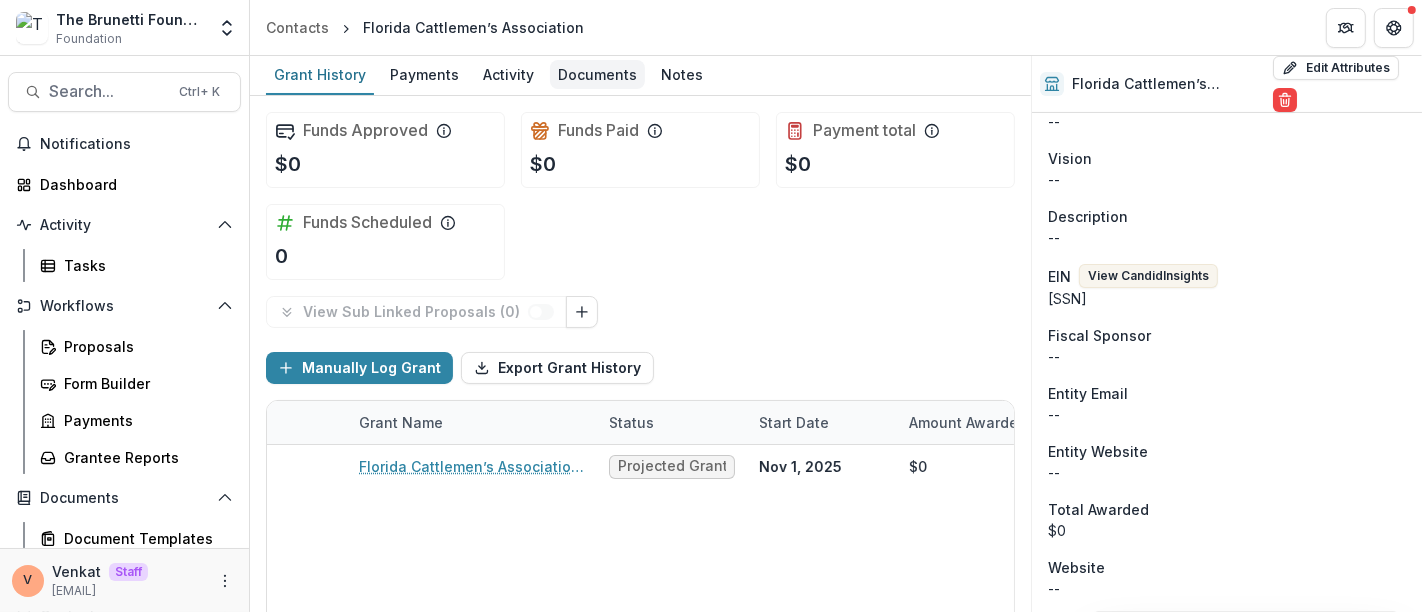 click on "Documents" at bounding box center [597, 74] 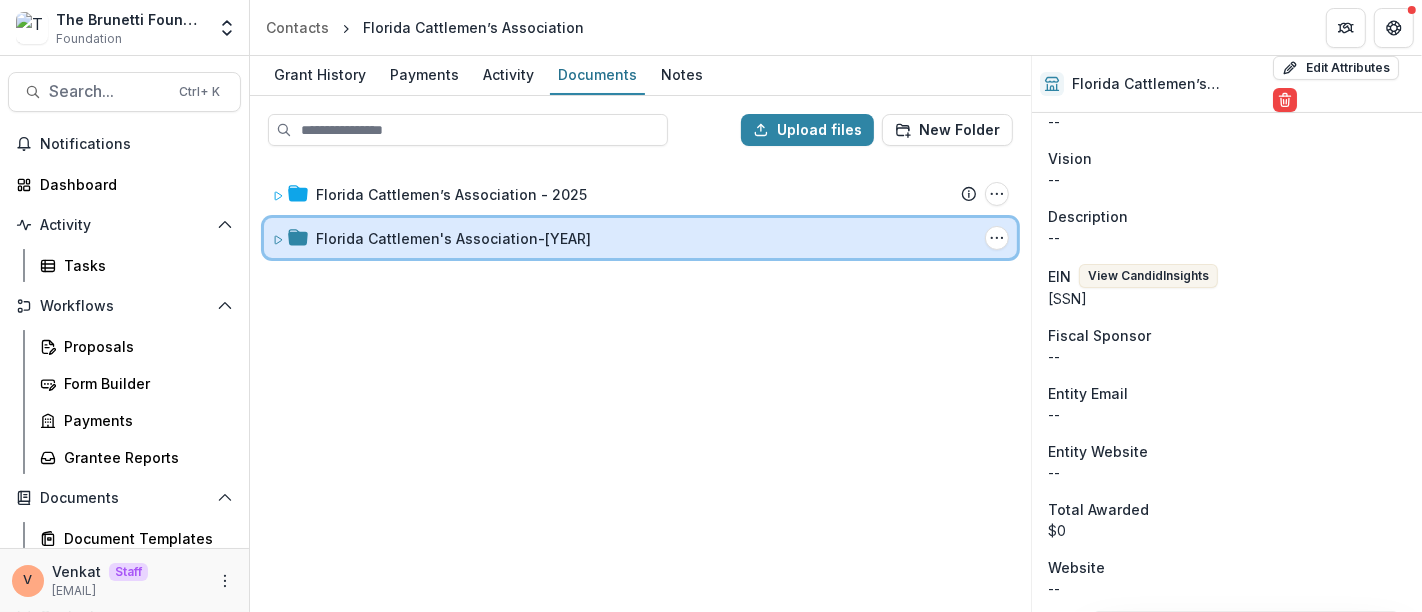 click at bounding box center (278, 238) 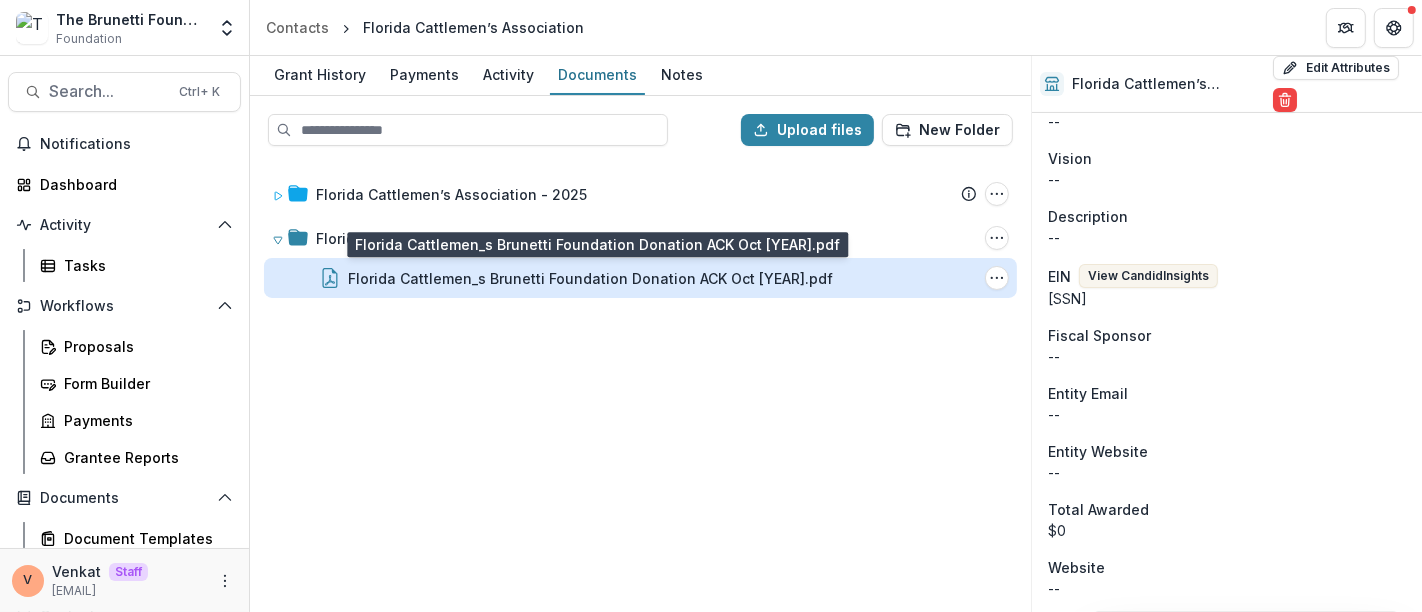 click on "Florida Cattlemen_s Brunetti Foundation Donation ACK Oct 2024.pdf" at bounding box center (590, 278) 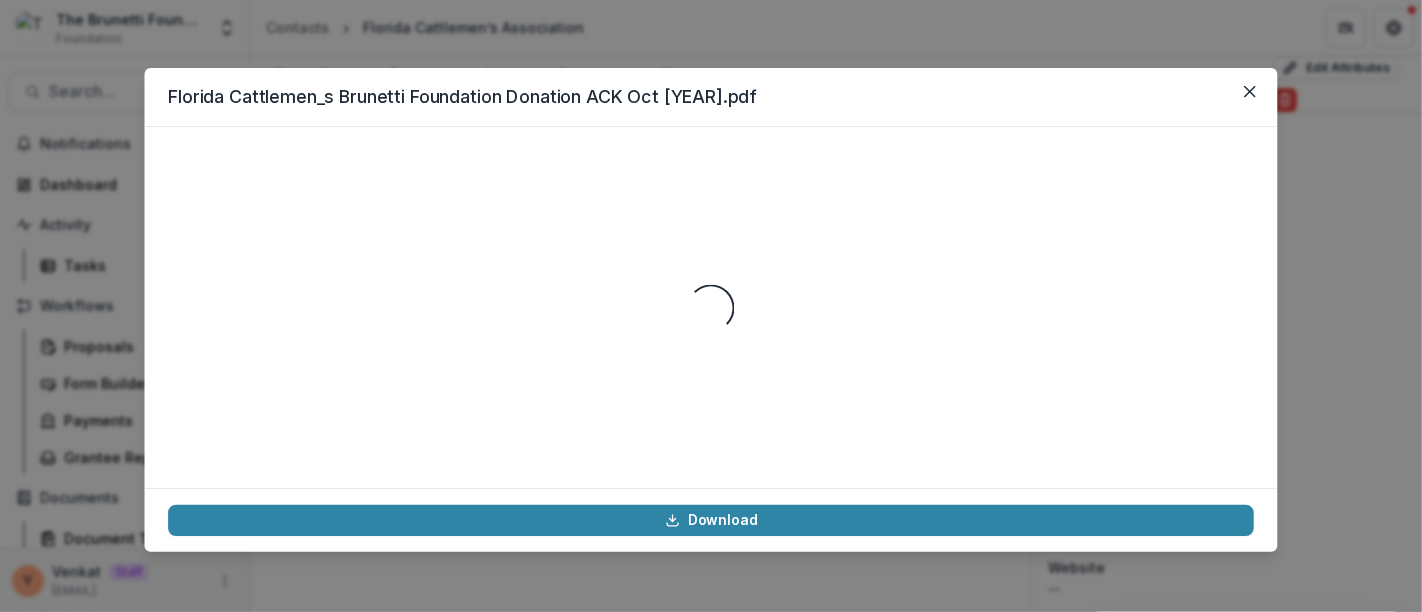 click on "Loading..." at bounding box center [711, 308] 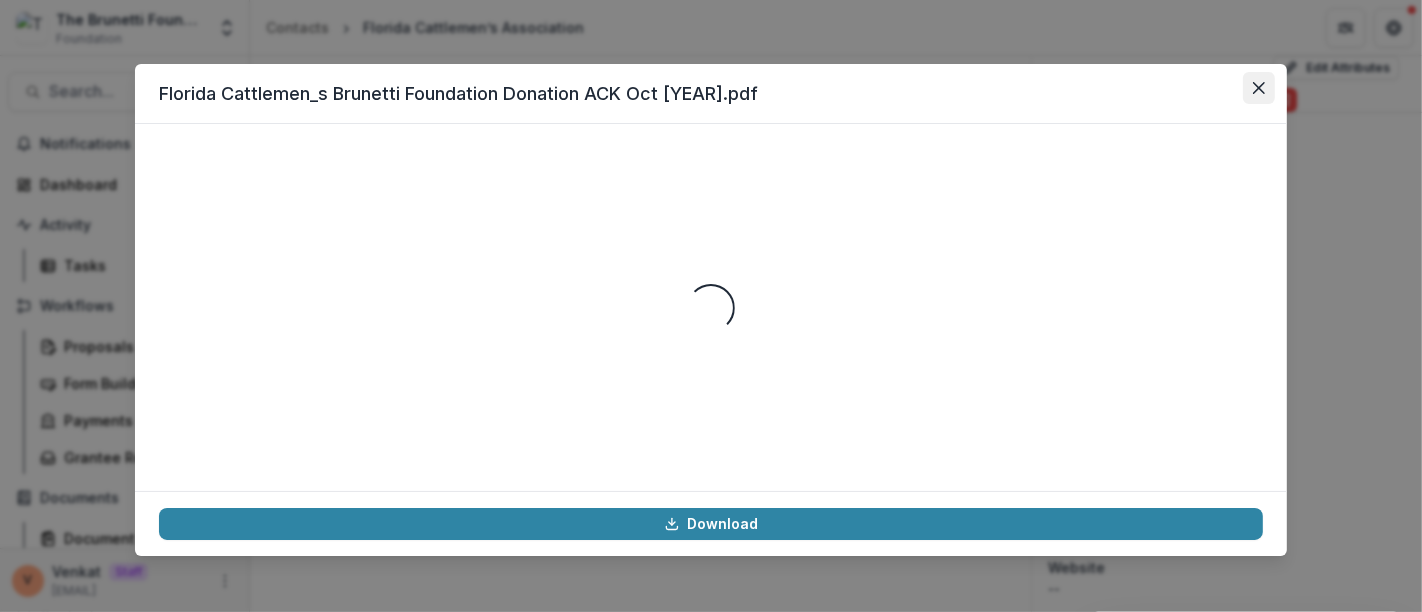 click 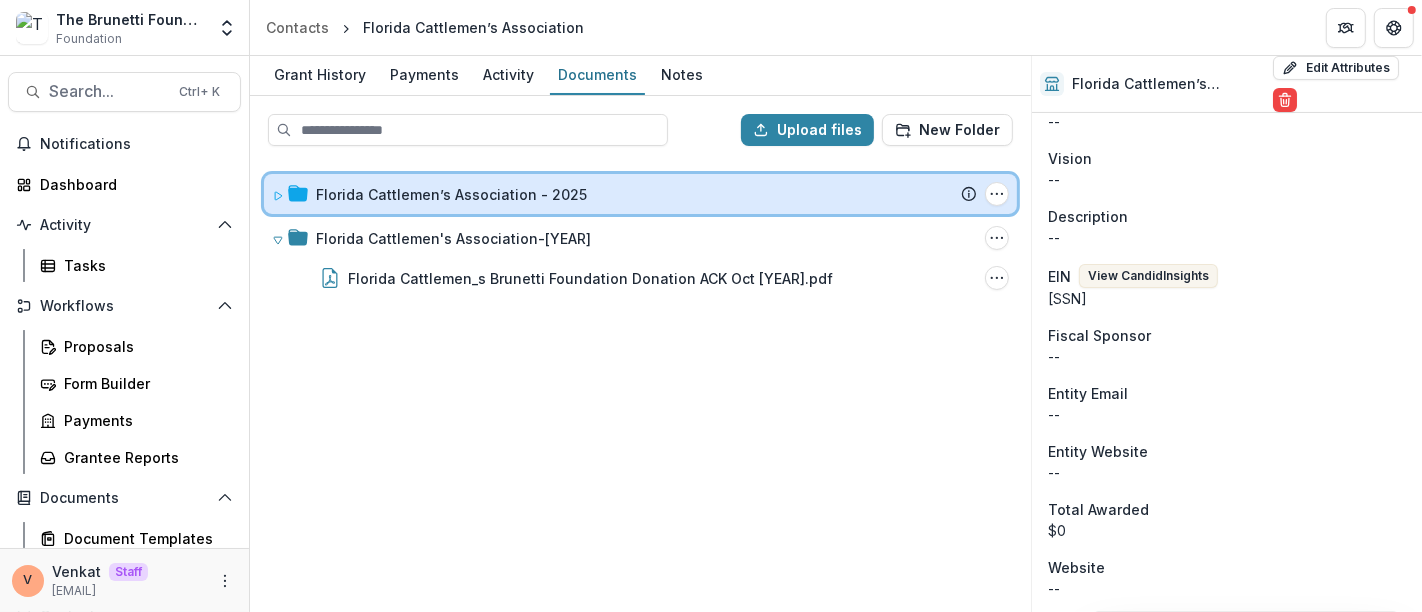 click 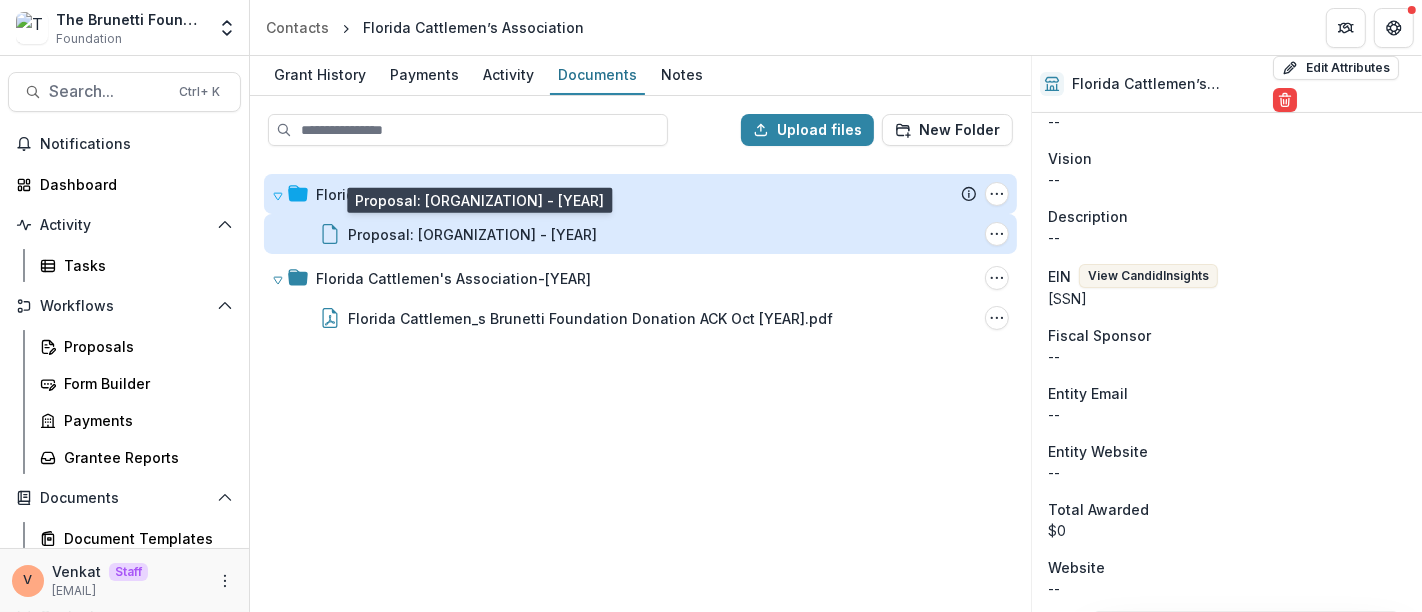 click on "Proposal: Florida Cattlemen’s Association - 2025" at bounding box center (472, 234) 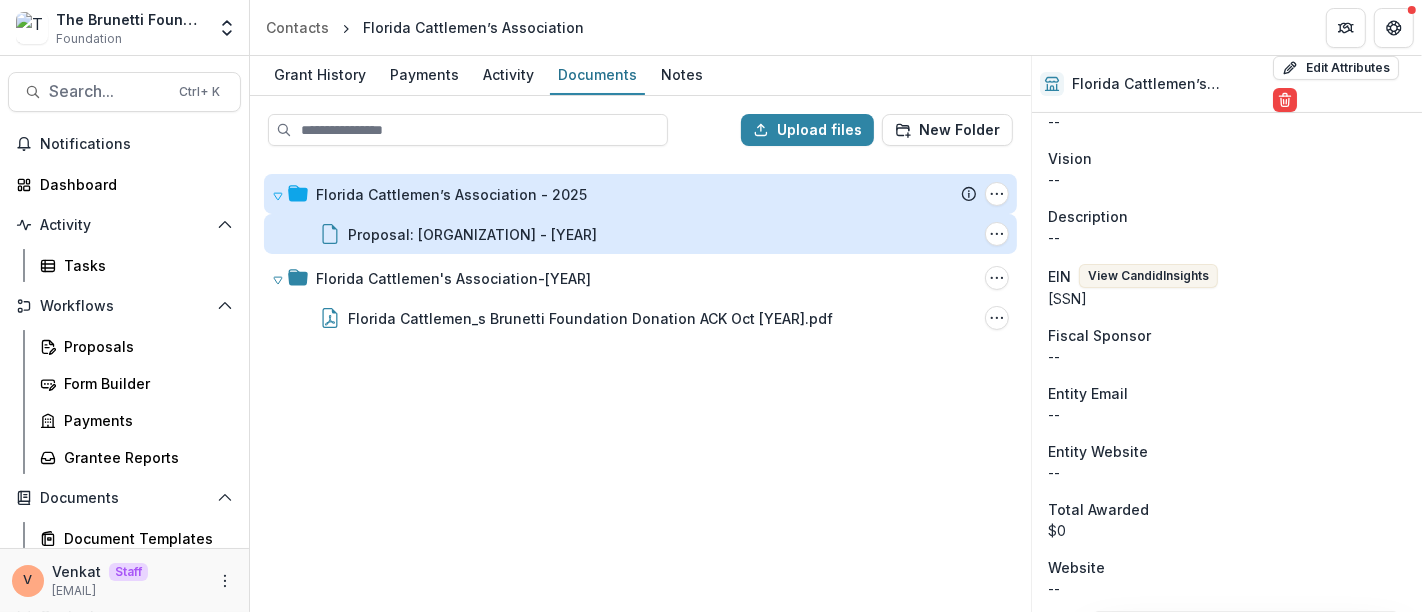 click on "Loading..." at bounding box center [711, 307] 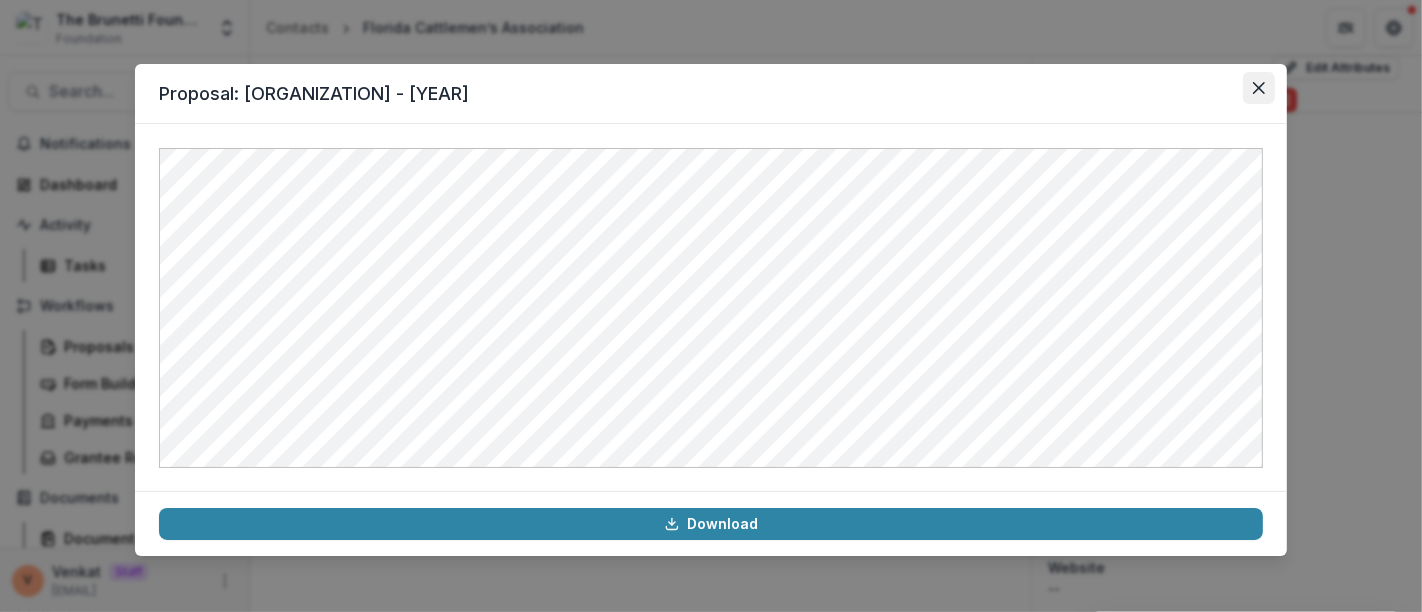 click at bounding box center [1259, 88] 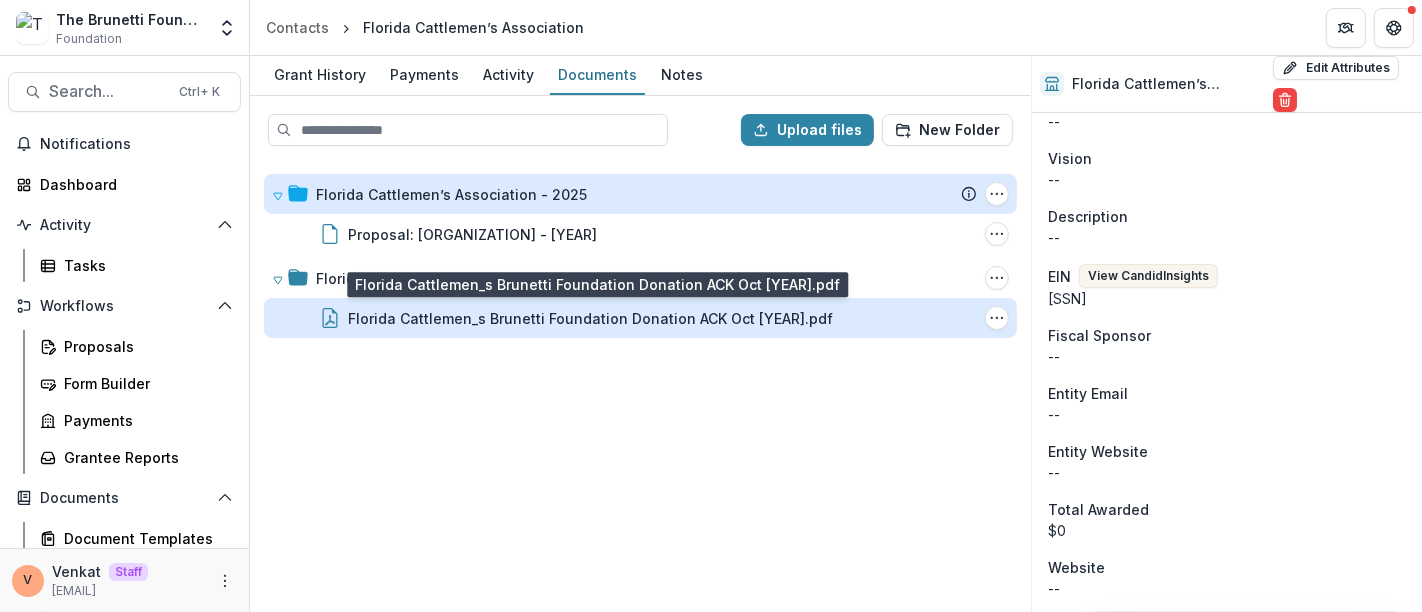 click on "Florida Cattlemen_s Brunetti Foundation Donation ACK Oct 2024.pdf" at bounding box center (590, 318) 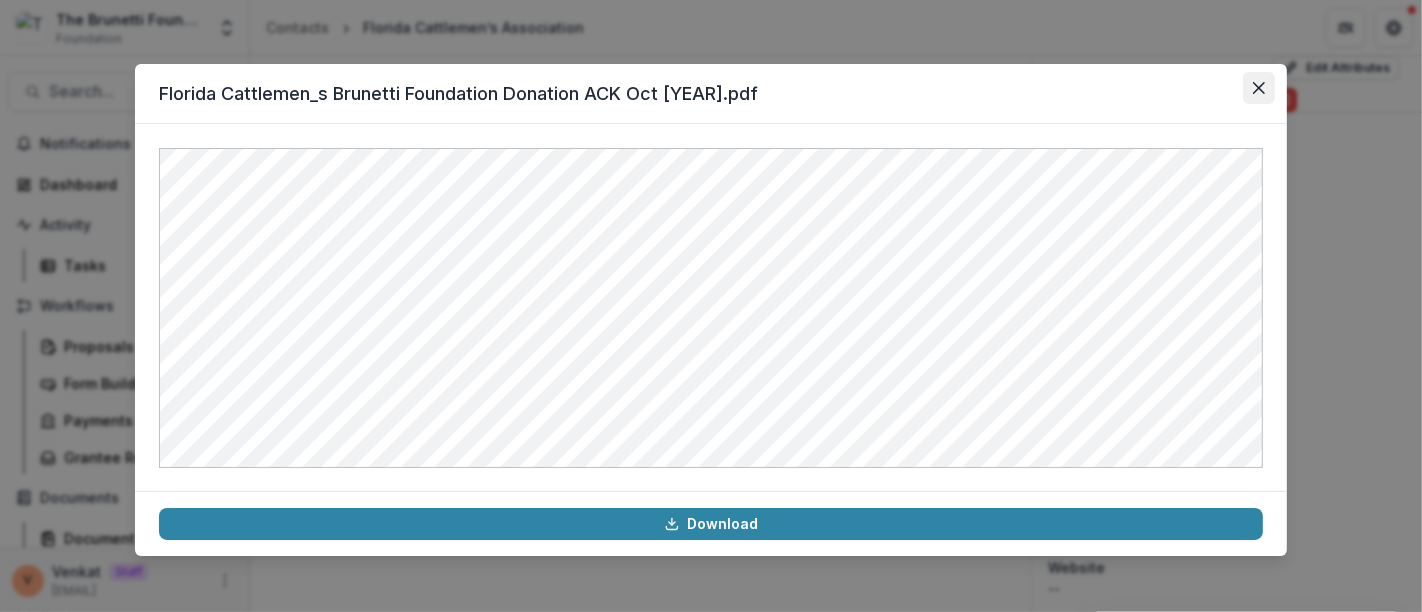 click 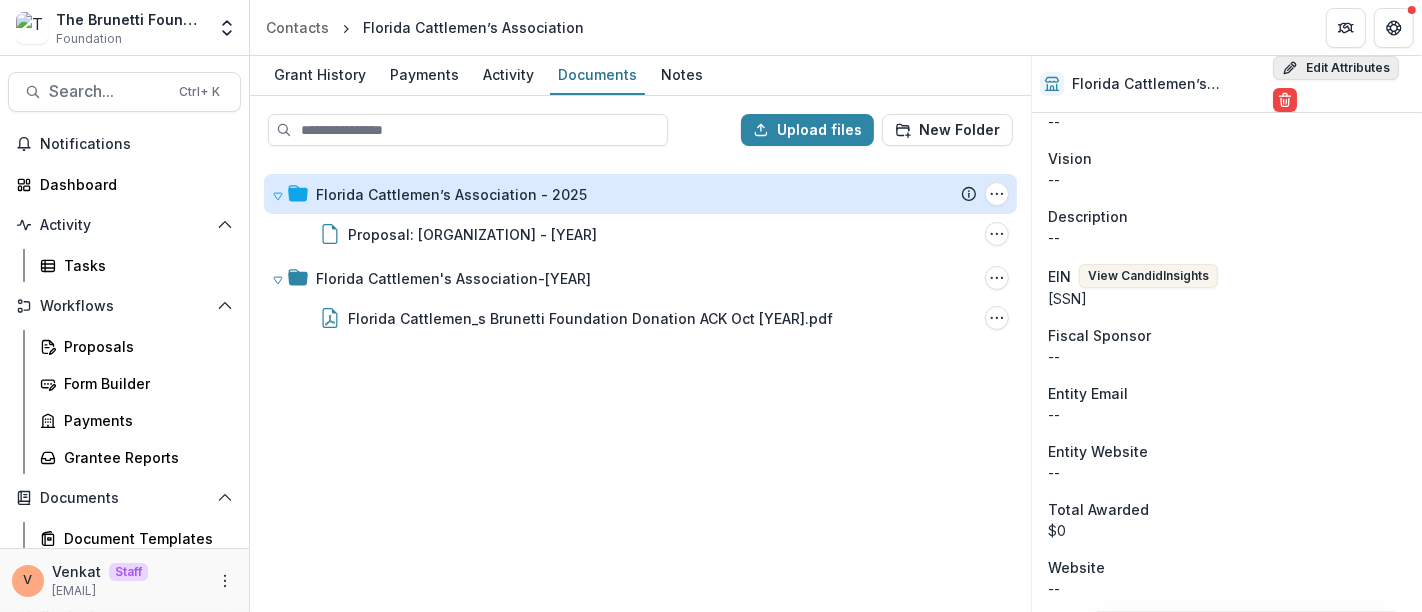 click on "Edit Attributes" at bounding box center [1336, 68] 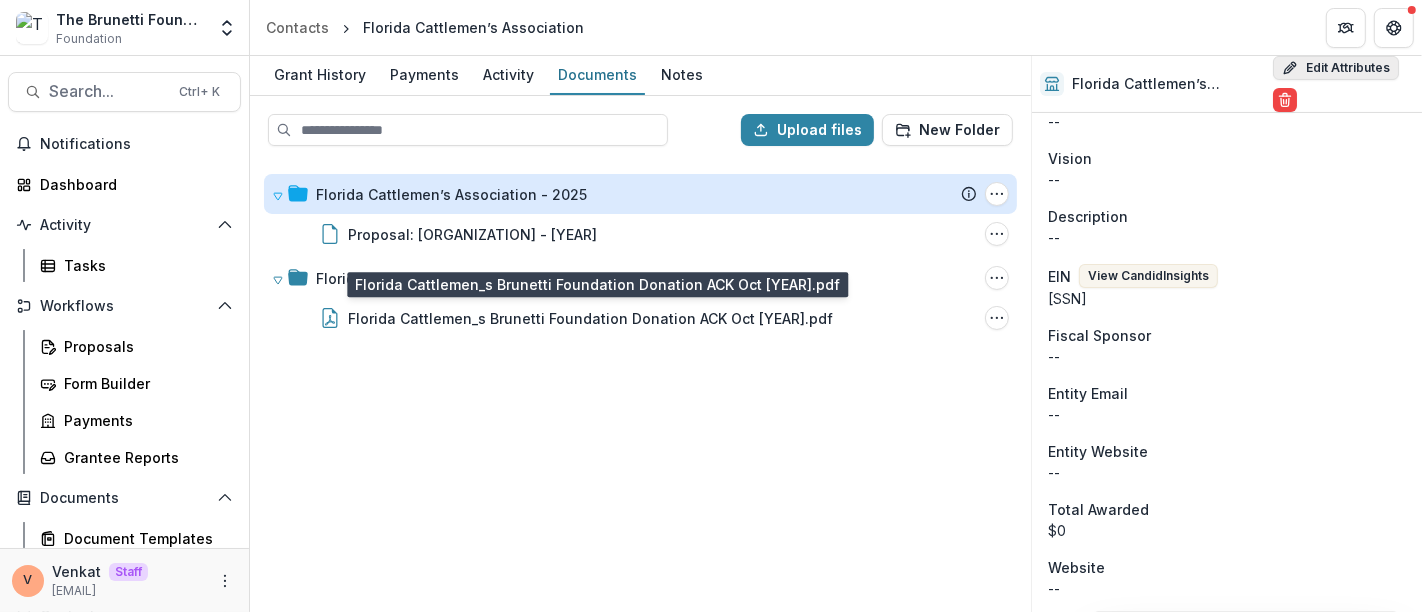 select 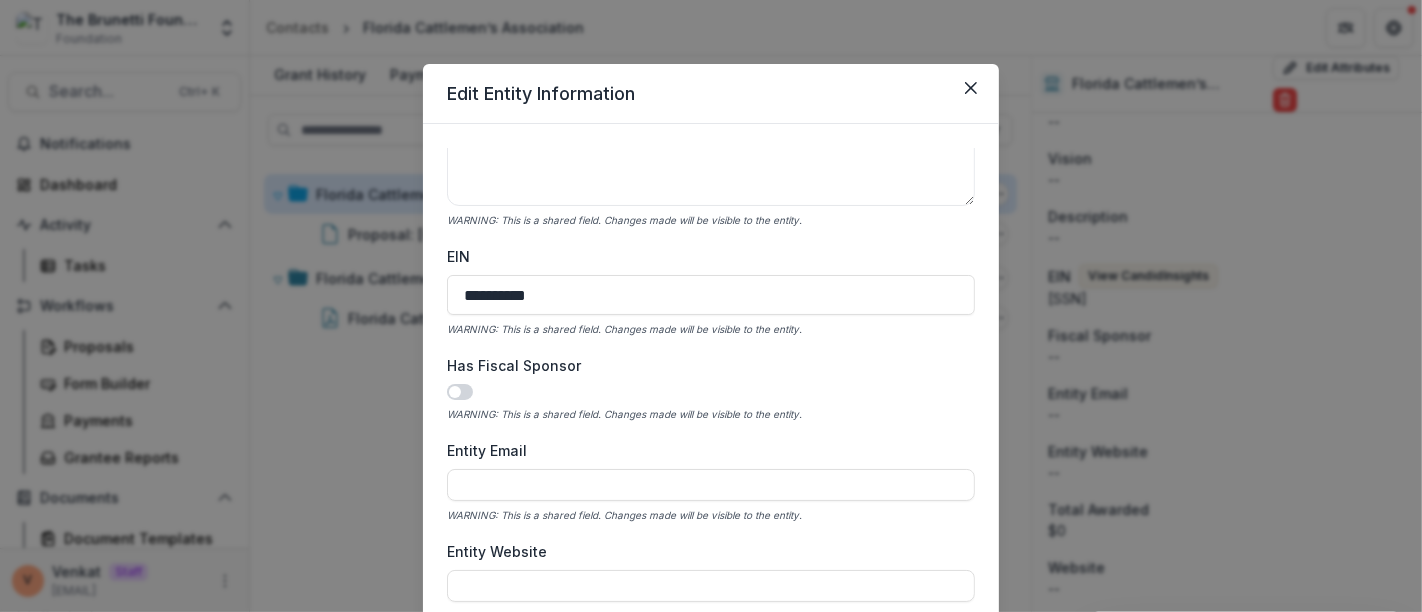 scroll, scrollTop: 666, scrollLeft: 0, axis: vertical 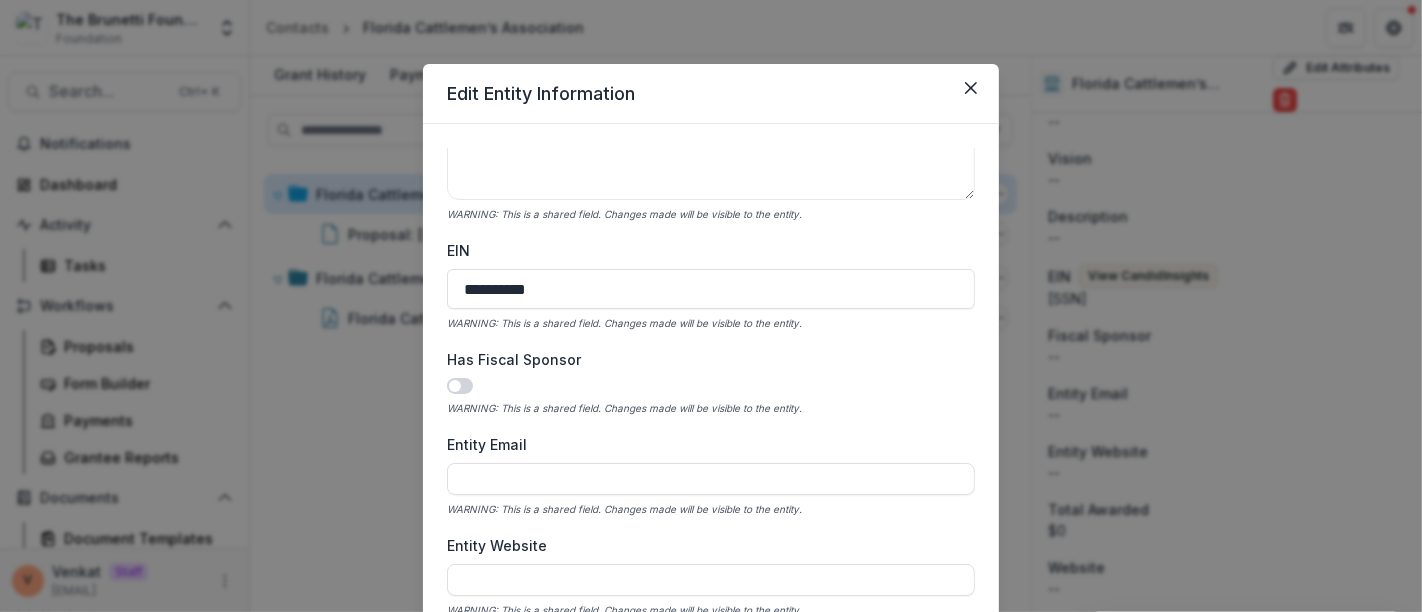 drag, startPoint x: 572, startPoint y: 292, endPoint x: 333, endPoint y: 291, distance: 239.00209 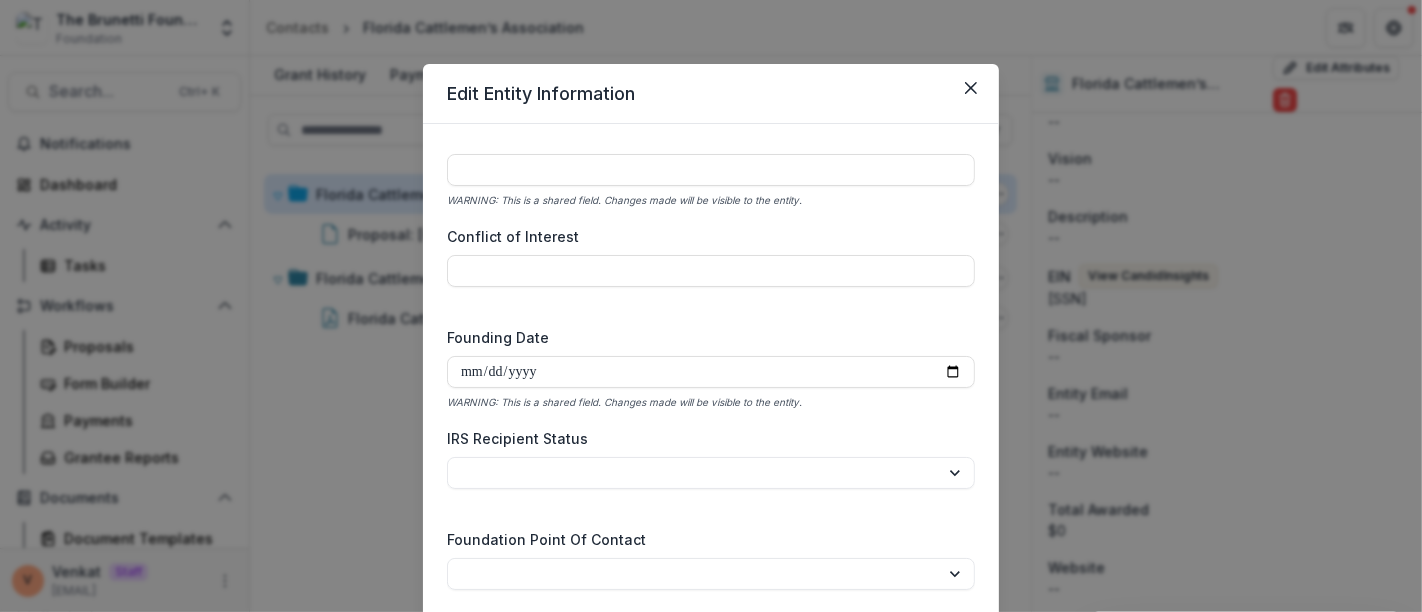scroll, scrollTop: 2936, scrollLeft: 0, axis: vertical 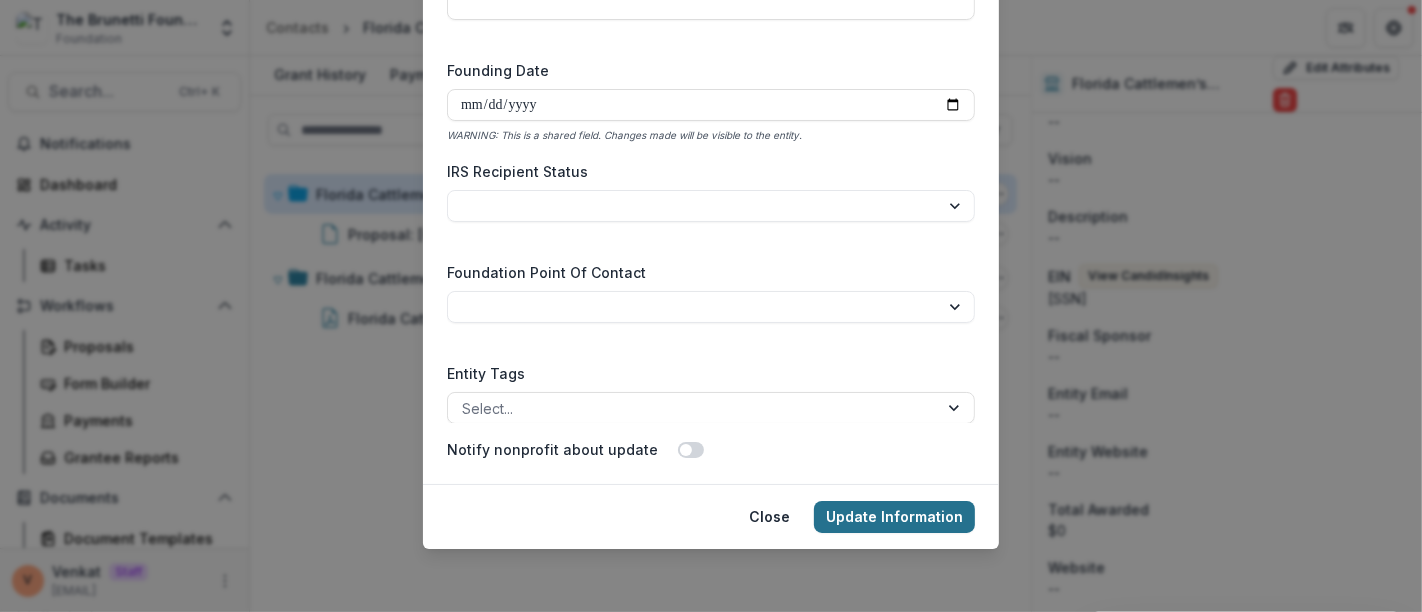 type on "**********" 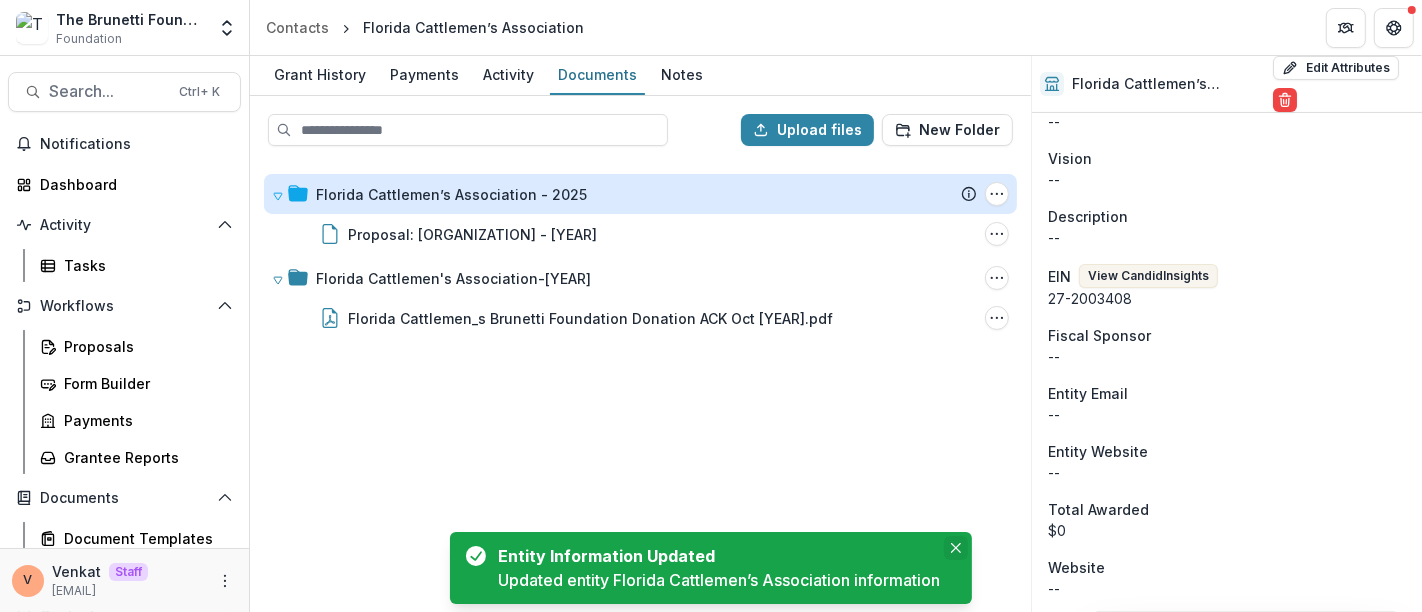 click 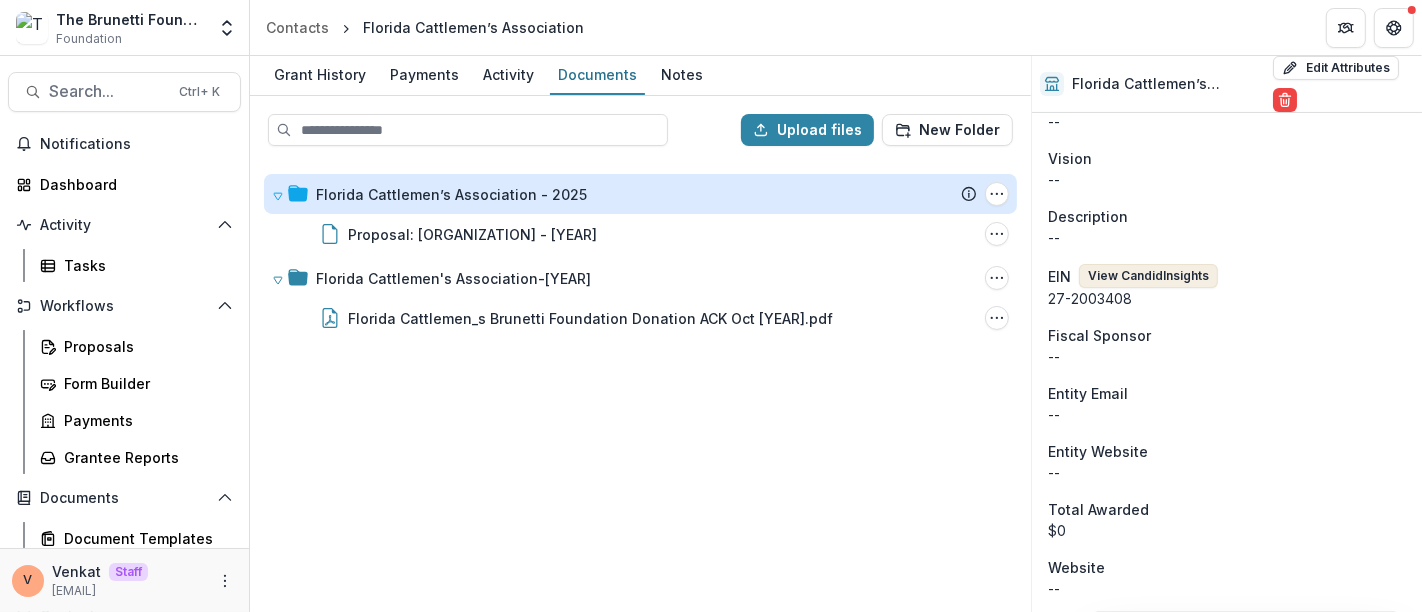 click on "View Candid  Insights" at bounding box center [1148, 276] 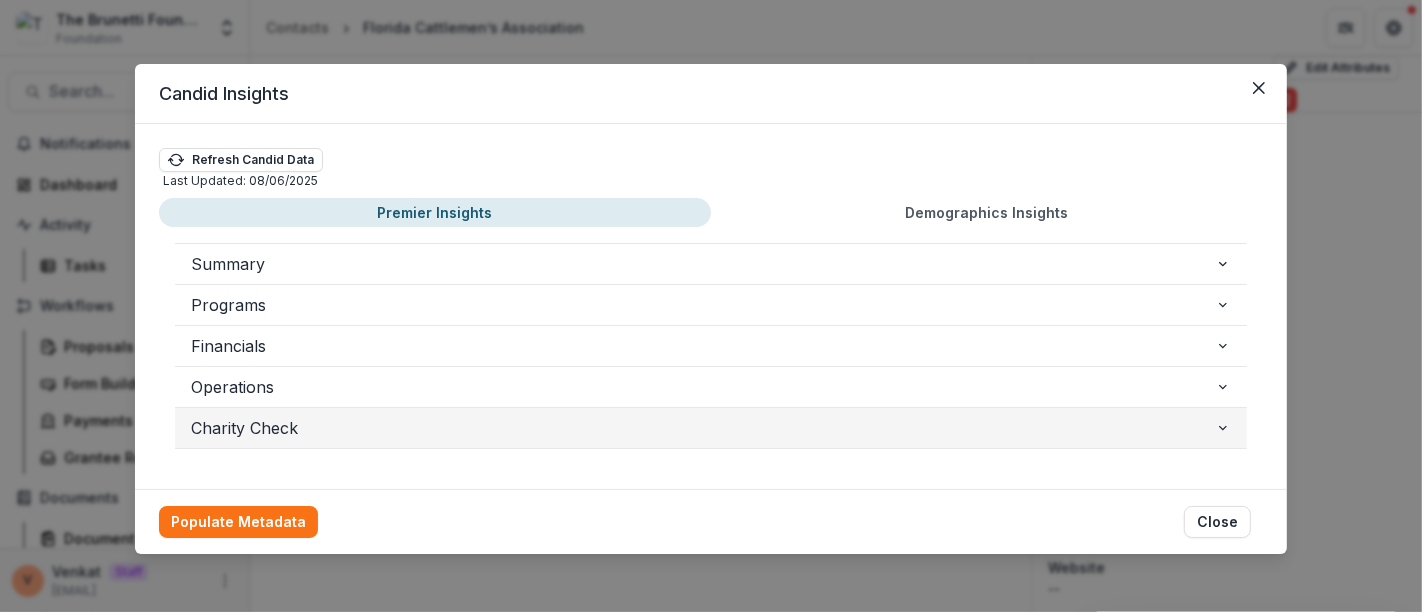 click on "Charity Check" at bounding box center [703, 428] 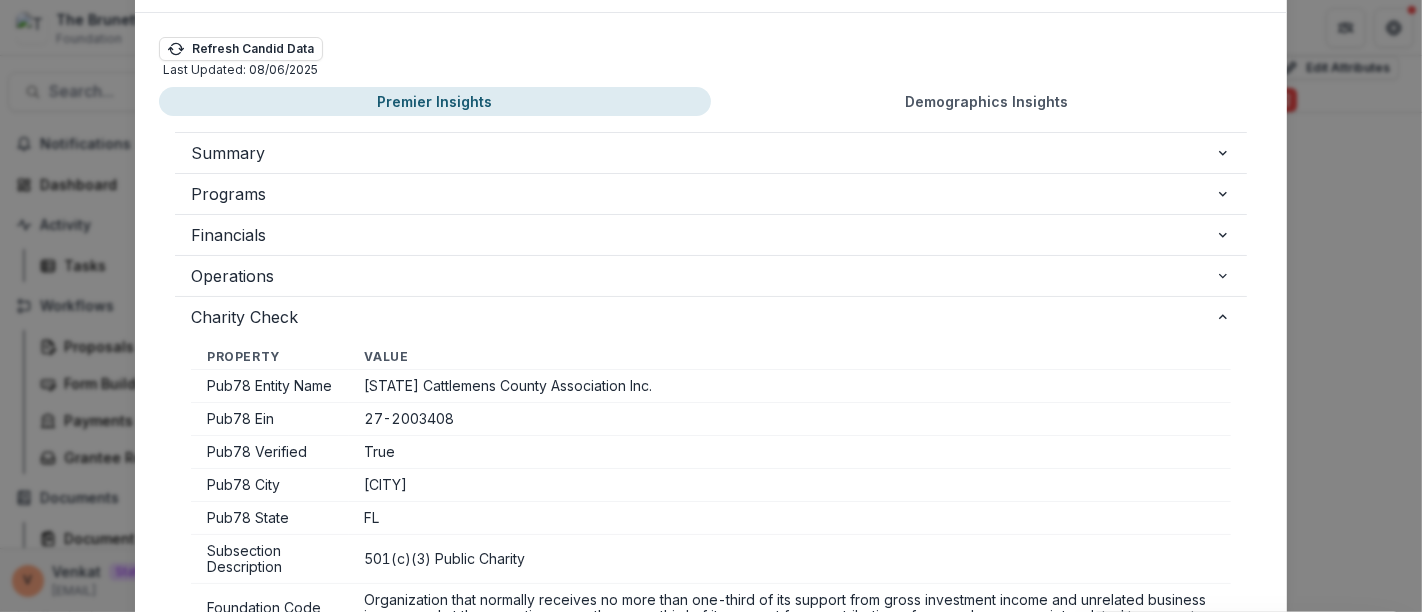 scroll, scrollTop: 0, scrollLeft: 0, axis: both 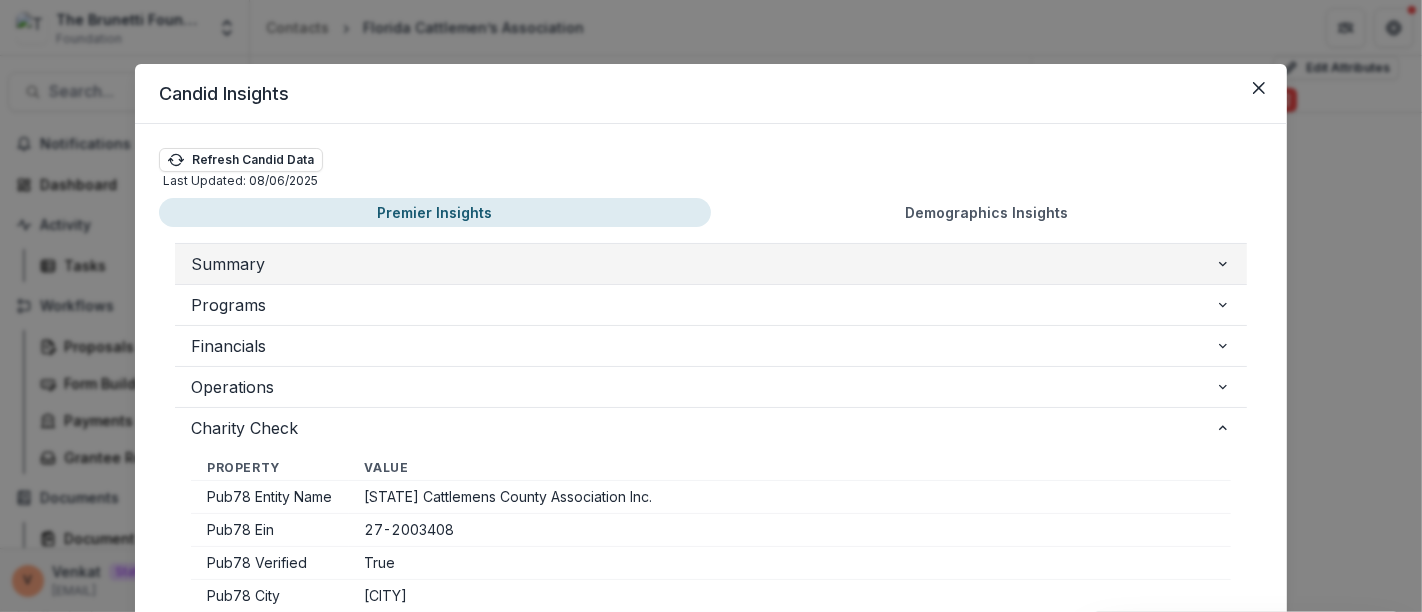 click on "Summary" at bounding box center (711, 264) 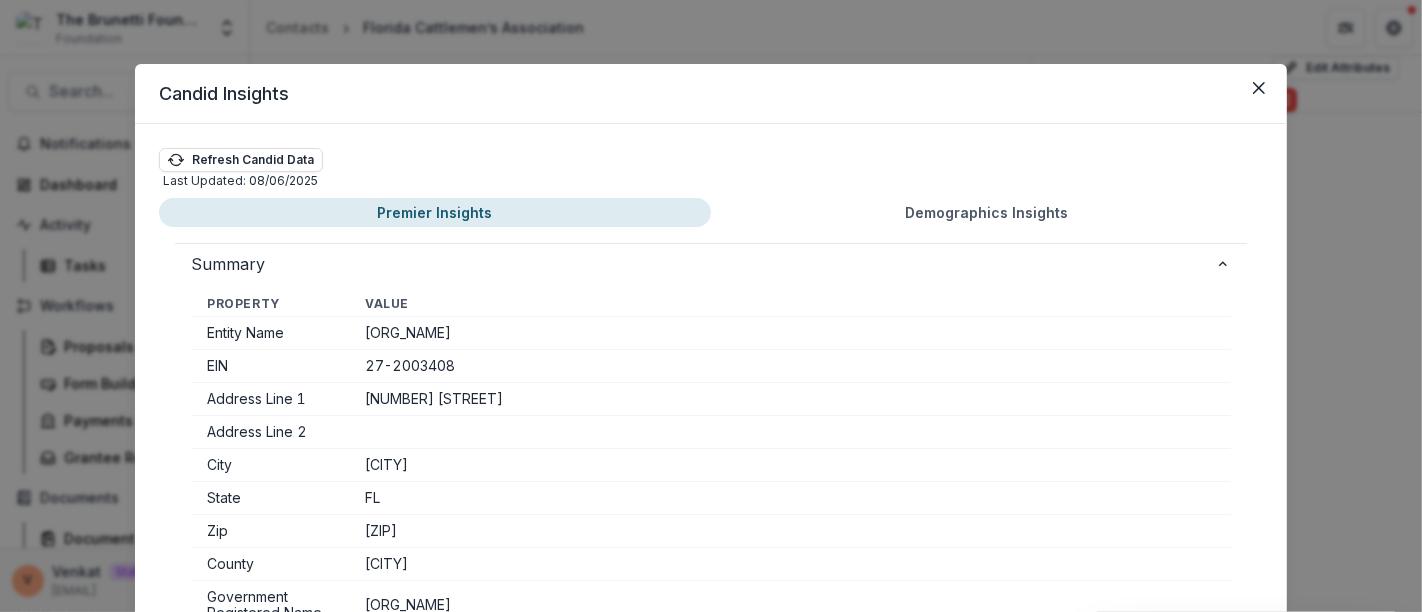 drag, startPoint x: 412, startPoint y: 337, endPoint x: 643, endPoint y: 339, distance: 231.00865 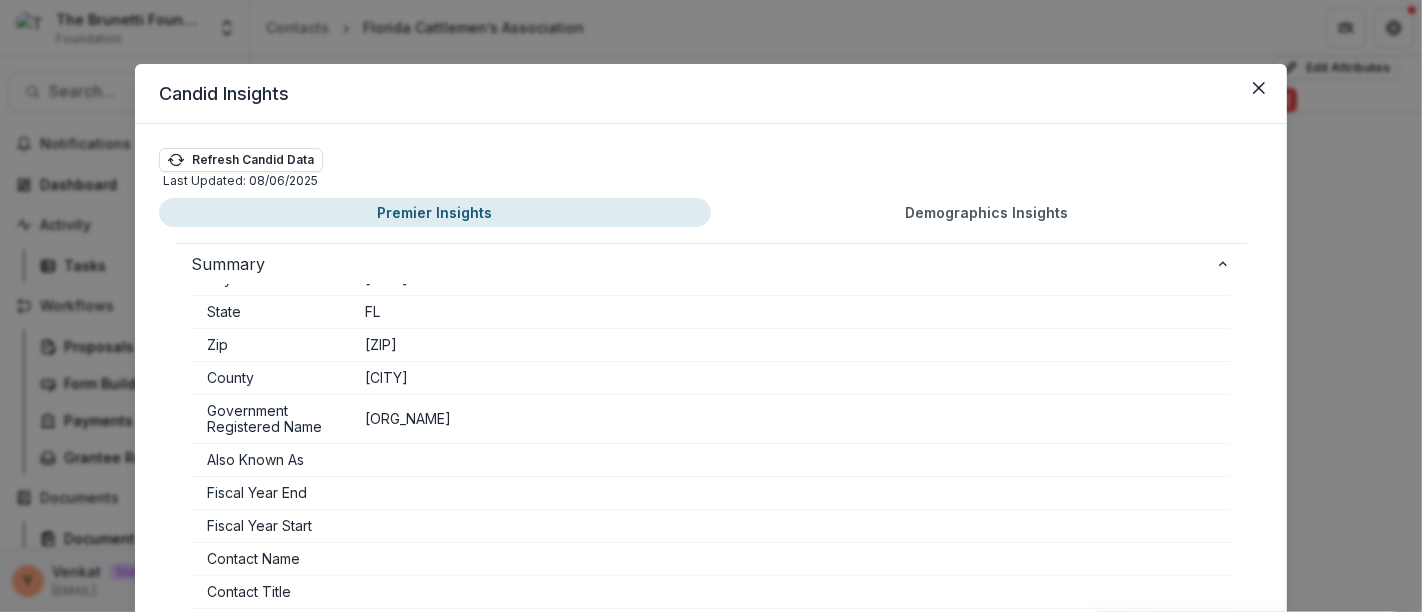 scroll, scrollTop: 0, scrollLeft: 0, axis: both 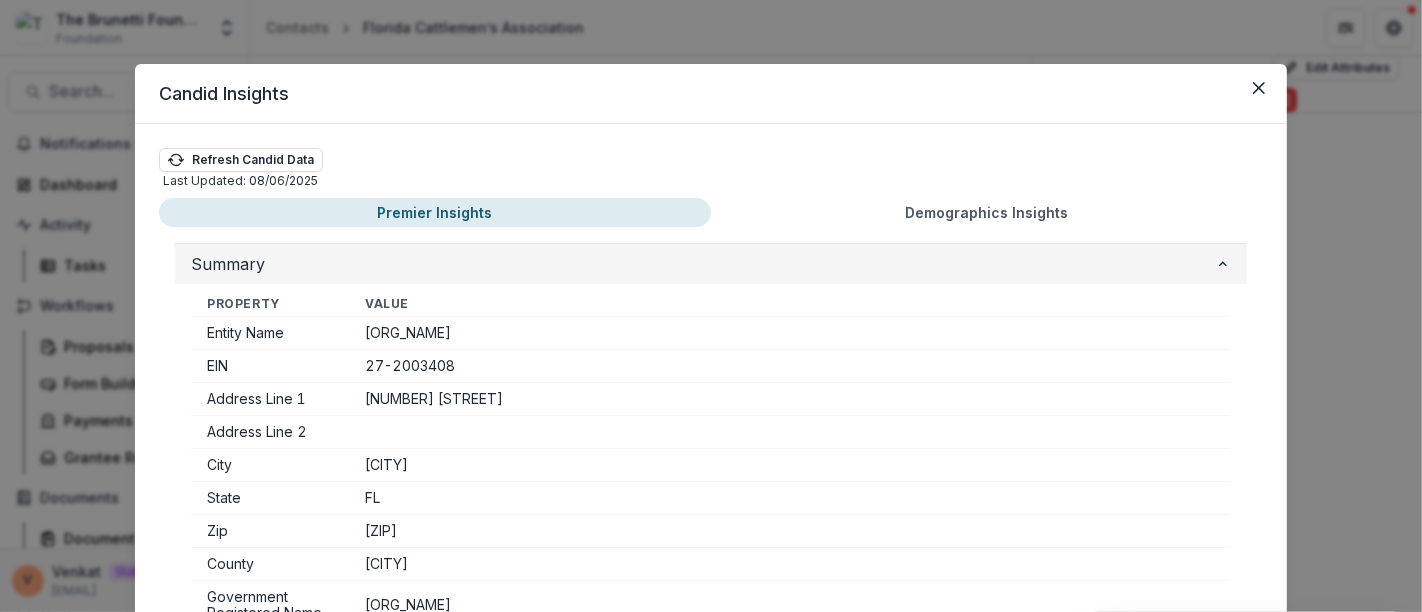 click 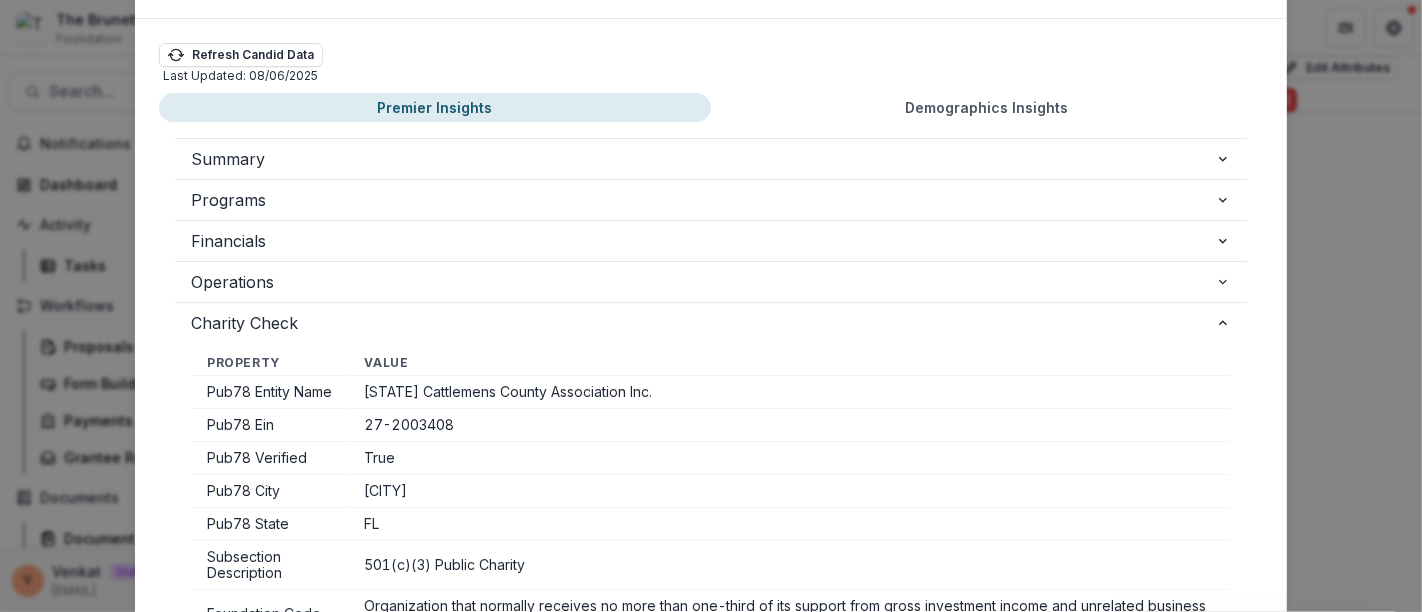 scroll, scrollTop: 222, scrollLeft: 0, axis: vertical 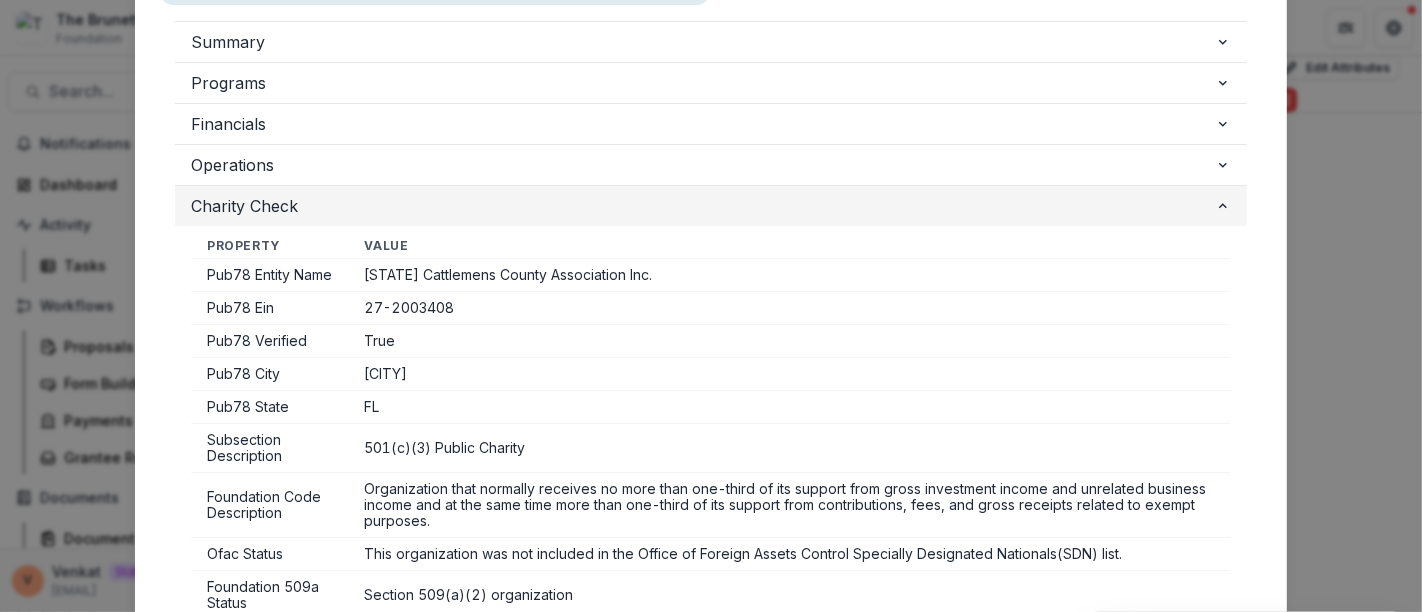 click 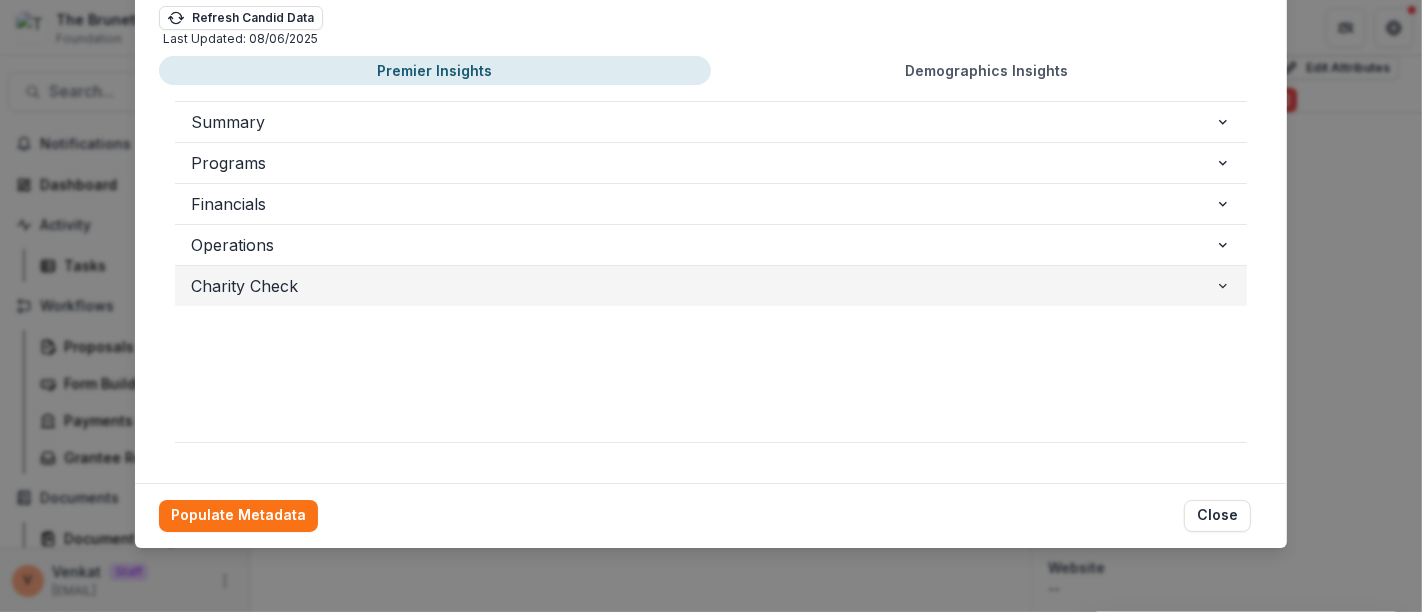 scroll, scrollTop: 2, scrollLeft: 0, axis: vertical 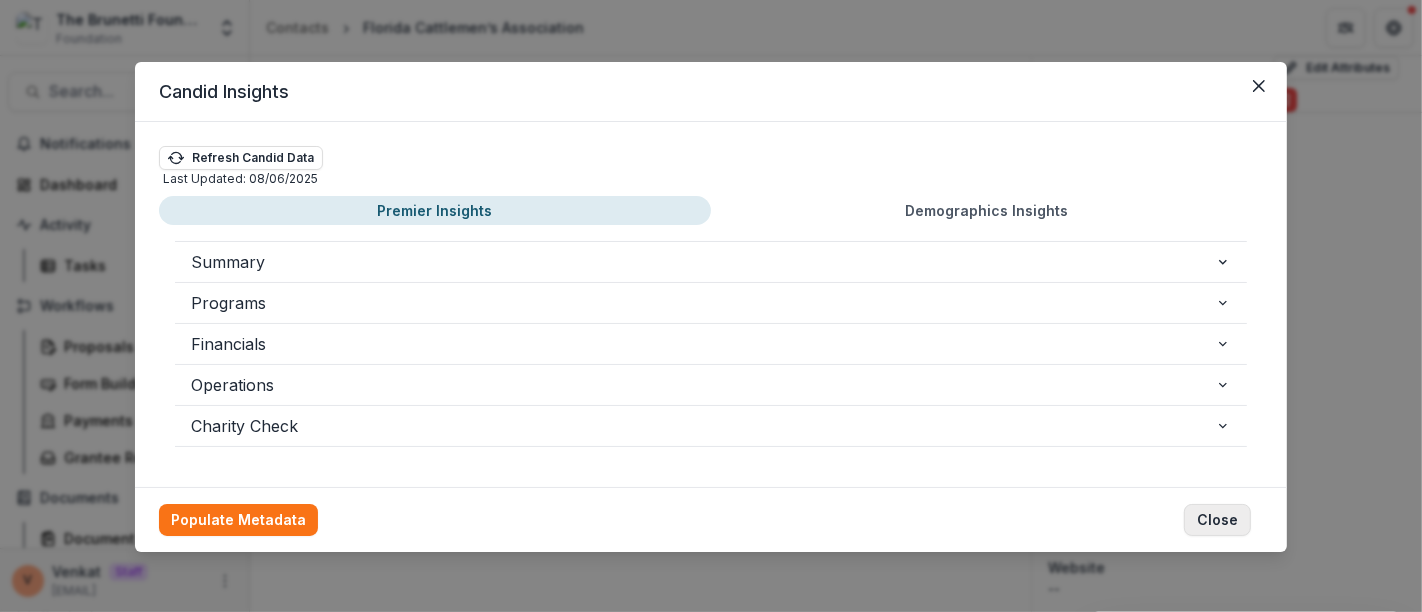 click on "Close" at bounding box center (1217, 520) 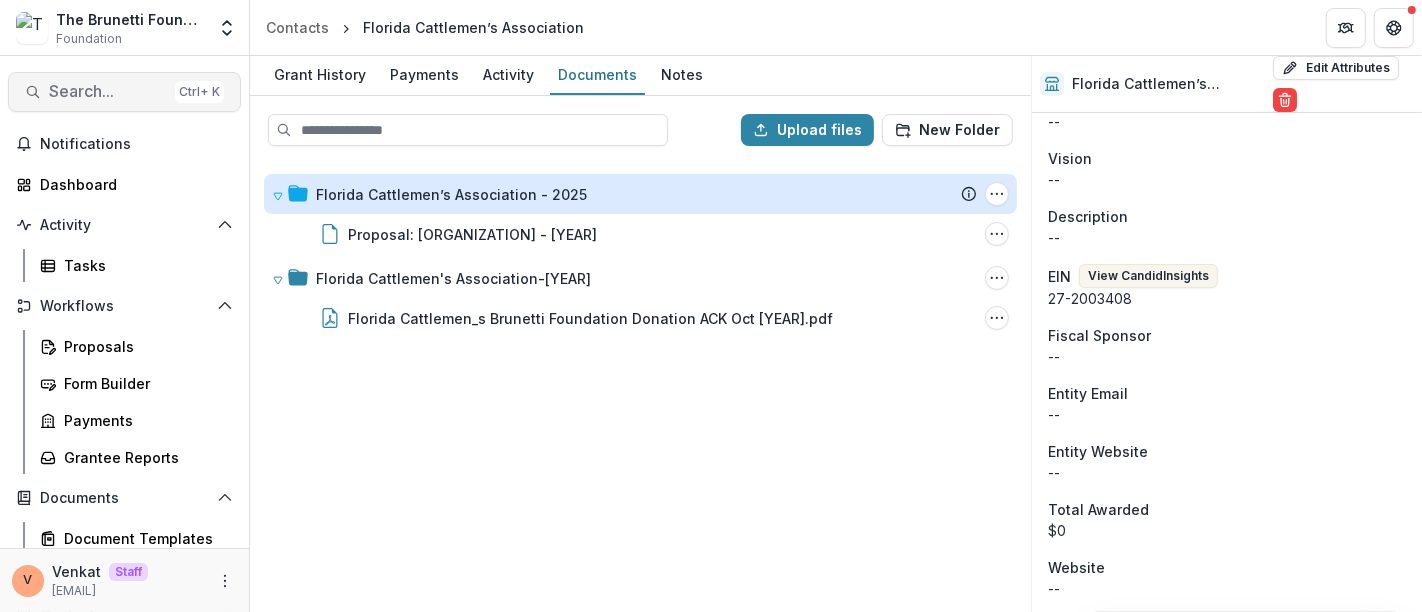 click on "Search..." at bounding box center (108, 91) 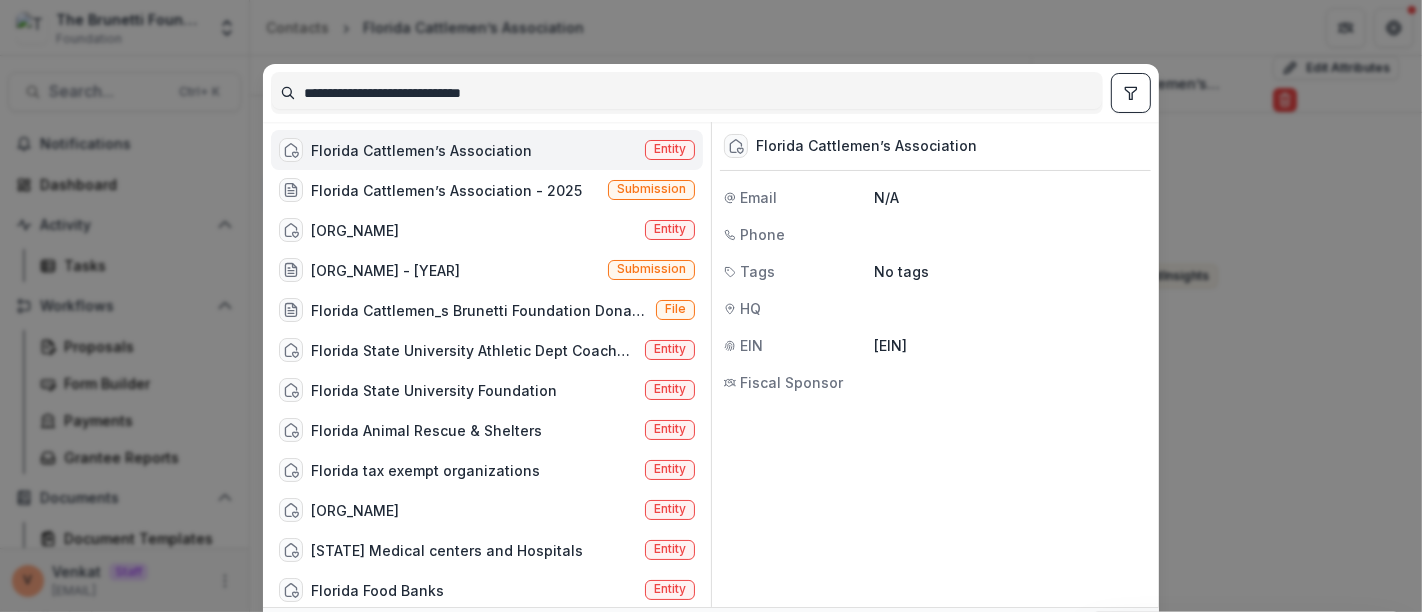 drag, startPoint x: 535, startPoint y: 83, endPoint x: 122, endPoint y: 95, distance: 413.1743 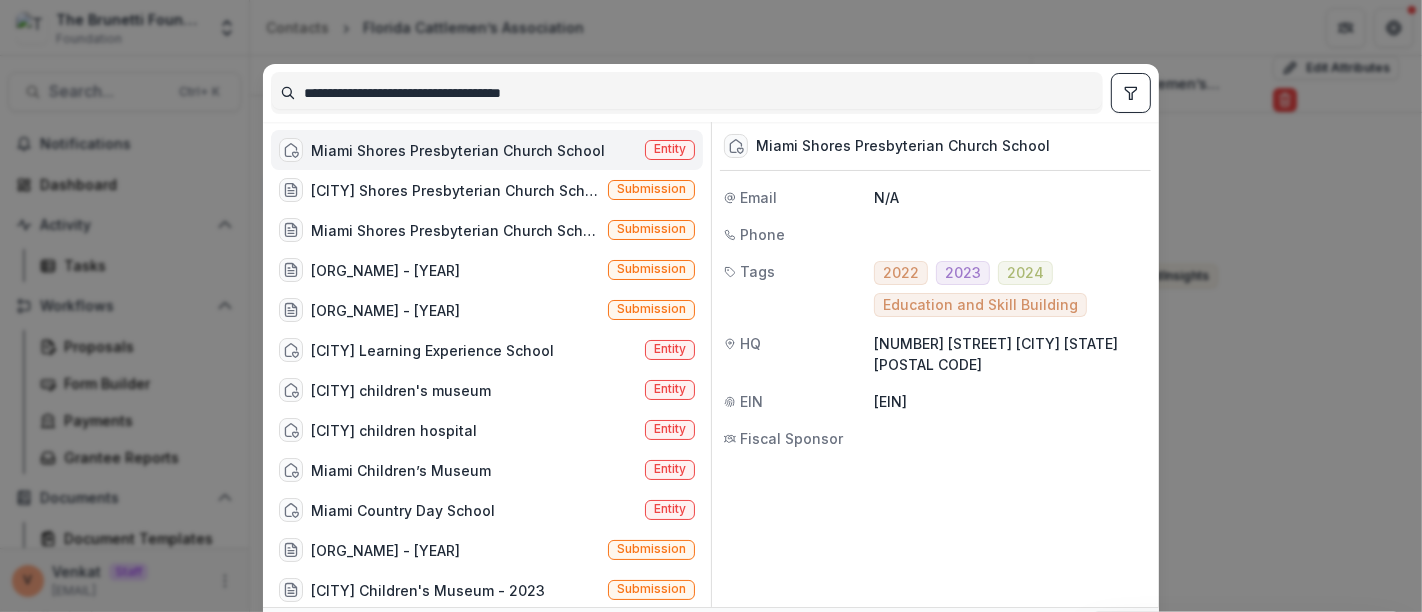 type on "**********" 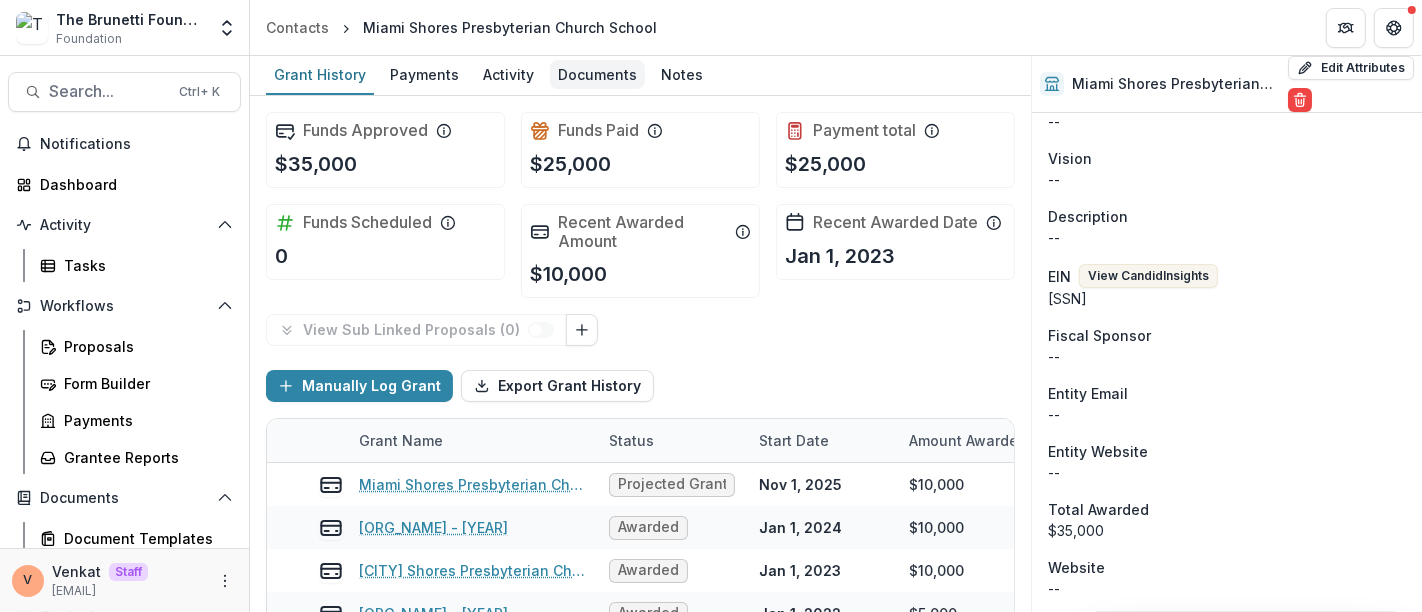 click on "Documents" at bounding box center [597, 75] 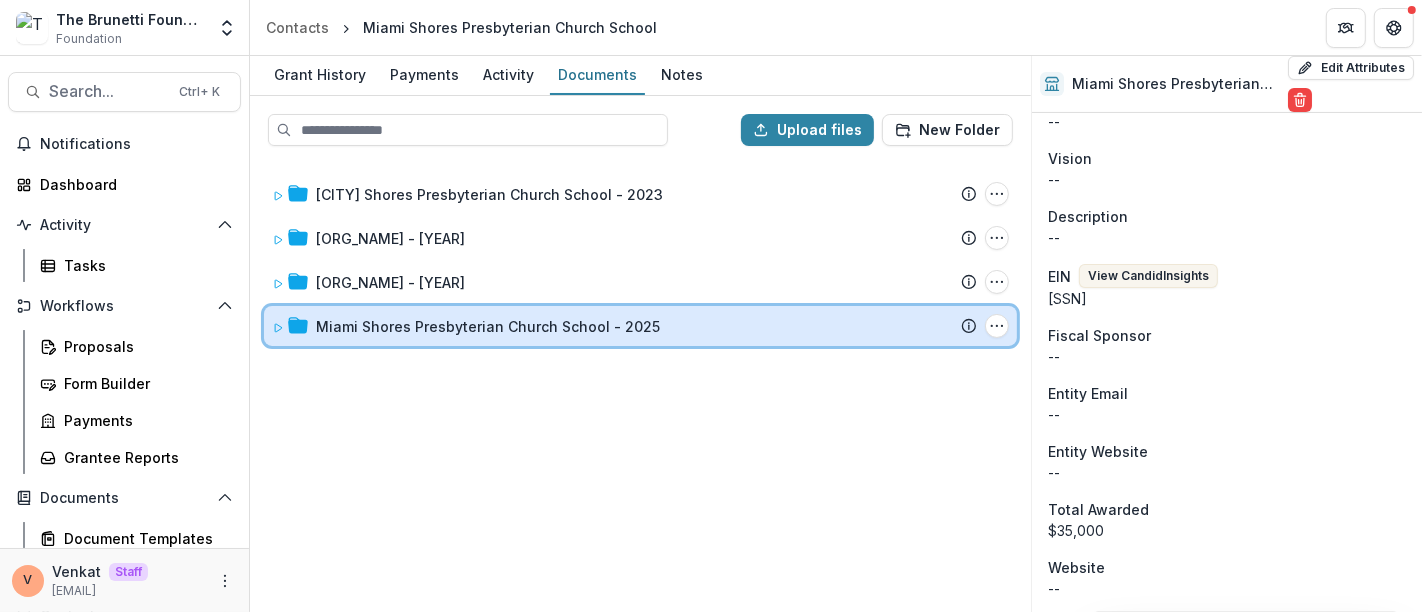 click 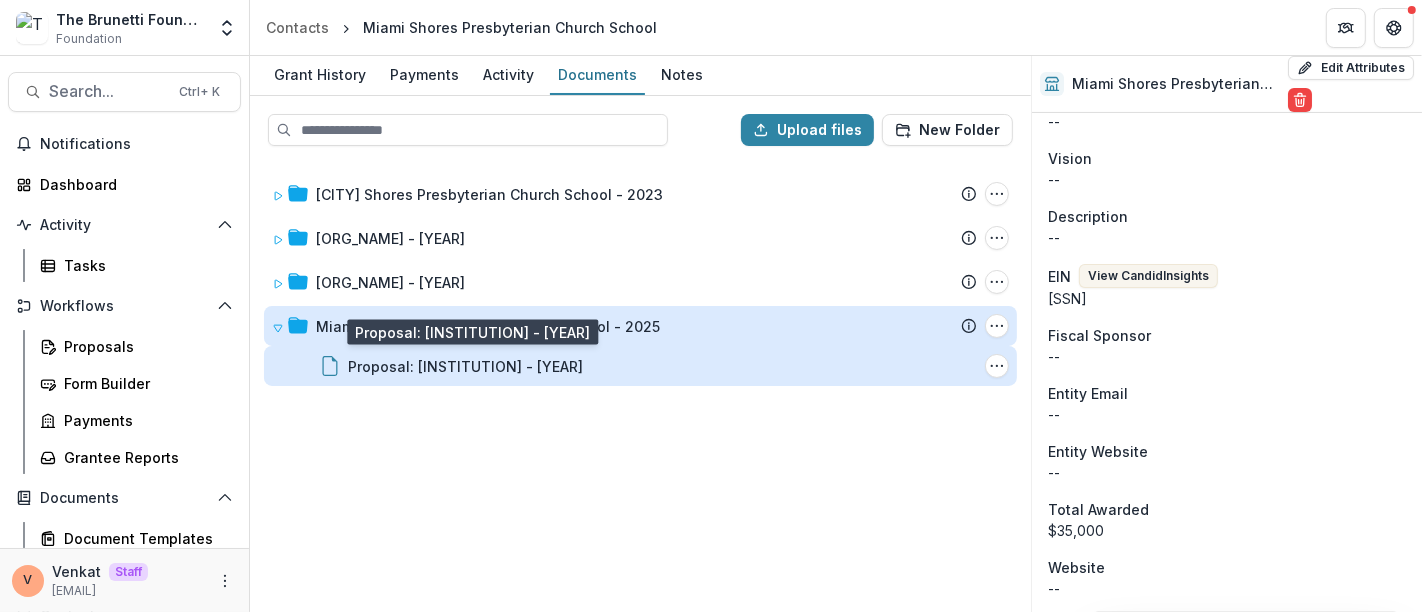 click on "Proposal: Miami Shores Presbyterian Church School - 2025" at bounding box center [465, 366] 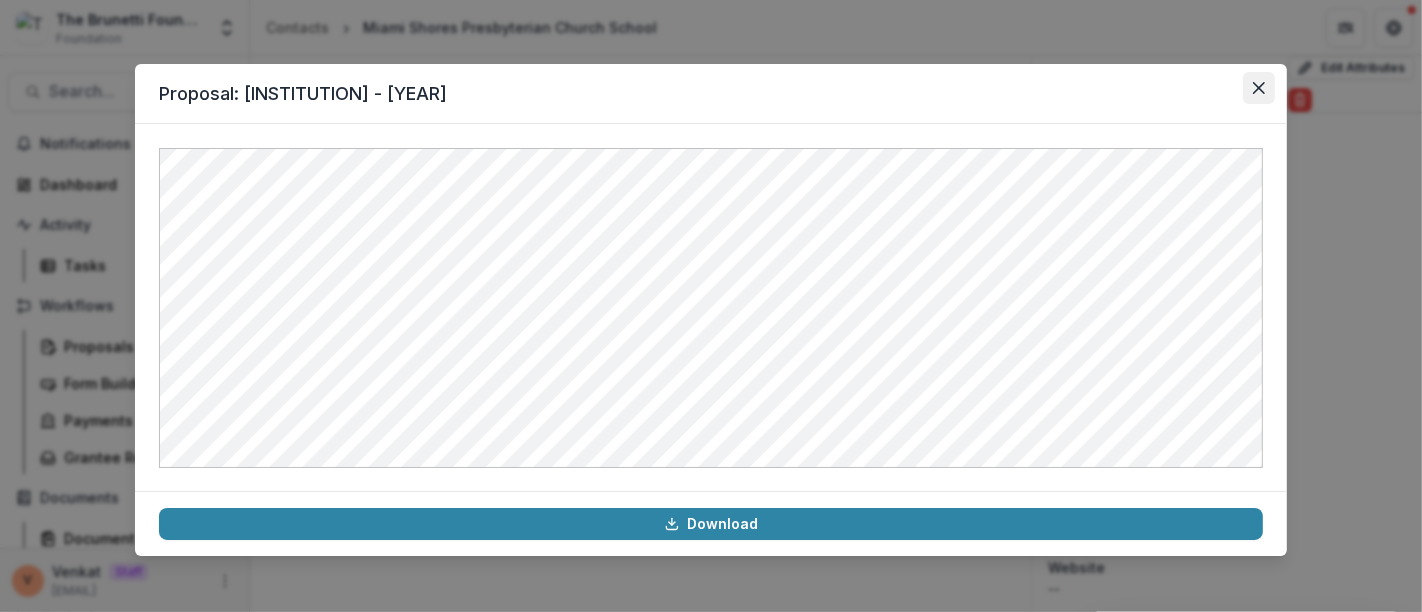 click 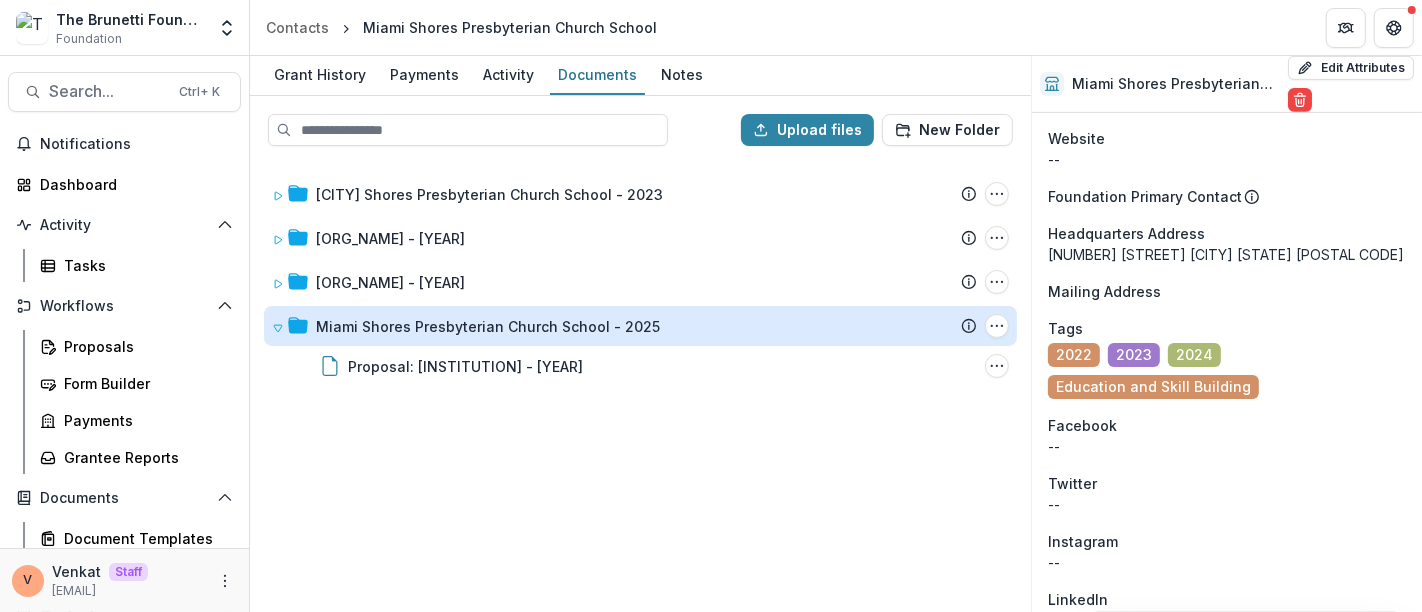 scroll, scrollTop: 777, scrollLeft: 0, axis: vertical 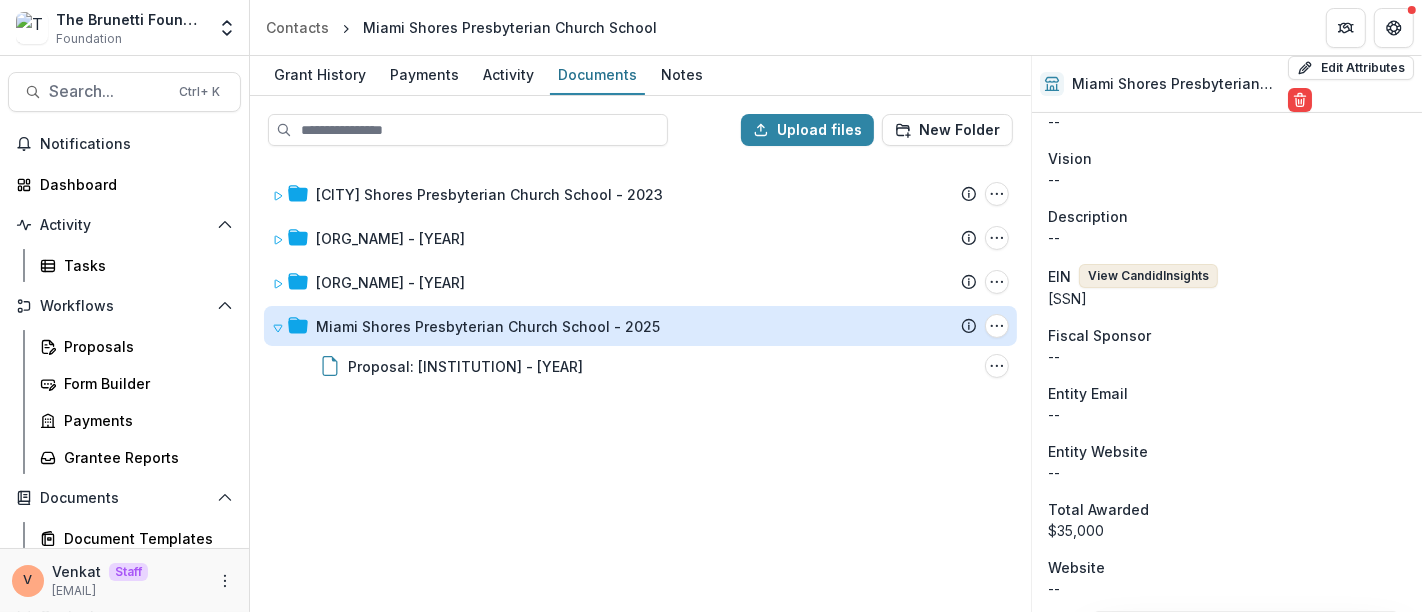 click on "View Candid  Insights" at bounding box center [1148, 276] 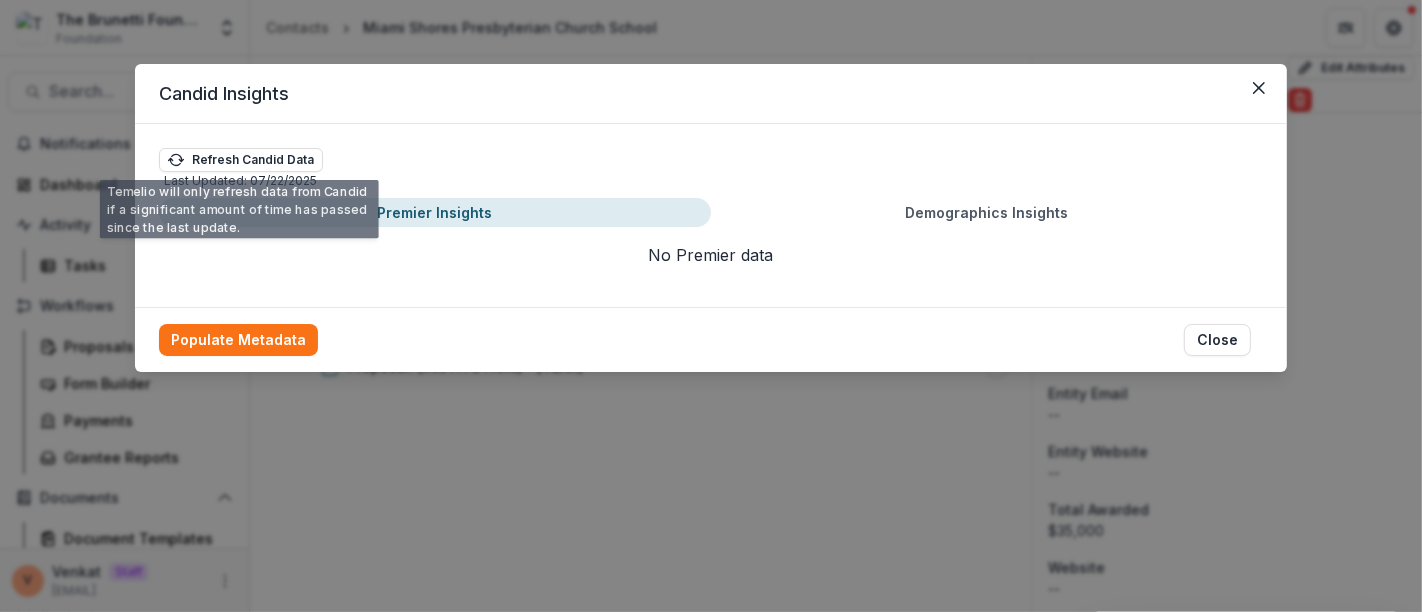 click on "Refresh Candid Data Last Updated:   07/22/2025 Premier Insights Demographics Insights No Premier data No demographics data" at bounding box center [711, 215] 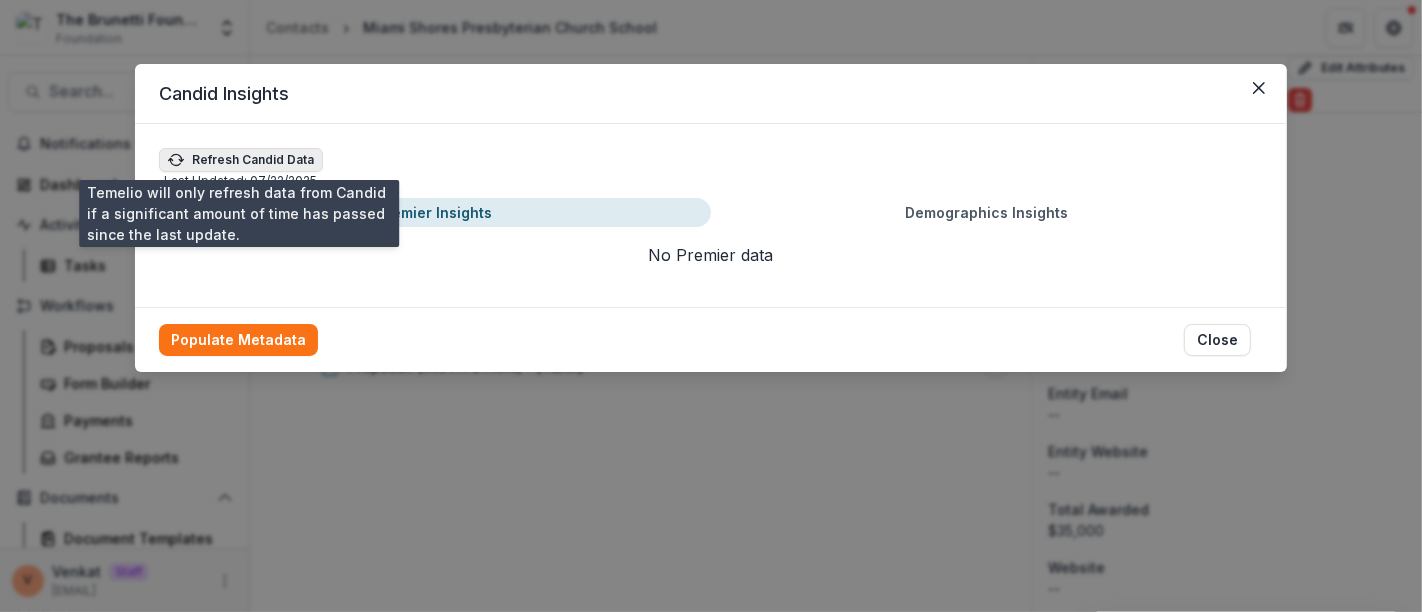 click on "Refresh Candid Data" at bounding box center [241, 160] 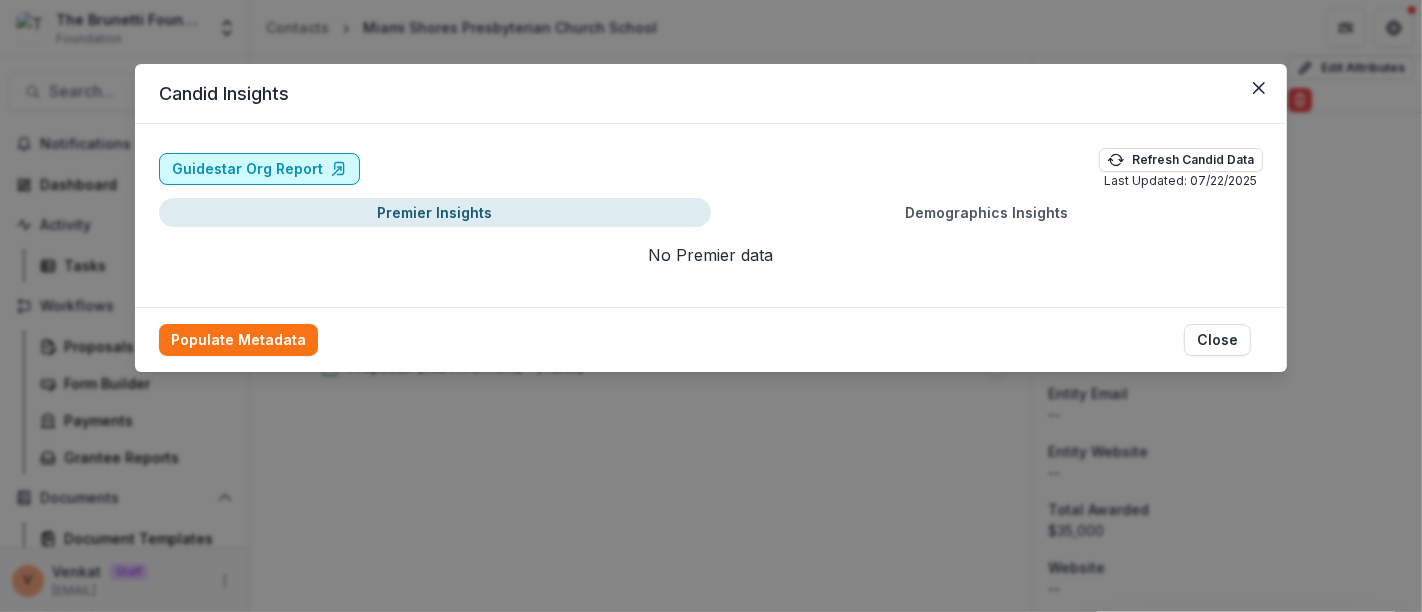 click on "Guidestar Org Report" at bounding box center [259, 169] 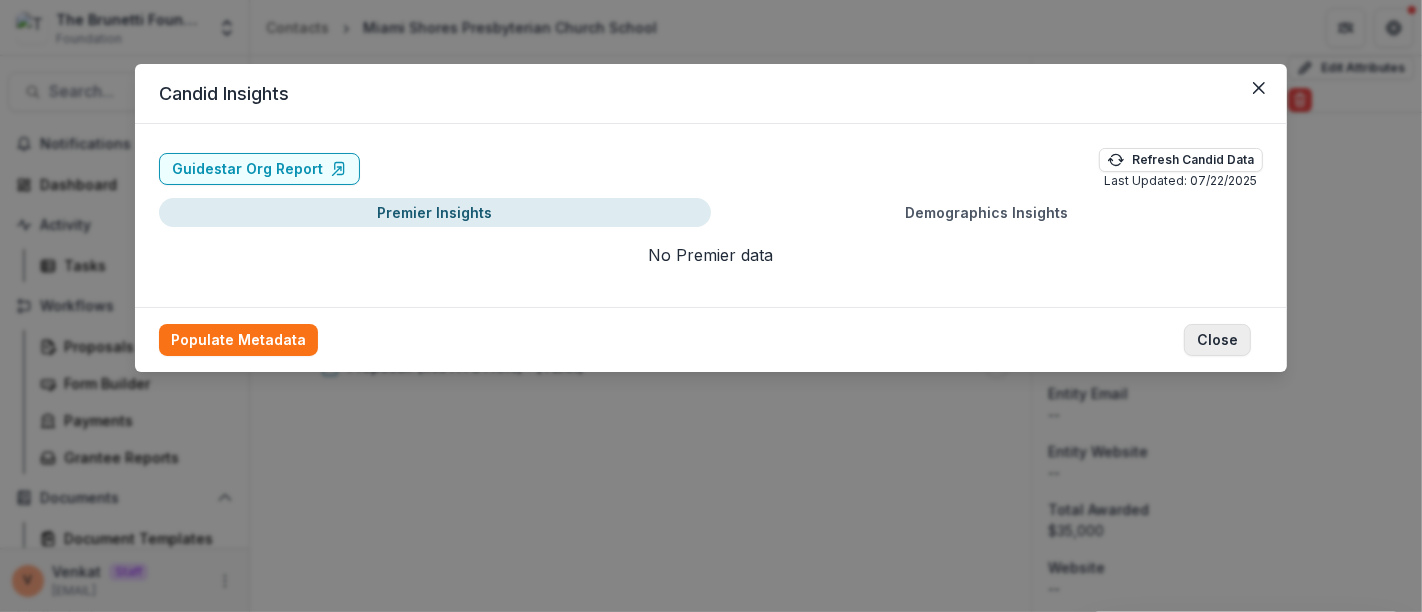 click on "Close" at bounding box center [1217, 340] 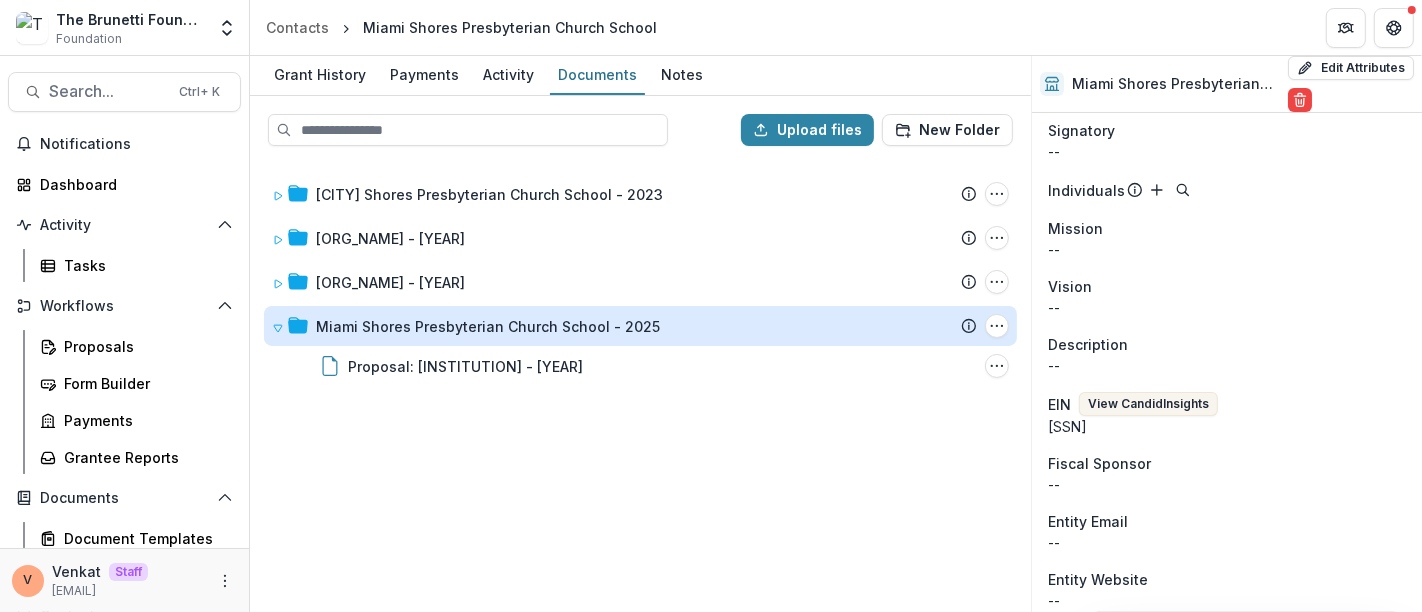 scroll, scrollTop: 0, scrollLeft: 0, axis: both 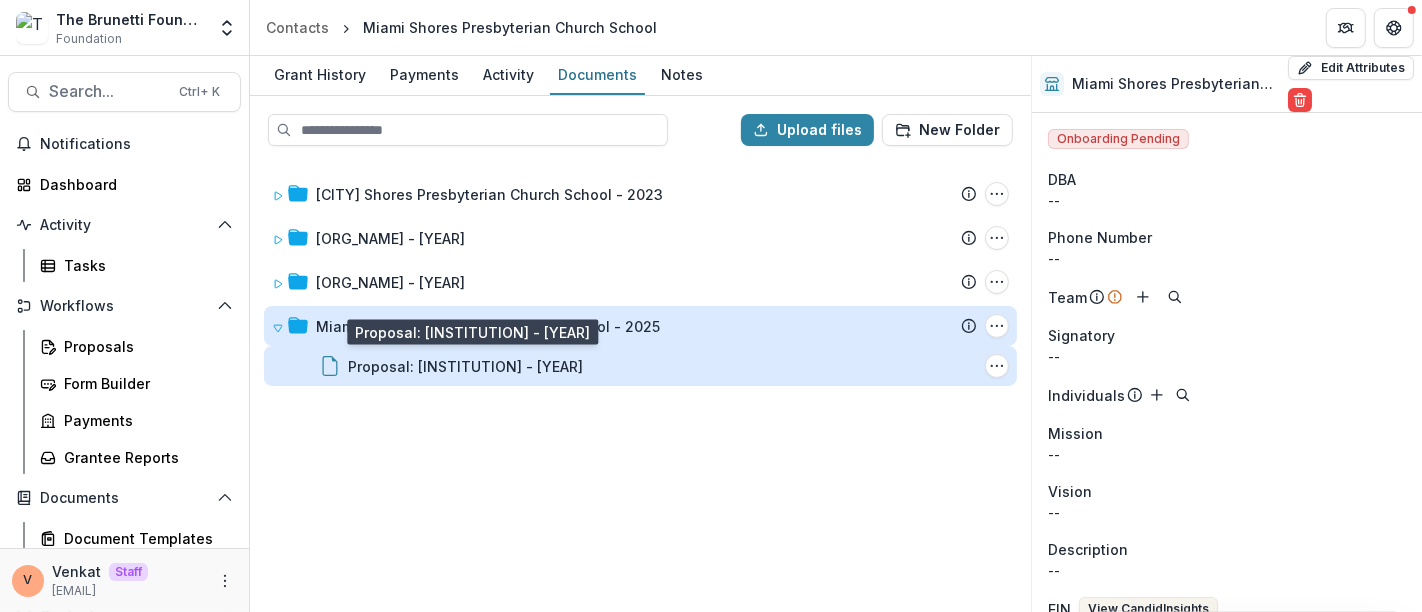 click on "Proposal: Miami Shores Presbyterian Church School - 2025" at bounding box center [465, 366] 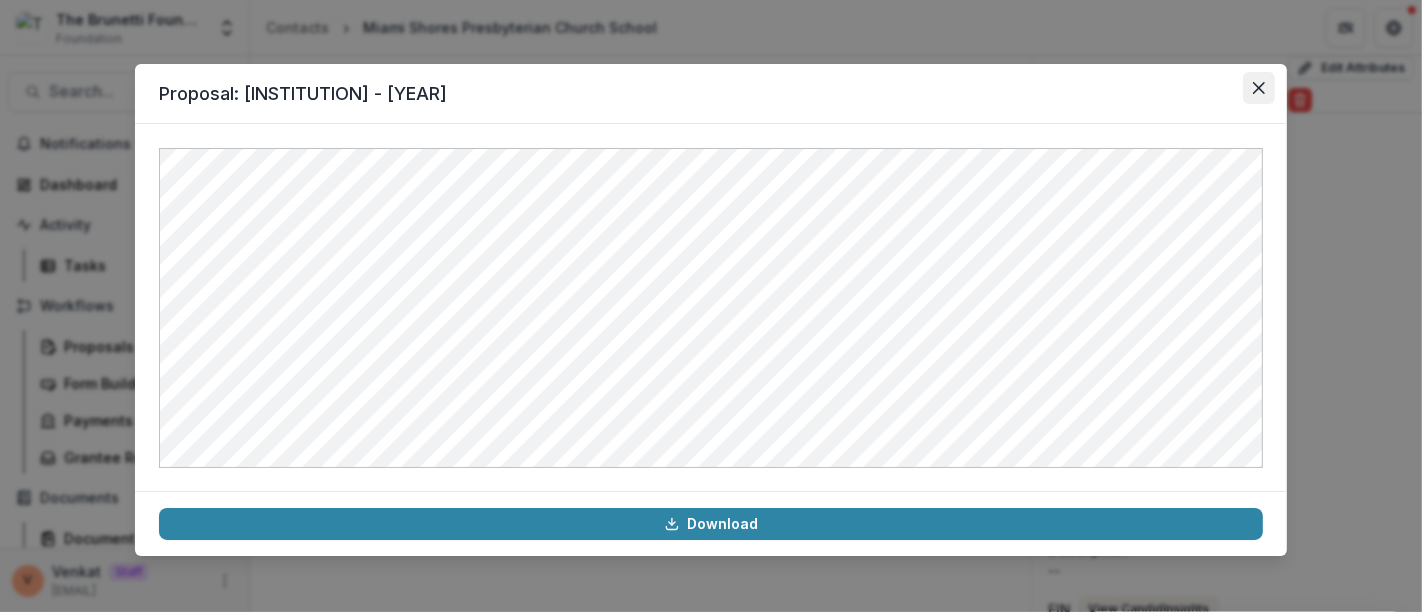 click at bounding box center (1259, 88) 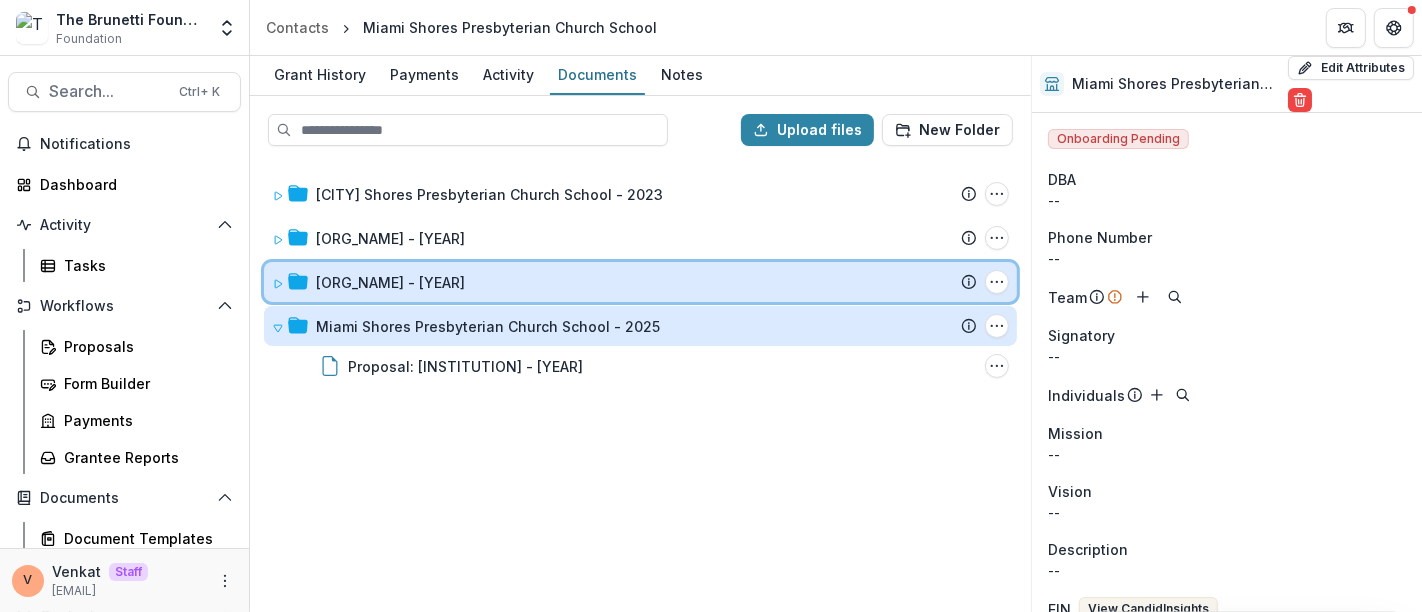click 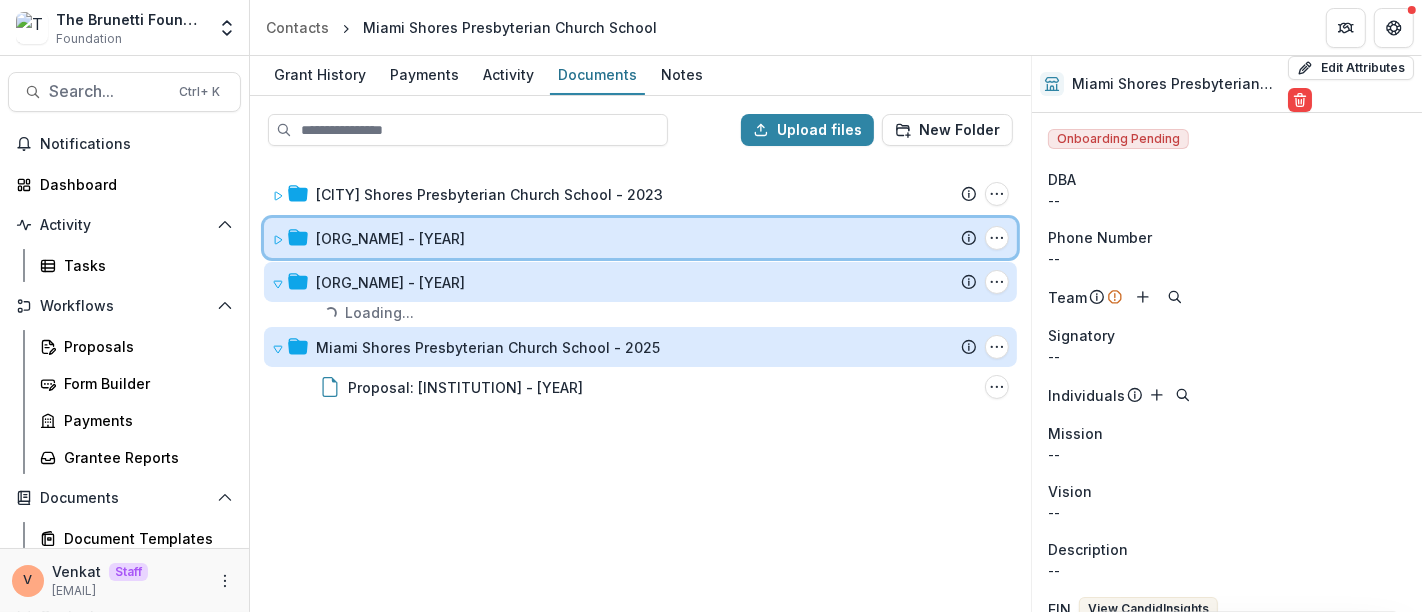 click 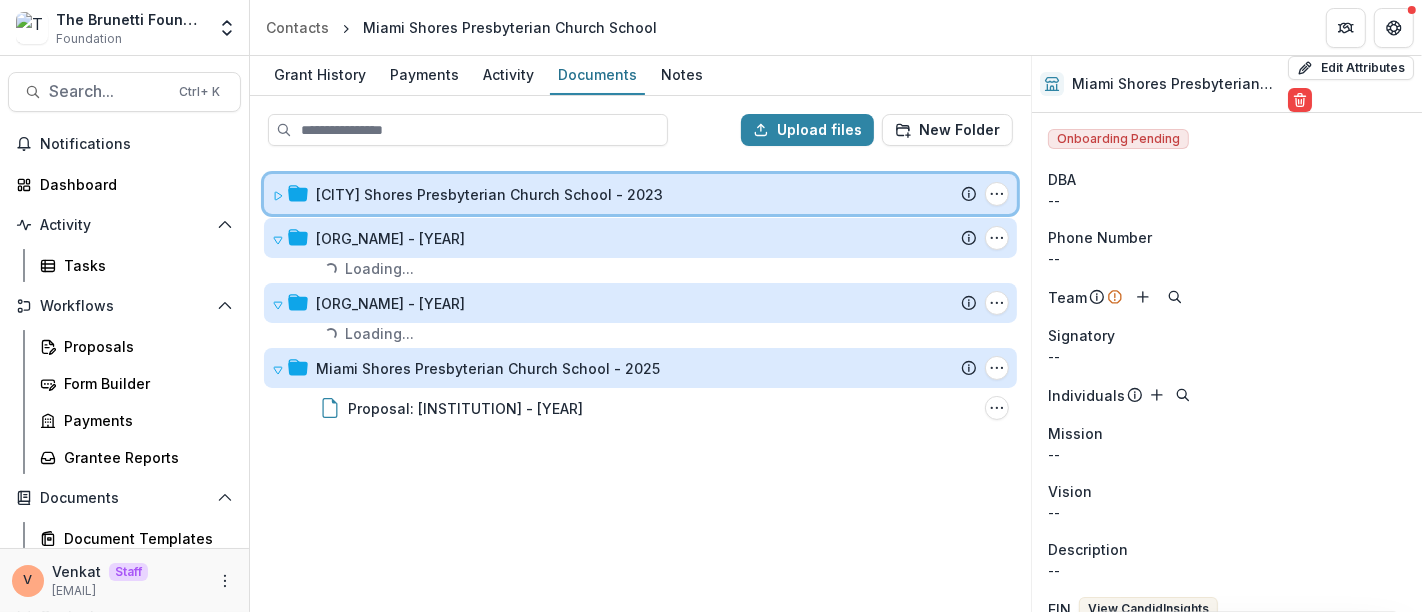 click 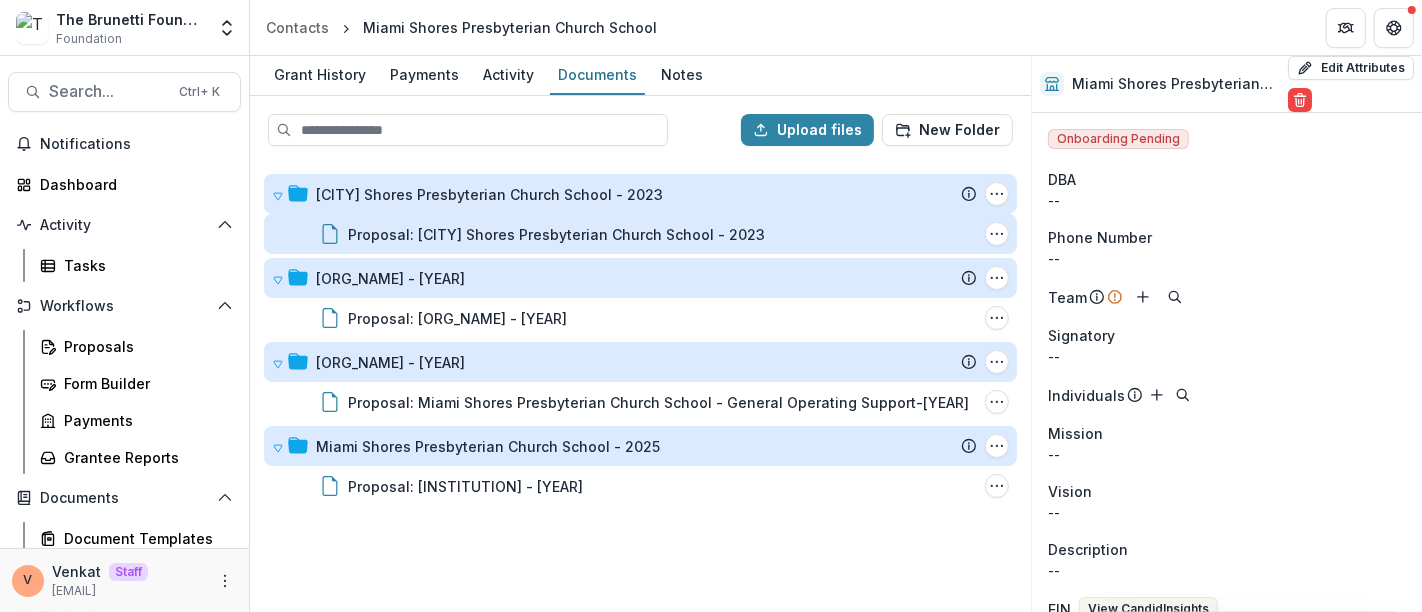 click on "Proposal: Miami Shores Presbyterian Church School - 2023" at bounding box center [556, 234] 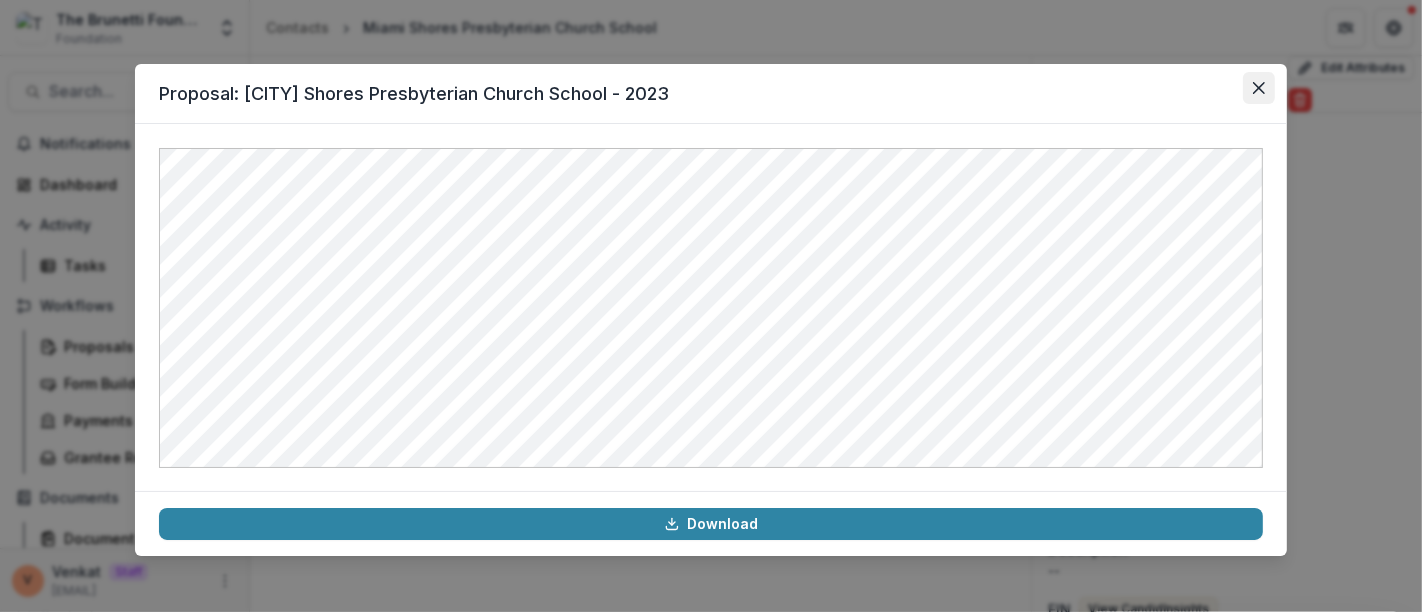 click 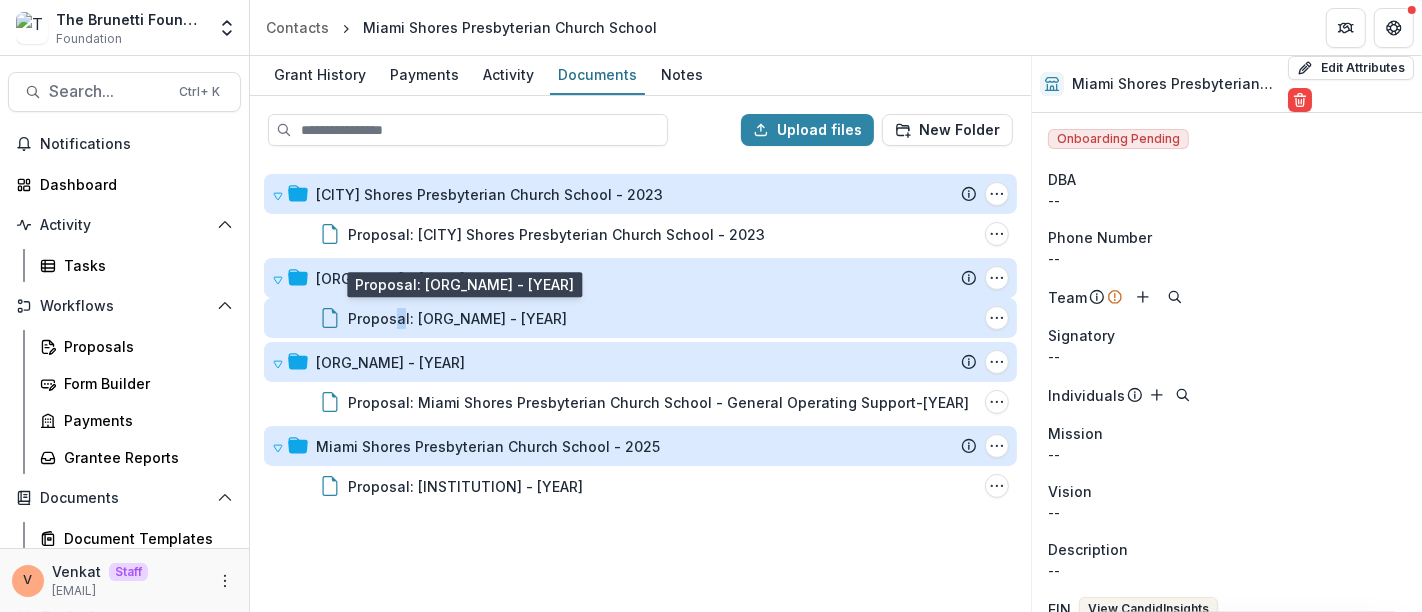 click on "Proposal: Miami Shores Presbyterian Church School-2022" at bounding box center (457, 318) 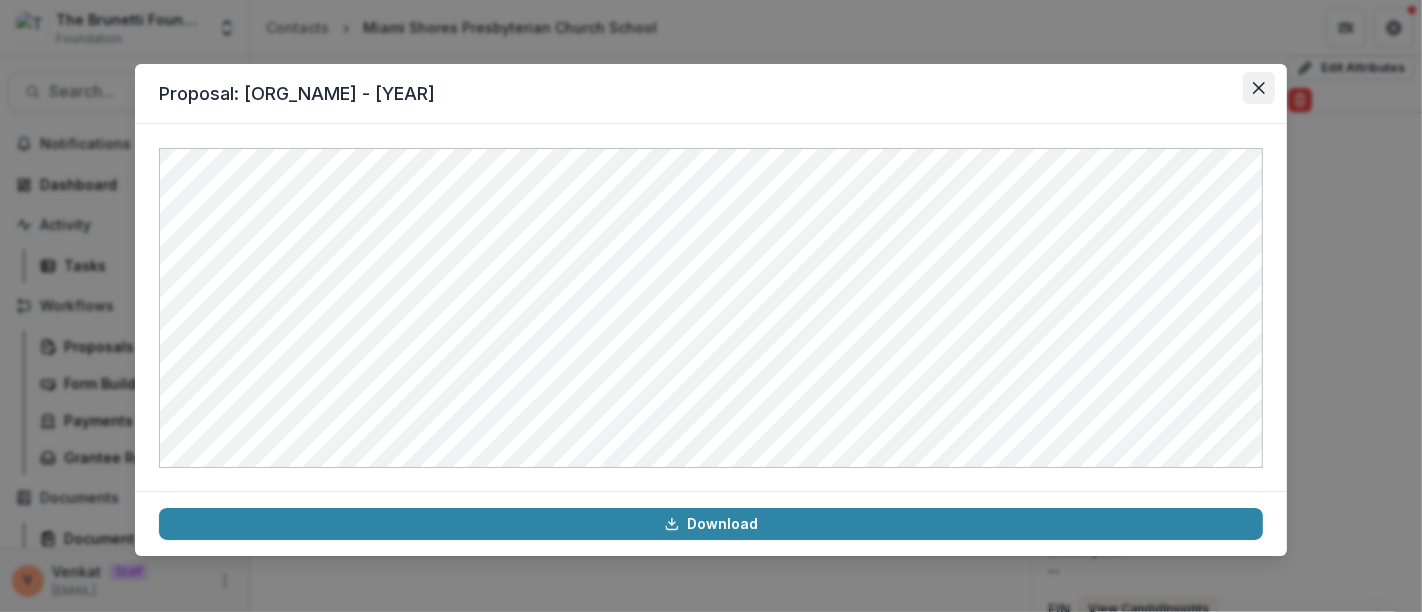 click 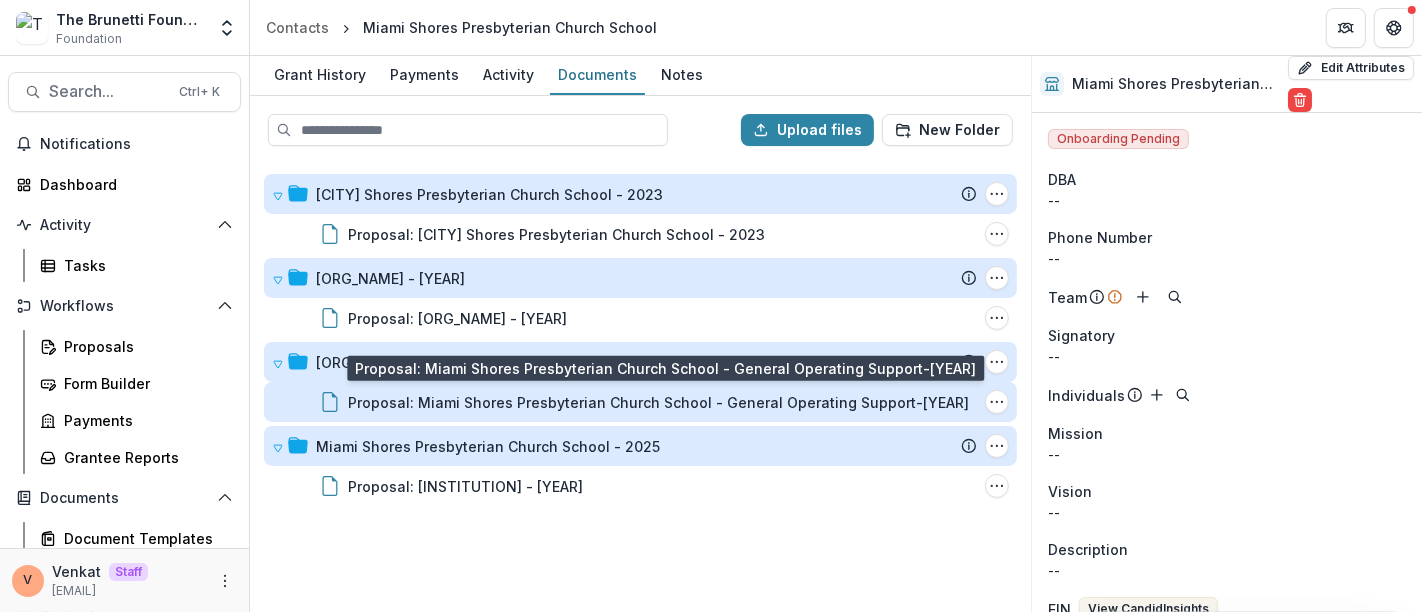 click on "Proposal: Miami Shores Presbyterian Church School - General Operating Support-2024" at bounding box center [658, 402] 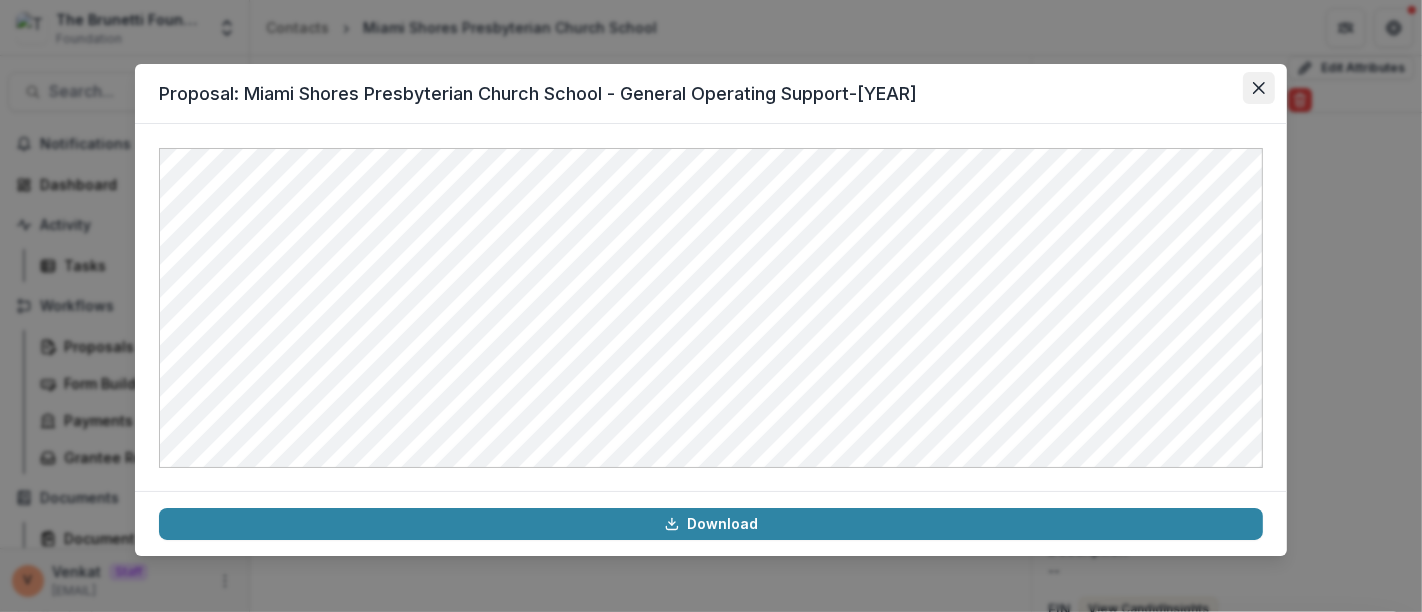 click 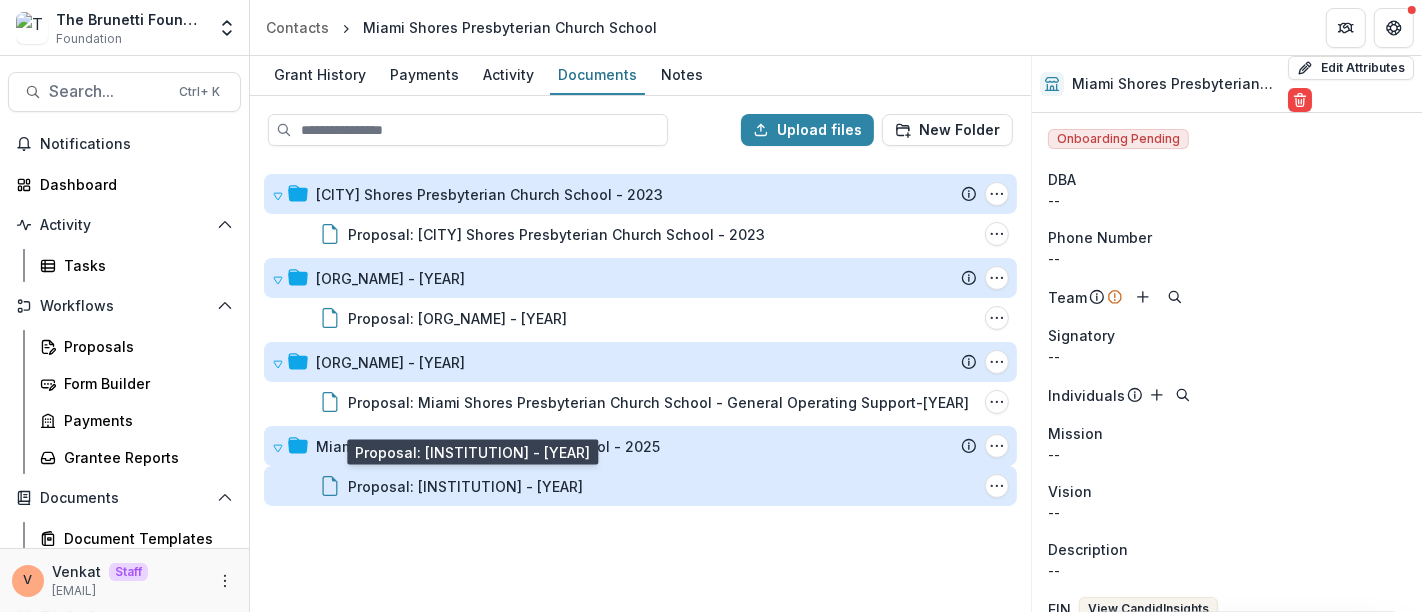 click on "Proposal: Miami Shores Presbyterian Church School - 2025" at bounding box center (465, 486) 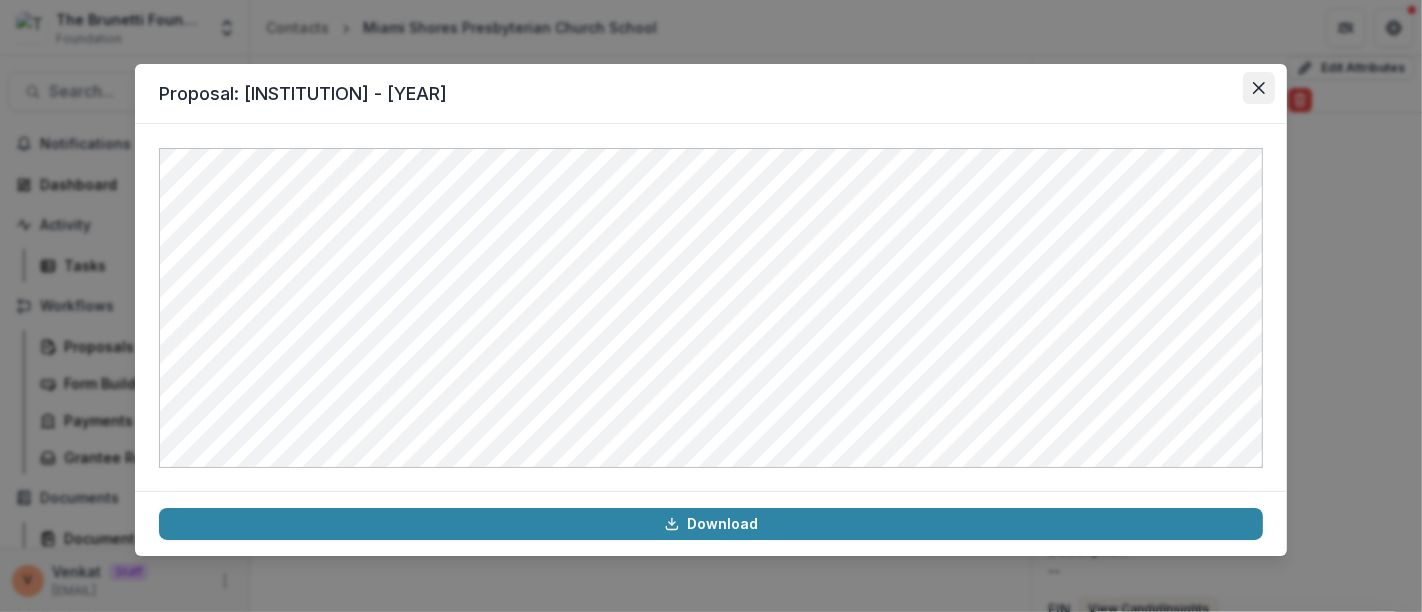 click at bounding box center [1259, 88] 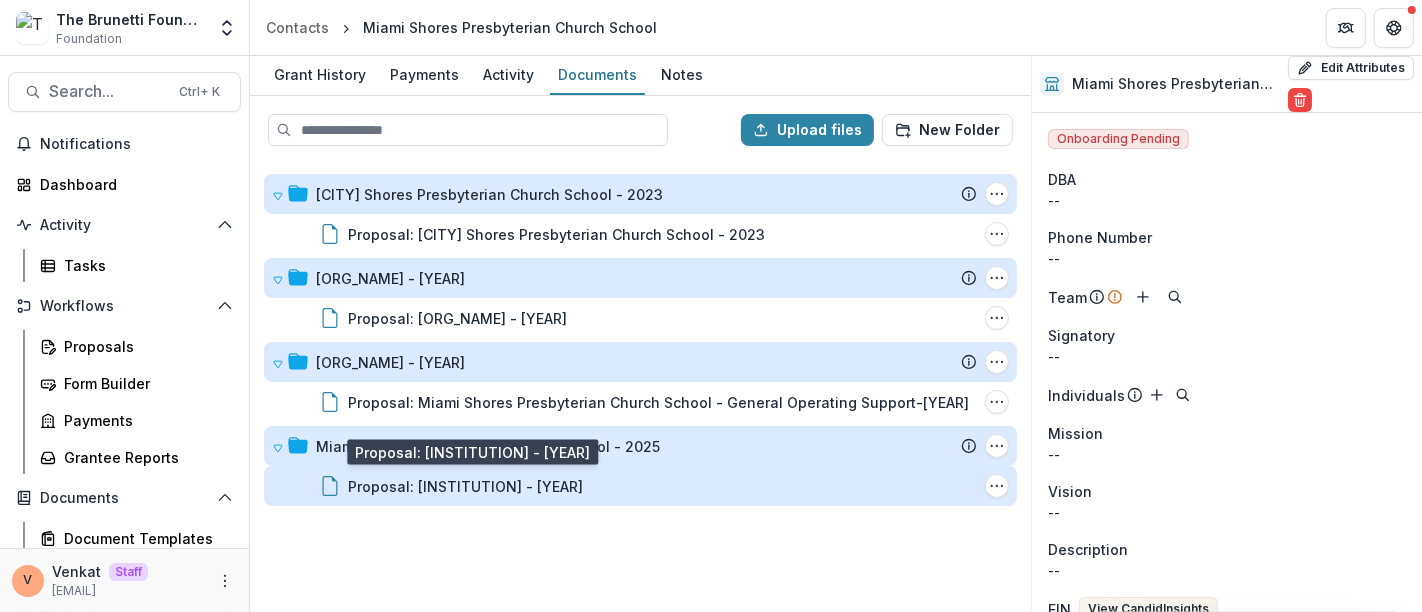 click on "Proposal: Miami Shores Presbyterian Church School - 2025" at bounding box center [465, 486] 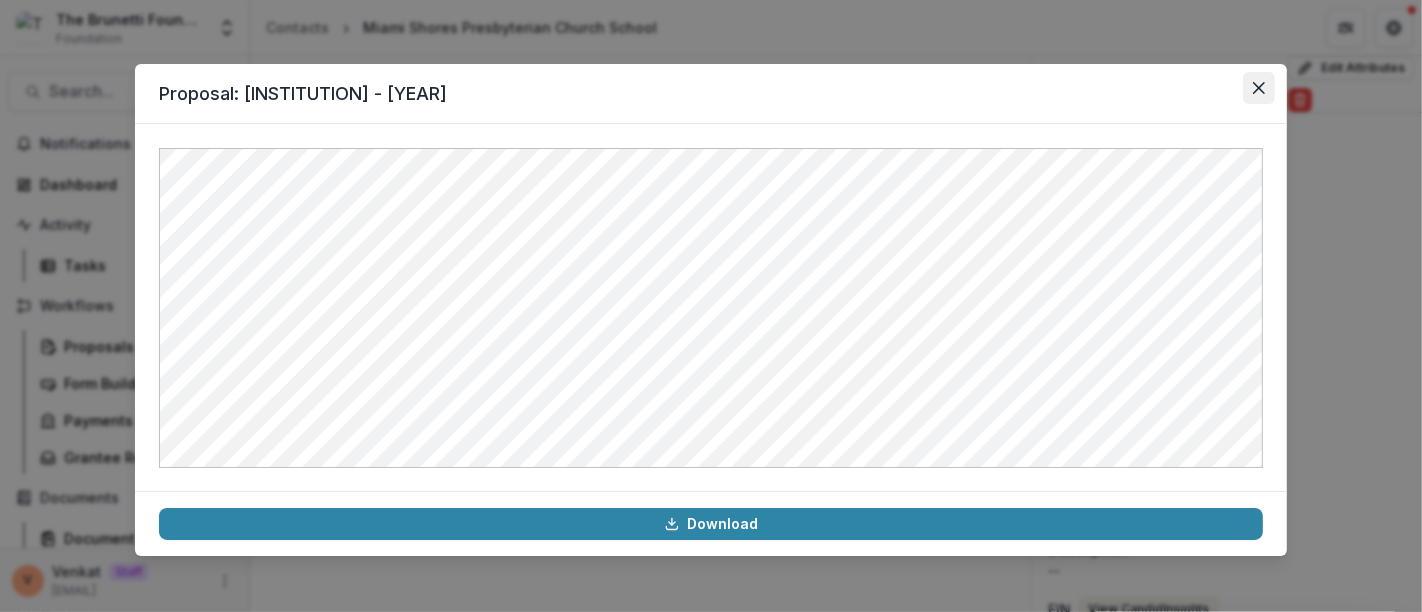 click 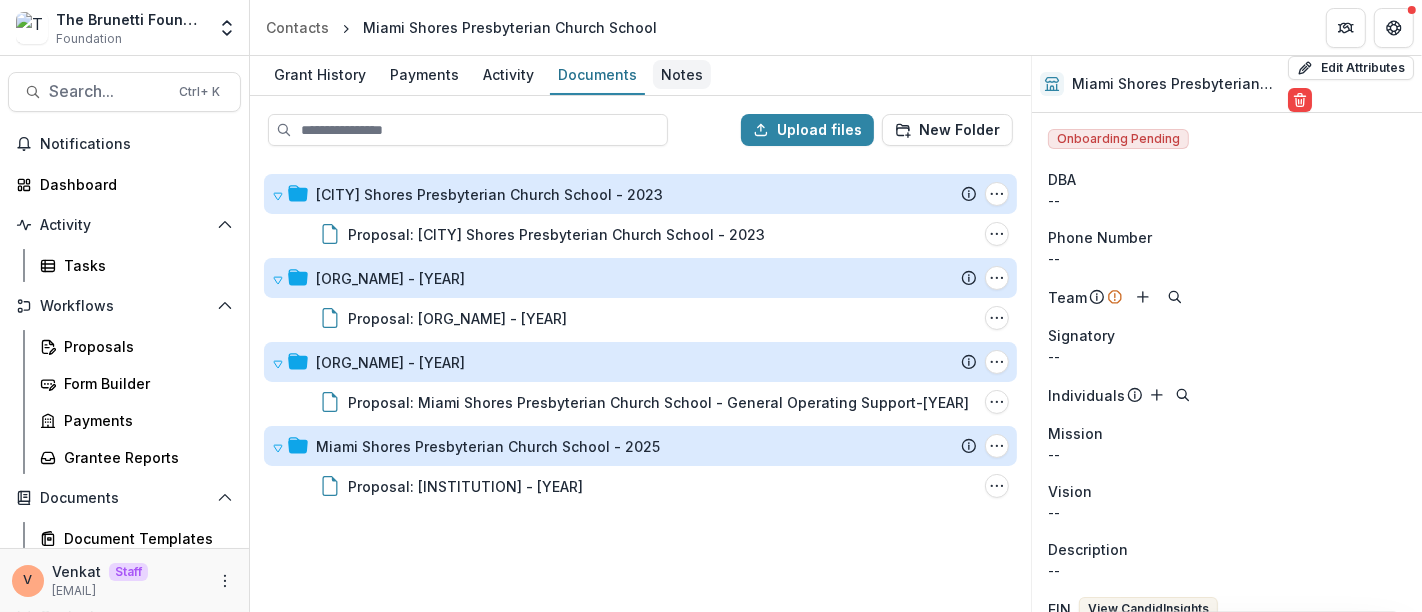 click on "Notes" at bounding box center (682, 74) 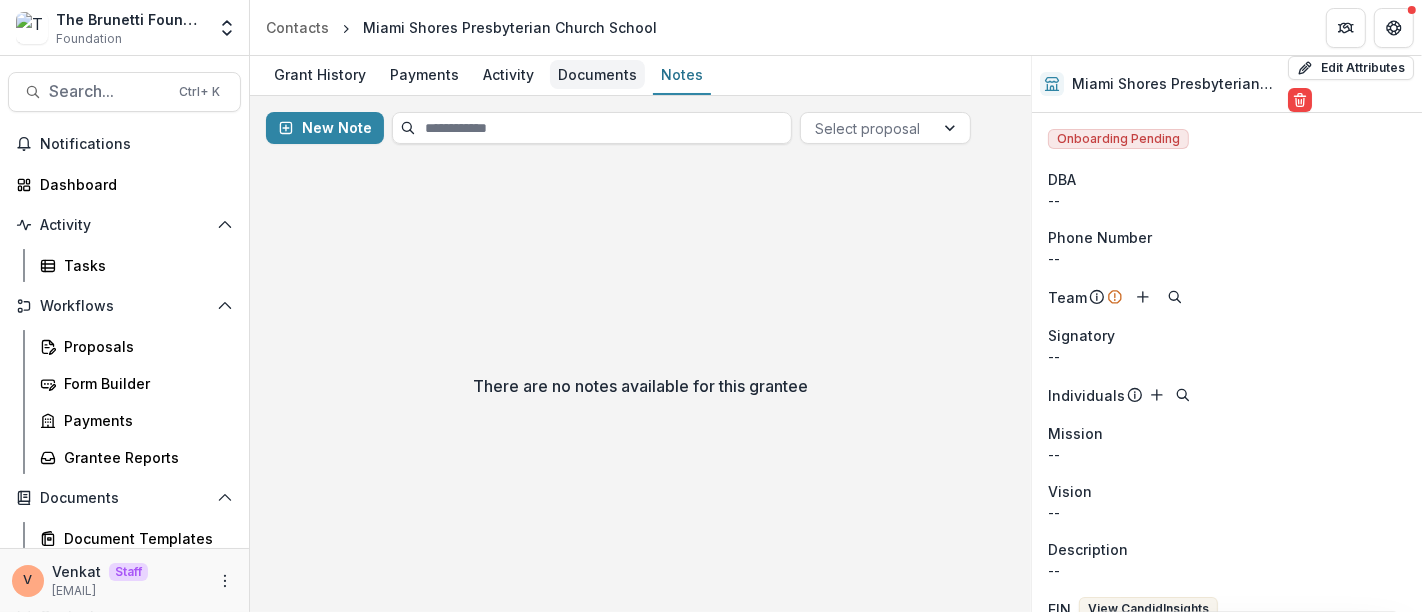 click on "Documents" at bounding box center (597, 74) 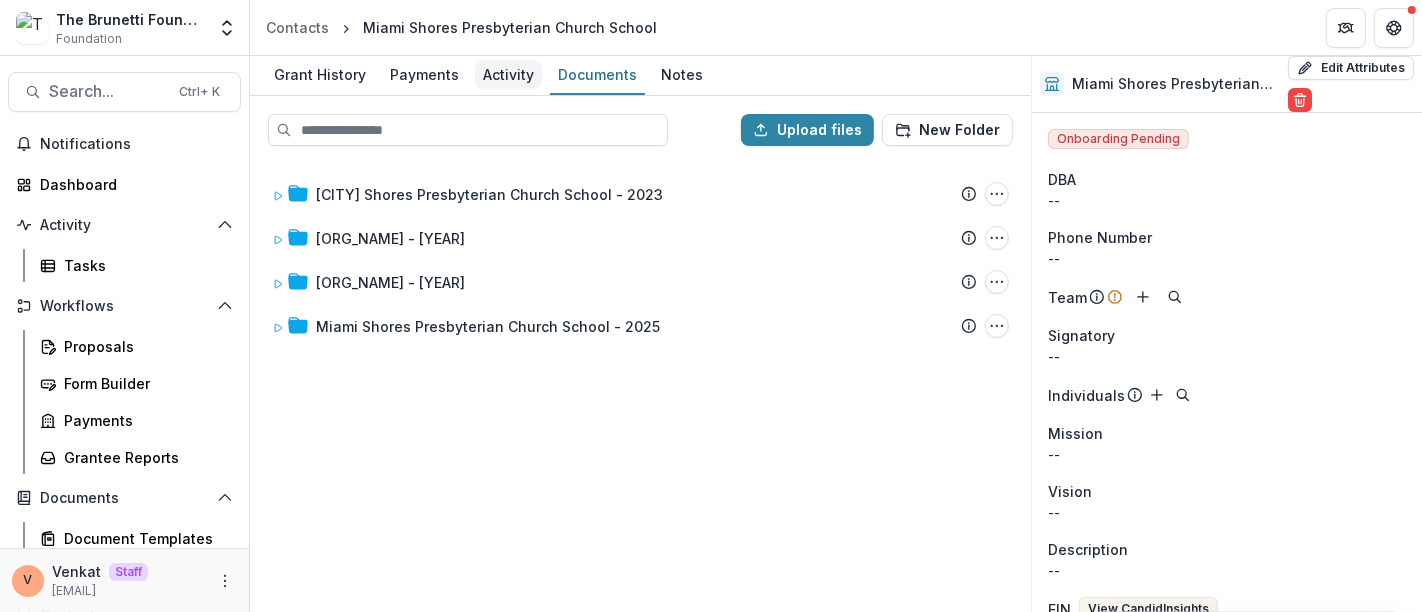 click on "Activity" at bounding box center [508, 74] 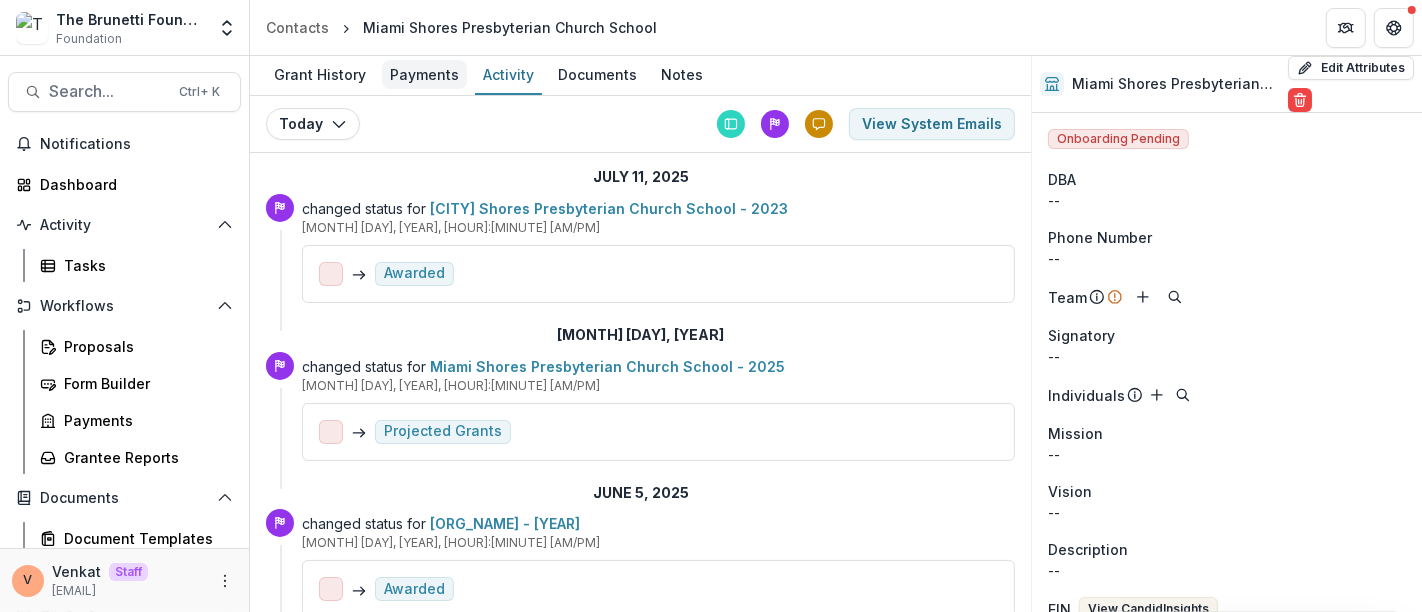 click on "Payments" at bounding box center (424, 74) 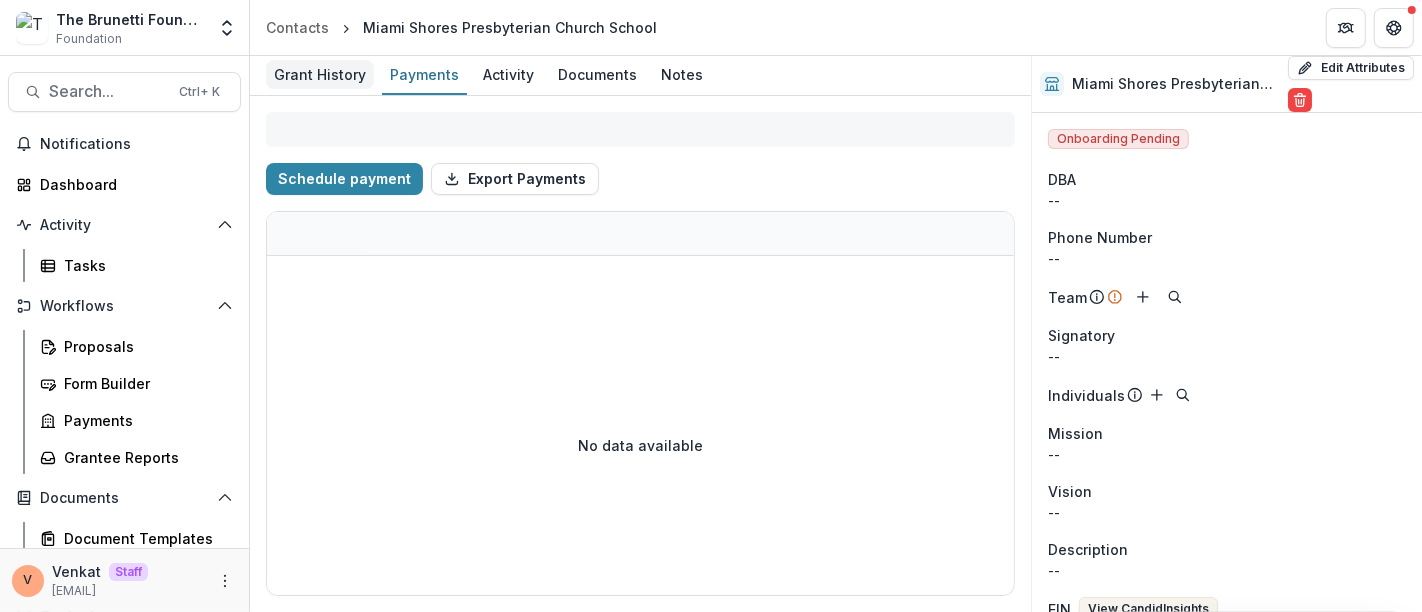 select on "****" 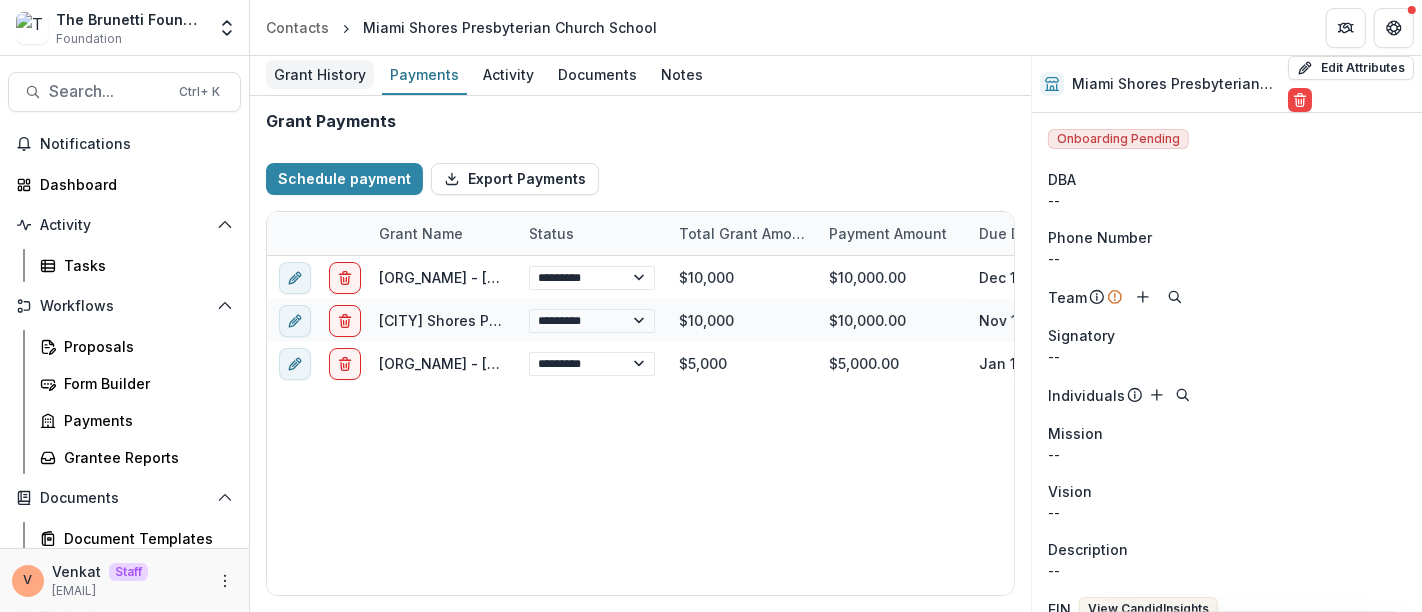 click on "Grant History" at bounding box center (320, 74) 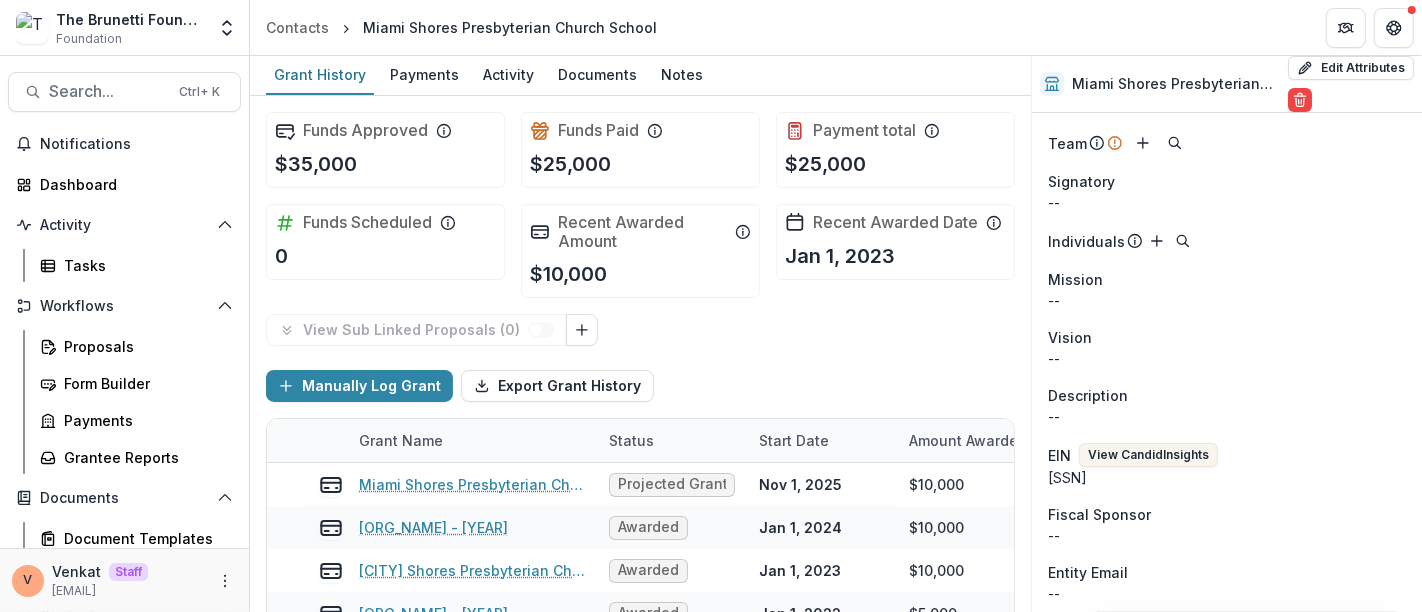 scroll, scrollTop: 222, scrollLeft: 0, axis: vertical 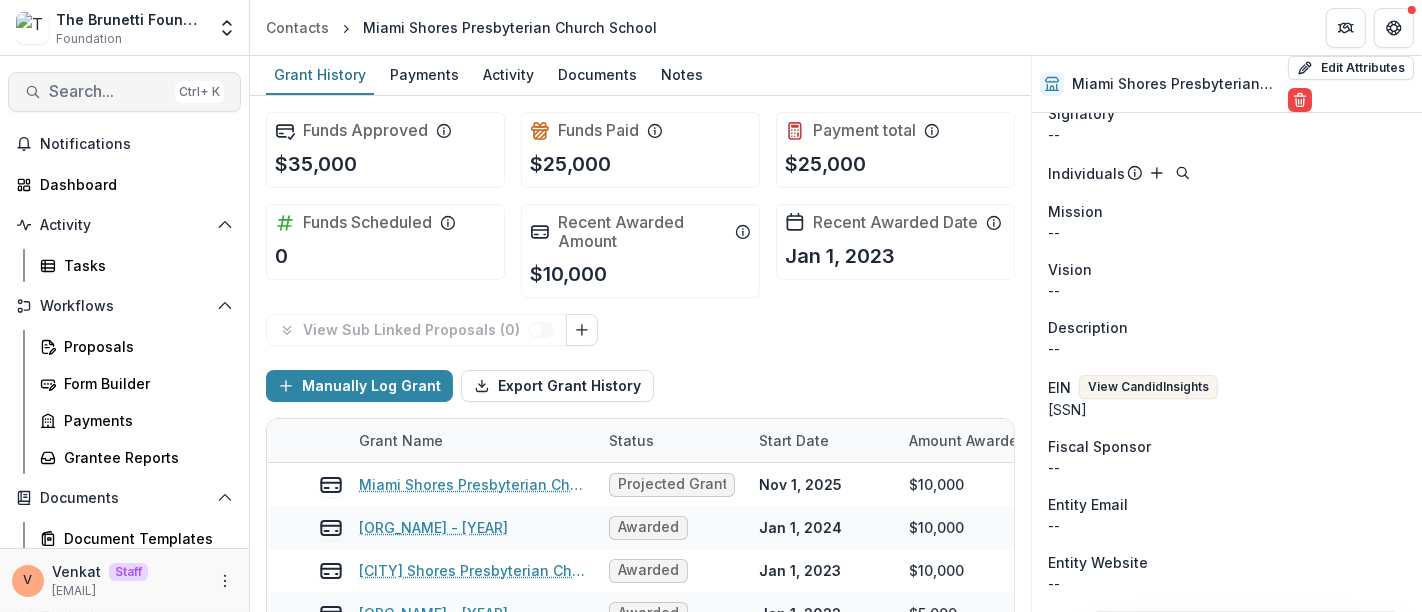 click on "Search..." at bounding box center [108, 91] 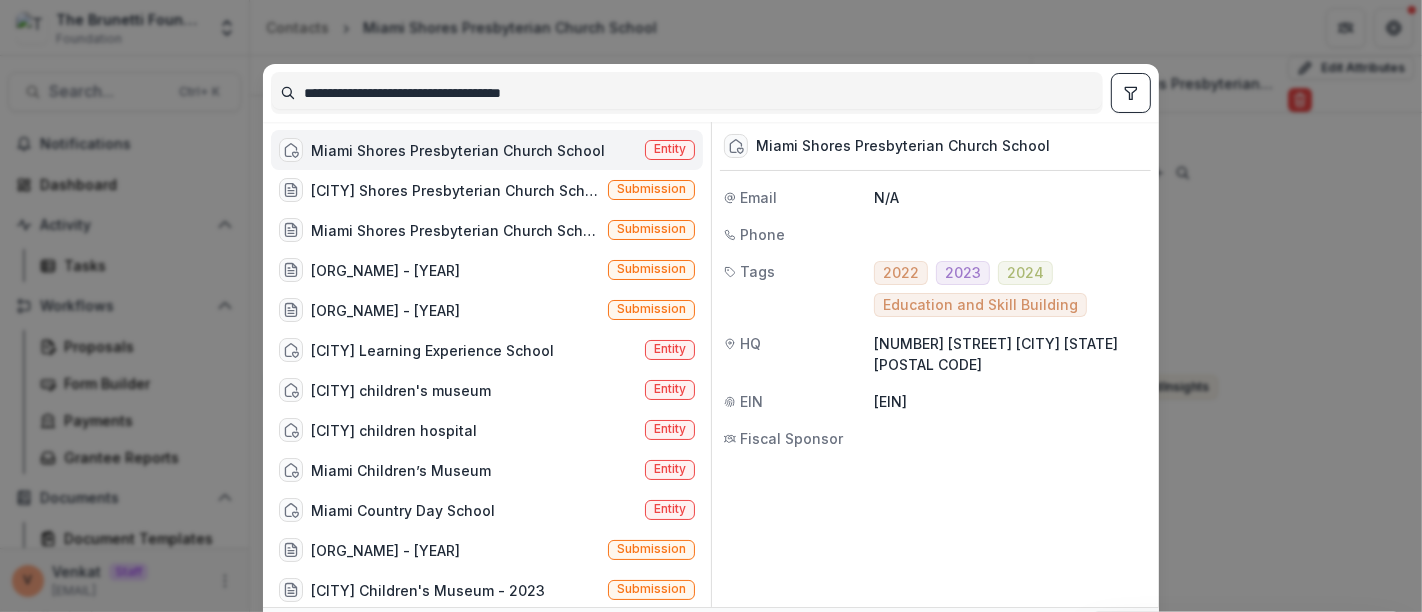 drag, startPoint x: 620, startPoint y: 84, endPoint x: 0, endPoint y: 103, distance: 620.2911 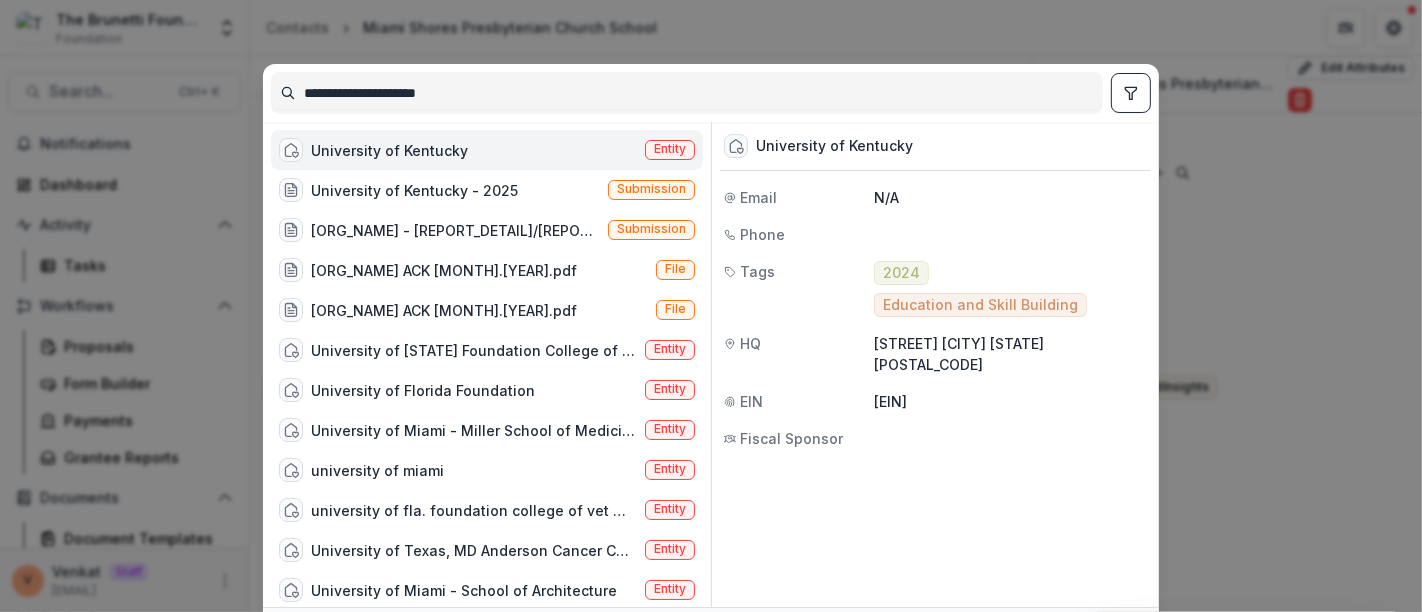 type on "**********" 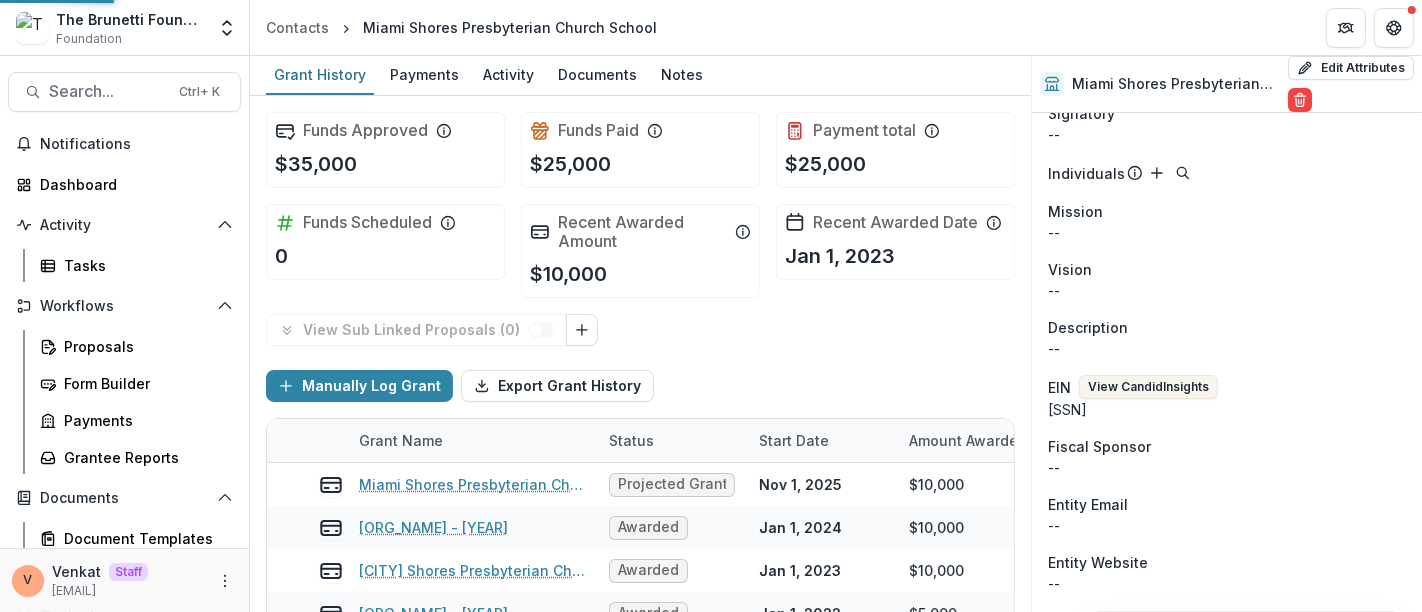 scroll, scrollTop: 205, scrollLeft: 0, axis: vertical 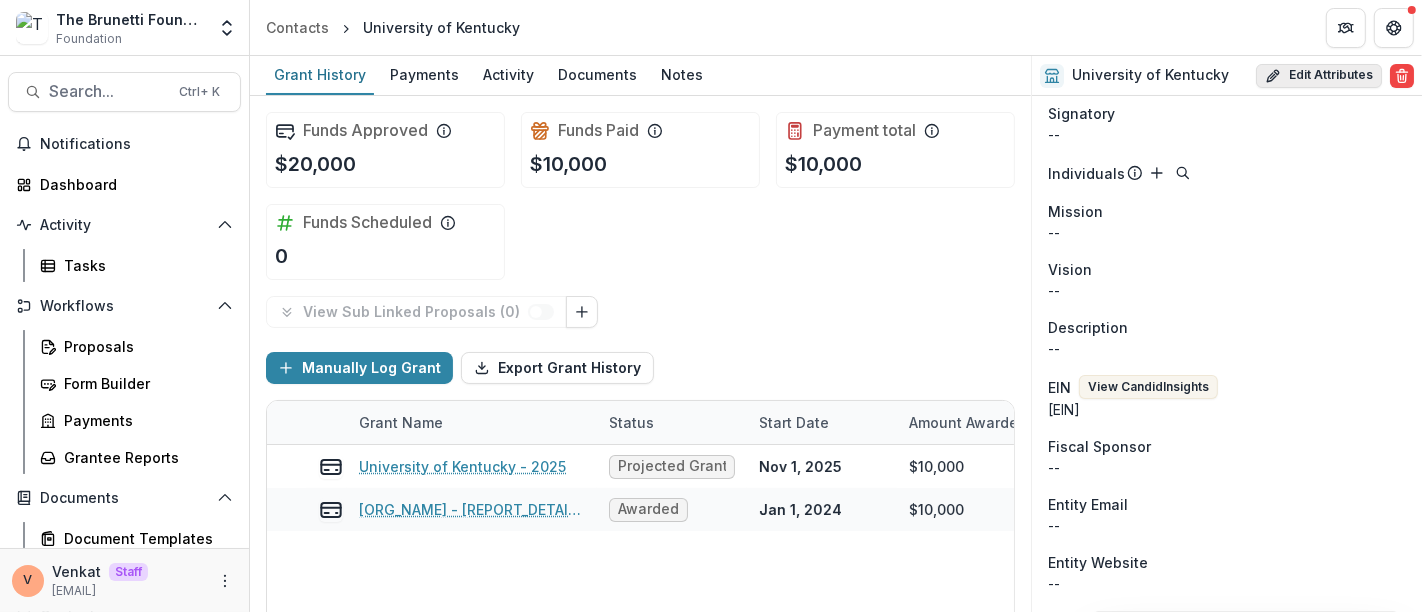 click on "Edit Attributes" at bounding box center [1319, 76] 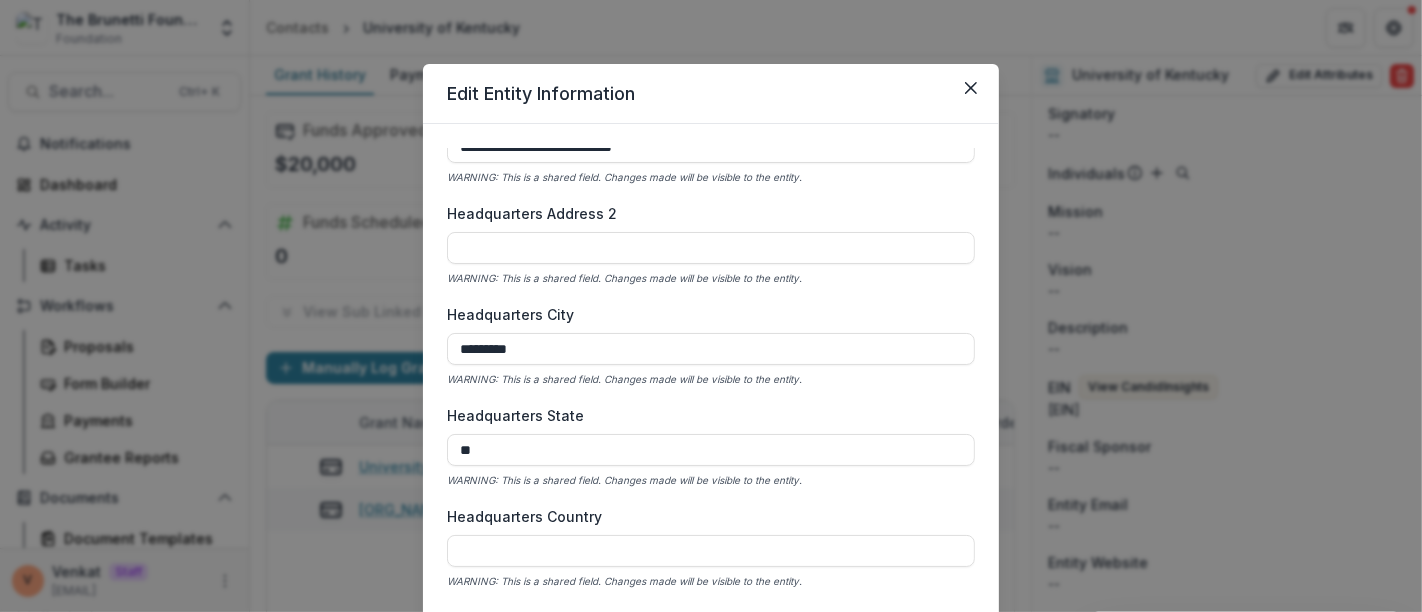 scroll, scrollTop: 1222, scrollLeft: 0, axis: vertical 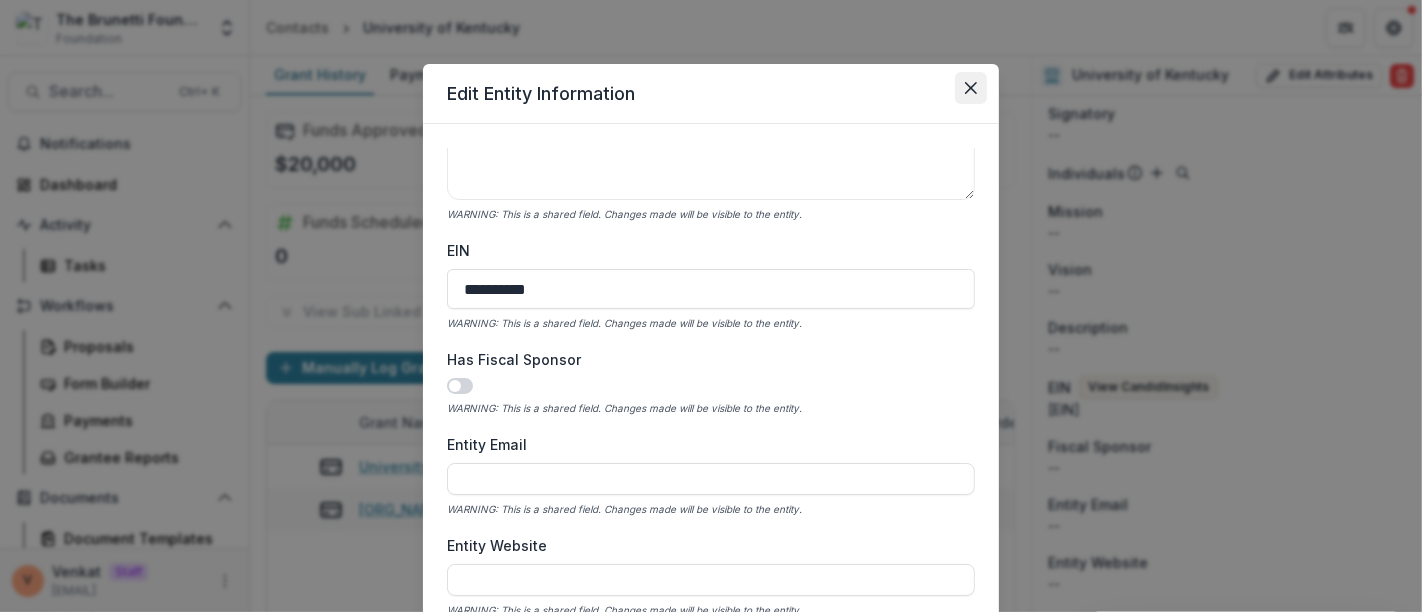 click 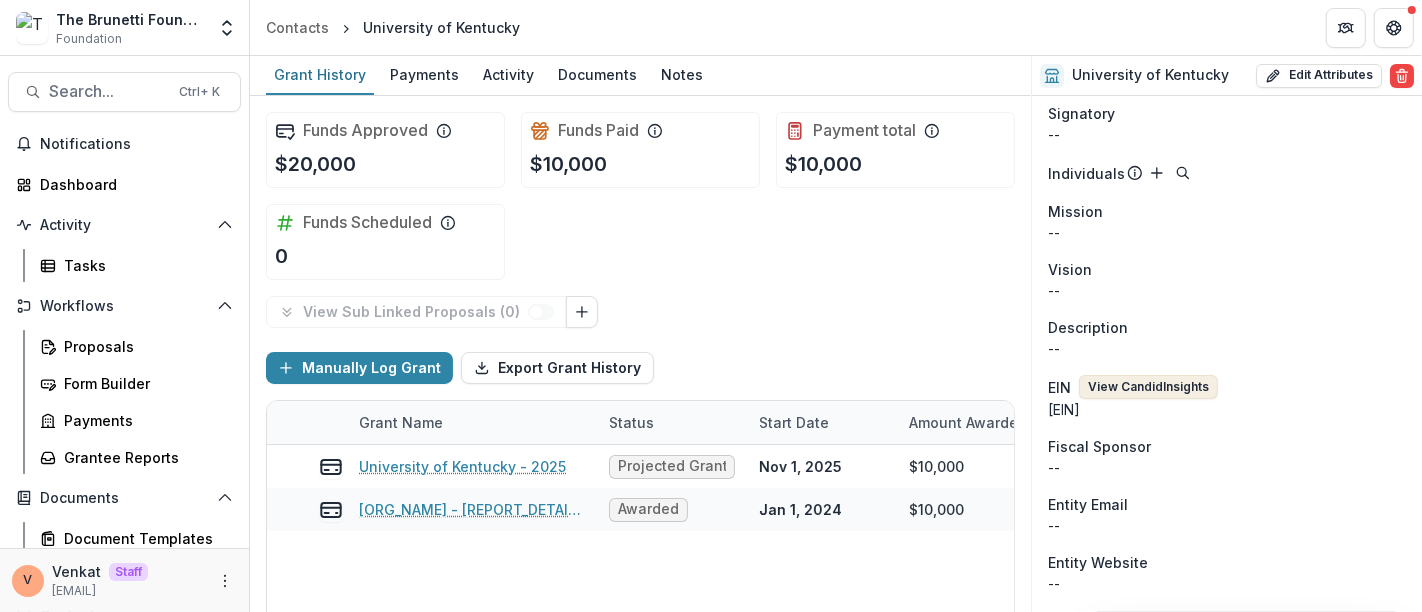 click on "View Candid  Insights" at bounding box center [1148, 387] 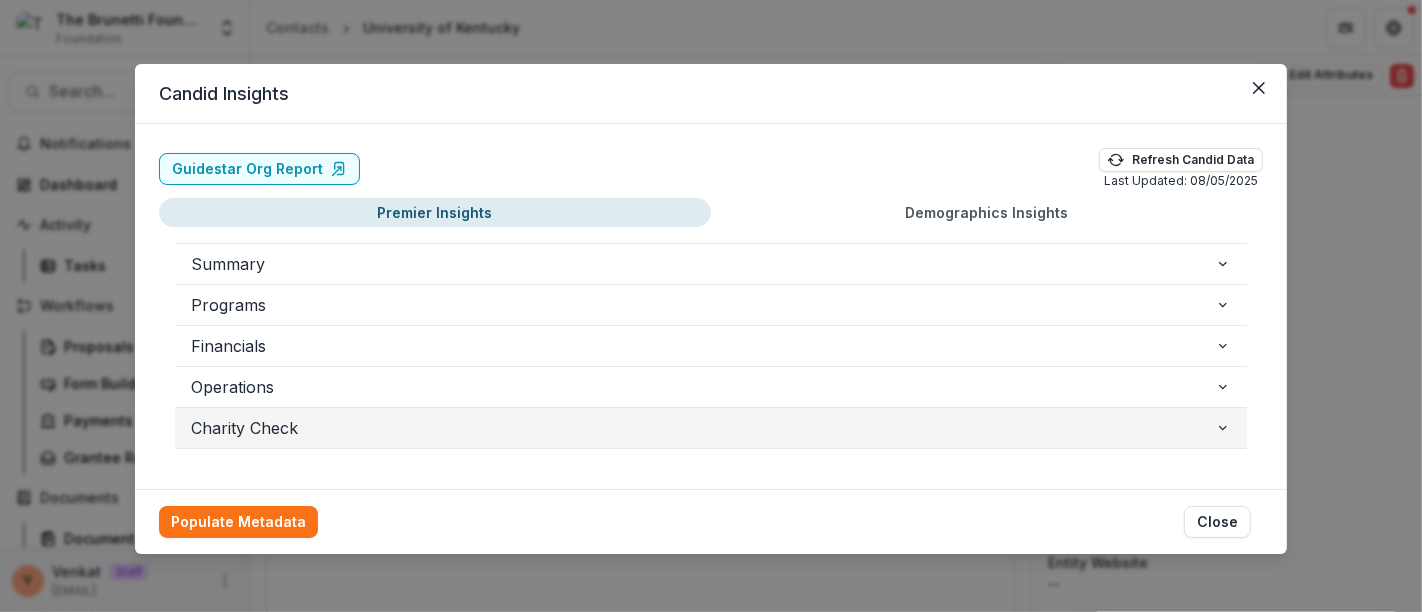 click on "Charity Check" at bounding box center (703, 428) 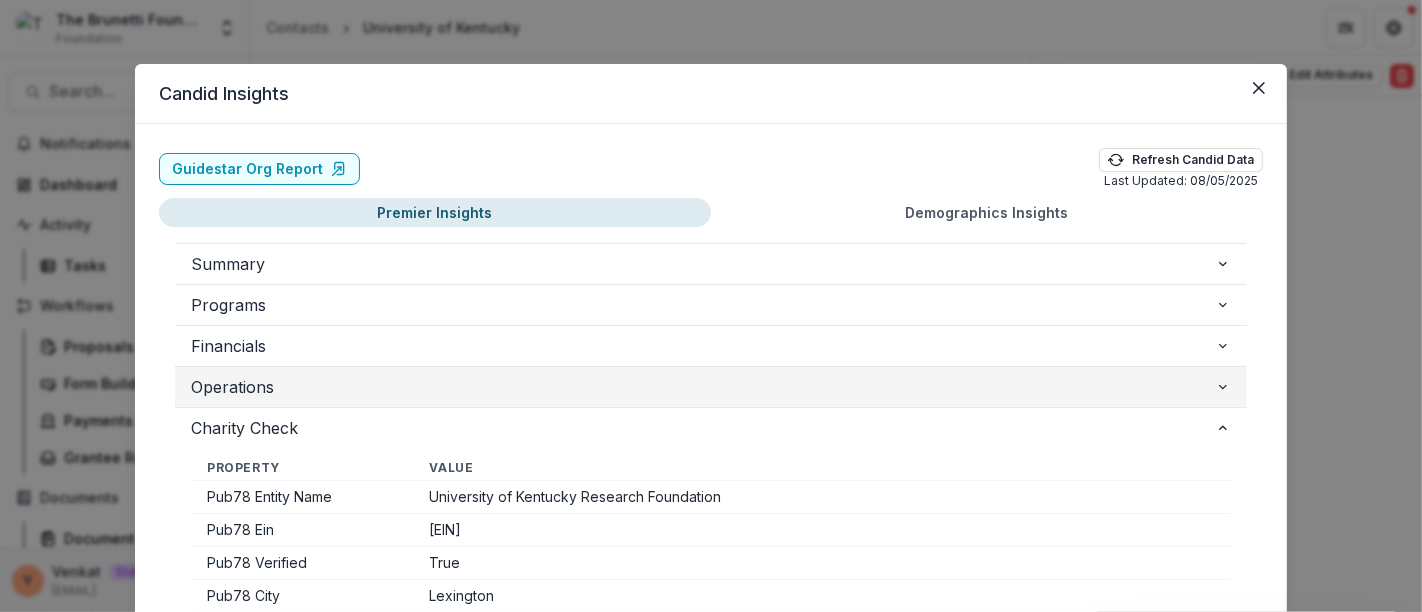 scroll, scrollTop: 111, scrollLeft: 0, axis: vertical 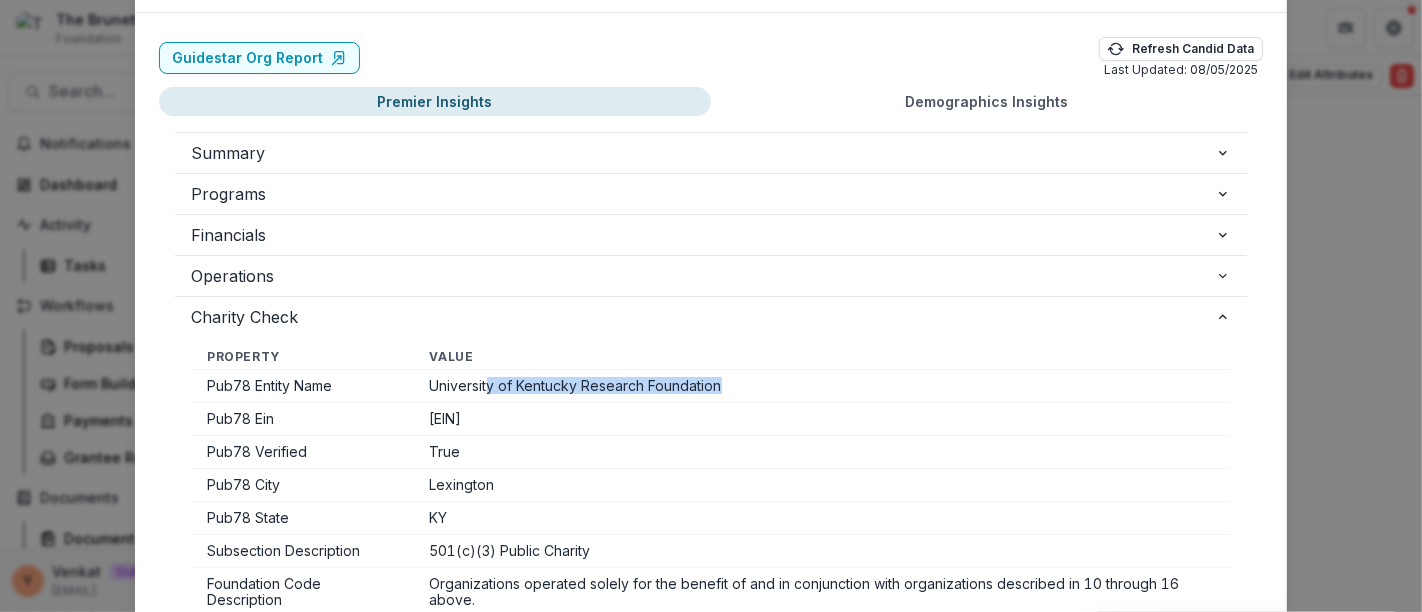 drag, startPoint x: 483, startPoint y: 387, endPoint x: 744, endPoint y: 395, distance: 261.1226 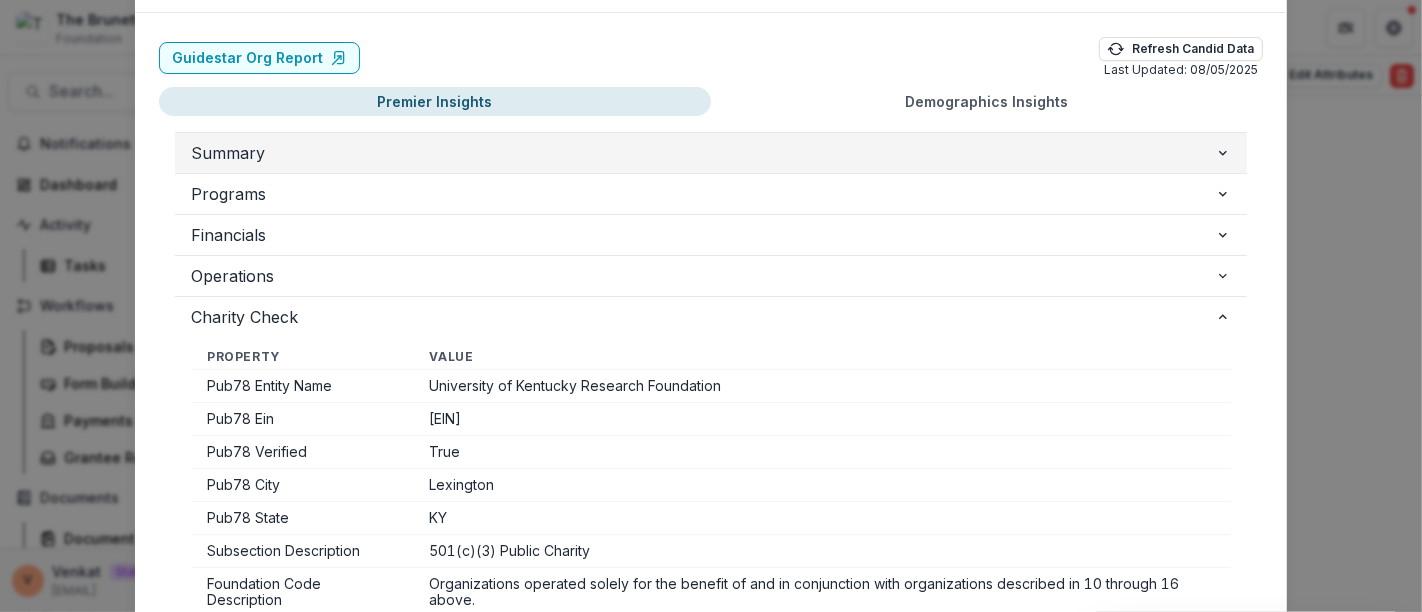 click on "Summary" at bounding box center [703, 153] 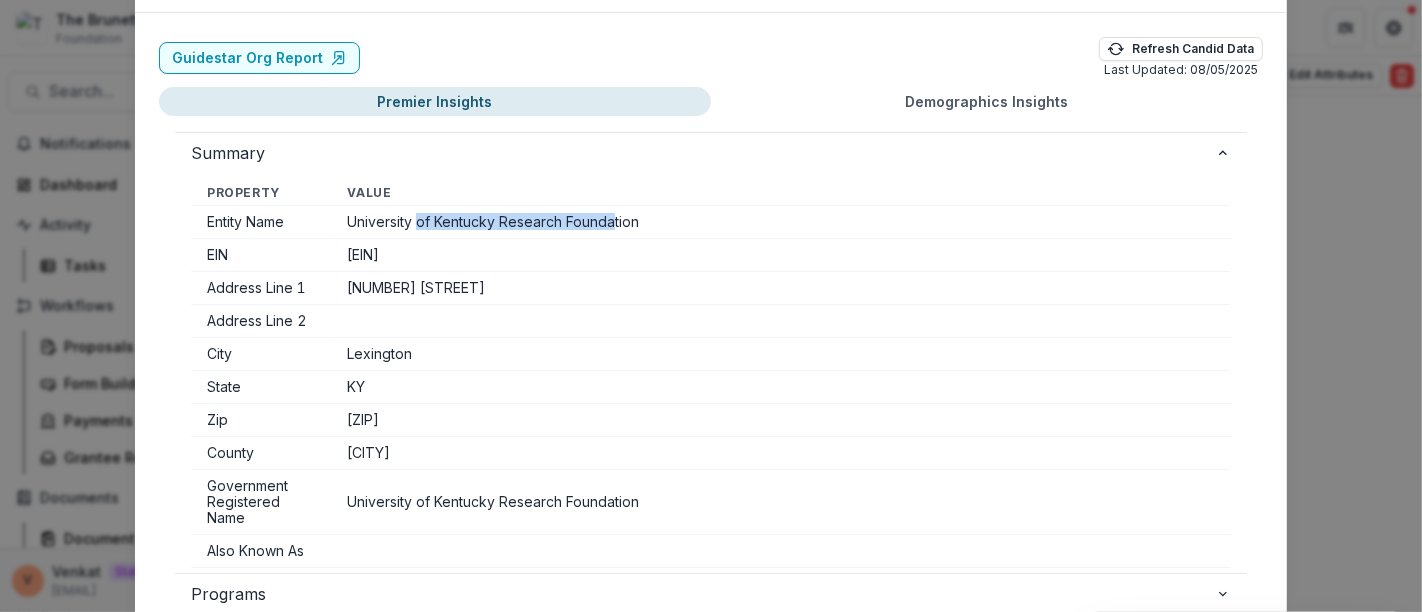 drag, startPoint x: 414, startPoint y: 224, endPoint x: 611, endPoint y: 227, distance: 197.02284 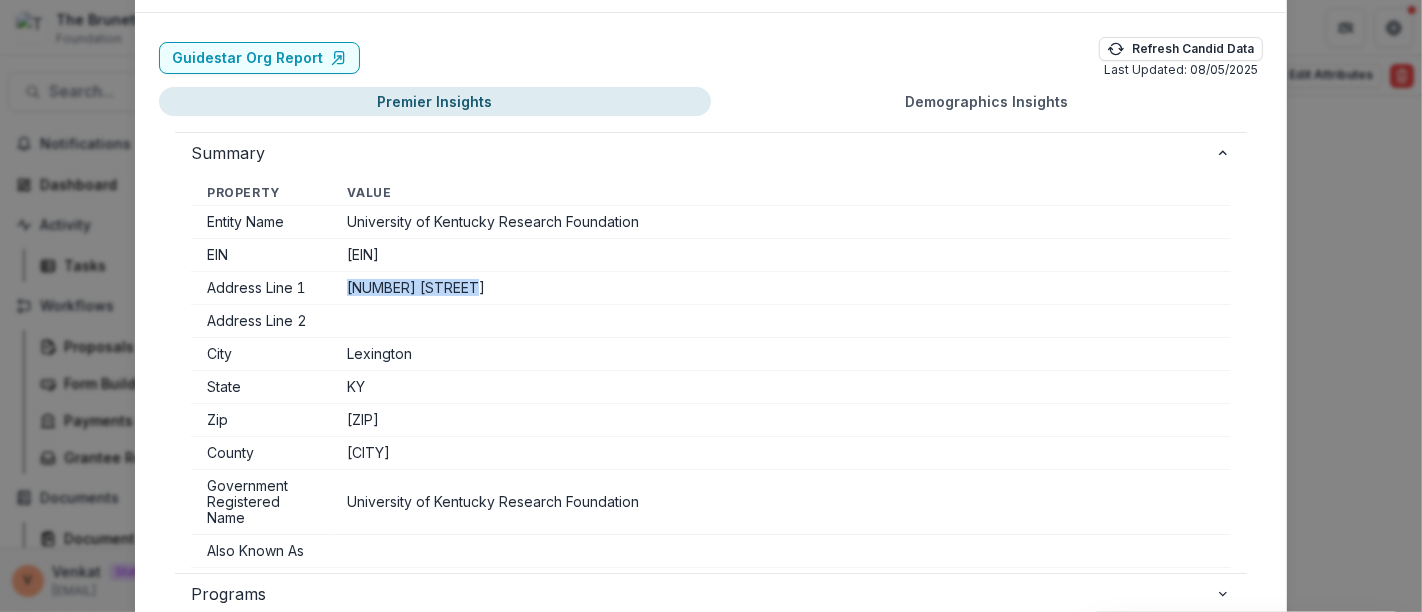 drag, startPoint x: 430, startPoint y: 289, endPoint x: 326, endPoint y: 287, distance: 104.019226 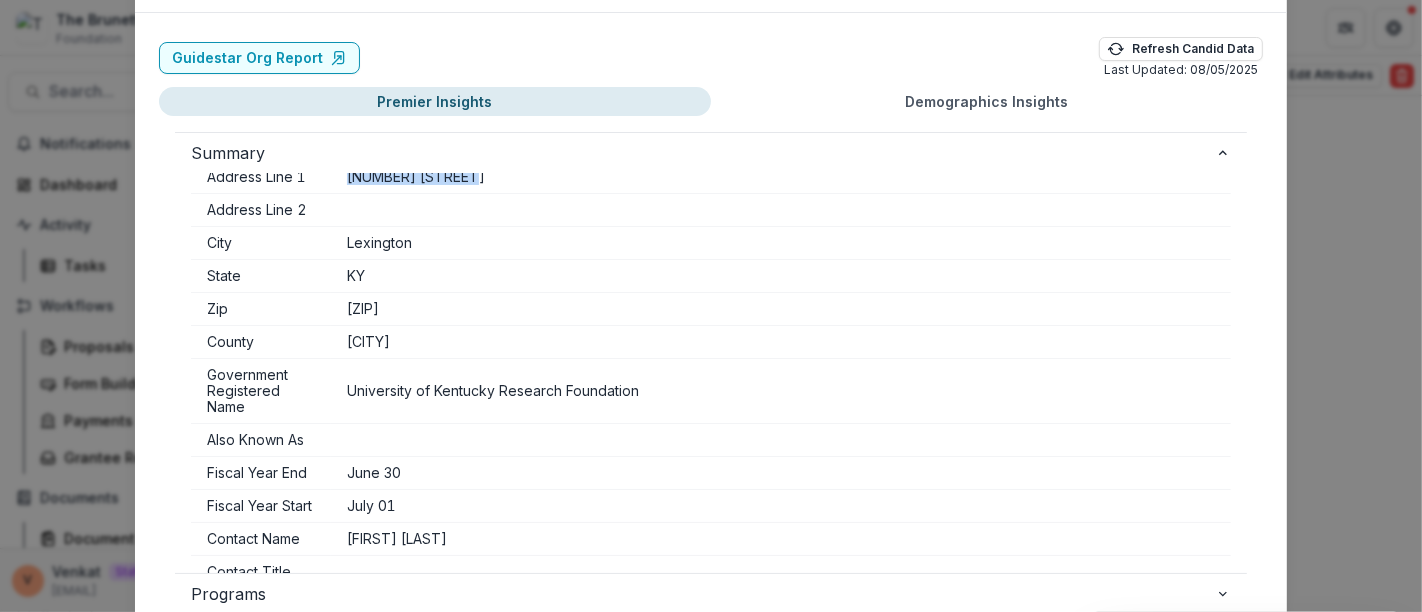 scroll, scrollTop: 0, scrollLeft: 0, axis: both 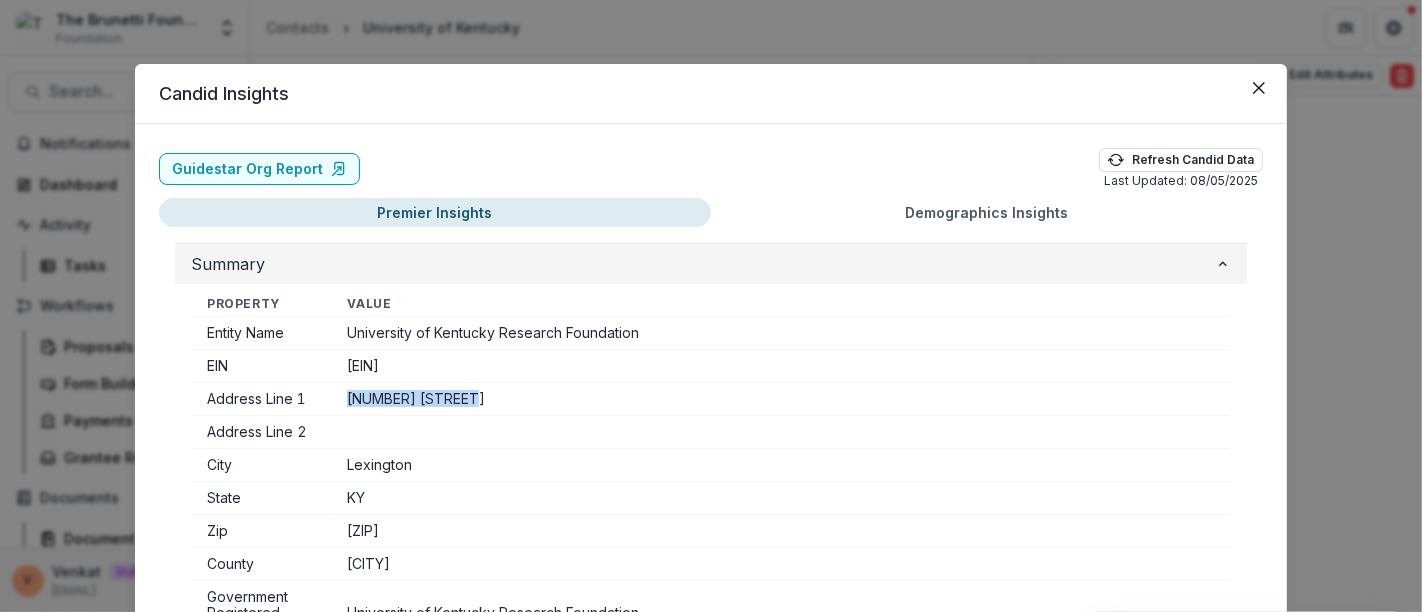 click on "Summary" at bounding box center (703, 264) 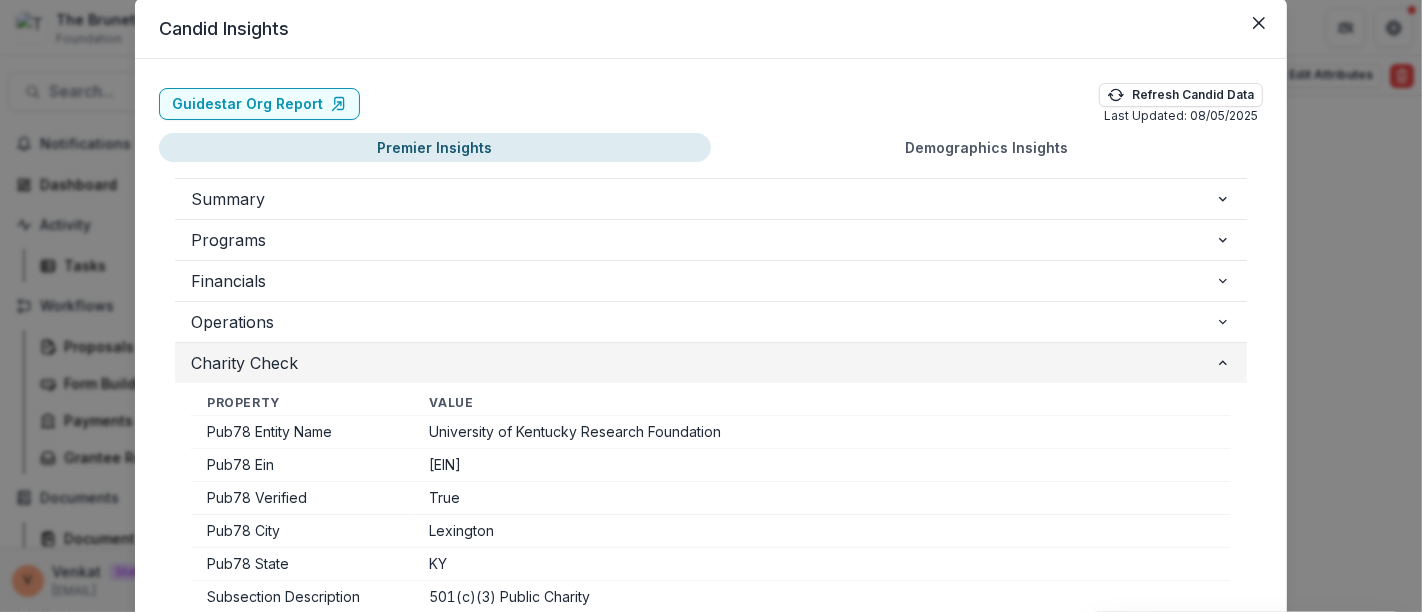 scroll, scrollTop: 0, scrollLeft: 0, axis: both 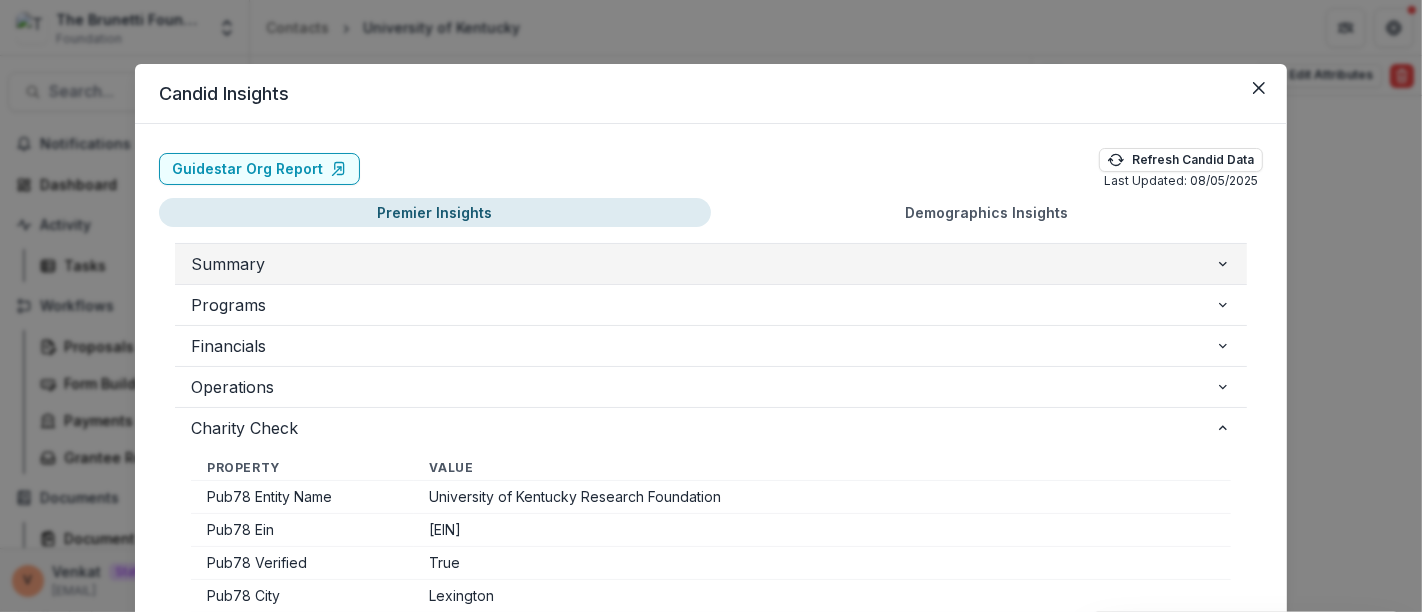 click on "Summary" at bounding box center (703, 264) 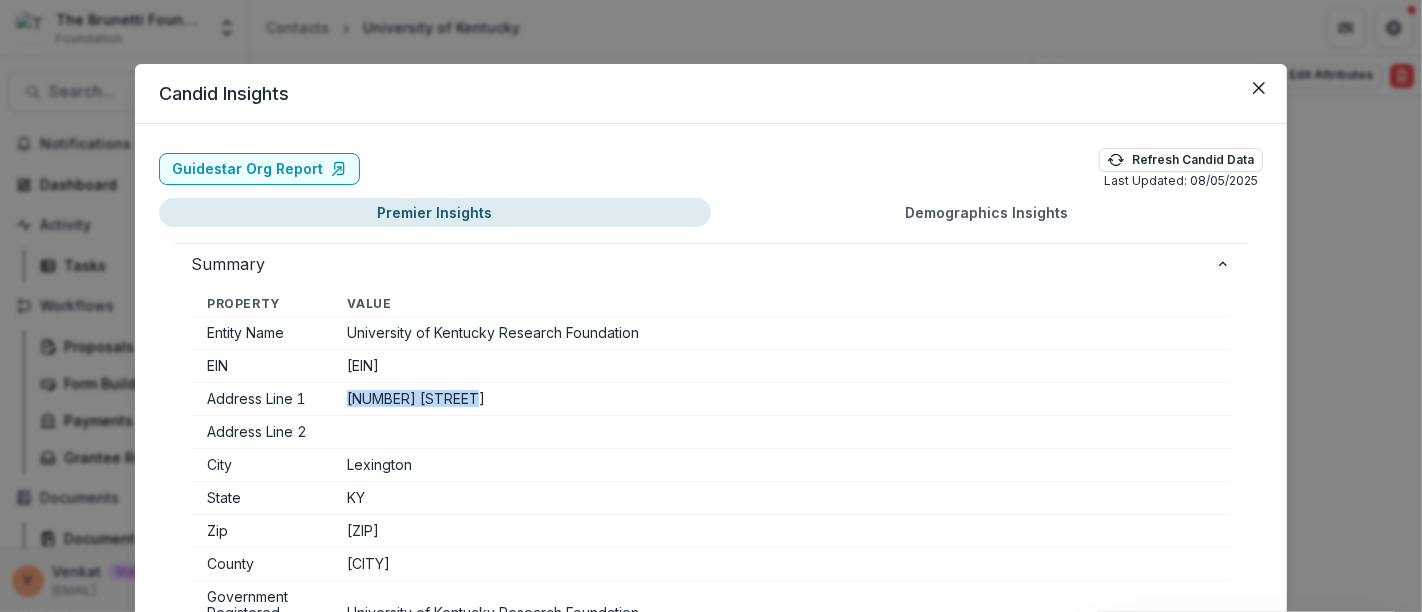 click on "109 Kinkead Hall" at bounding box center [781, 399] 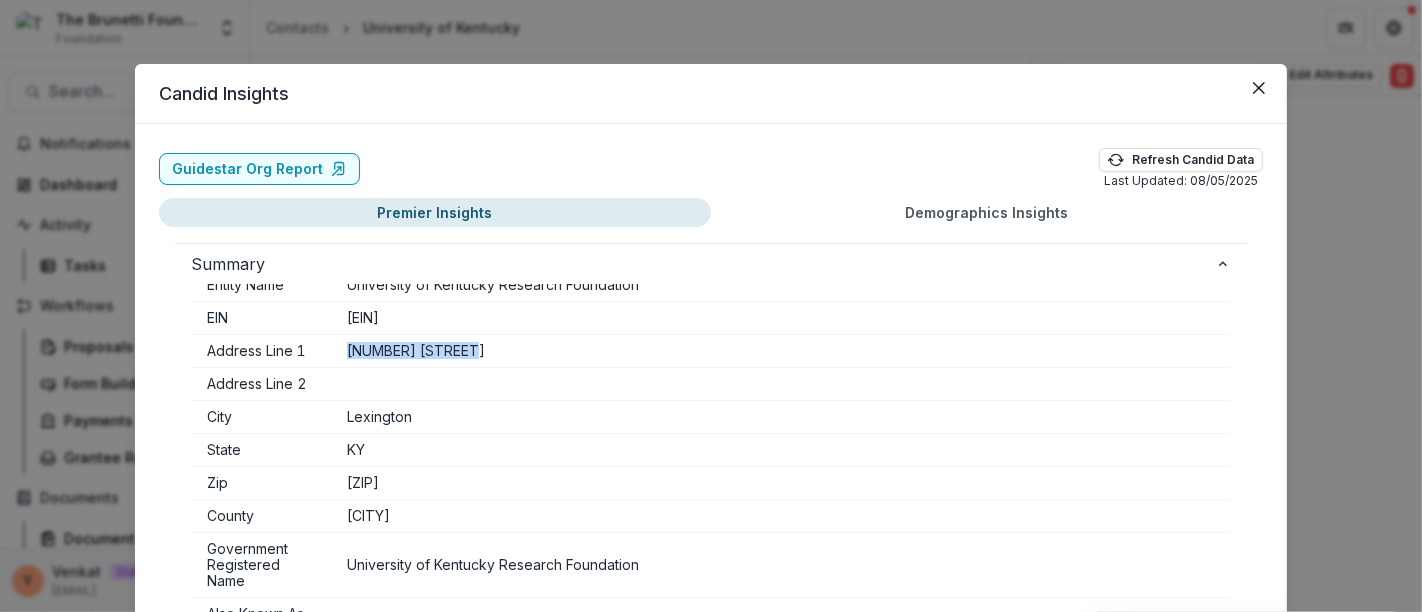scroll, scrollTop: 0, scrollLeft: 0, axis: both 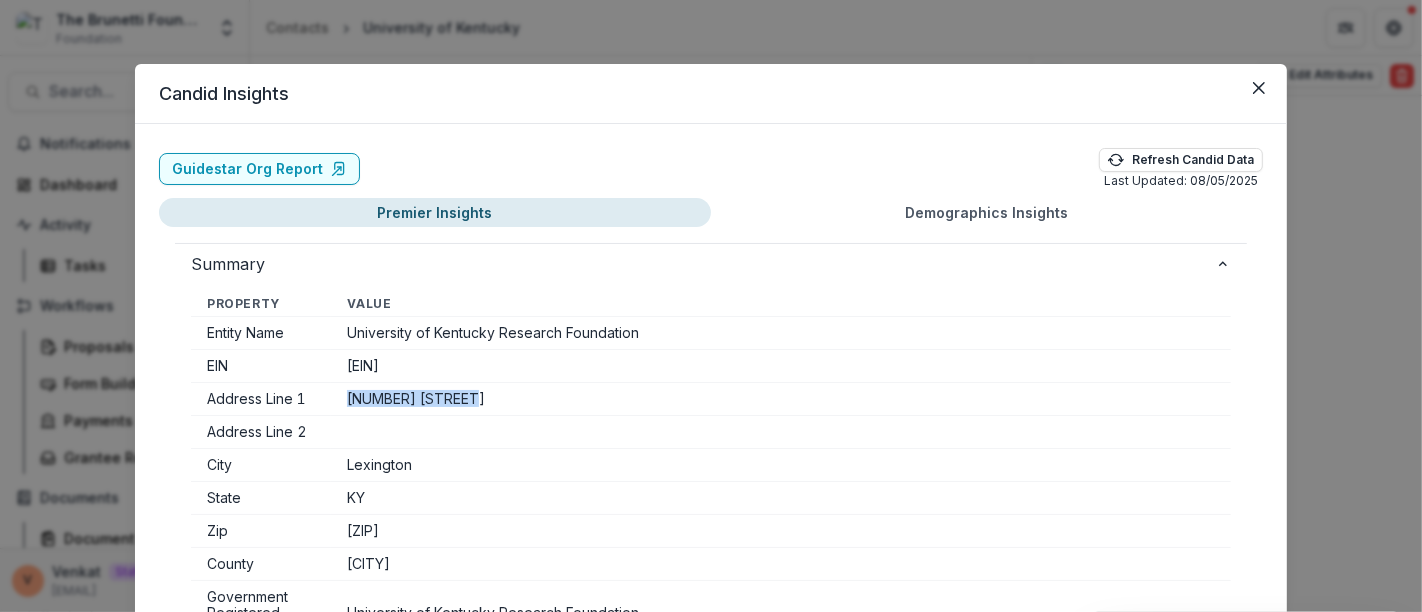 click on "109 Kinkead Hall" at bounding box center [781, 399] 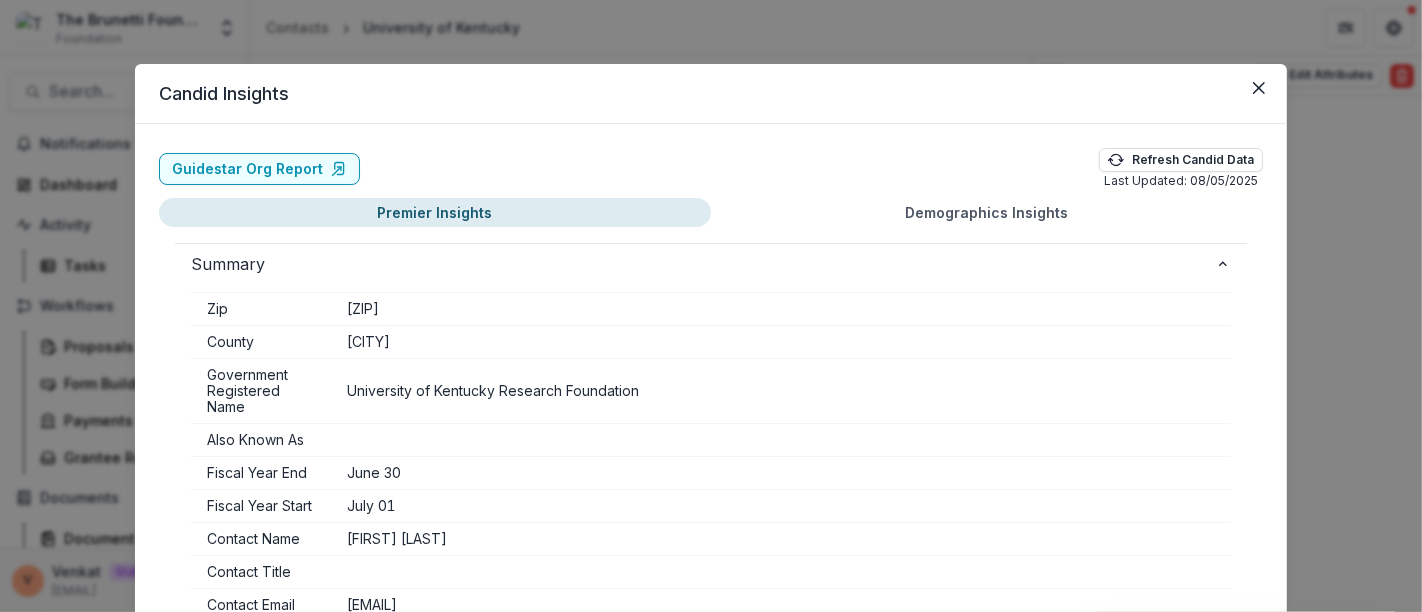 scroll, scrollTop: 0, scrollLeft: 0, axis: both 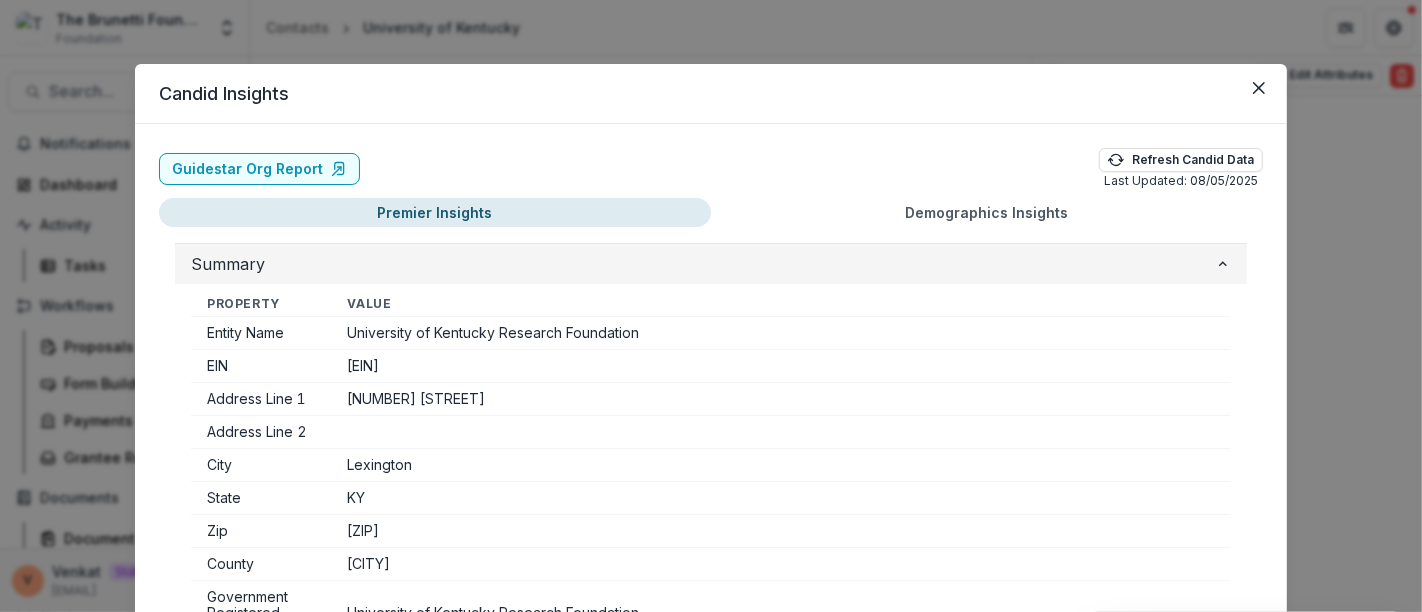 click on "Summary" at bounding box center (703, 264) 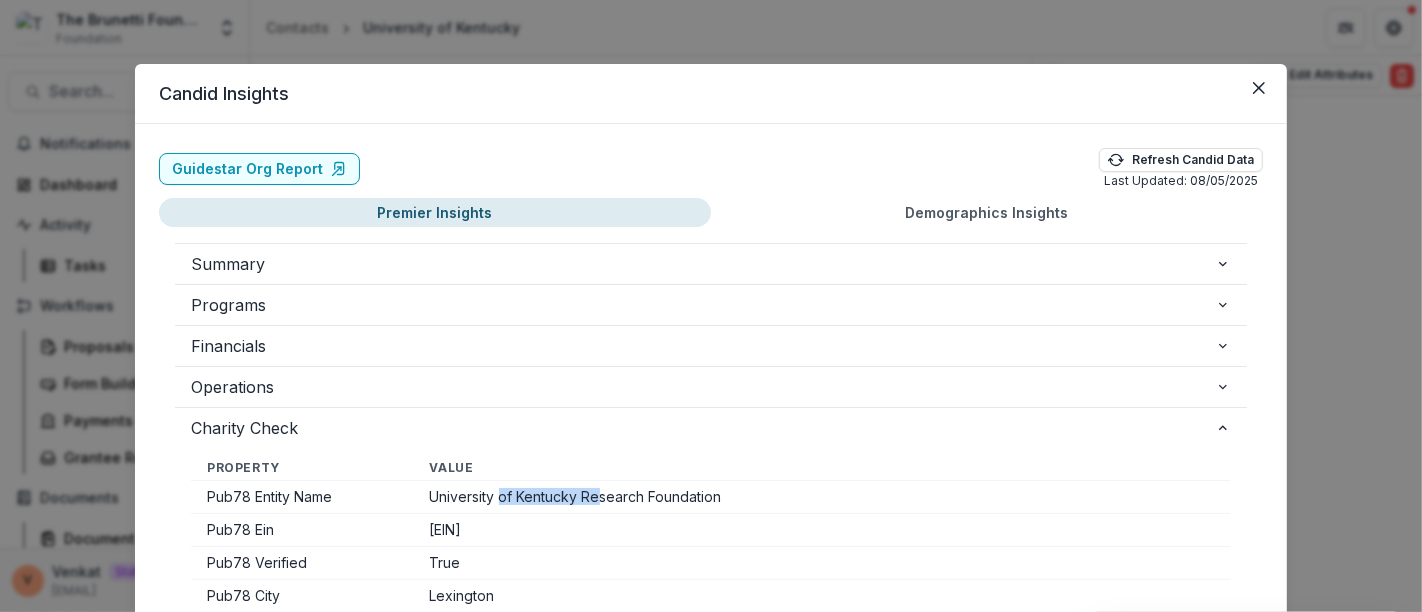 drag, startPoint x: 500, startPoint y: 492, endPoint x: 594, endPoint y: 492, distance: 94 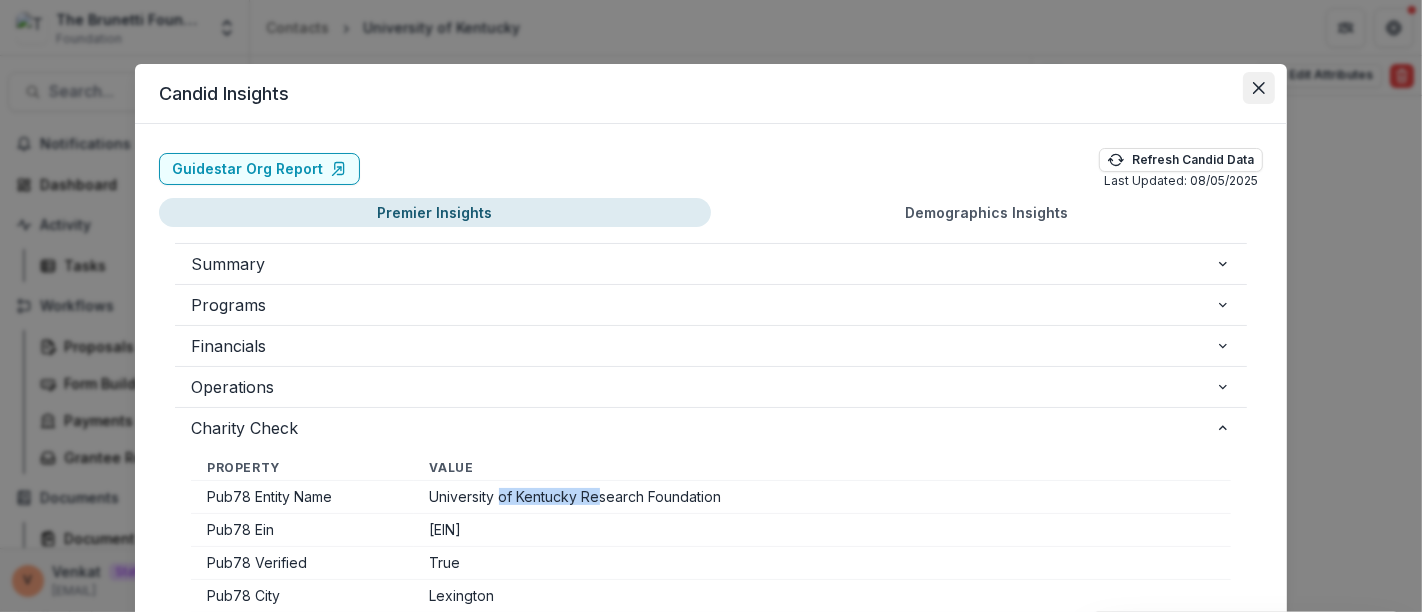 click 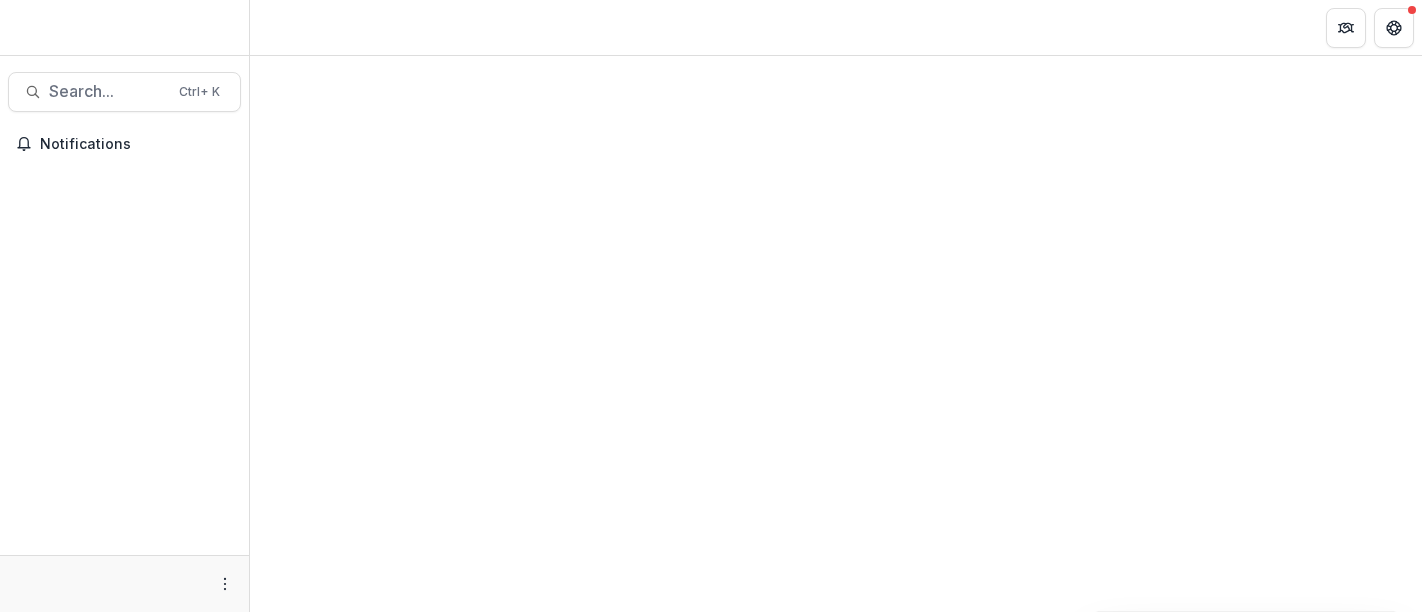 scroll, scrollTop: 0, scrollLeft: 0, axis: both 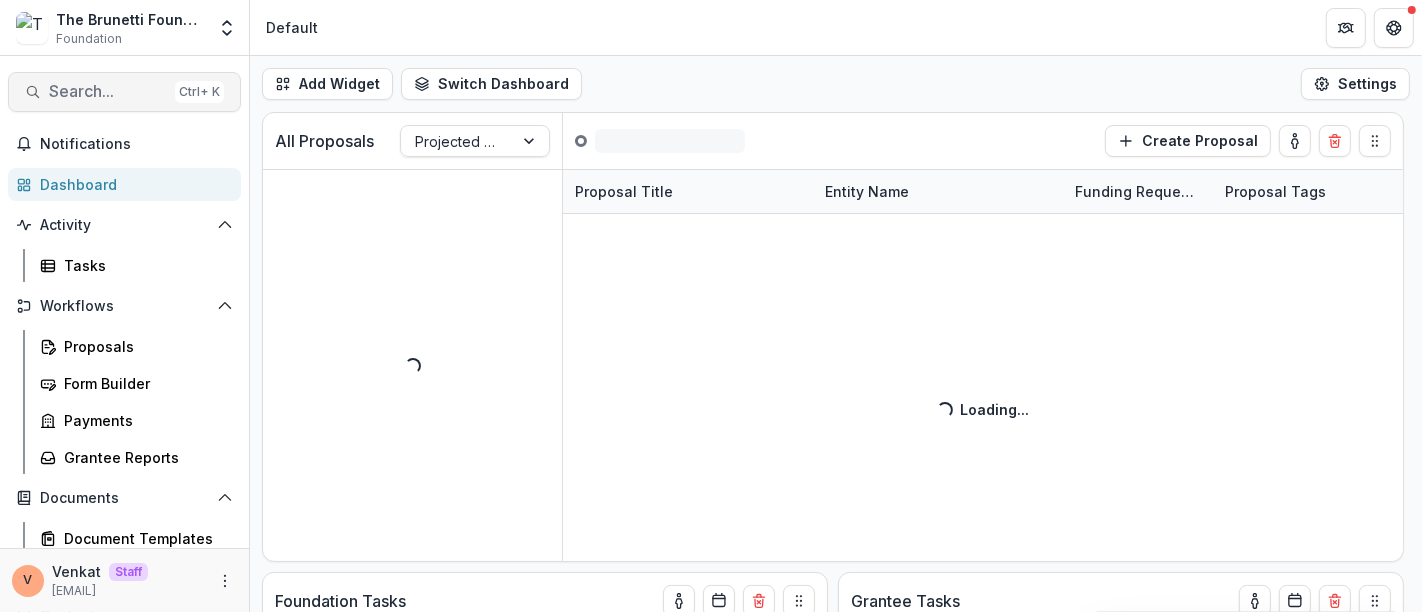 click on "Search..." at bounding box center (108, 91) 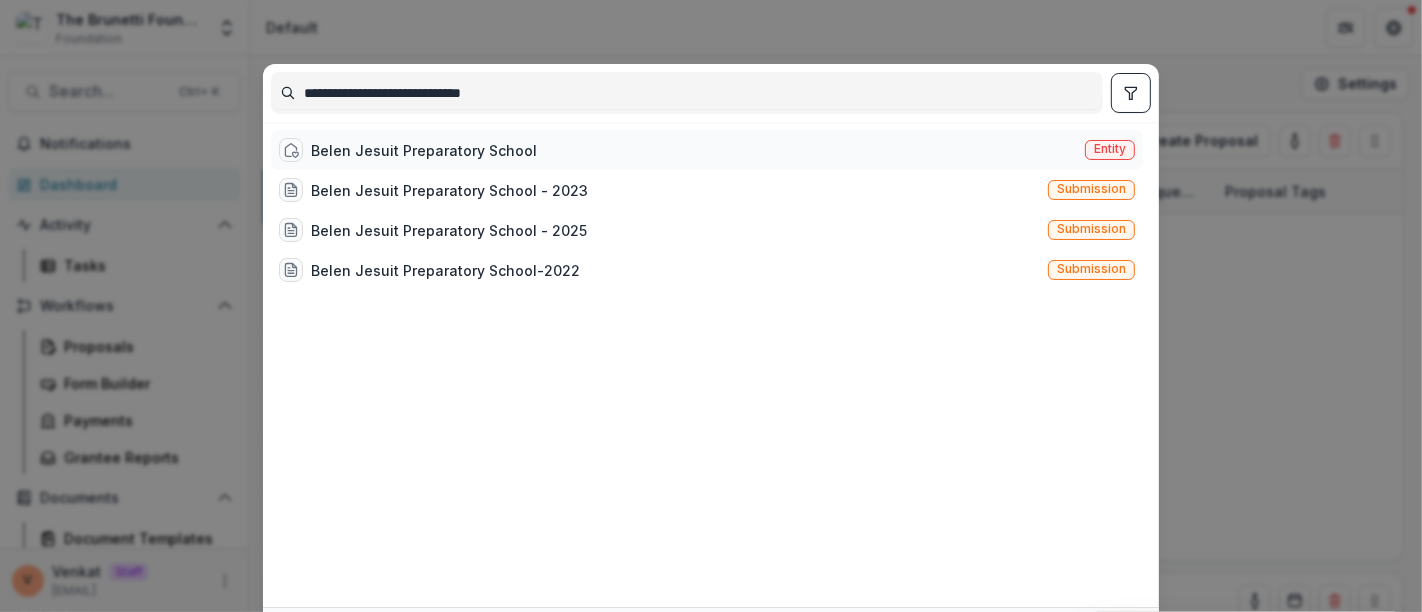 type on "**********" 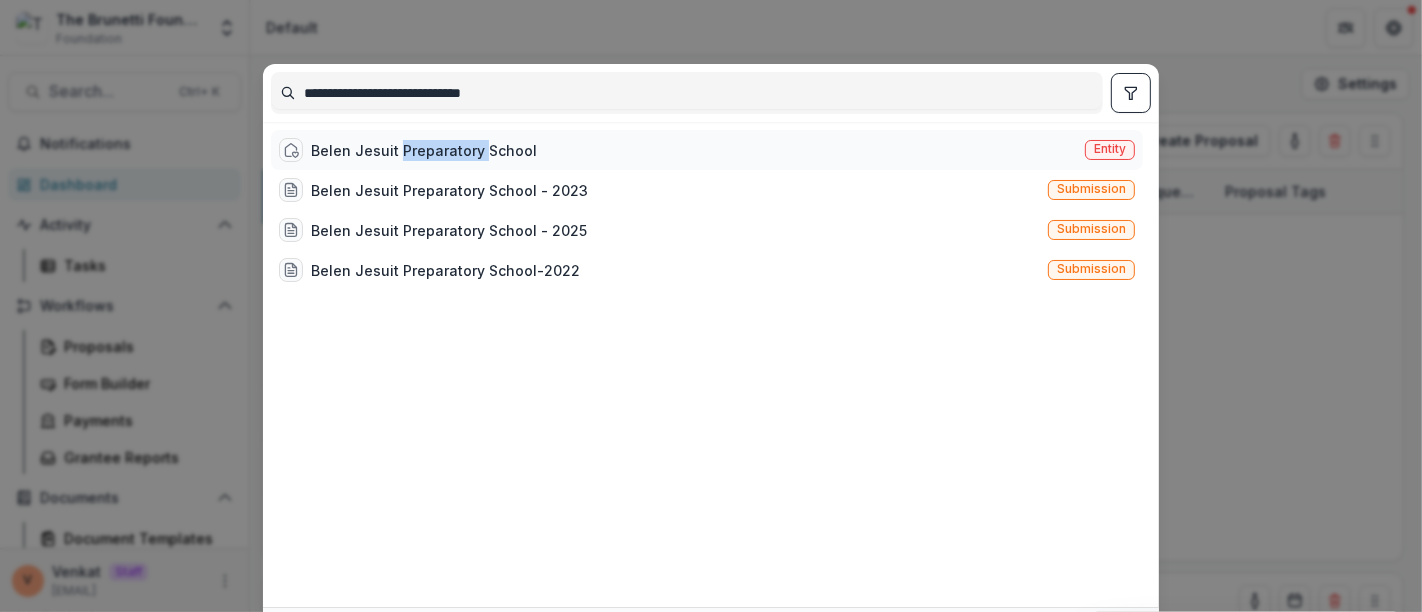 click on "Belen Jesuit Preparatory School" at bounding box center [424, 150] 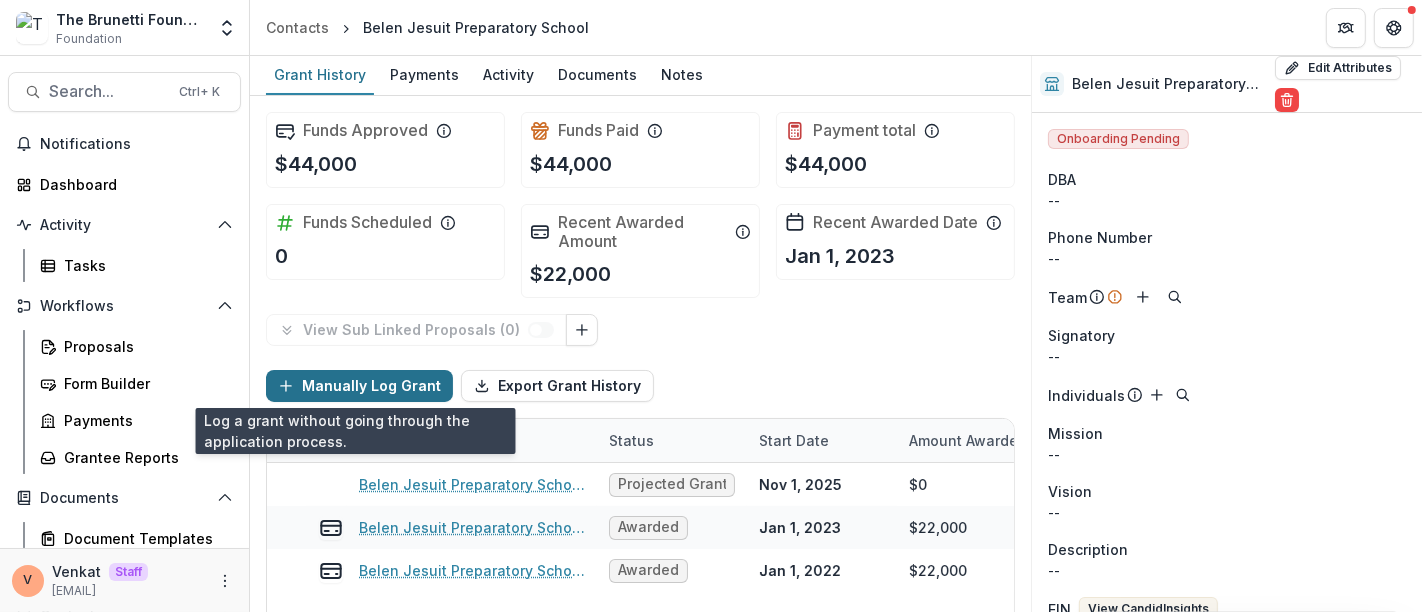 click on "Manually Log Grant" at bounding box center (359, 386) 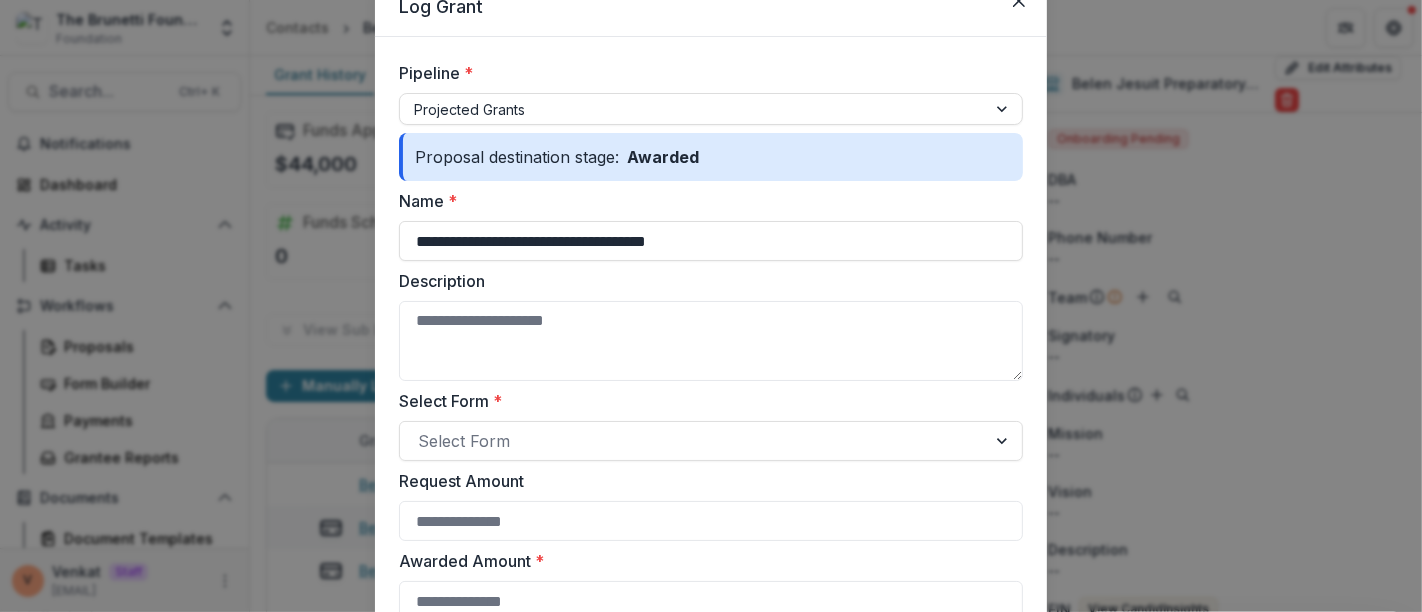 scroll, scrollTop: 111, scrollLeft: 0, axis: vertical 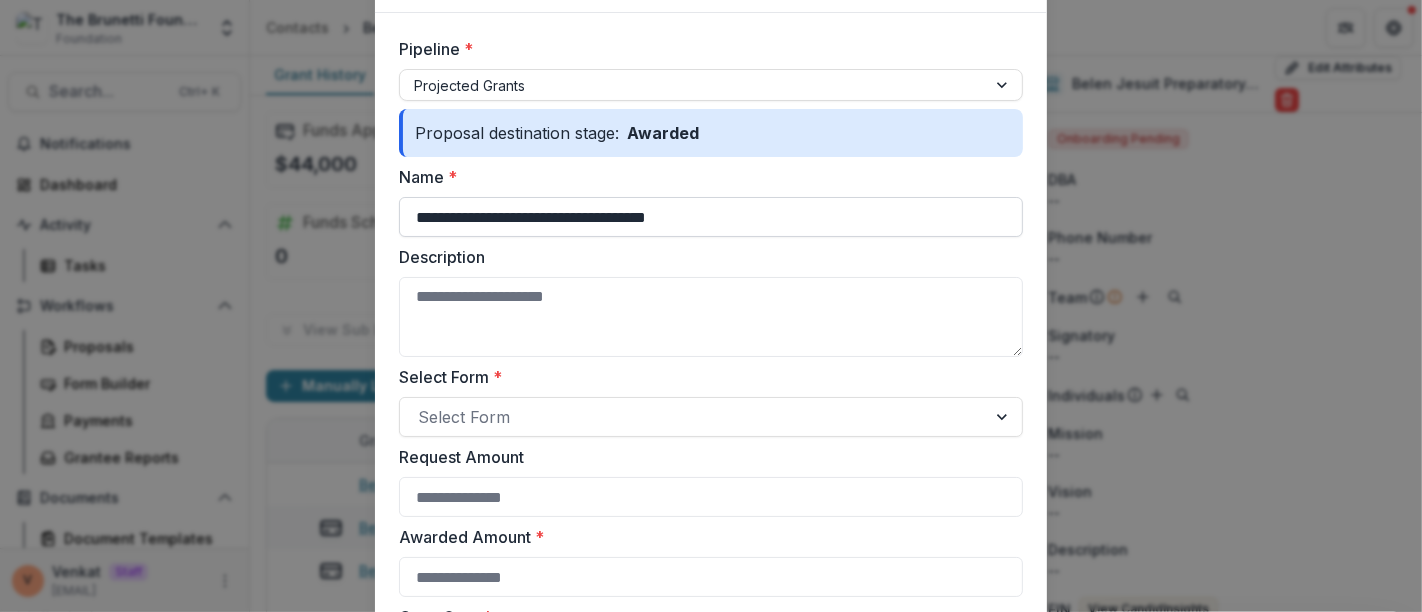 click on "**********" at bounding box center [711, 217] 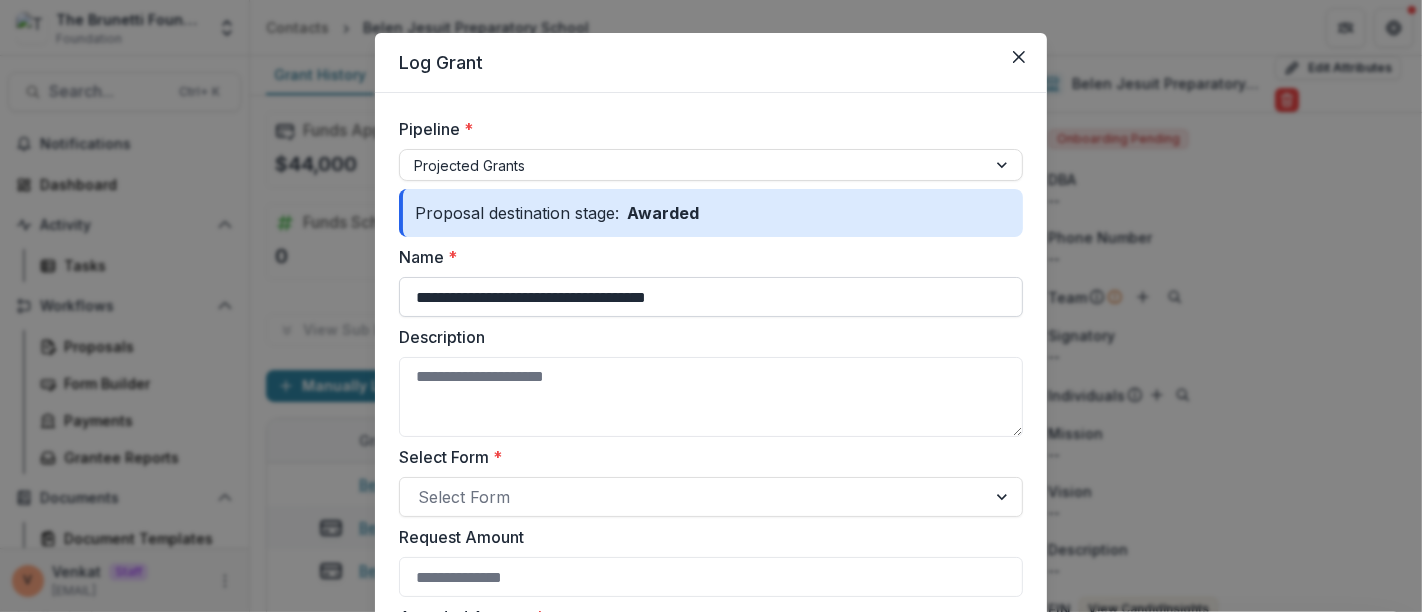 scroll, scrollTop: 0, scrollLeft: 0, axis: both 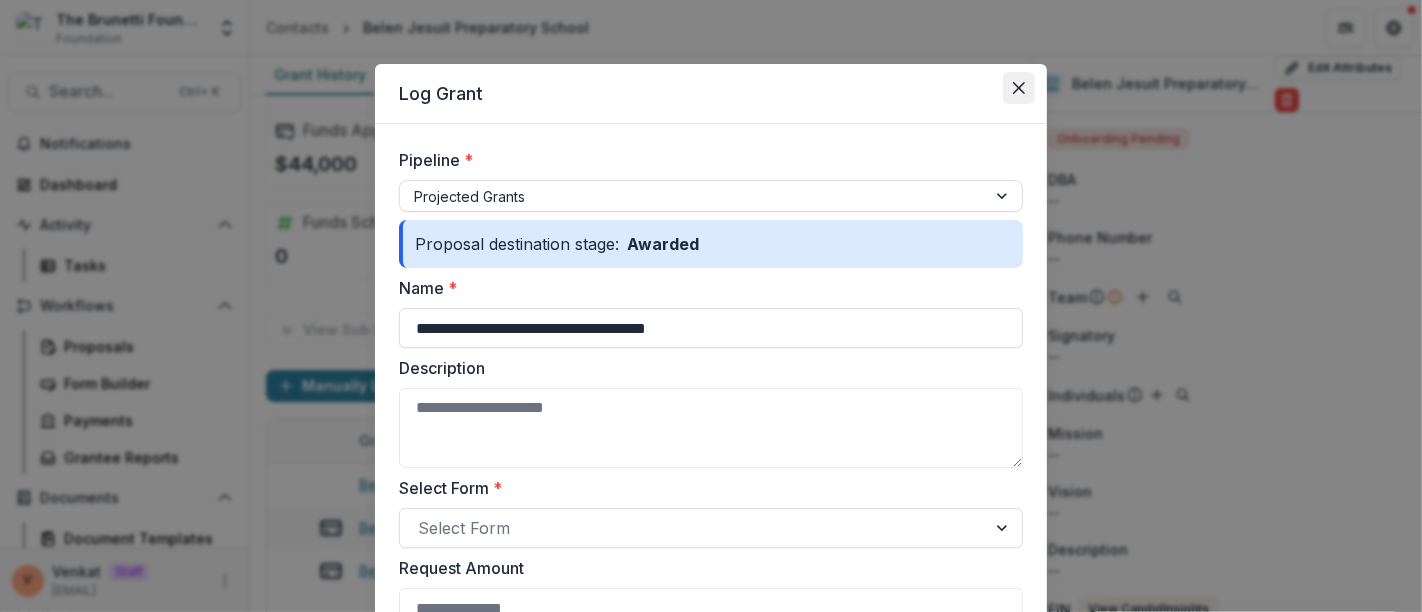 click at bounding box center (1019, 88) 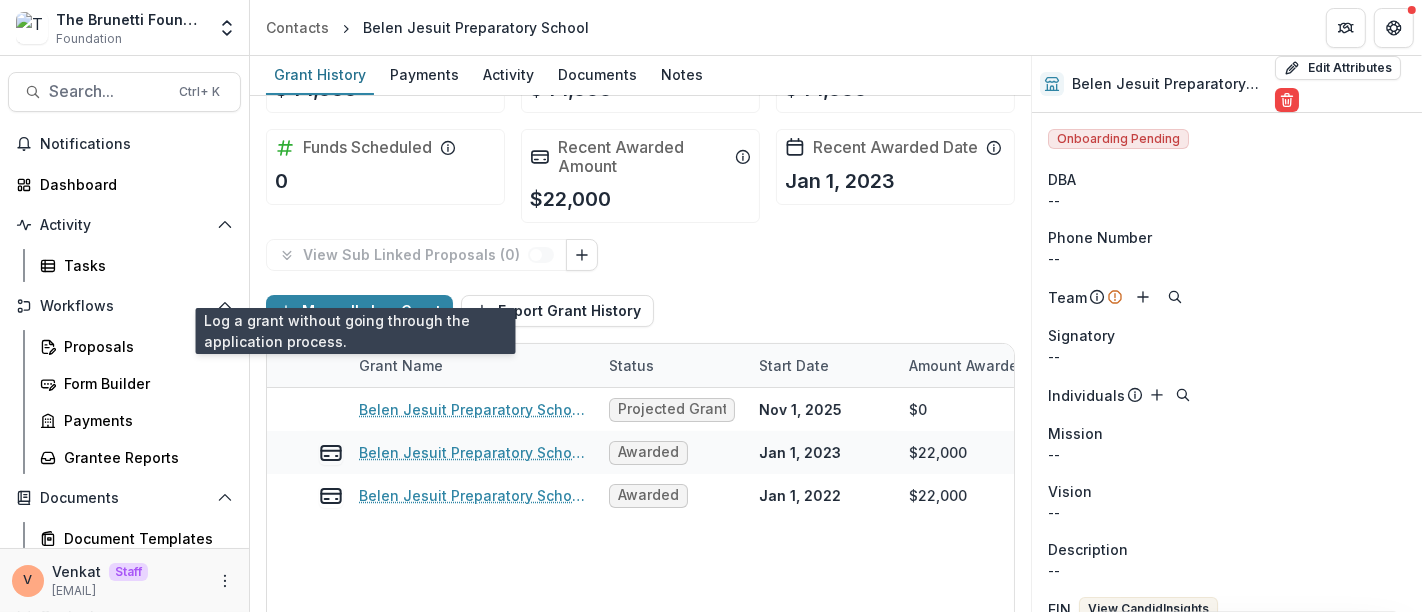 scroll, scrollTop: 111, scrollLeft: 0, axis: vertical 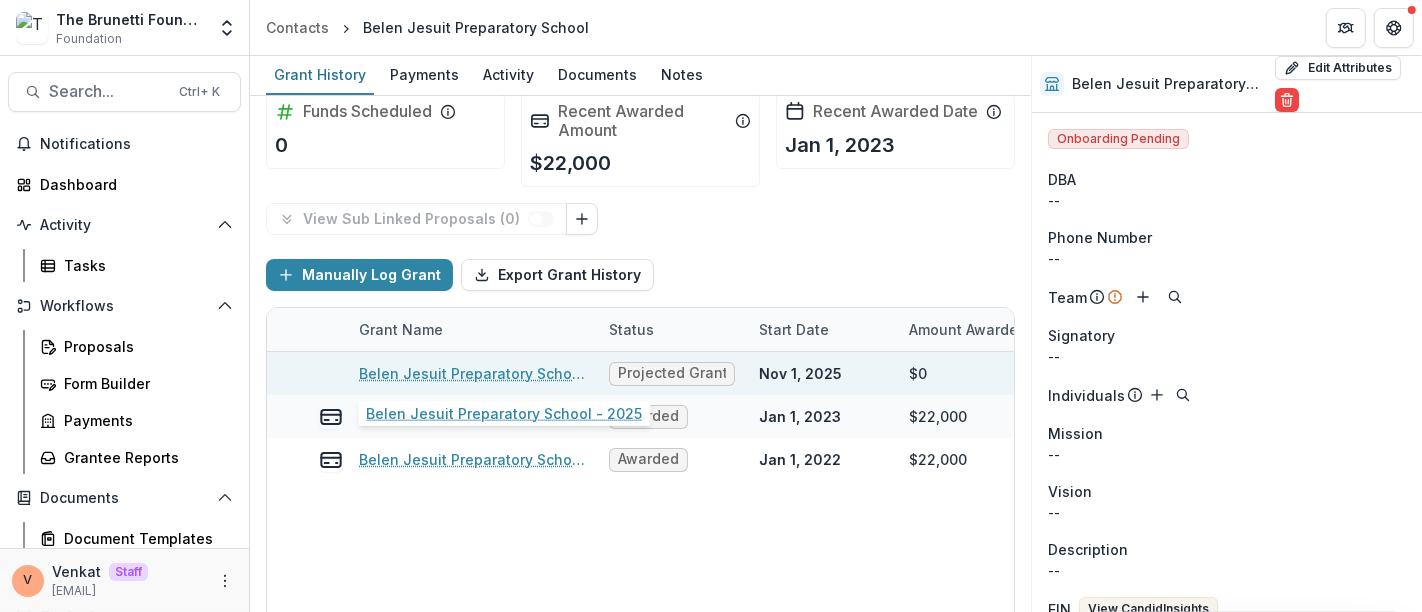 click on "Belen Jesuit Preparatory School - 2025" at bounding box center [472, 373] 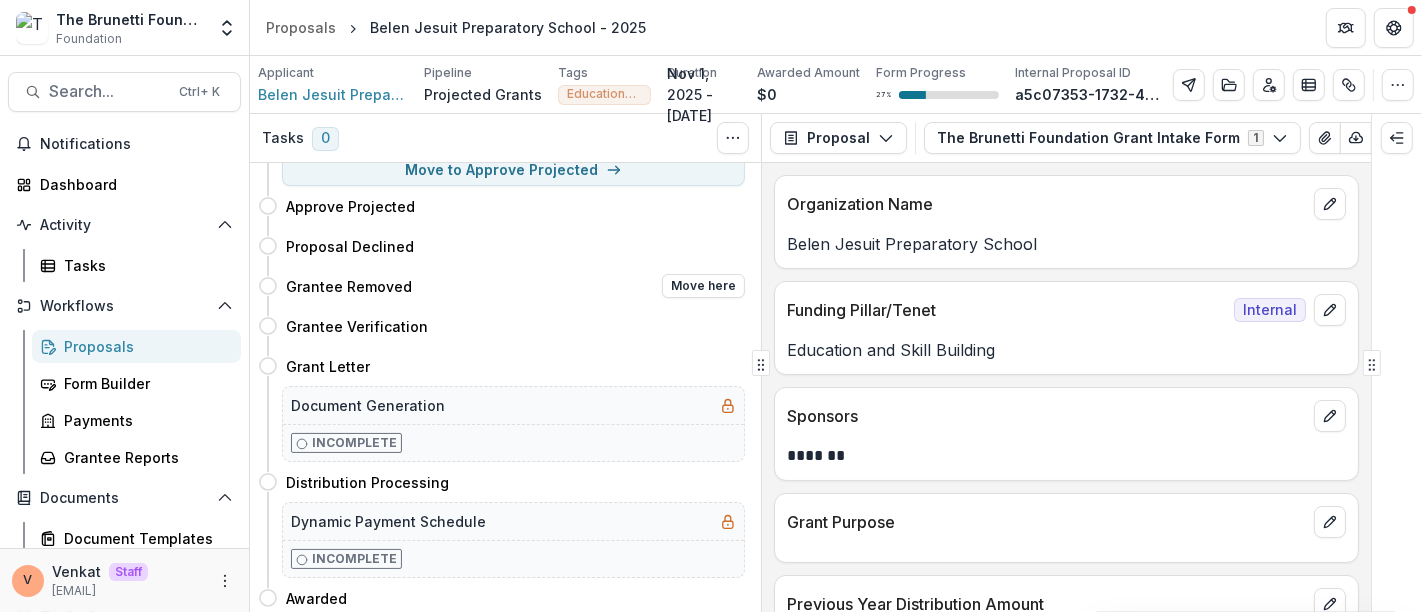 scroll, scrollTop: 163, scrollLeft: 0, axis: vertical 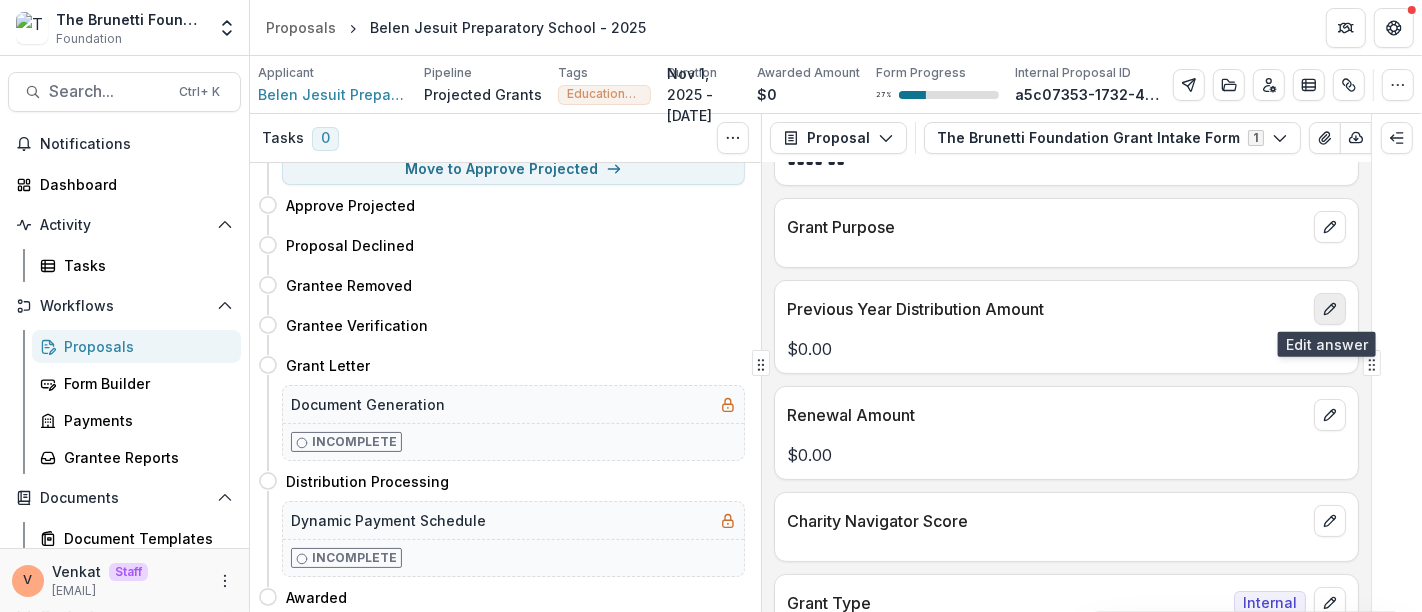 click at bounding box center (1330, 309) 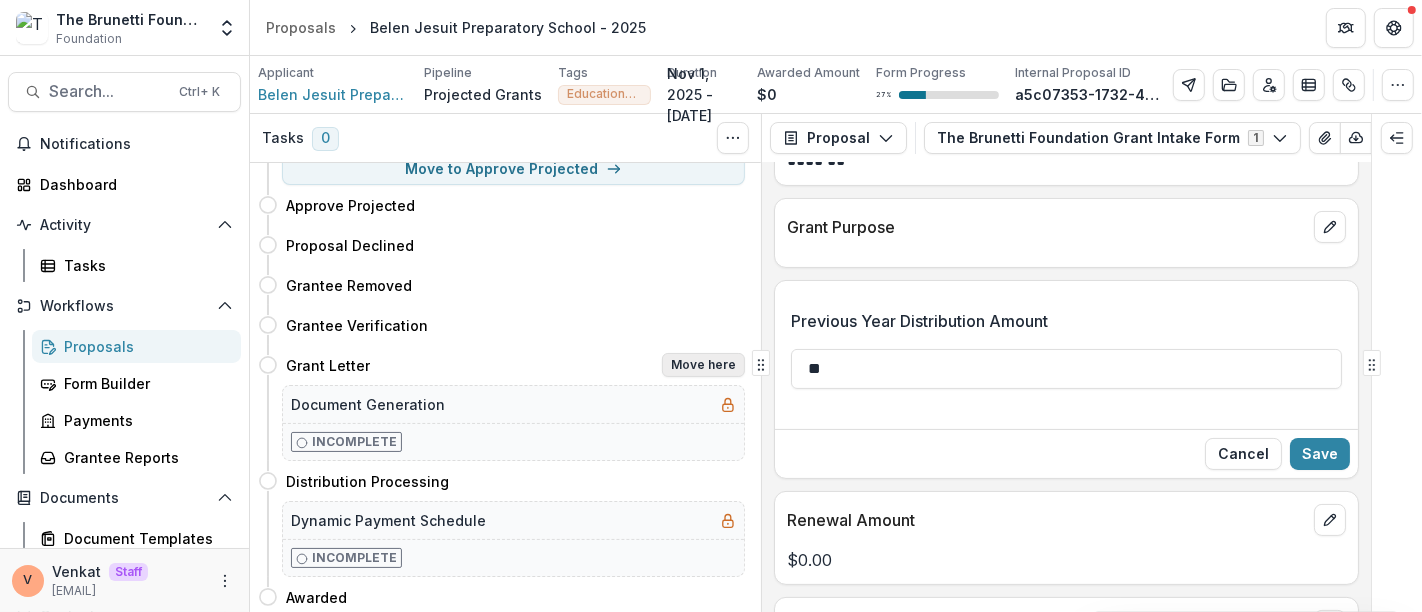 drag, startPoint x: 959, startPoint y: 368, endPoint x: 729, endPoint y: 371, distance: 230.01956 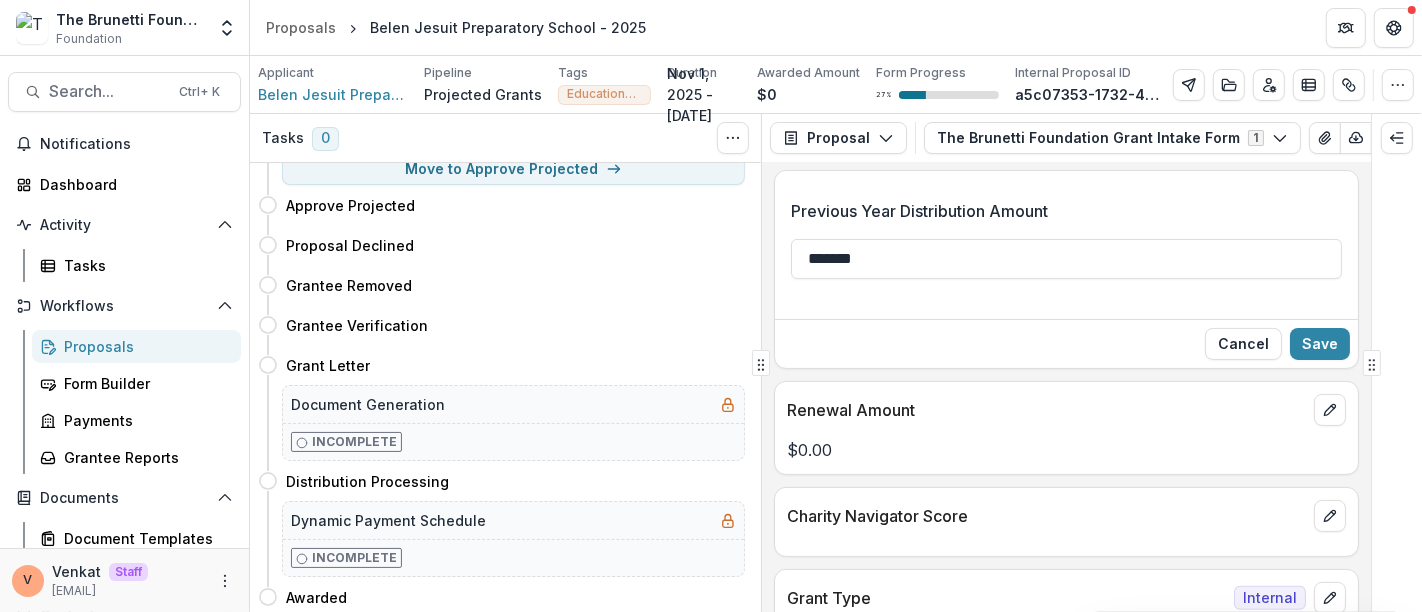scroll, scrollTop: 406, scrollLeft: 0, axis: vertical 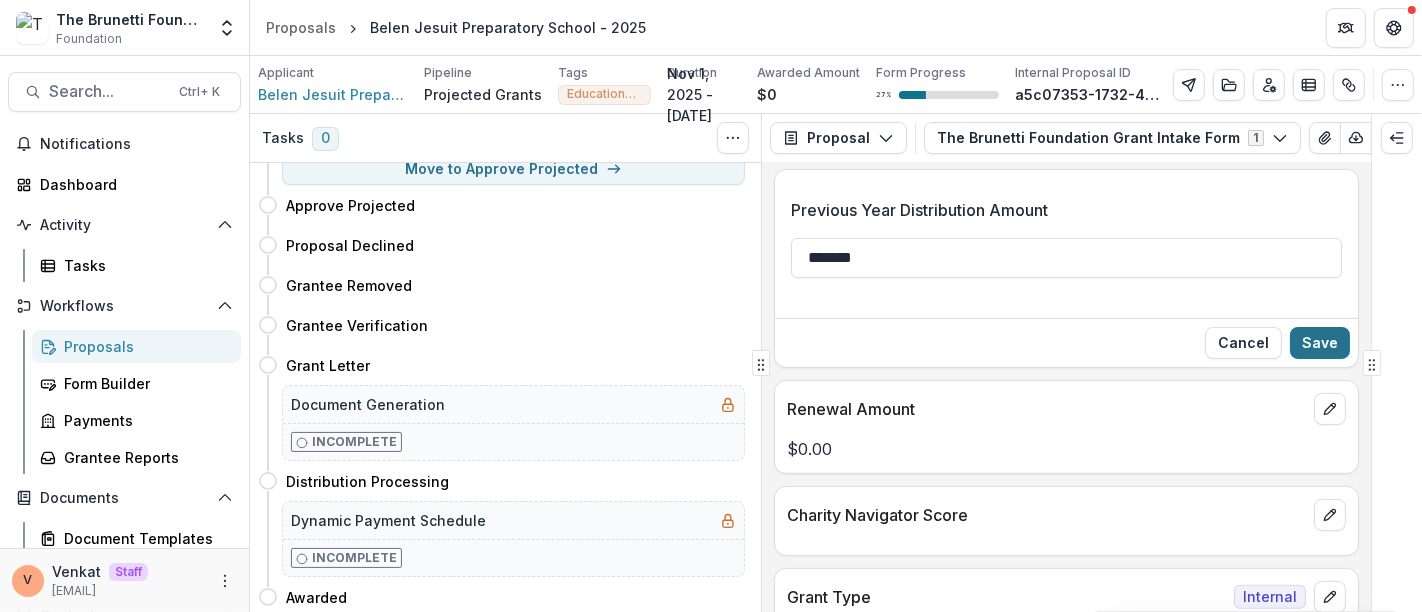 type on "*******" 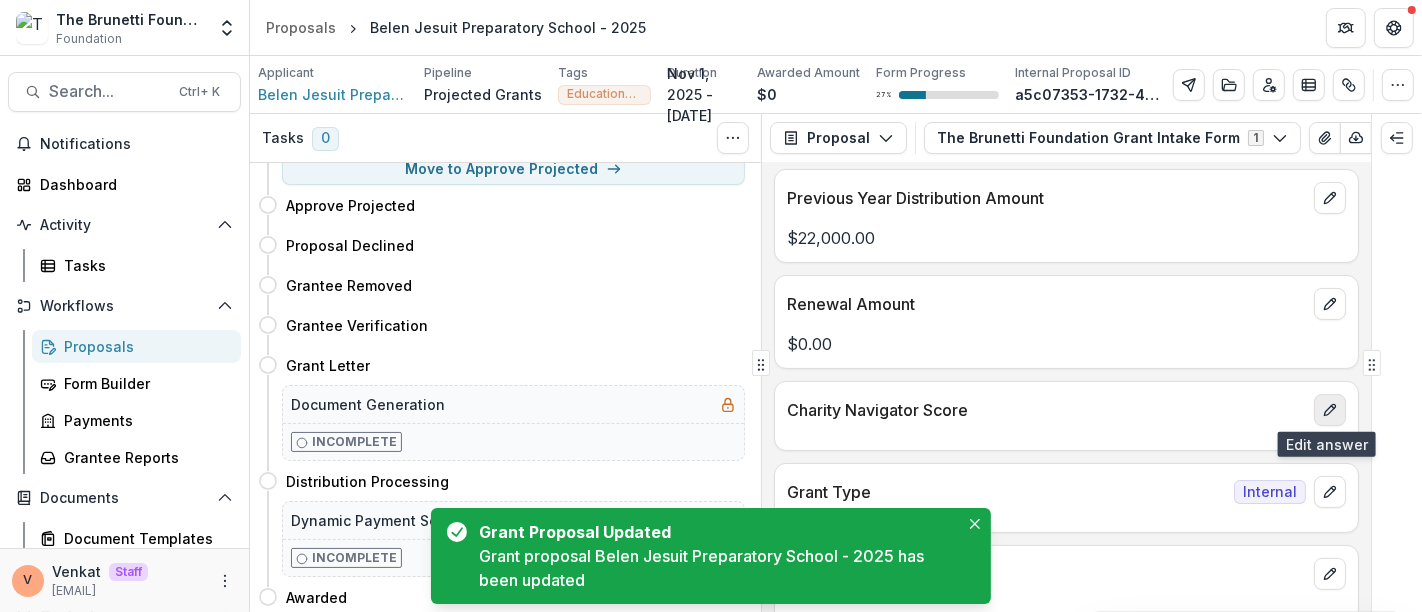 click 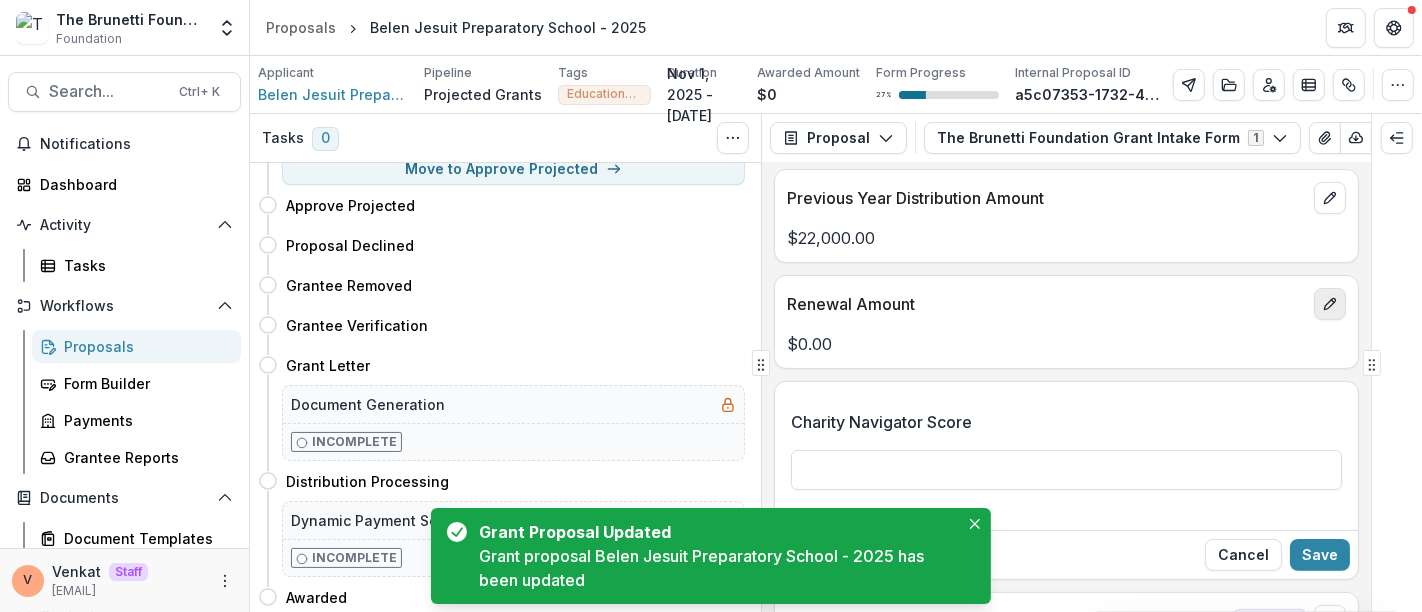 click 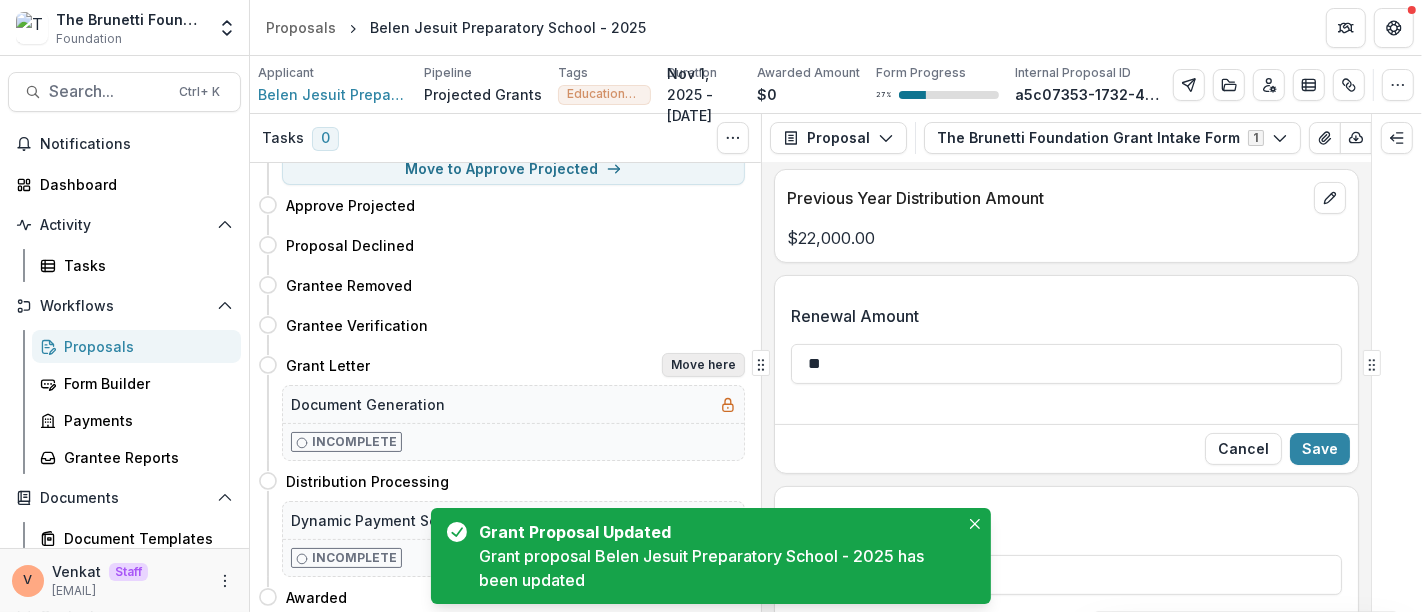 drag, startPoint x: 874, startPoint y: 355, endPoint x: 729, endPoint y: 361, distance: 145.12408 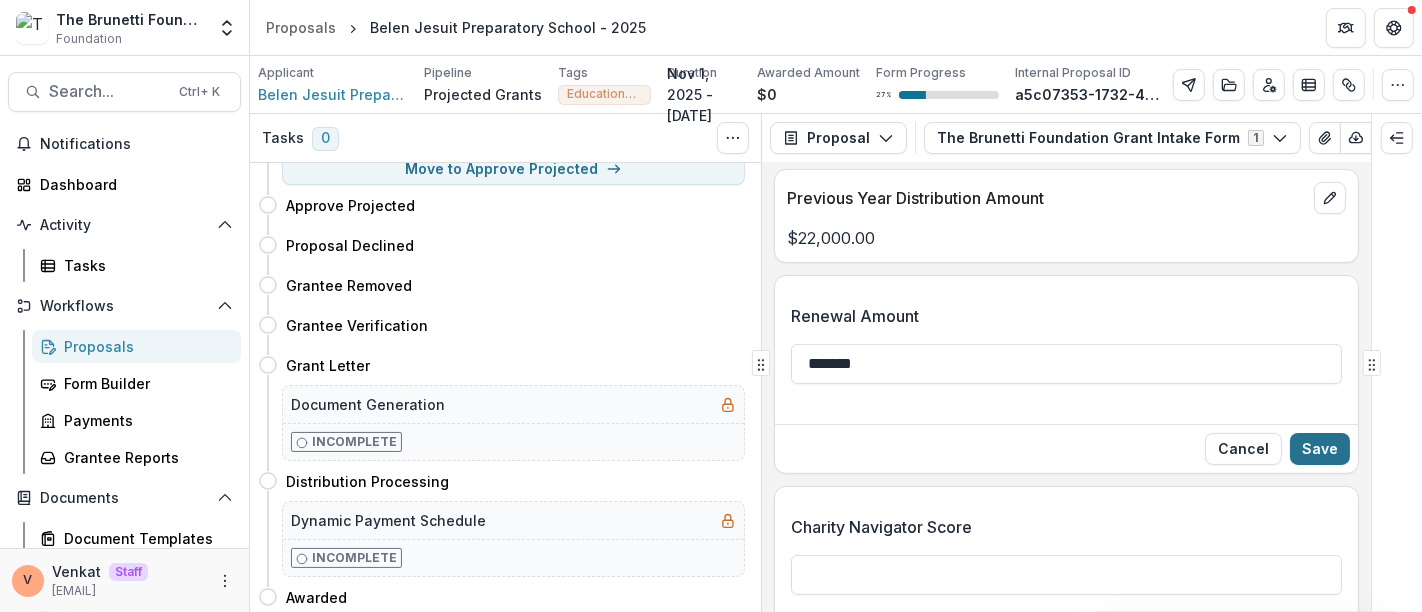 type on "*******" 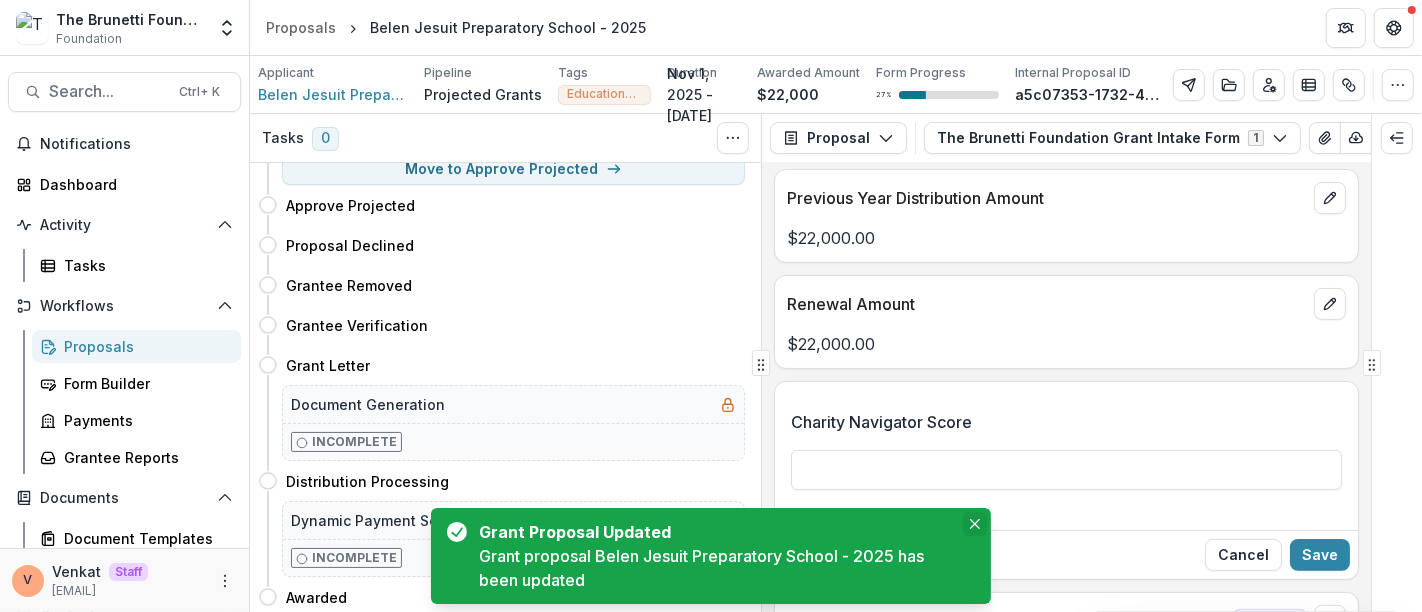 click 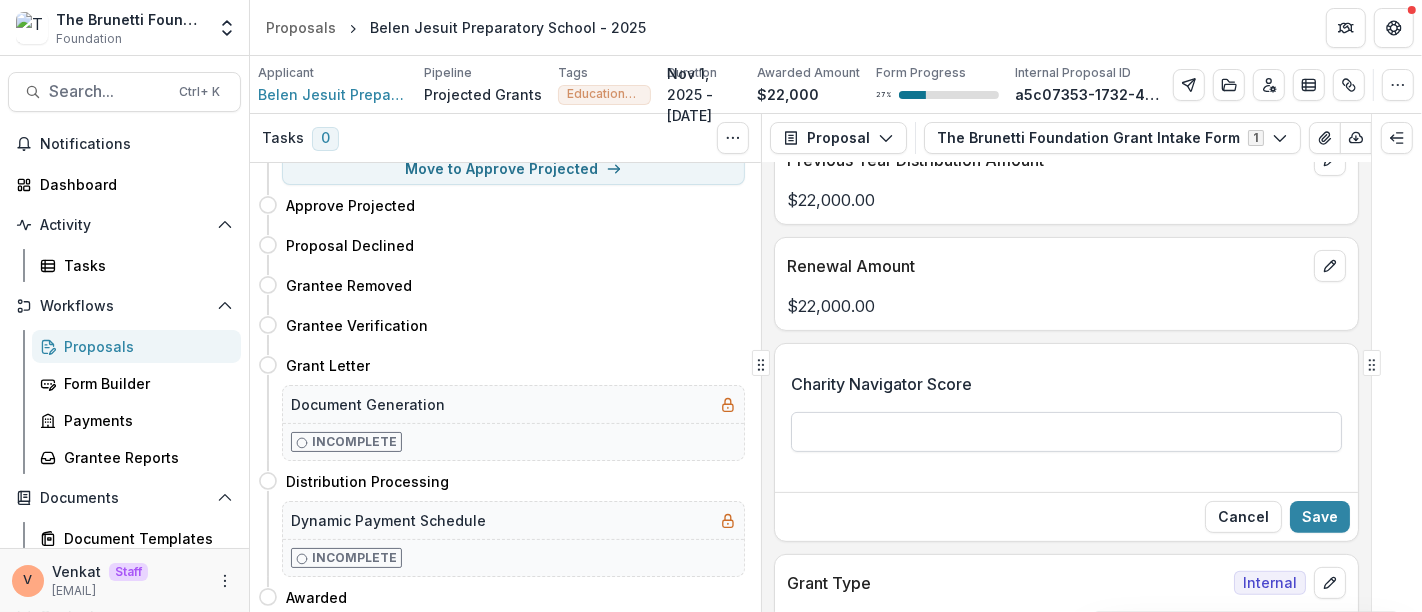 scroll, scrollTop: 0, scrollLeft: 0, axis: both 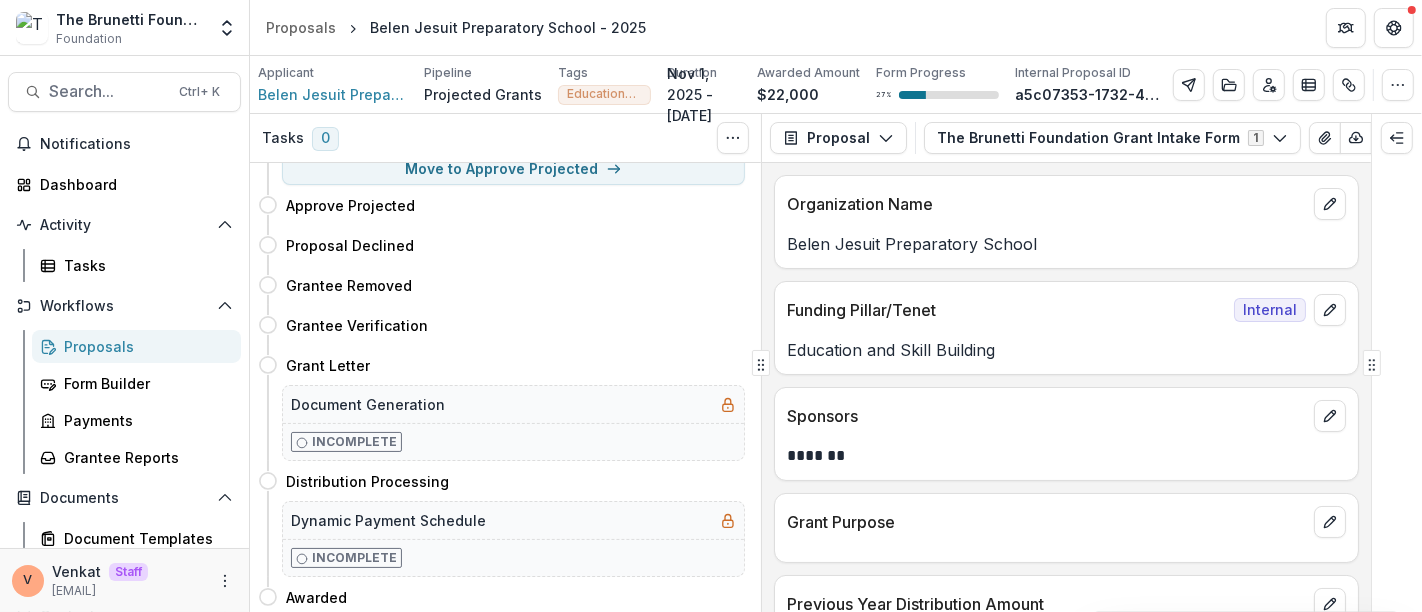 click on "Proposals Belen Jesuit Preparatory School - 2025" at bounding box center (836, 27) 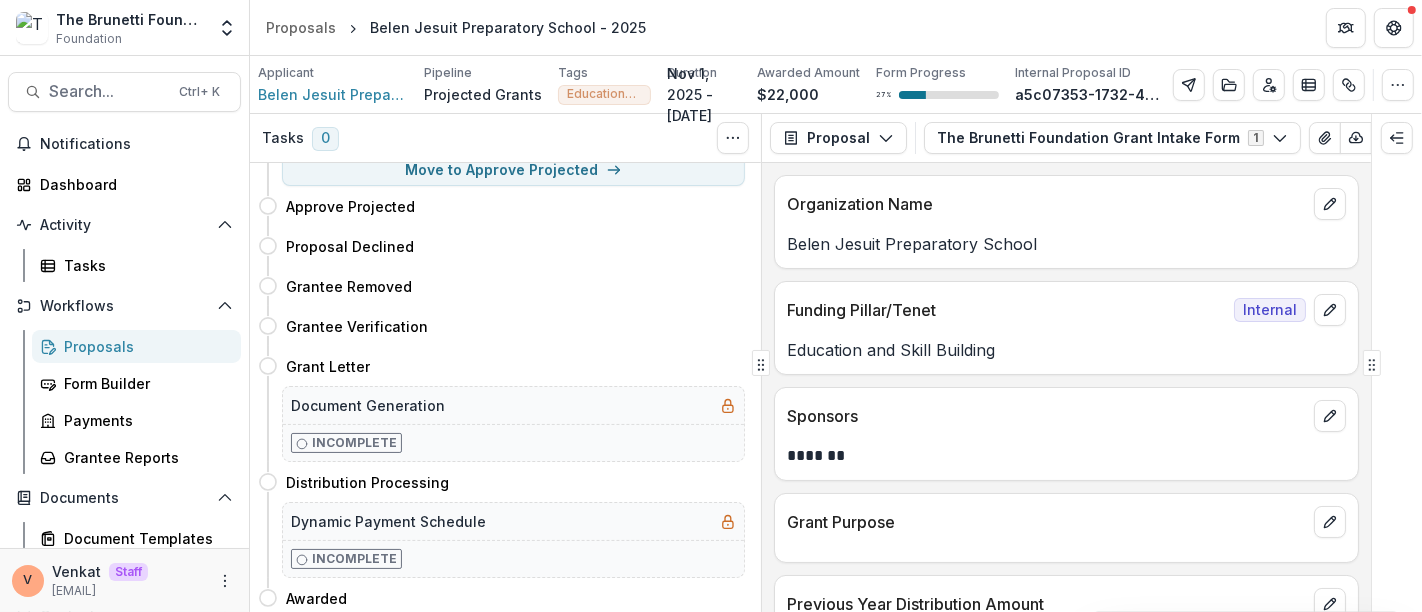 scroll, scrollTop: 163, scrollLeft: 0, axis: vertical 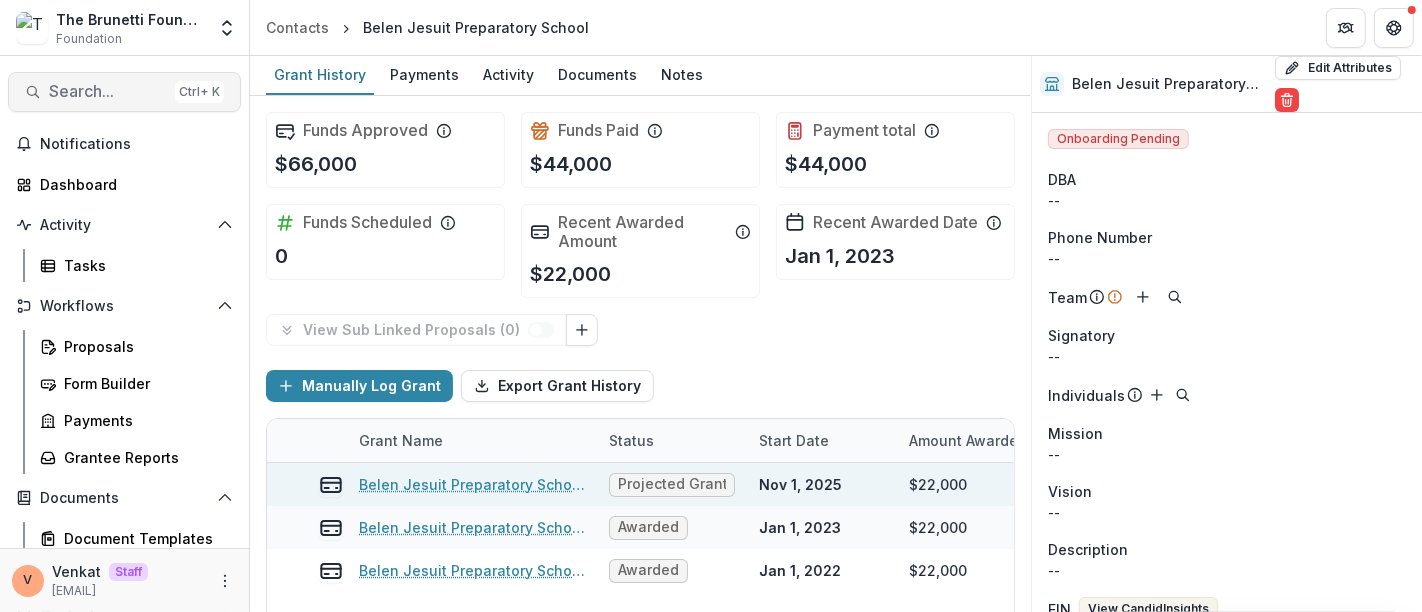 click on "Search..." at bounding box center [108, 91] 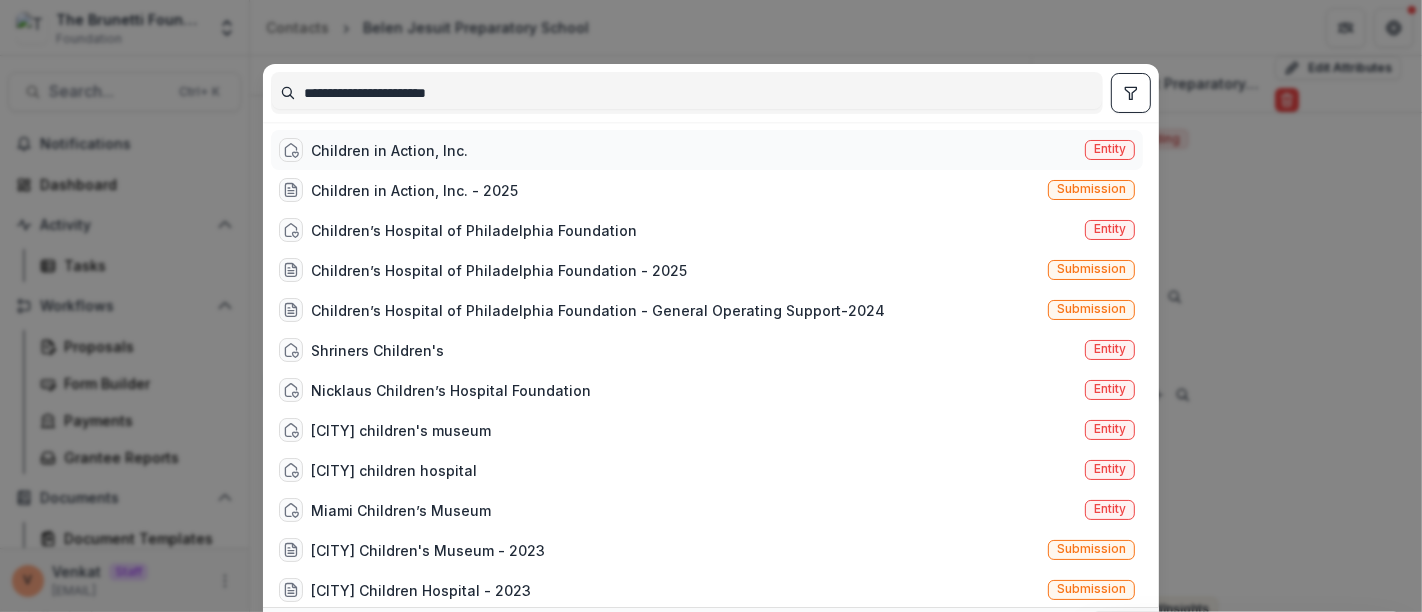 type on "**********" 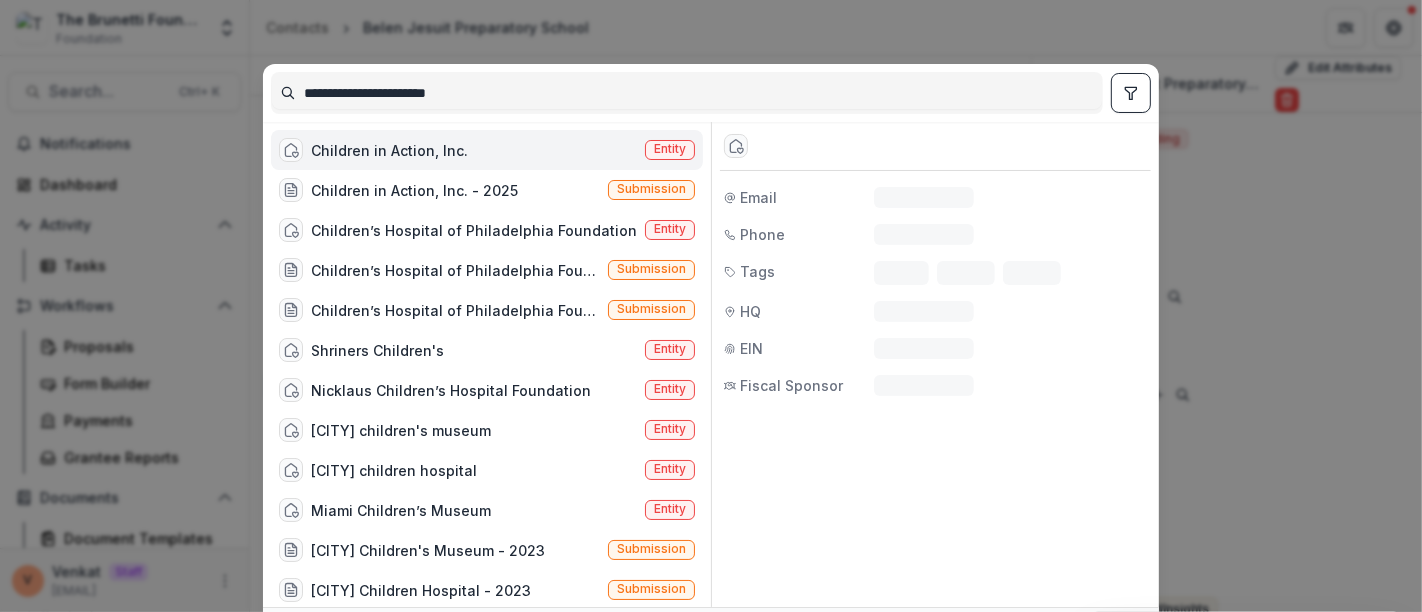 click on "Children in Action, Inc." at bounding box center (389, 150) 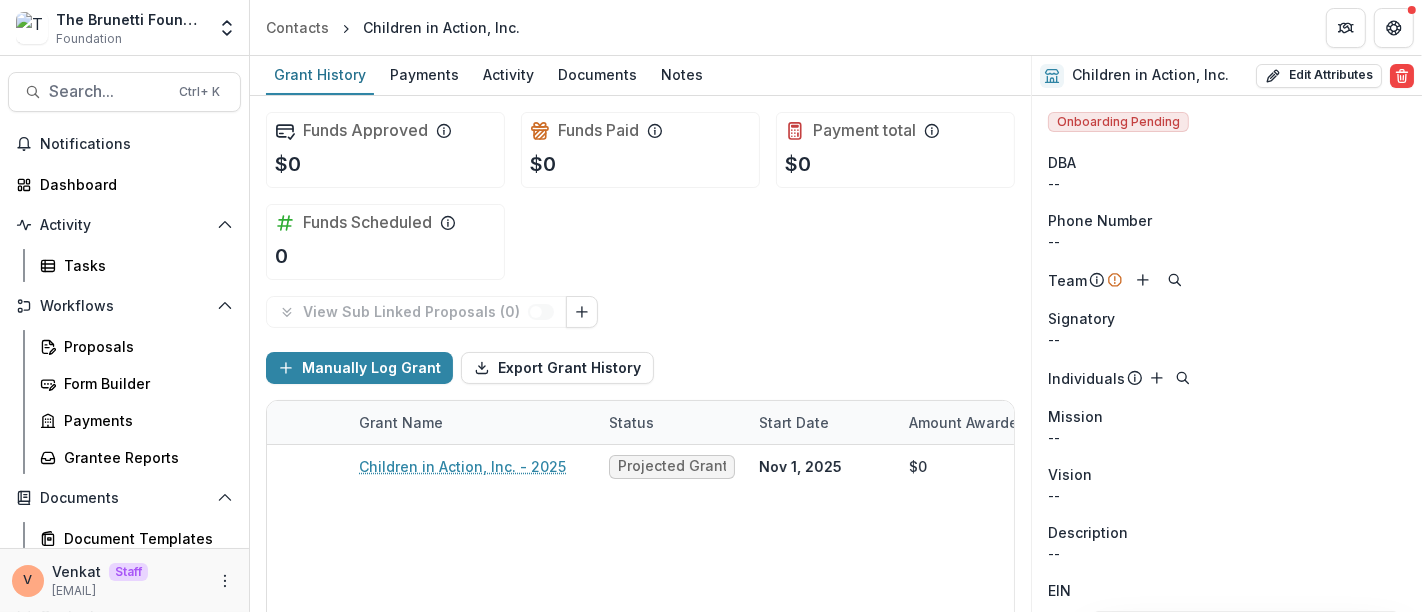 type 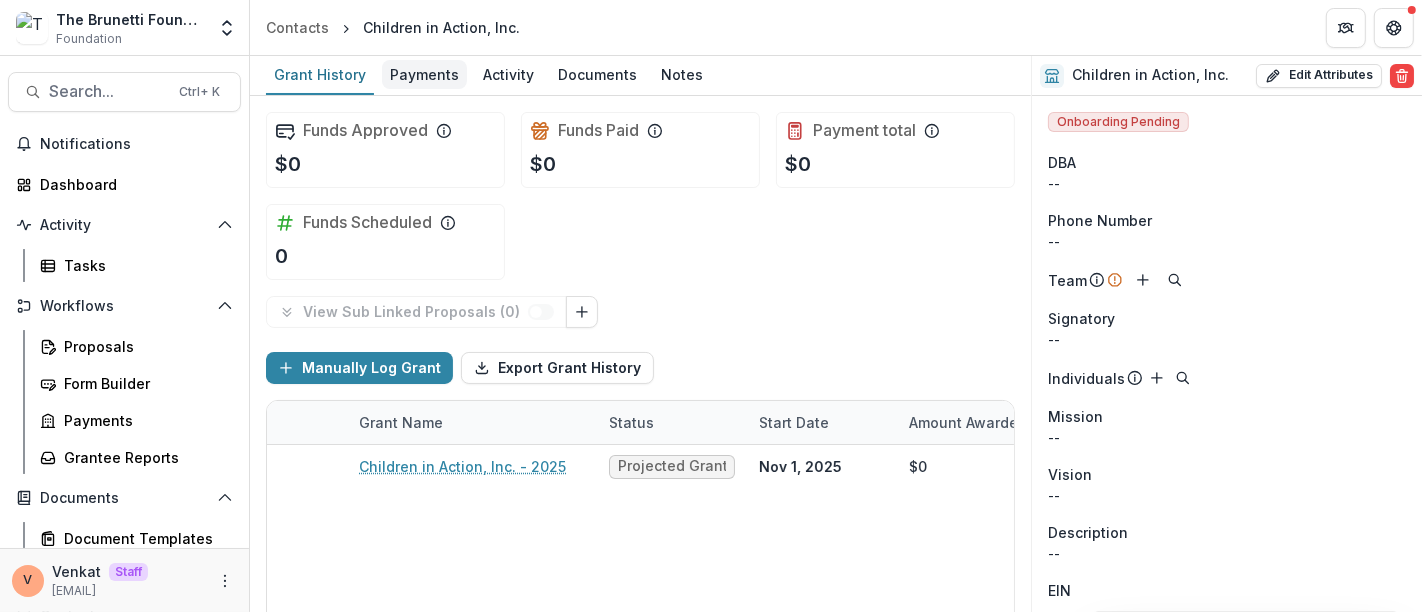 click on "Payments" at bounding box center (424, 74) 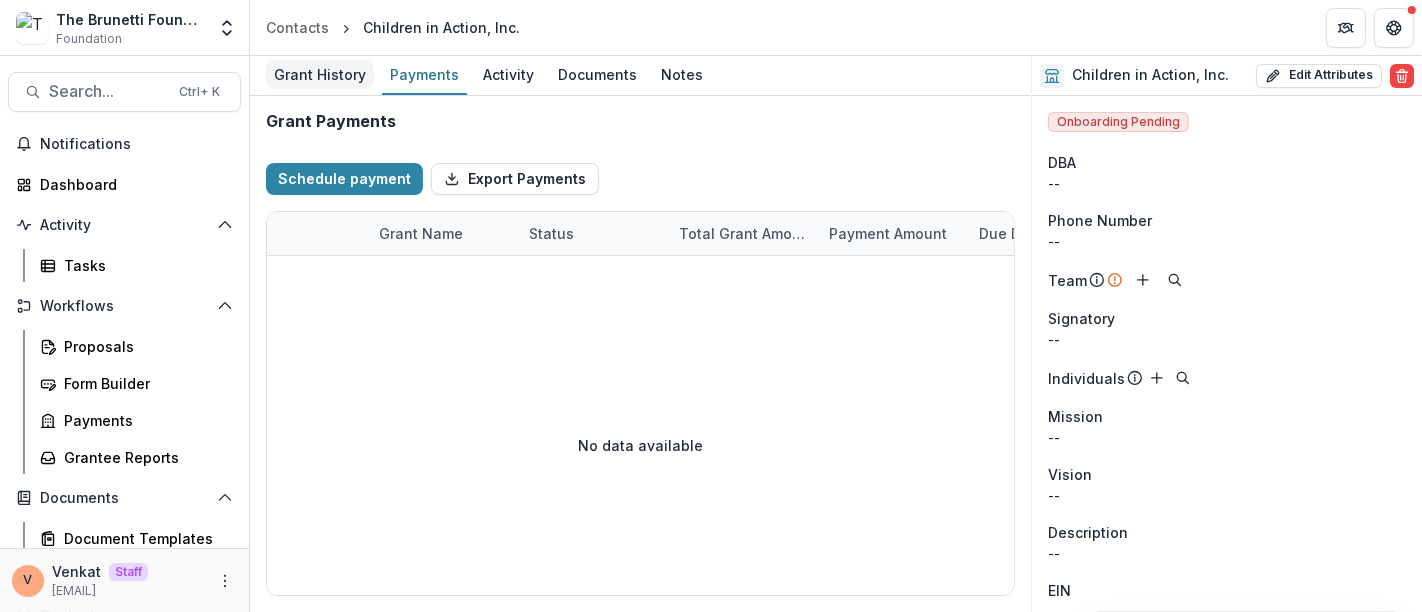 click on "Grant History" at bounding box center [320, 74] 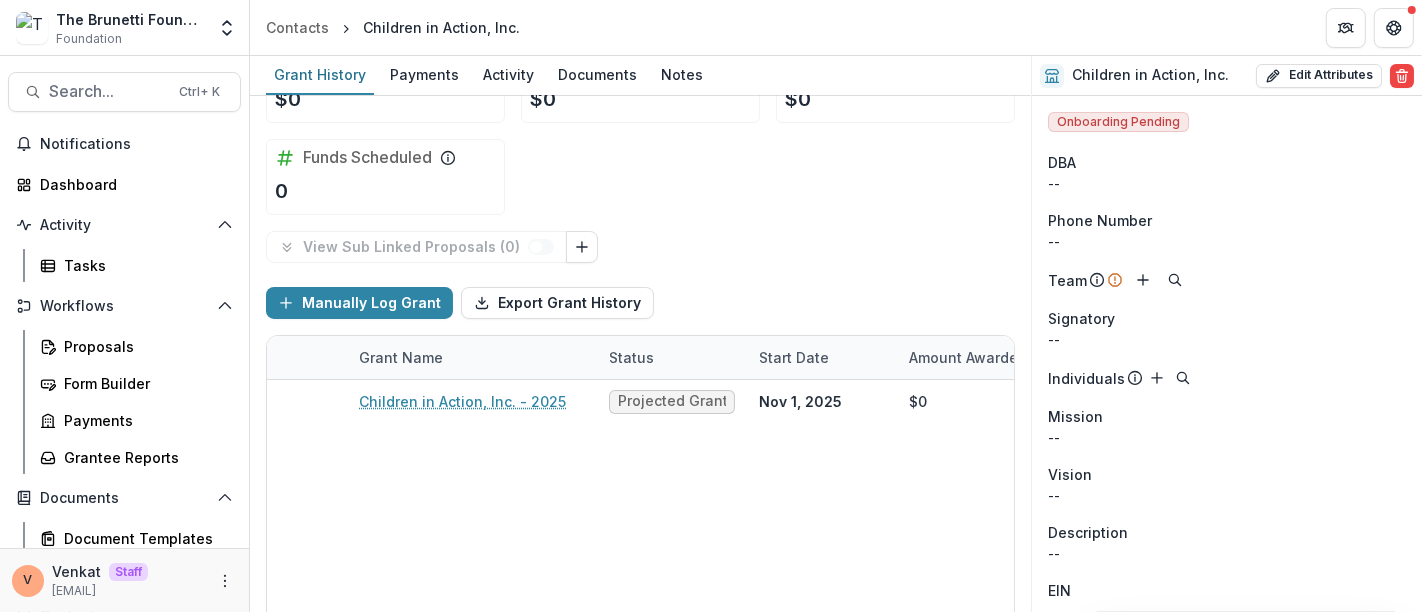 scroll, scrollTop: 188, scrollLeft: 0, axis: vertical 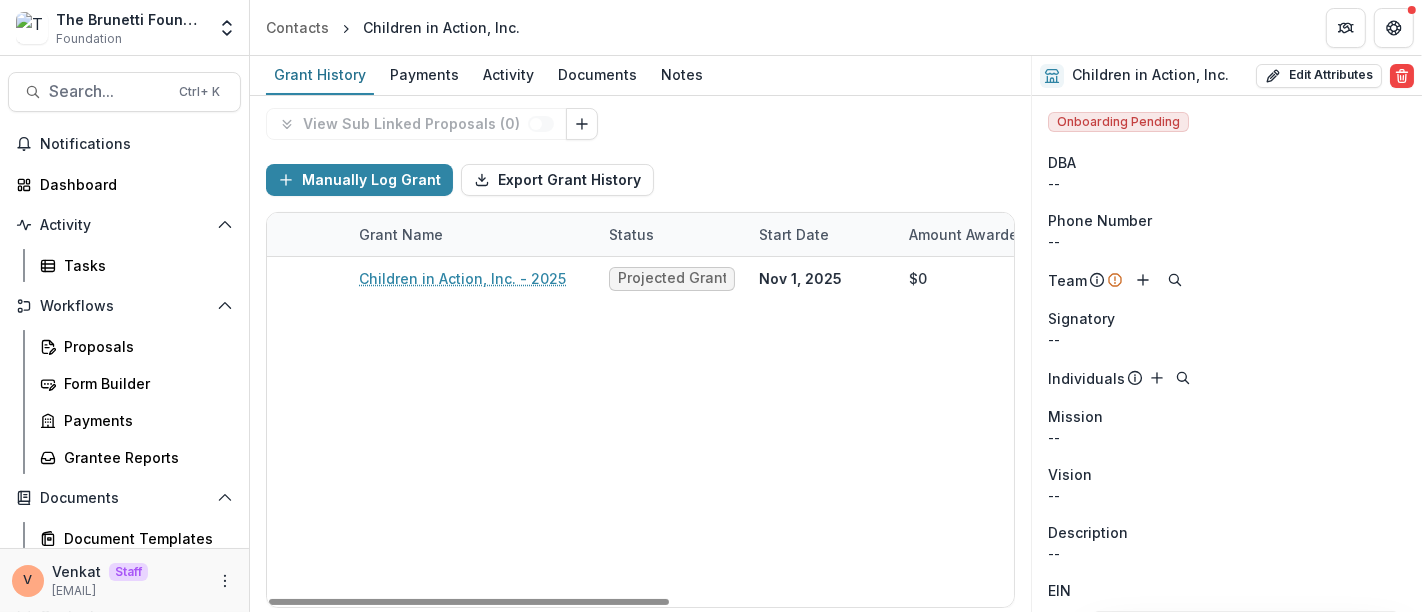drag, startPoint x: 645, startPoint y: 599, endPoint x: 457, endPoint y: 576, distance: 189.40169 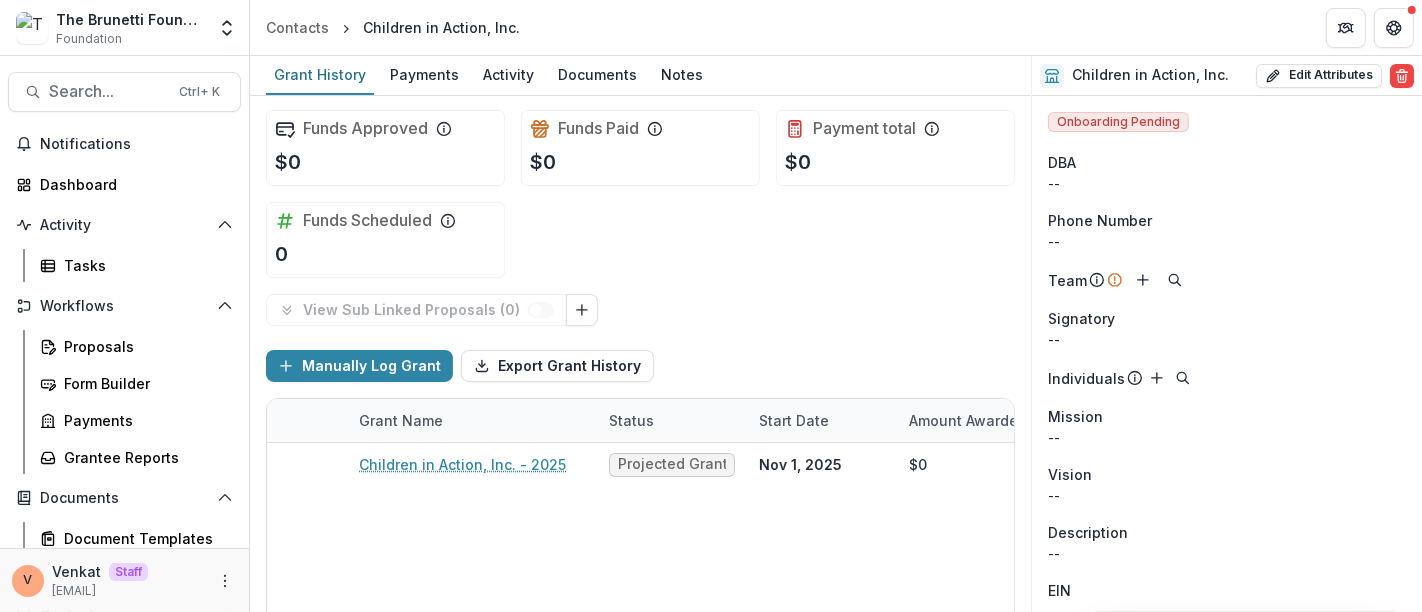 scroll, scrollTop: 0, scrollLeft: 0, axis: both 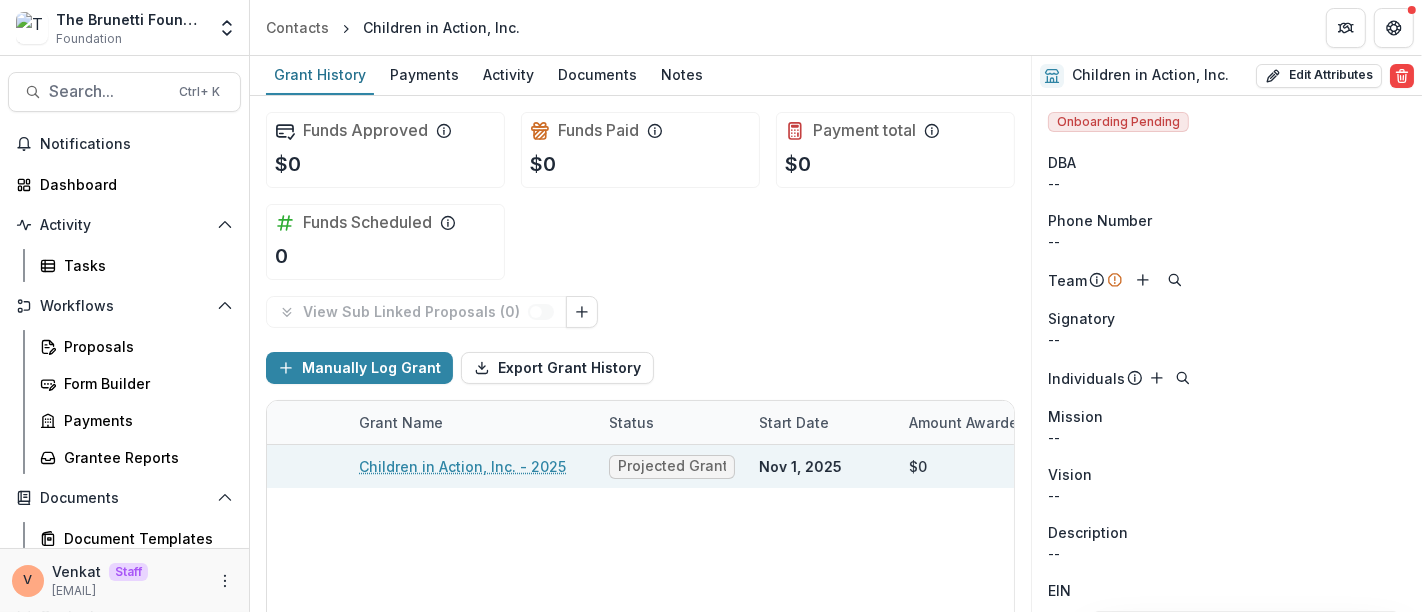 click on "Children in Action, Inc. - 2025" at bounding box center [462, 466] 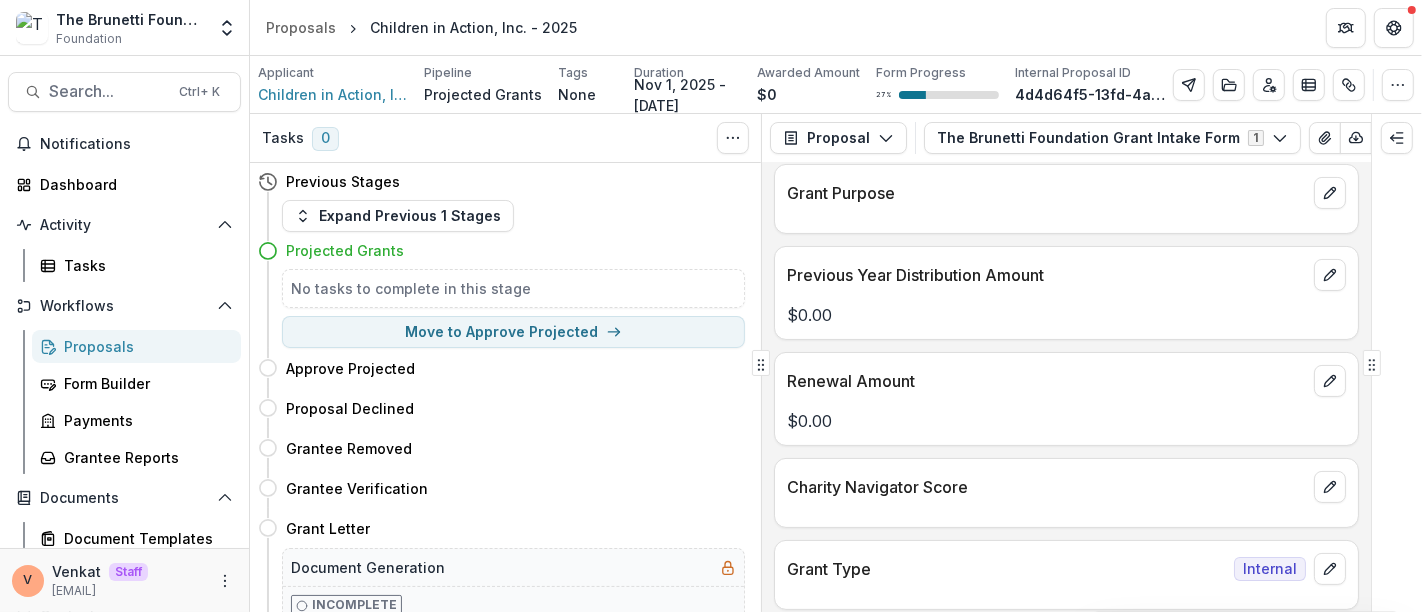 scroll, scrollTop: 271, scrollLeft: 0, axis: vertical 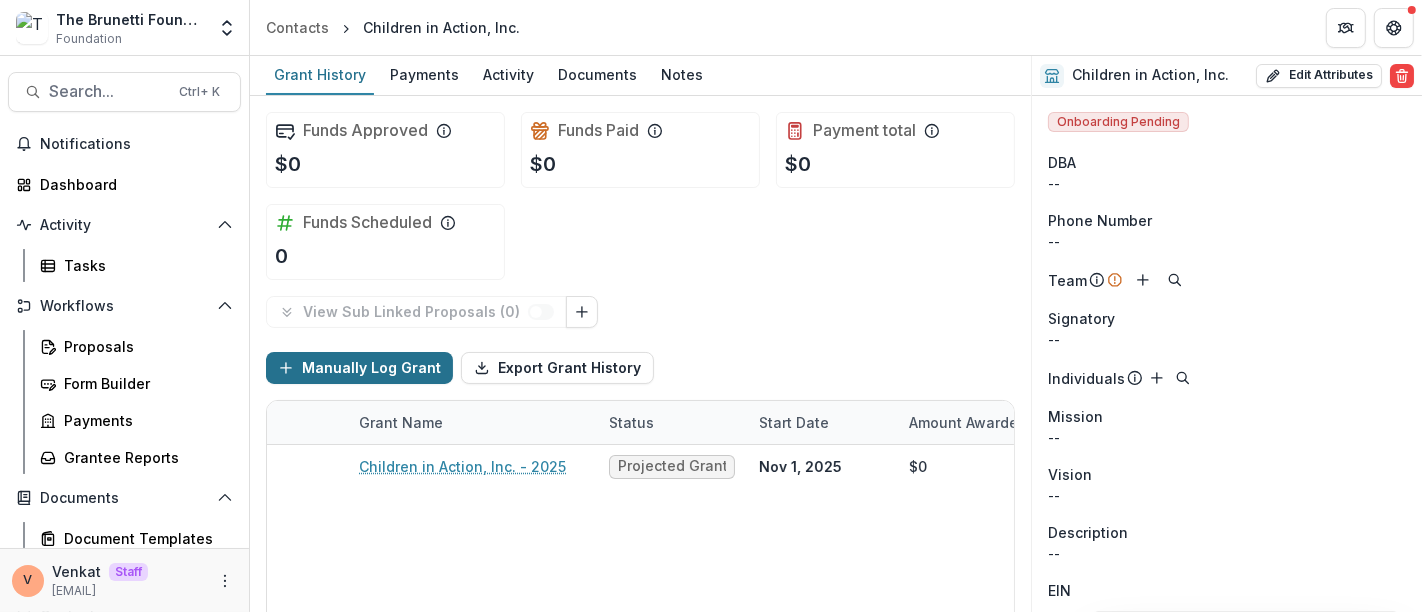 click on "Manually Log Grant" at bounding box center [359, 368] 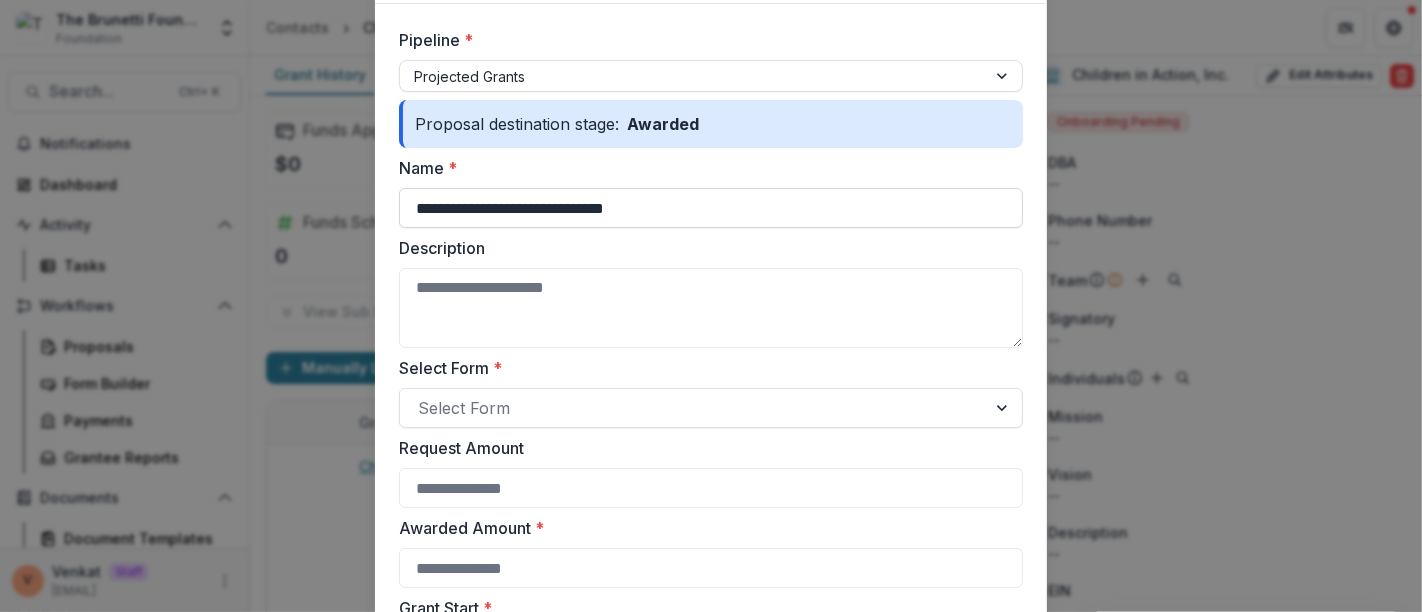 scroll, scrollTop: 0, scrollLeft: 0, axis: both 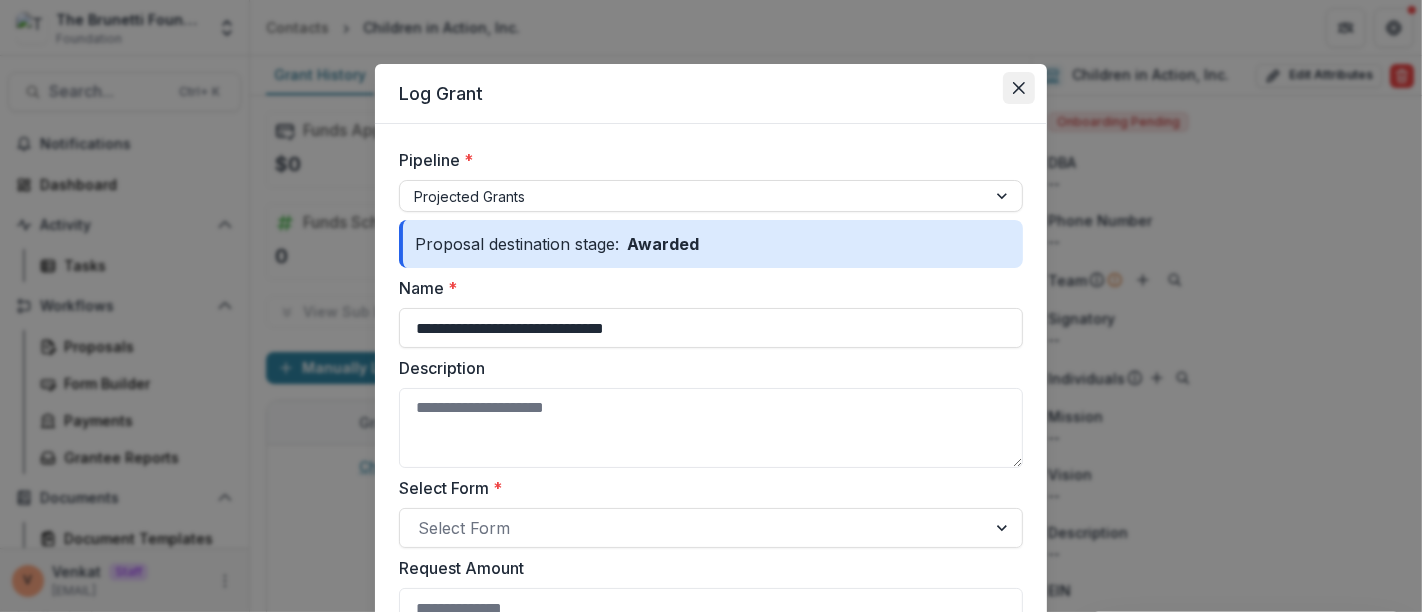 click at bounding box center (1019, 88) 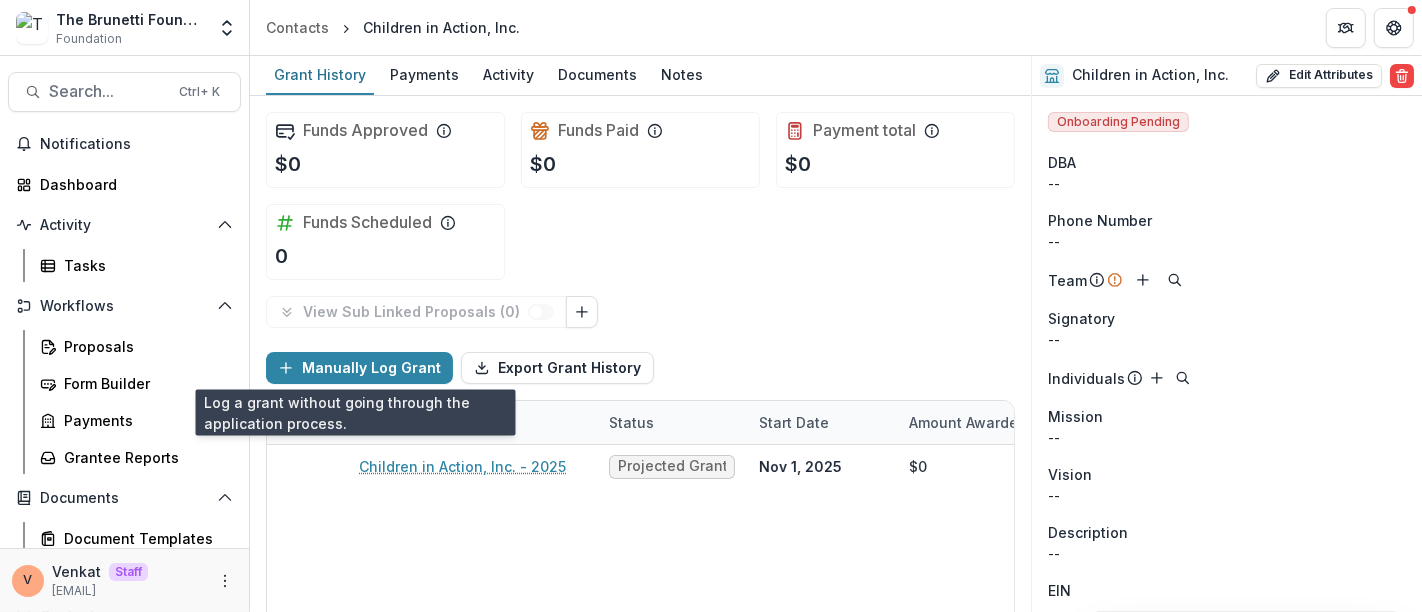 type 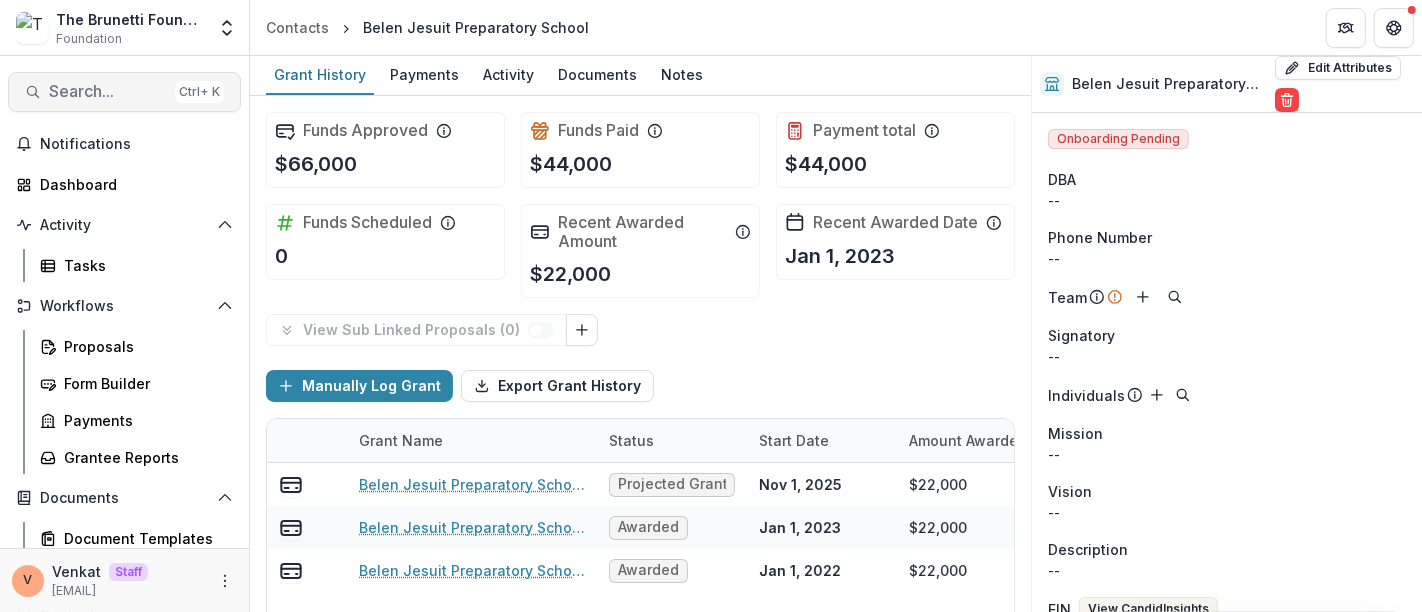 click on "Search..." at bounding box center (108, 91) 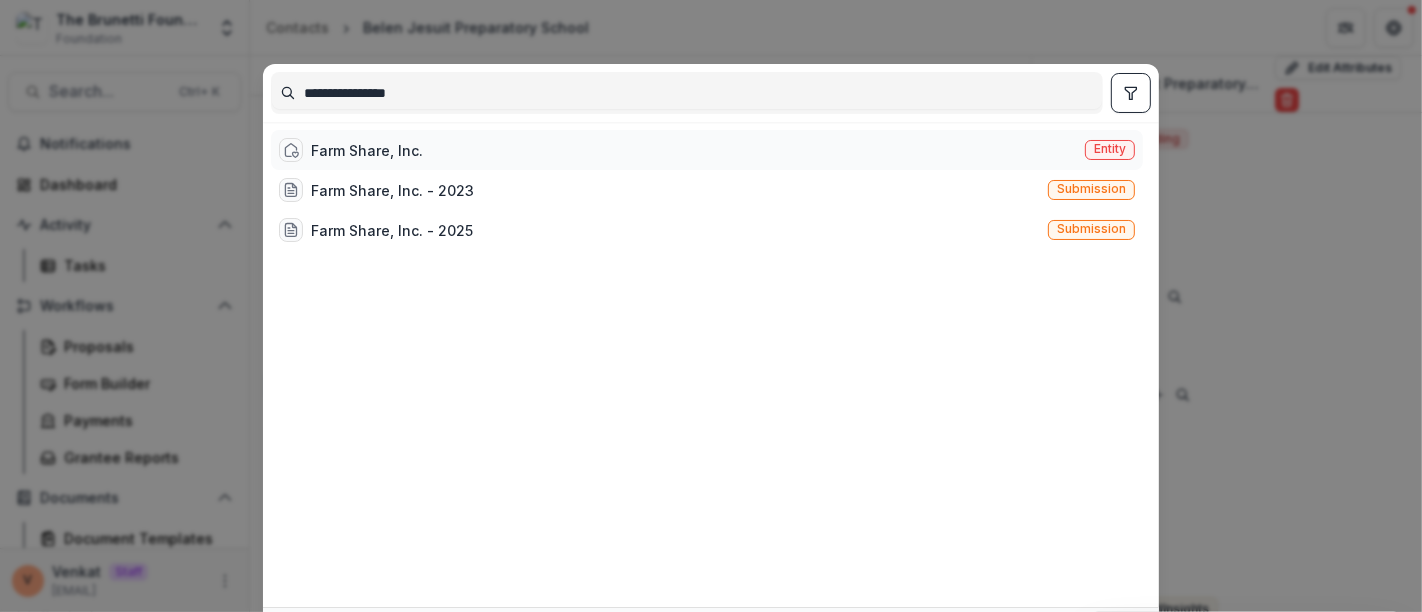 type on "**********" 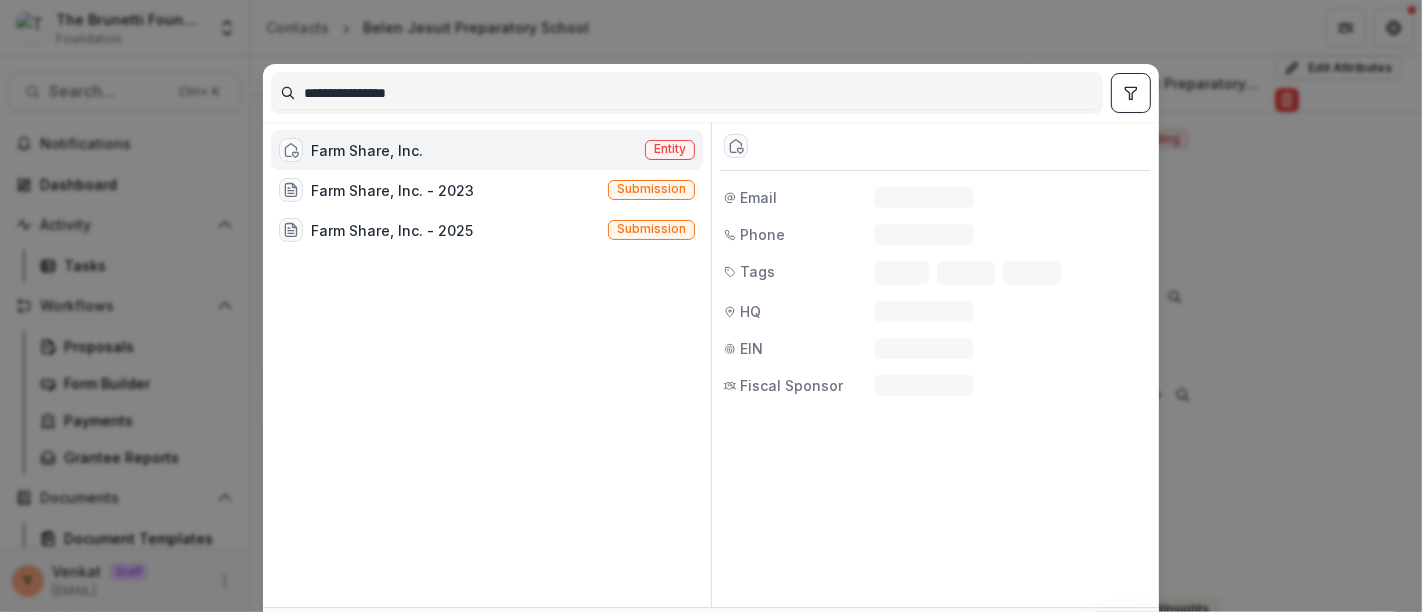click on "Farm Share, Inc." at bounding box center (367, 150) 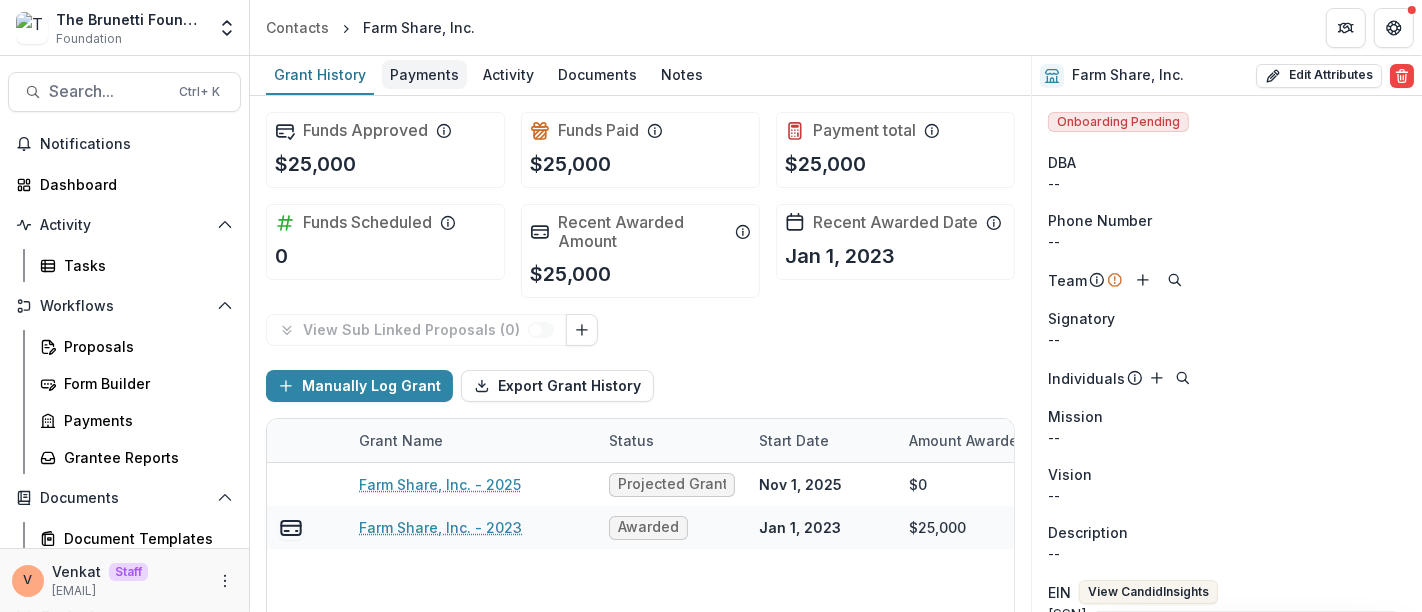 click on "Payments" at bounding box center [424, 74] 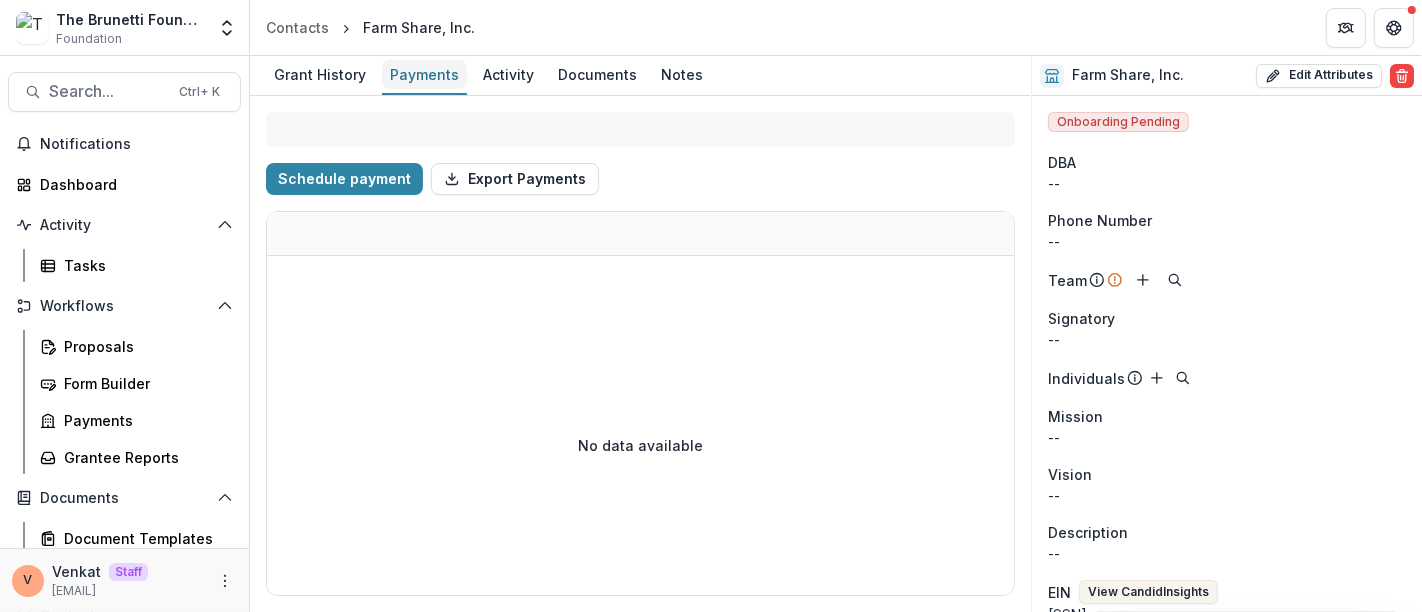 select on "****" 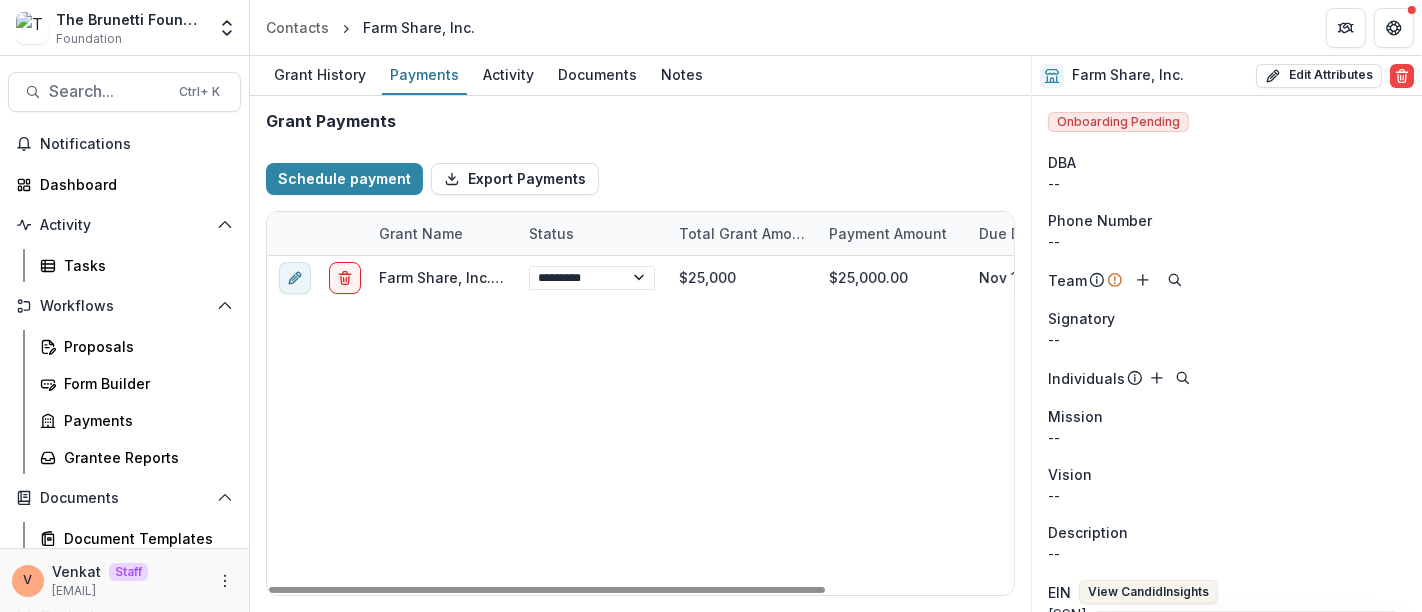 select on "****" 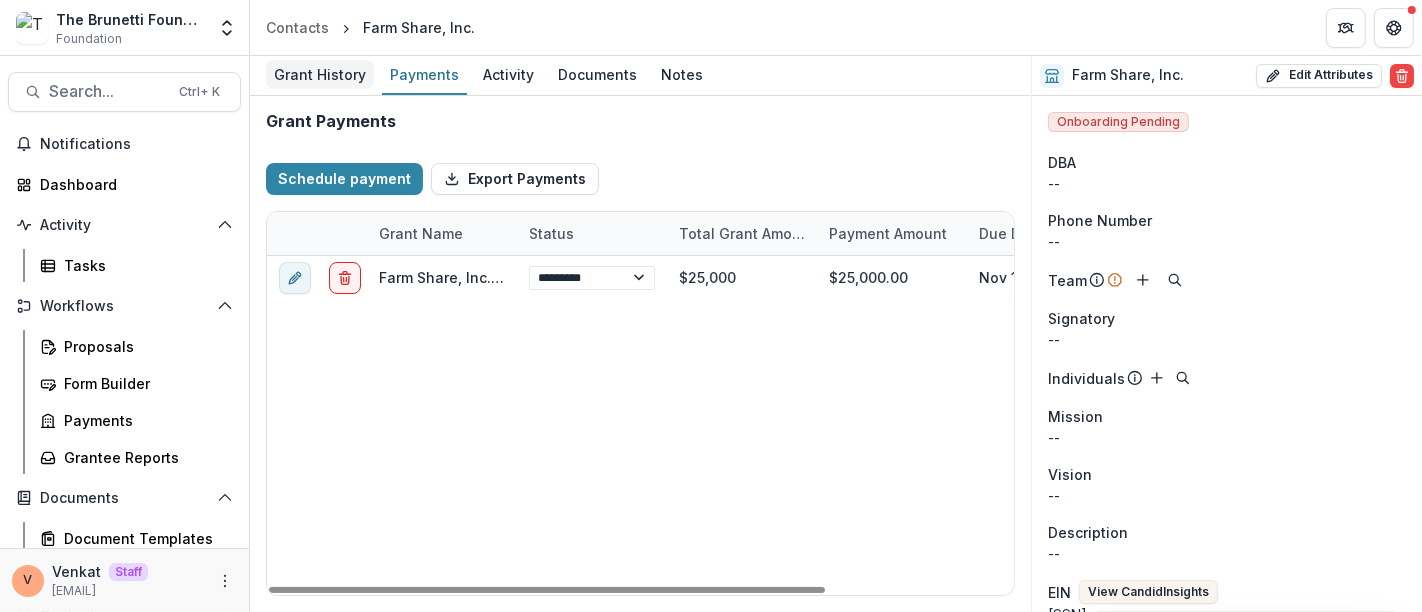 click on "Grant History" at bounding box center [320, 74] 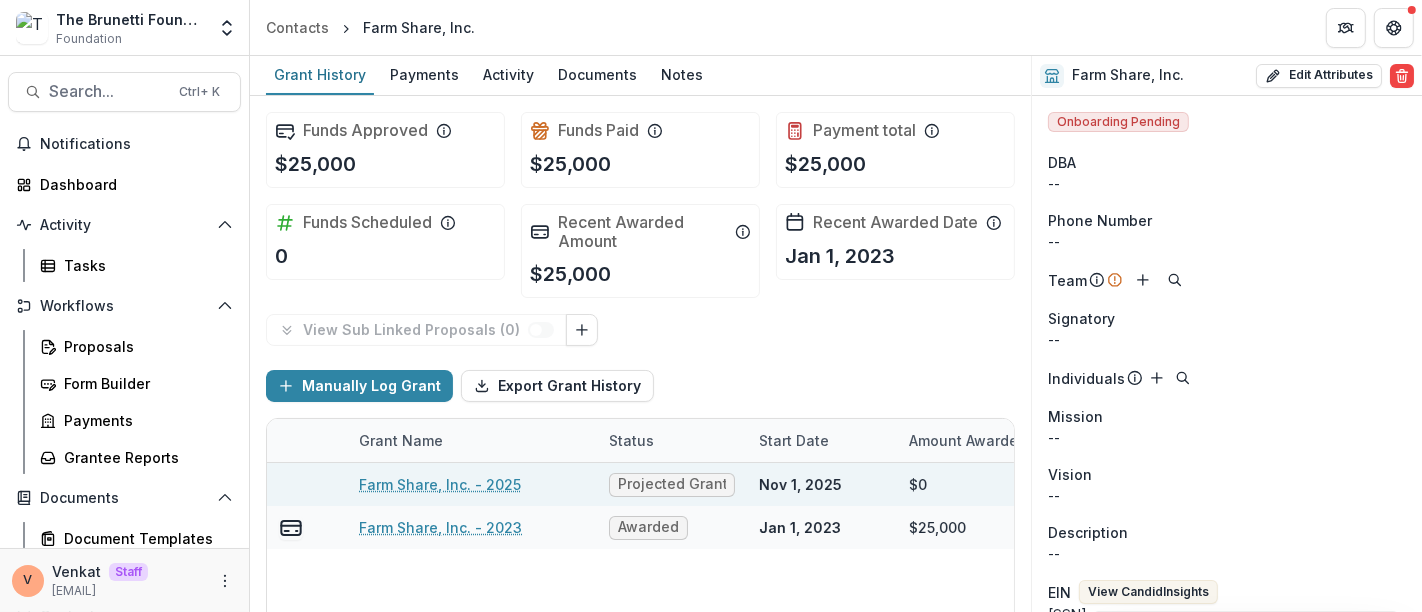 click on "Farm Share, Inc. - 2025" at bounding box center (440, 484) 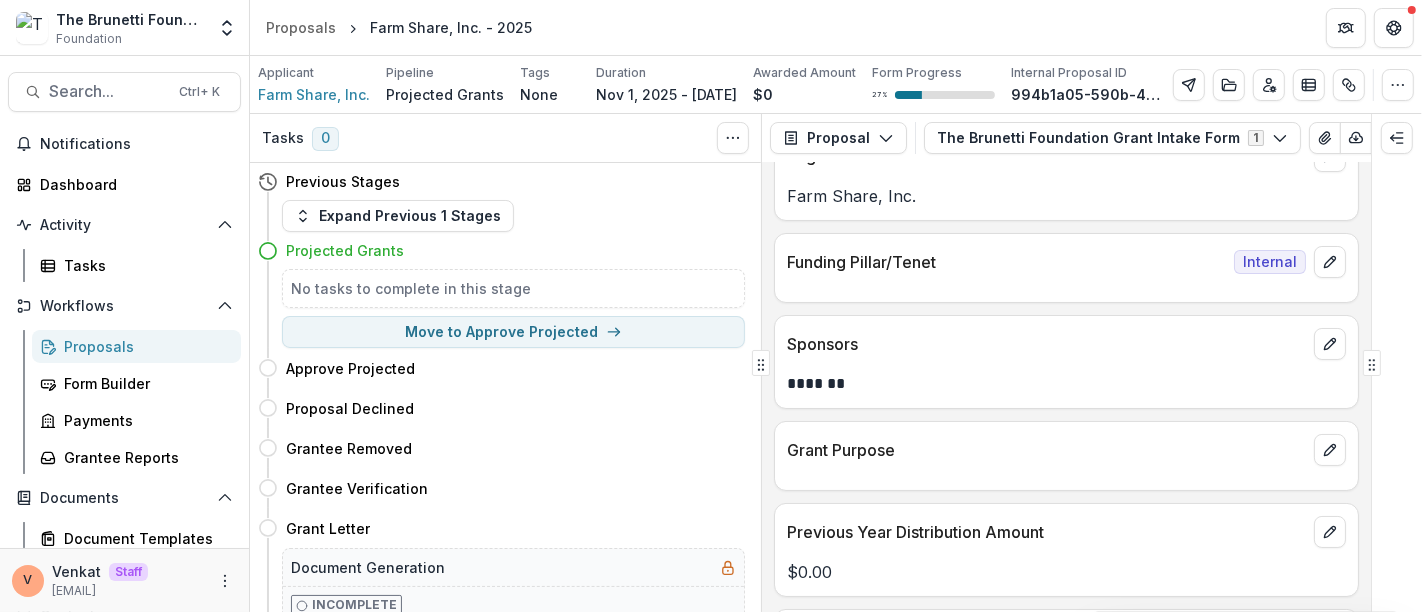 scroll, scrollTop: 0, scrollLeft: 0, axis: both 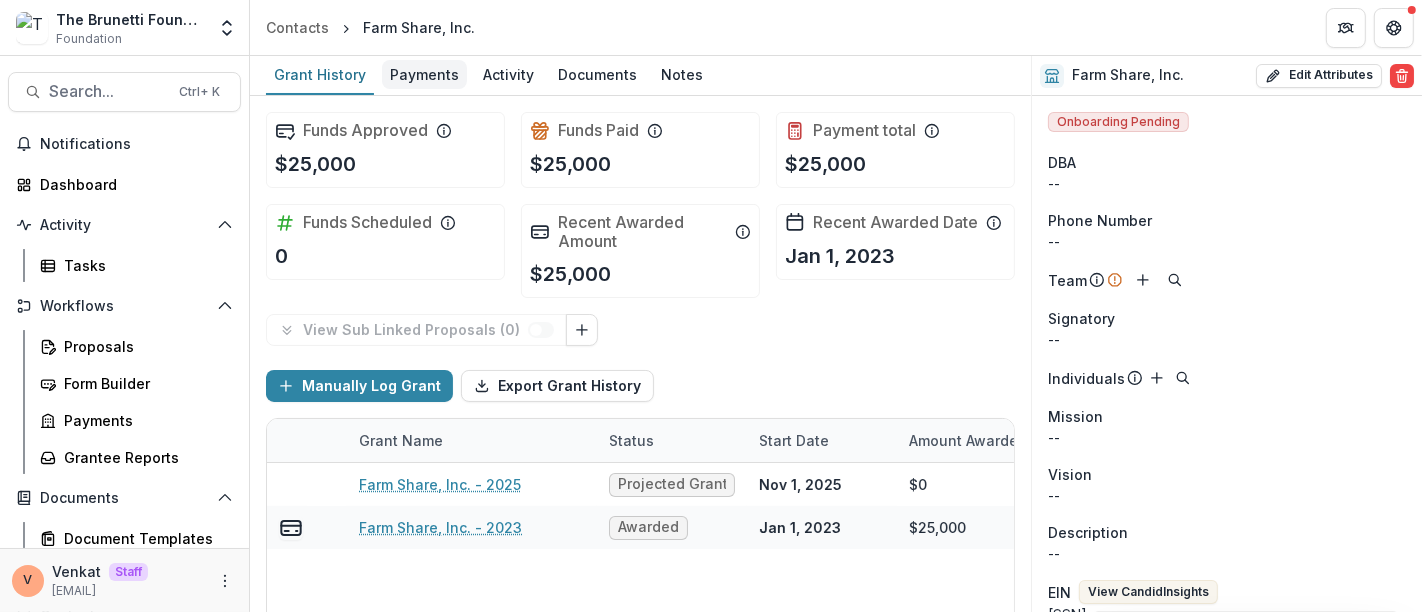 click on "Payments" at bounding box center [424, 74] 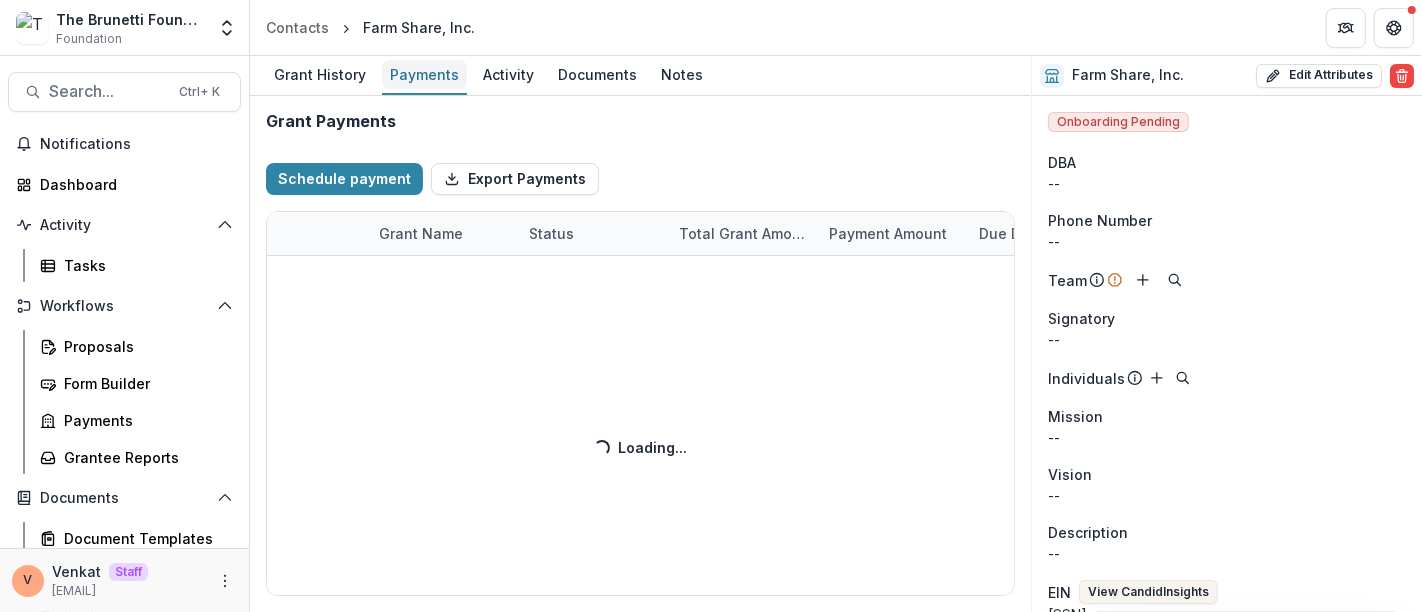 select on "****" 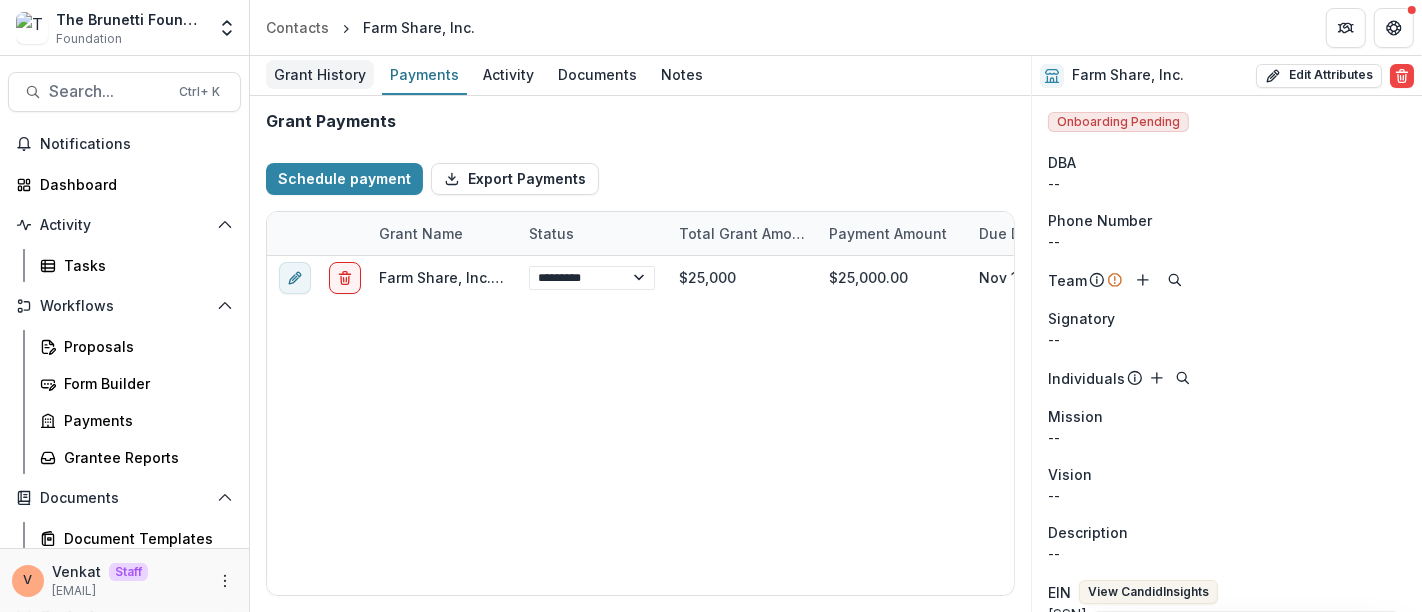 click on "Grant History" at bounding box center [320, 74] 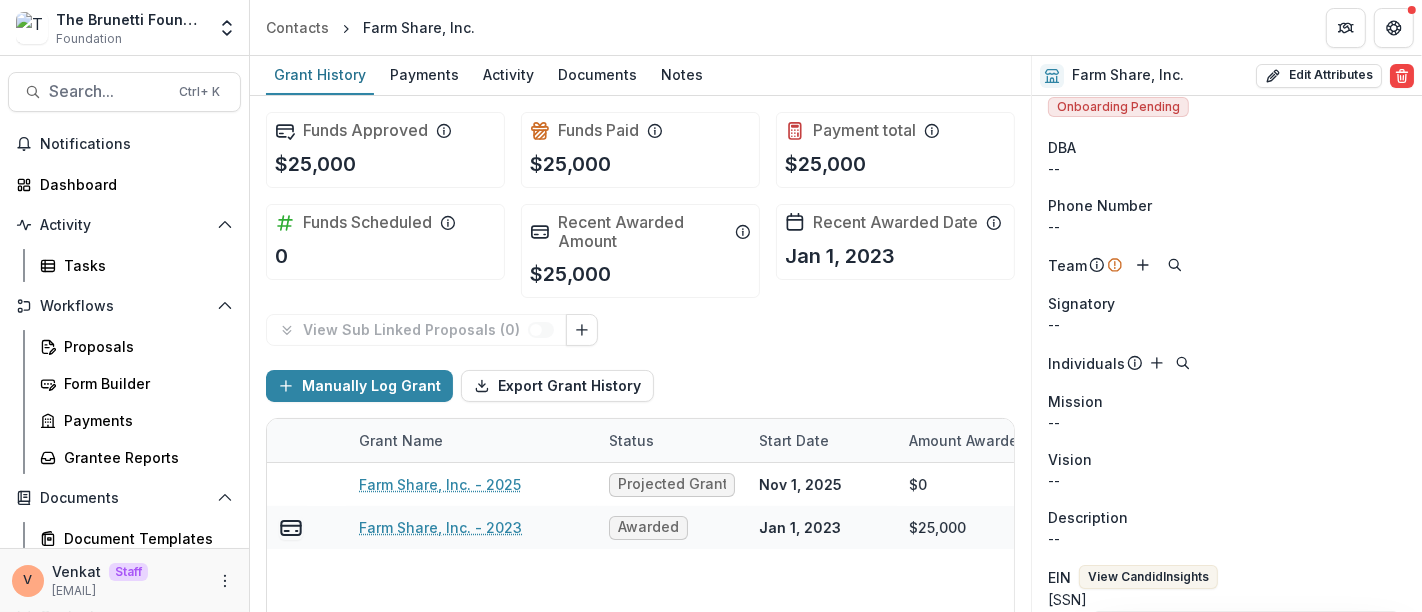 scroll, scrollTop: 0, scrollLeft: 0, axis: both 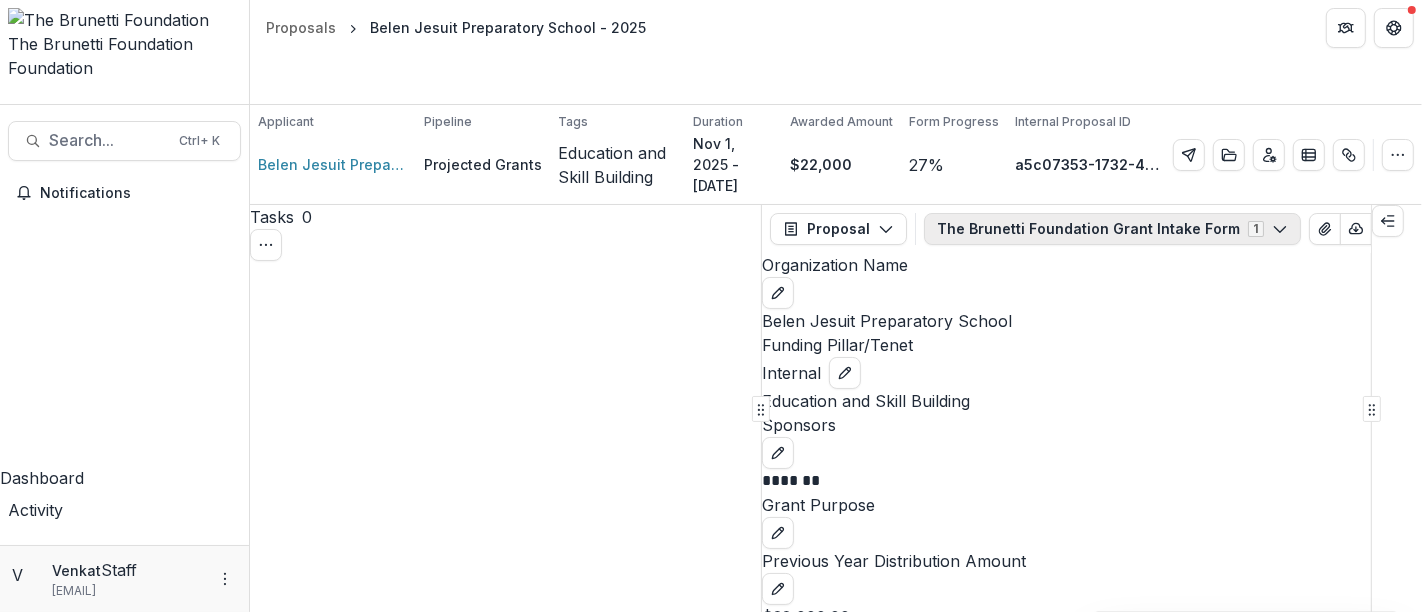 click 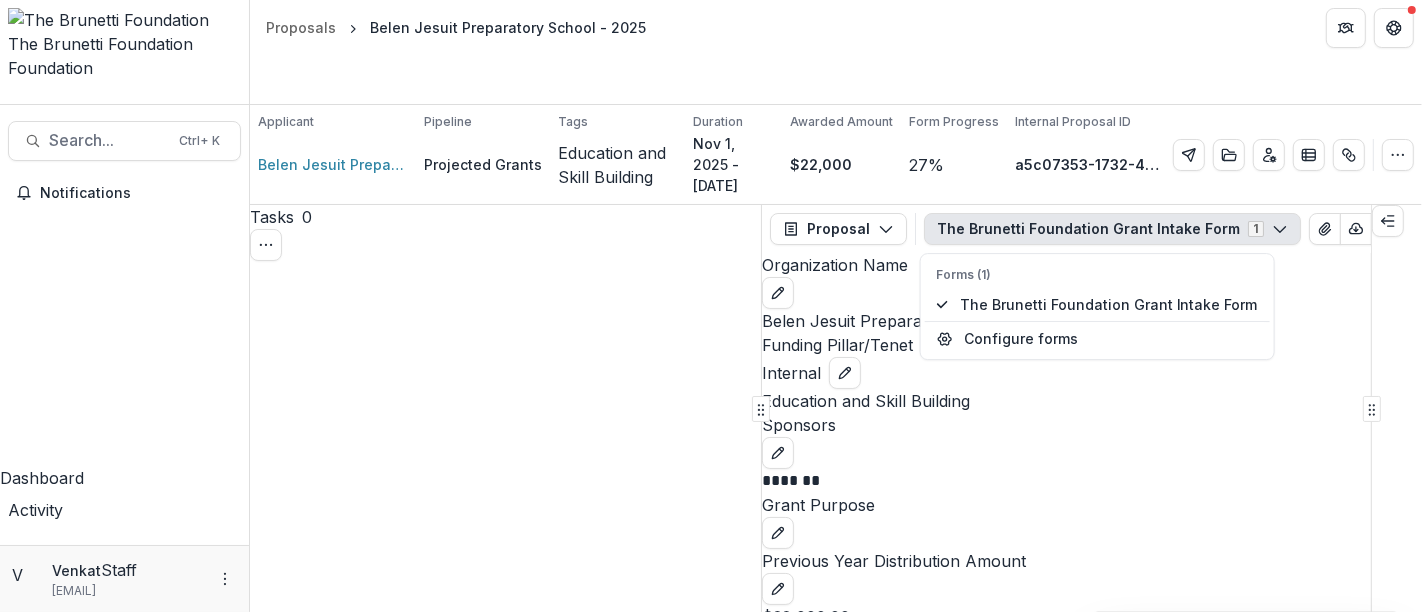 click 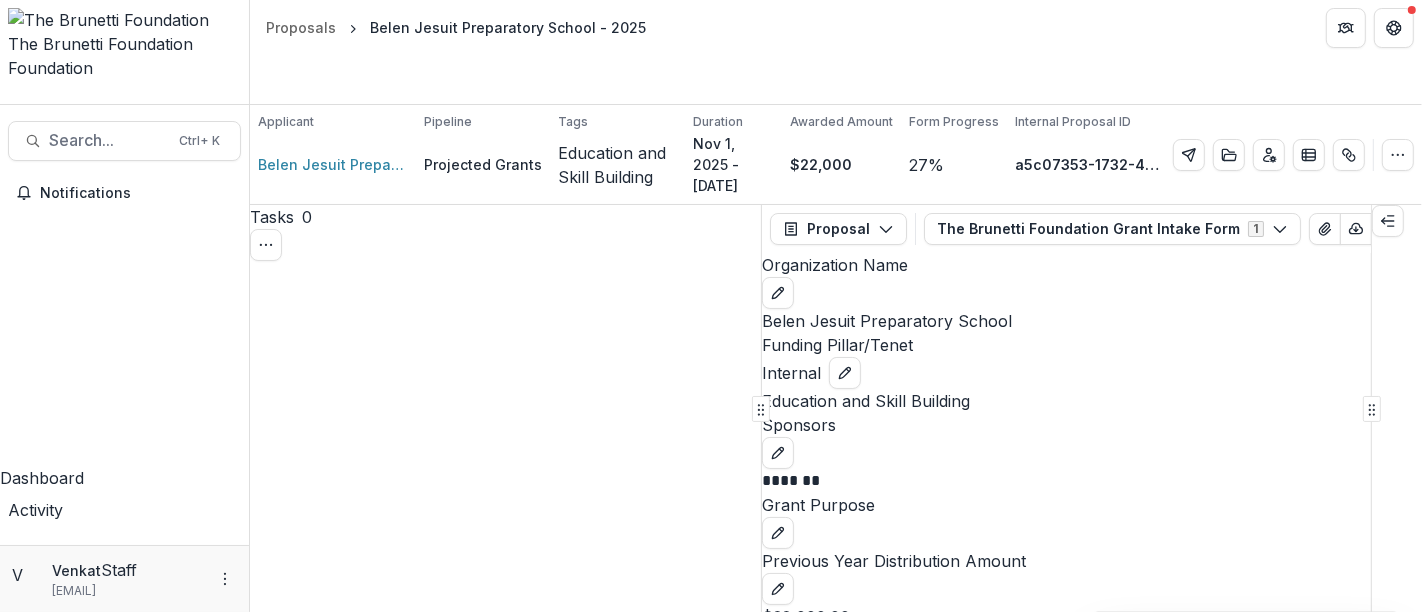 scroll, scrollTop: 222, scrollLeft: 0, axis: vertical 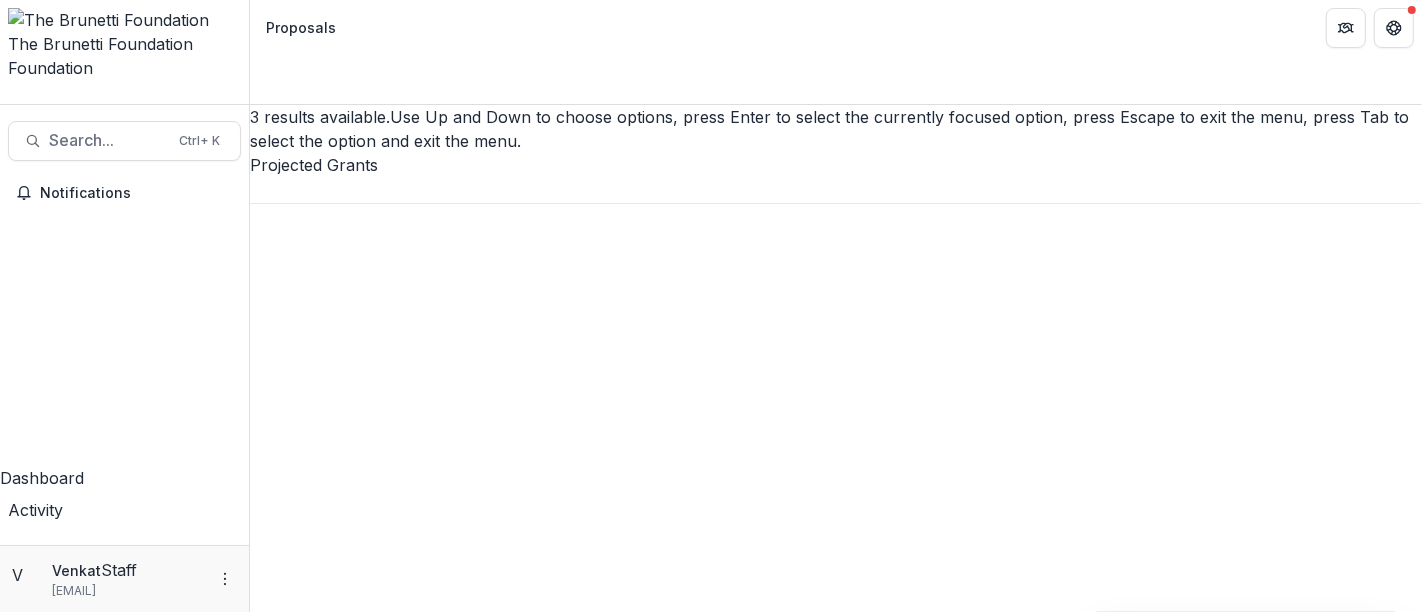 click at bounding box center [836, 789] 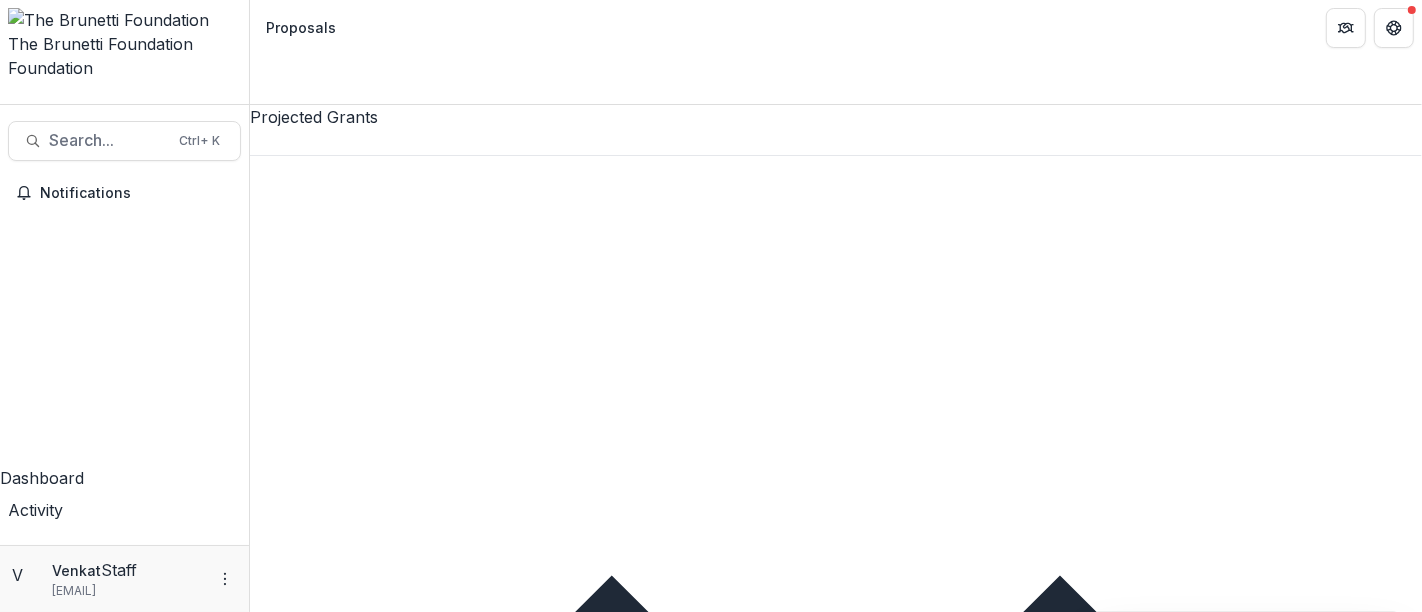 click on "Projected Grants New Proposal Assigned to me" at bounding box center (836, 744) 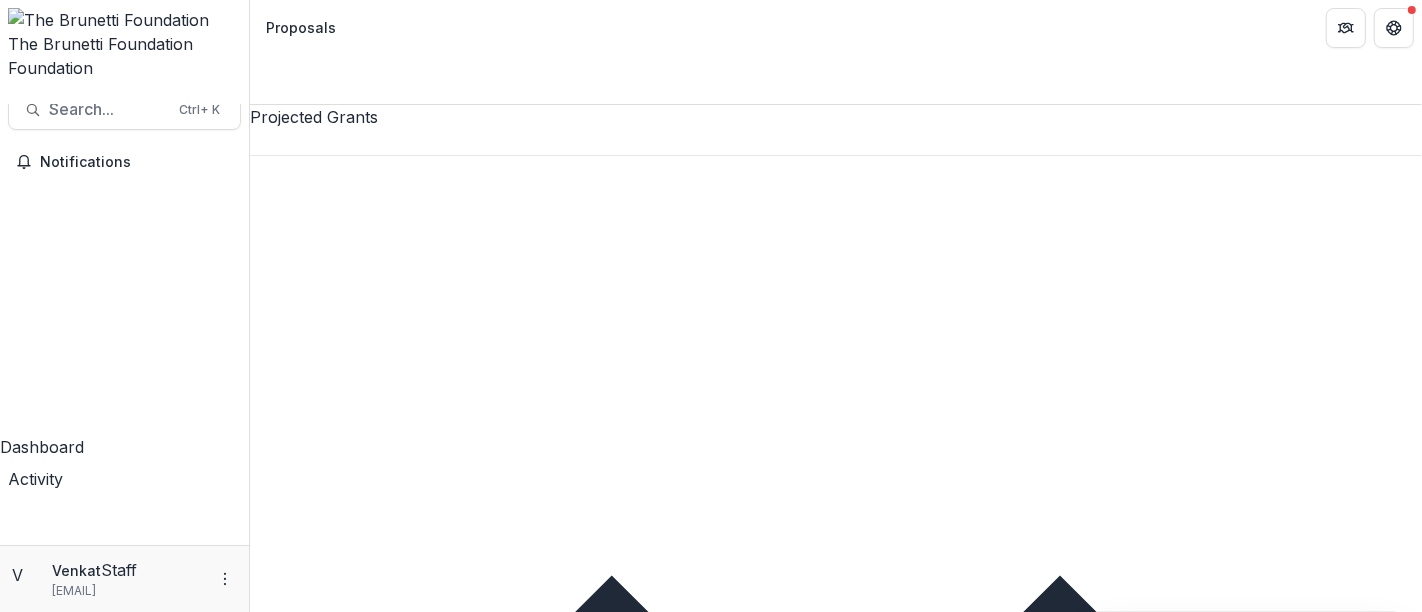 scroll, scrollTop: 0, scrollLeft: 0, axis: both 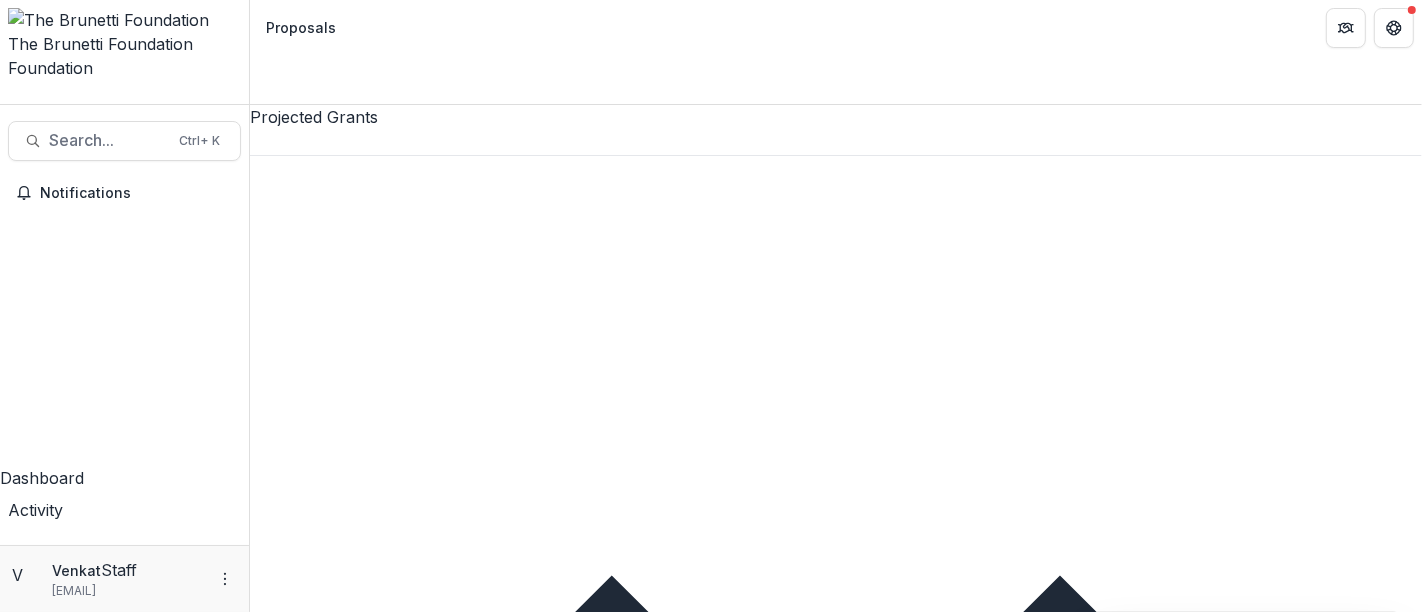 click on "Awarded" at bounding box center (468, 1765) 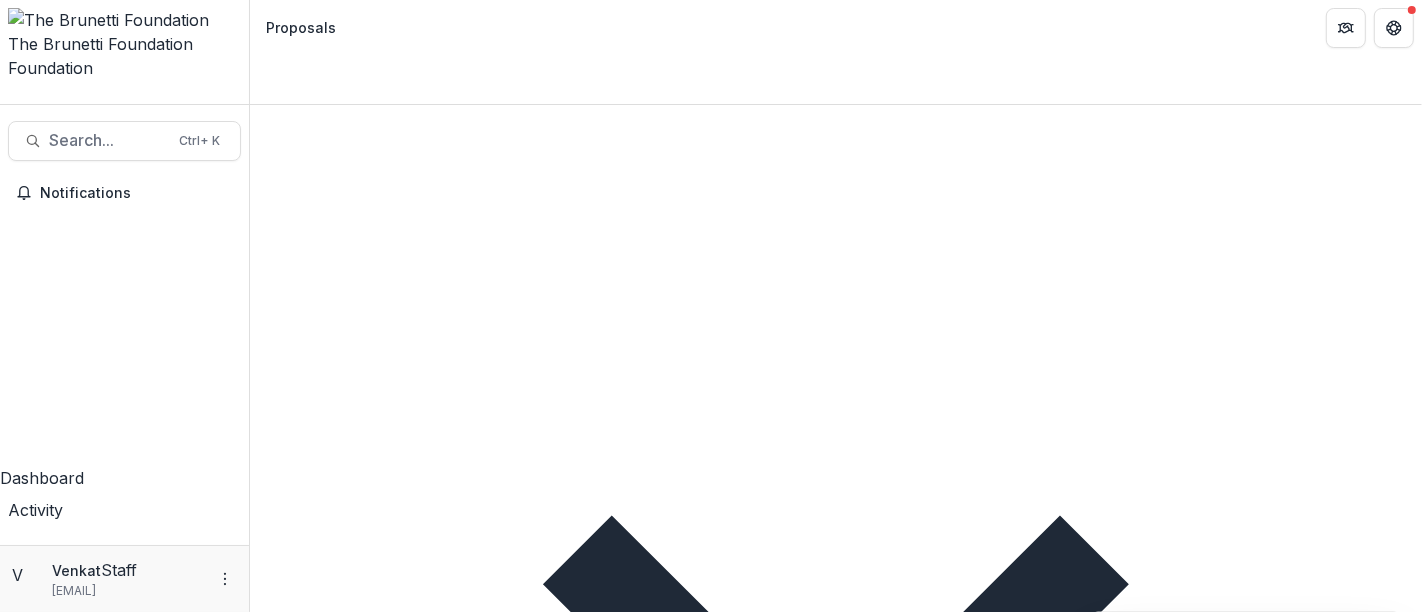 scroll, scrollTop: 10865, scrollLeft: 0, axis: vertical 